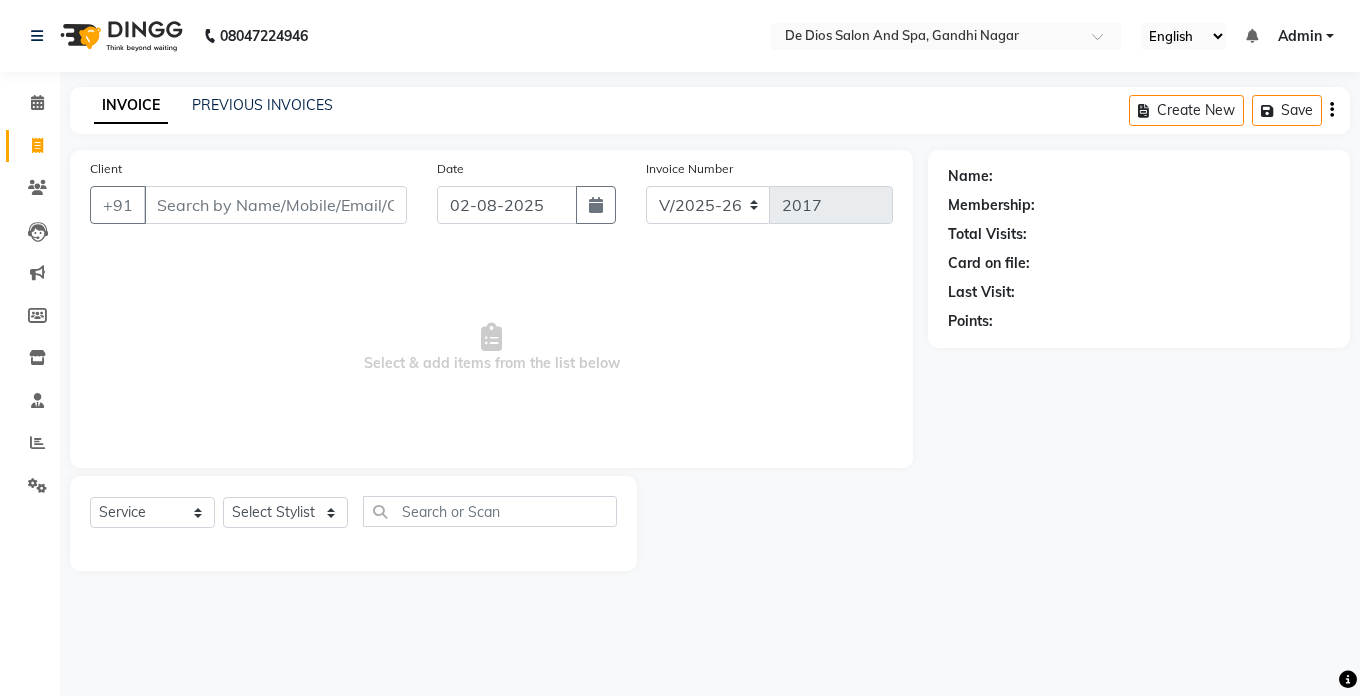 select on "6431" 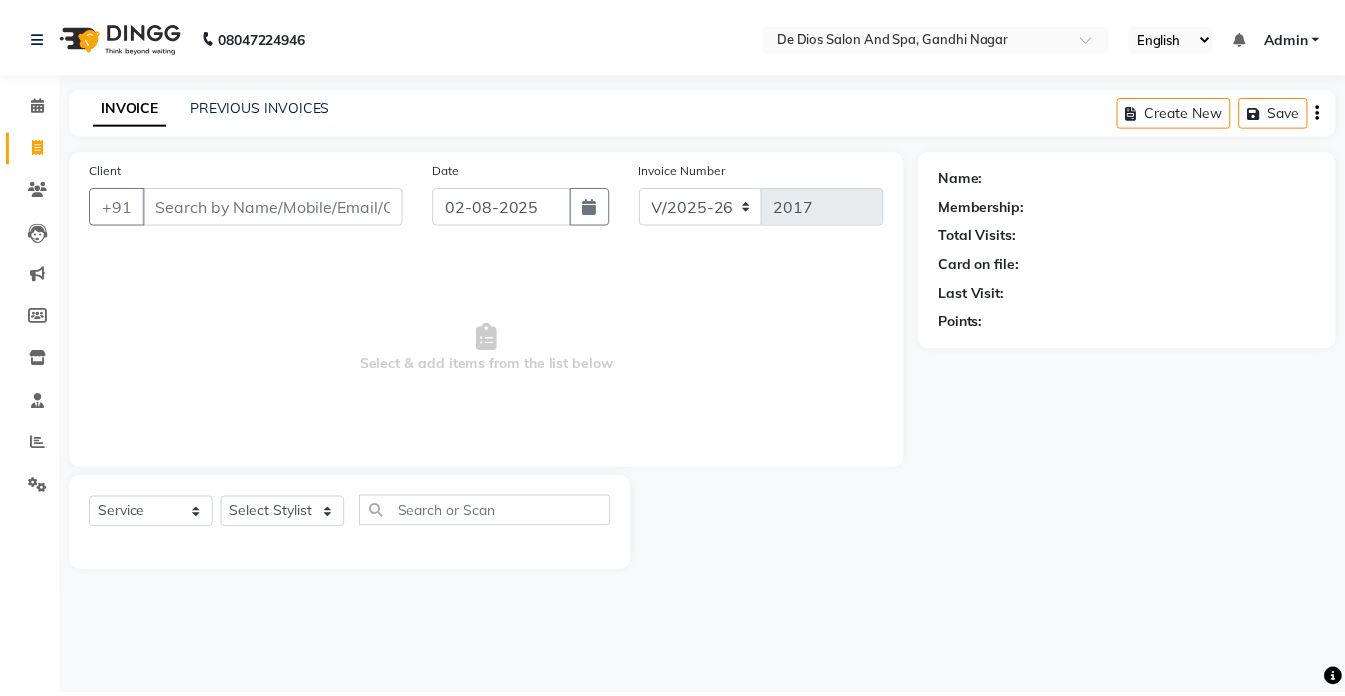scroll, scrollTop: 0, scrollLeft: 0, axis: both 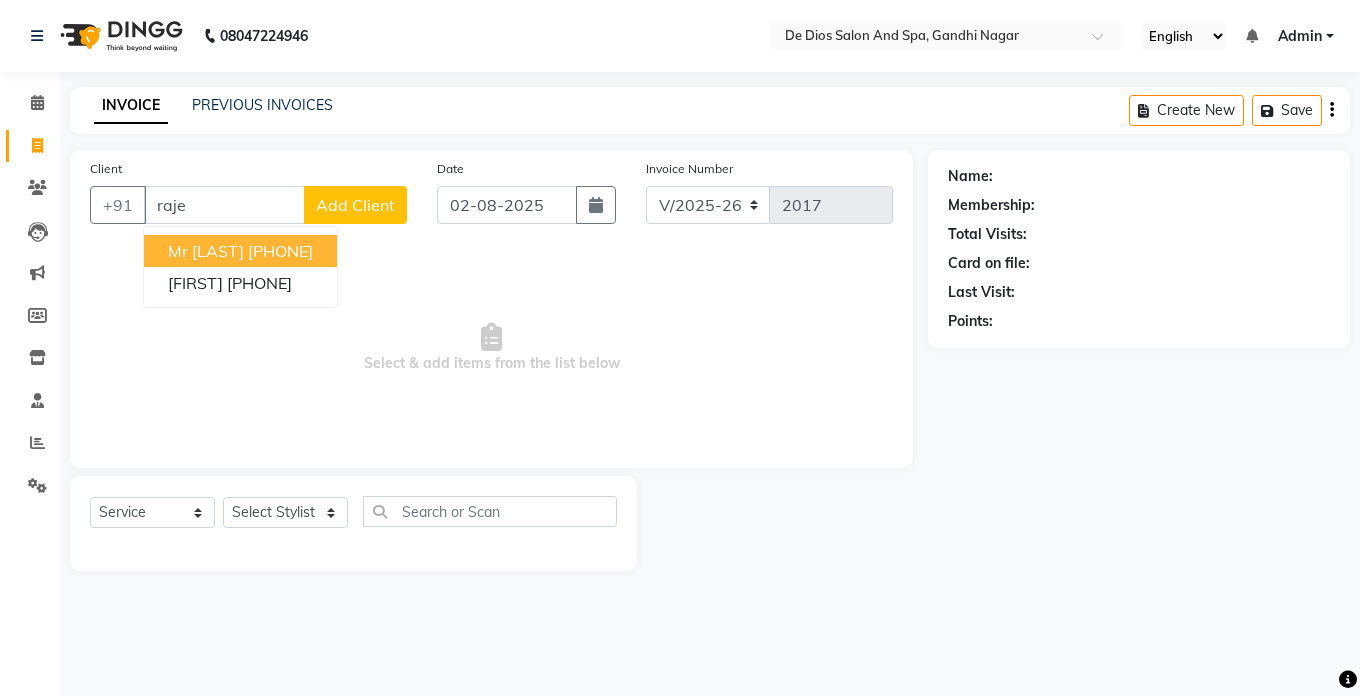 click on "[PHONE]" at bounding box center (280, 251) 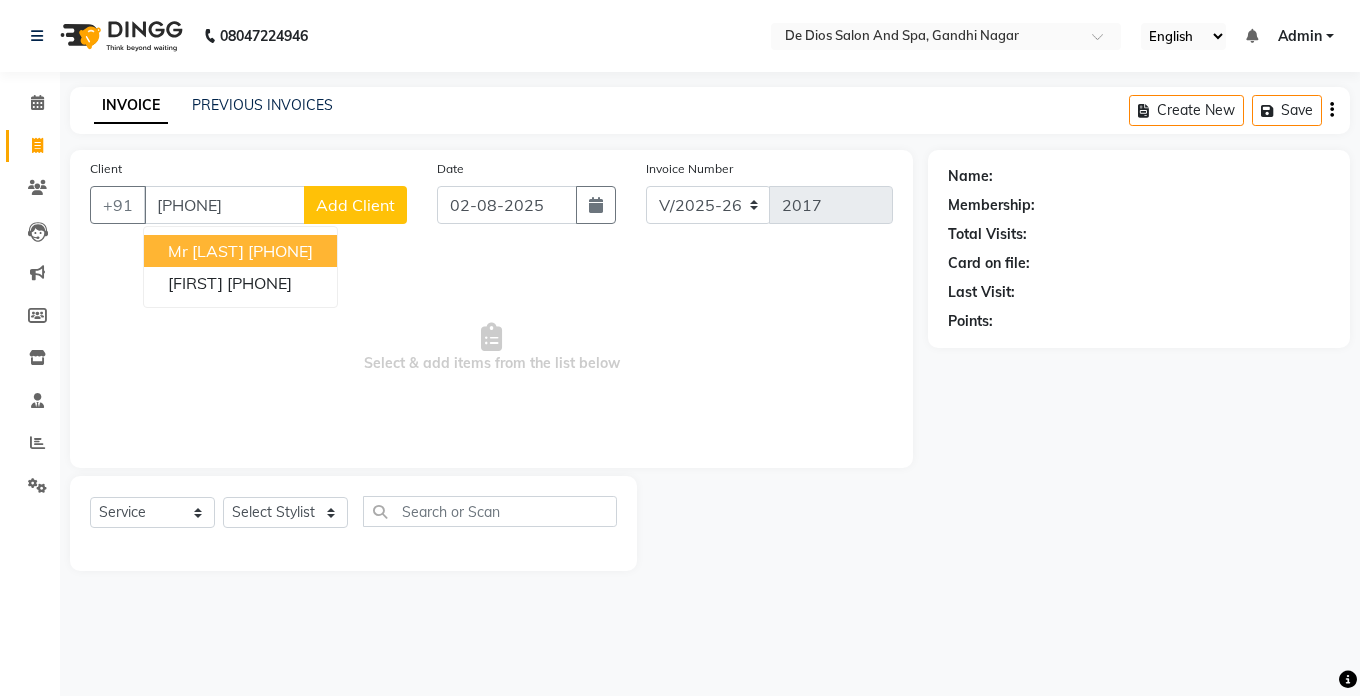 type on "[PHONE]" 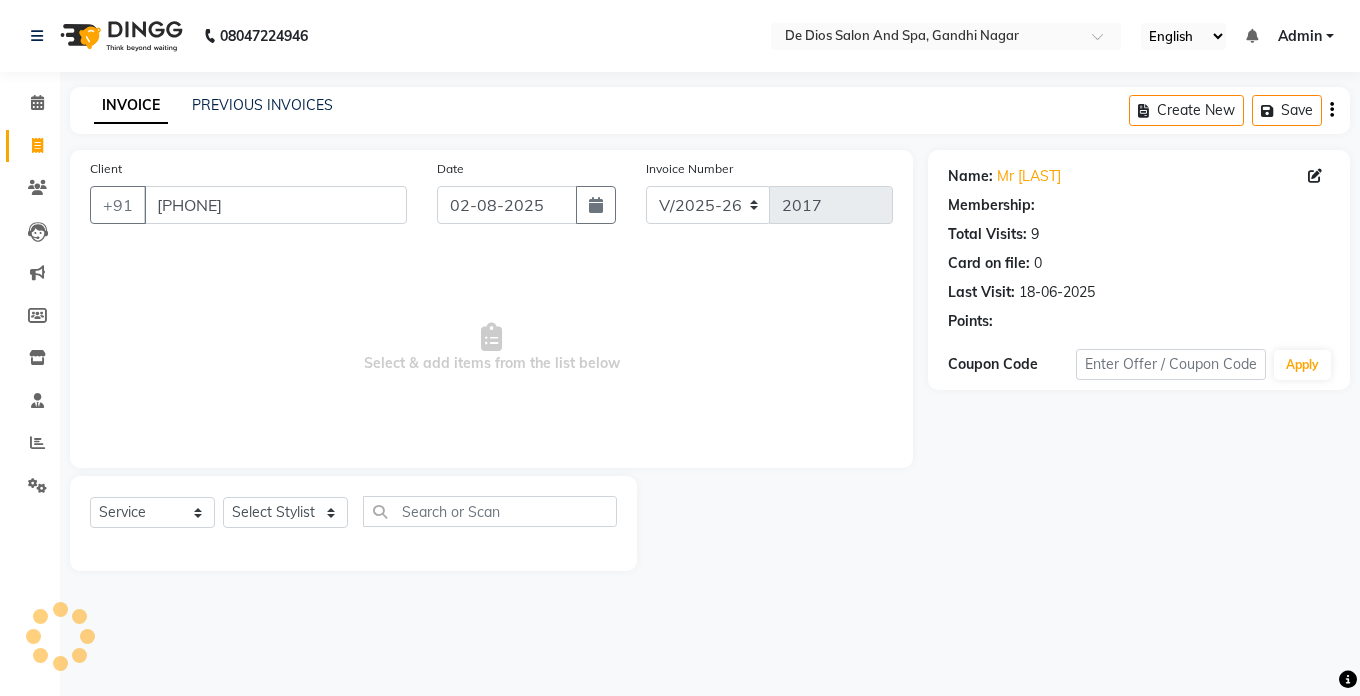 select on "1: Object" 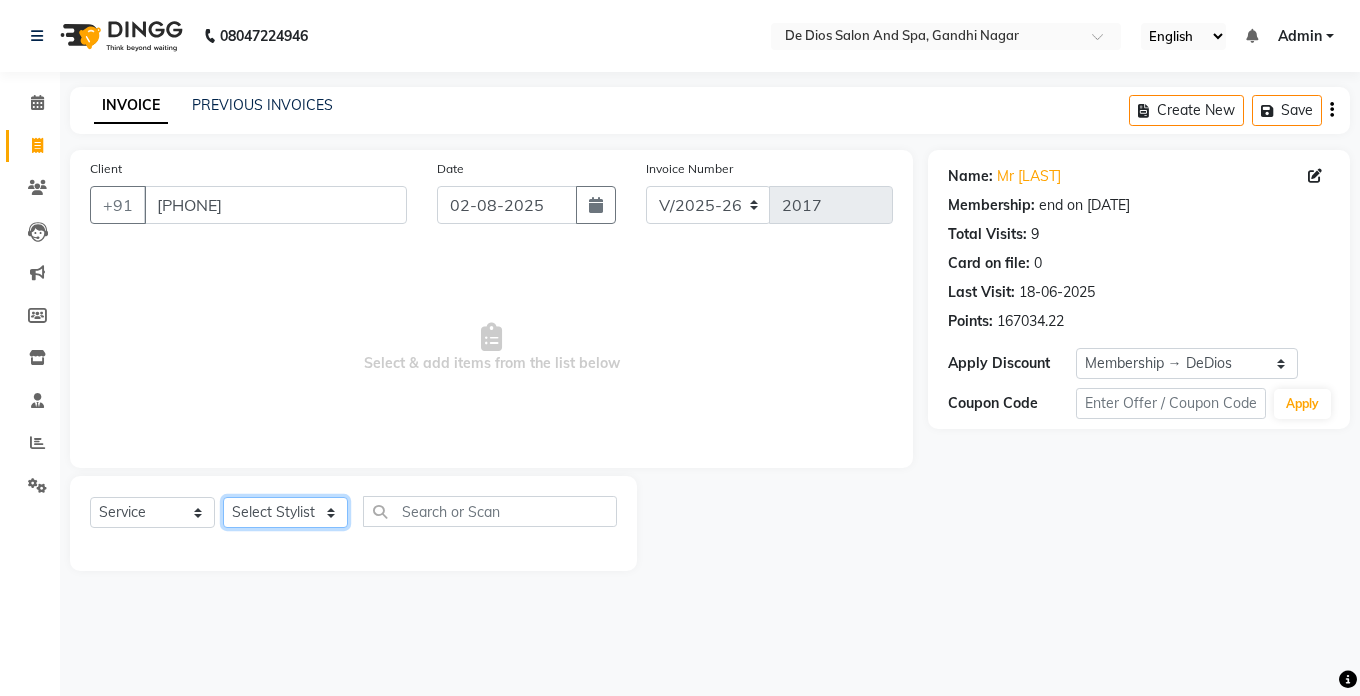 click on "Select Stylist akshay aman Arman Ashwani gunraj megha nikita thappa nisha parveen shafali vishal vishu kumar" 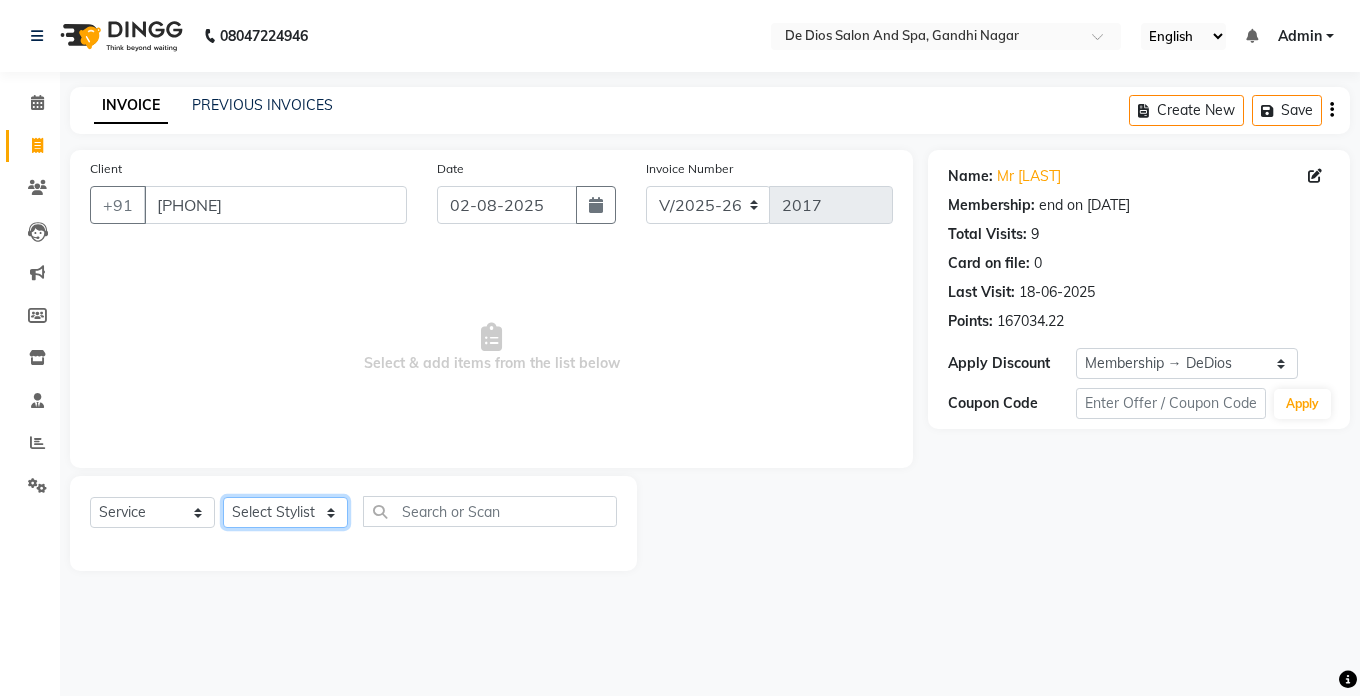 select on "49201" 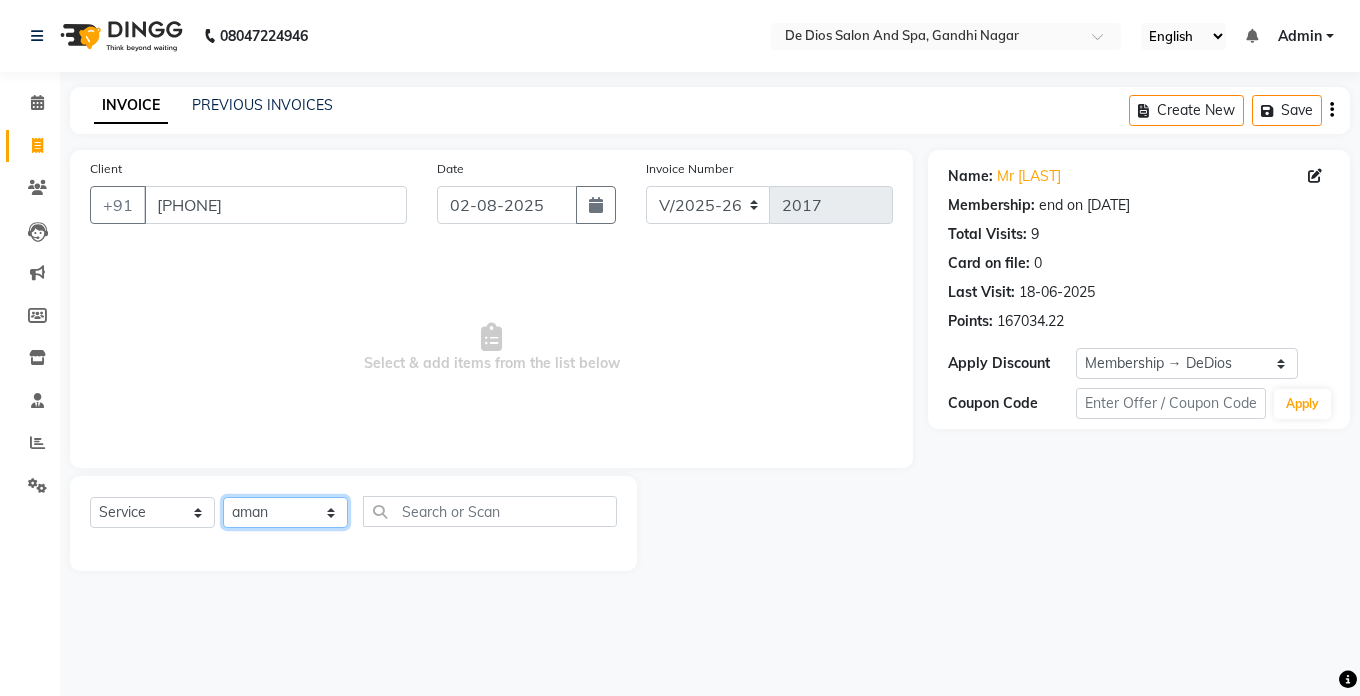 click on "Select Stylist akshay aman Arman Ashwani gunraj megha nikita thappa nisha parveen shafali vishal vishu kumar" 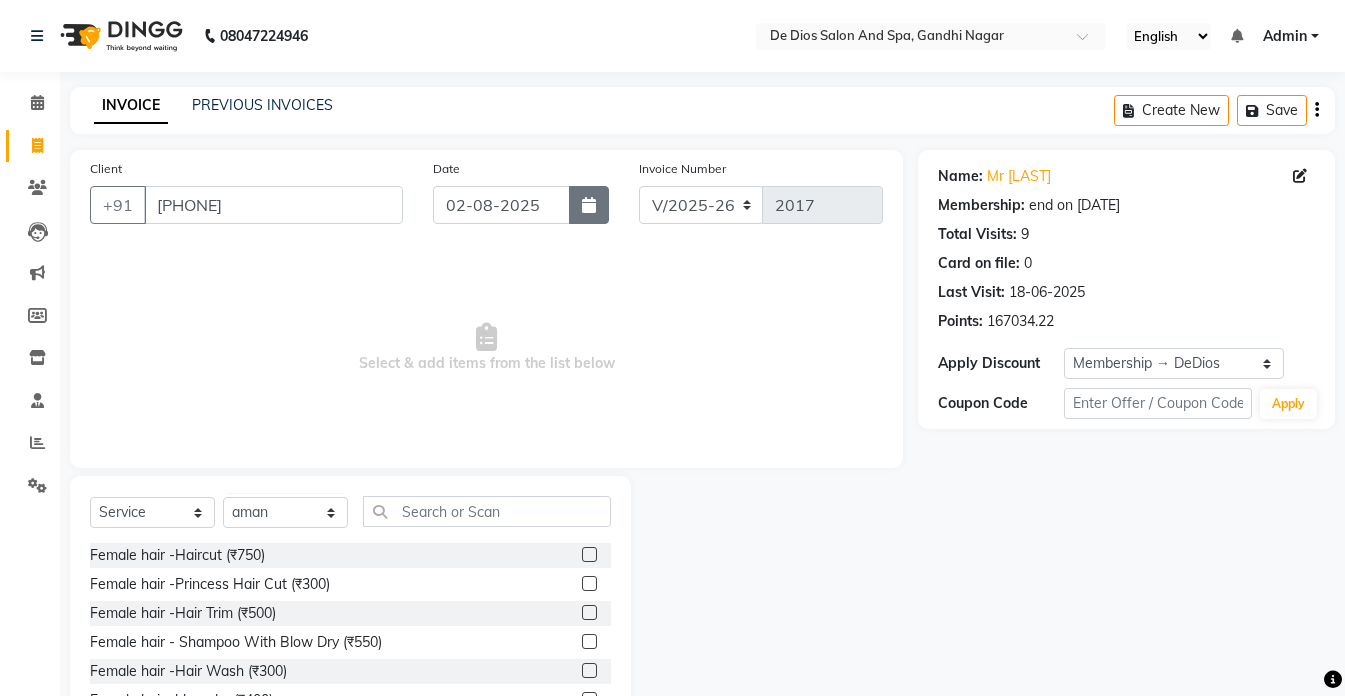 click 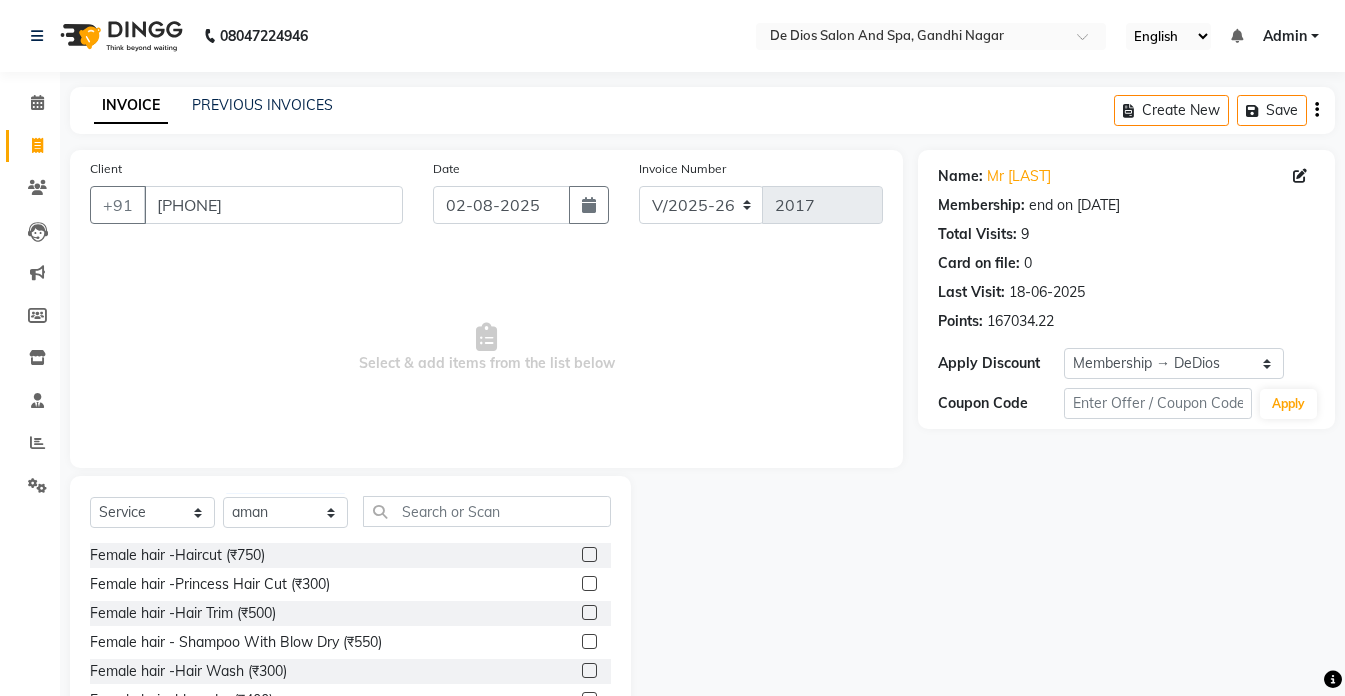 select on "8" 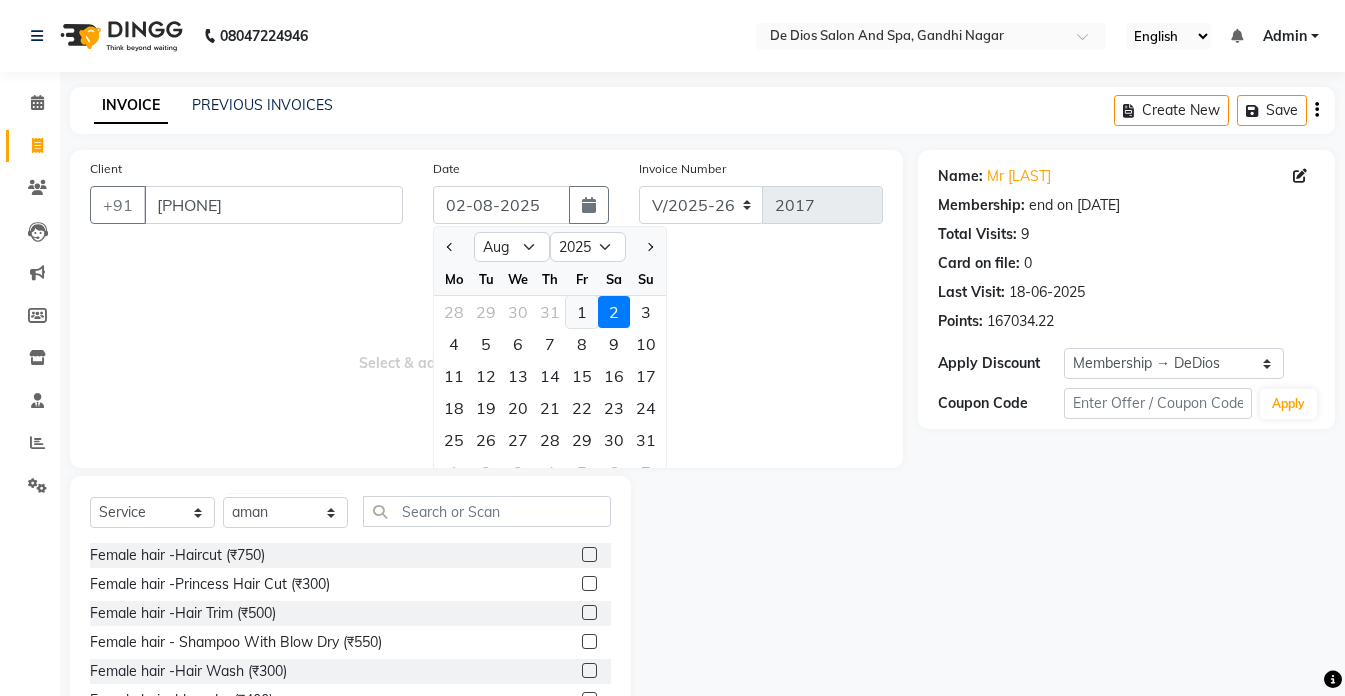 click on "1" 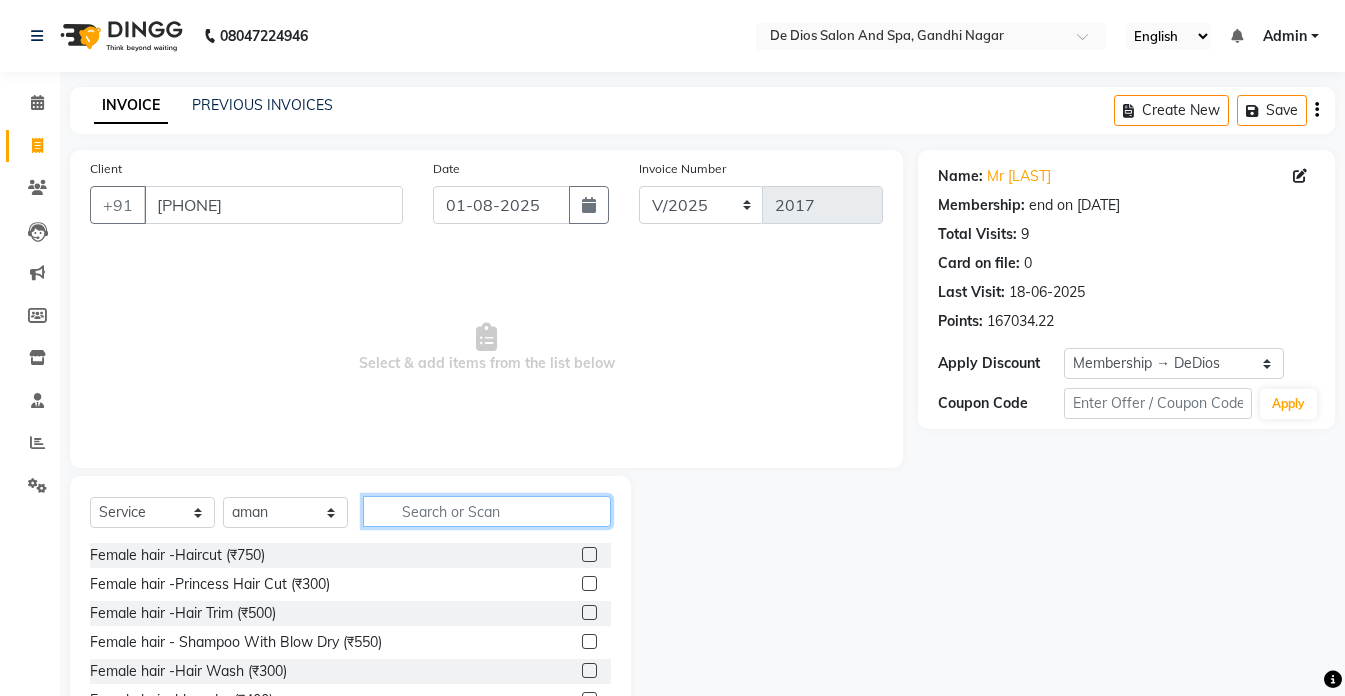 click 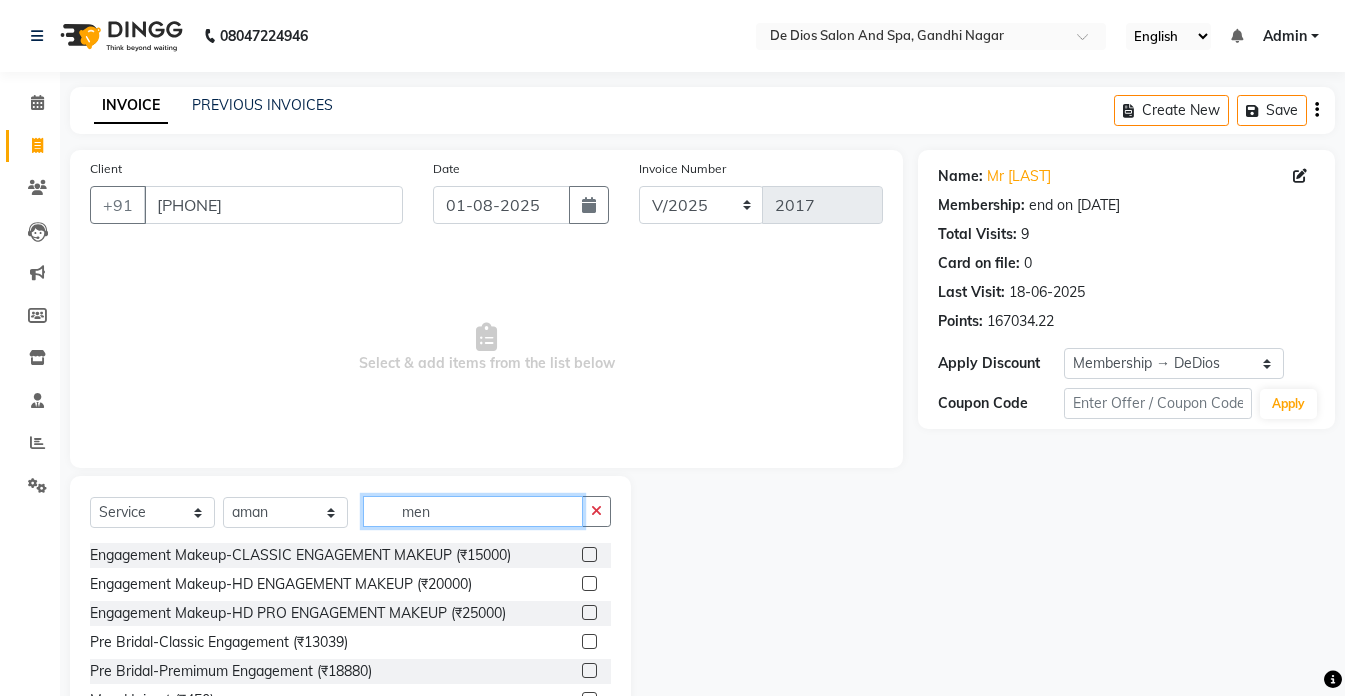 scroll, scrollTop: 100, scrollLeft: 0, axis: vertical 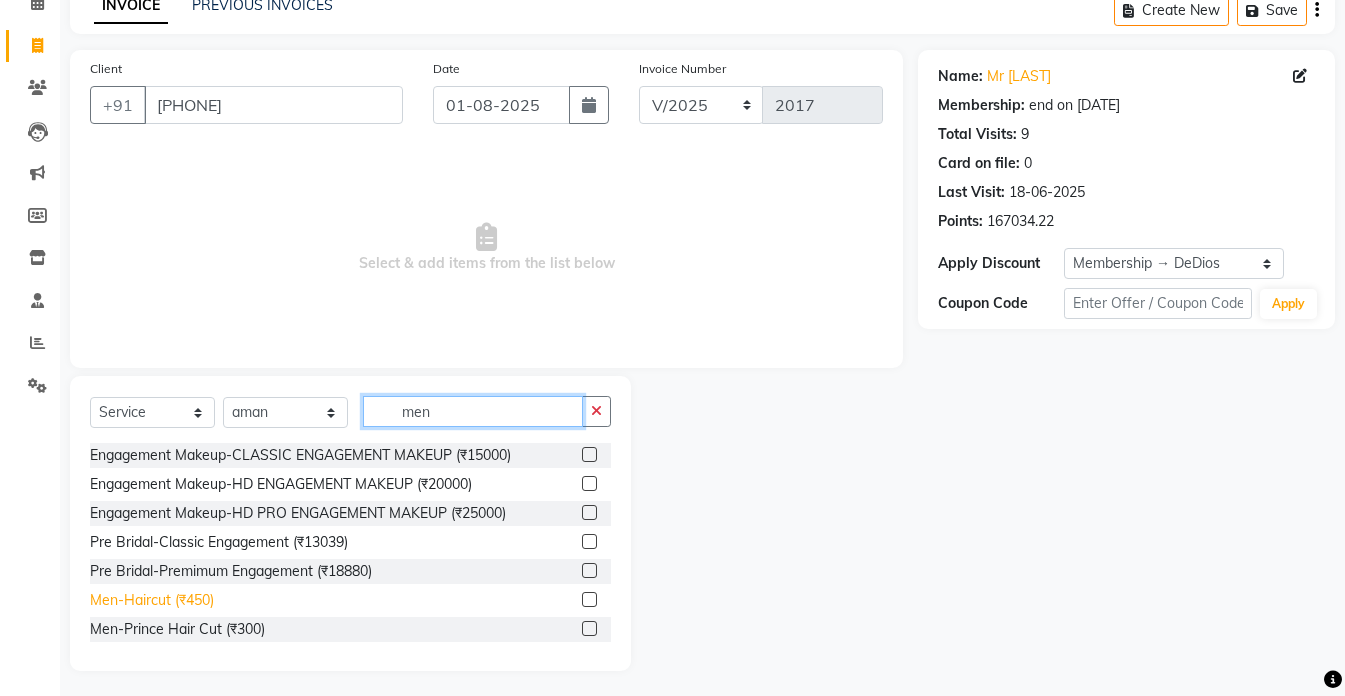 type on "men" 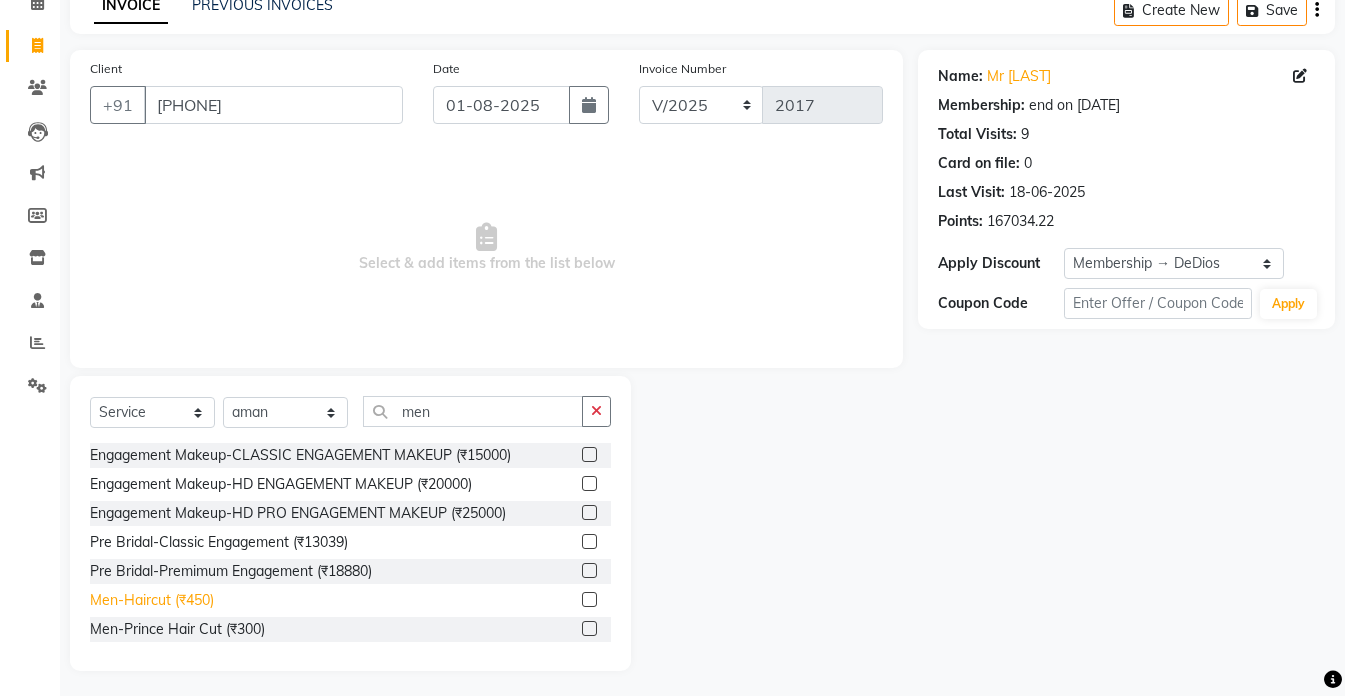 click on "Men-Haircut (₹450)" 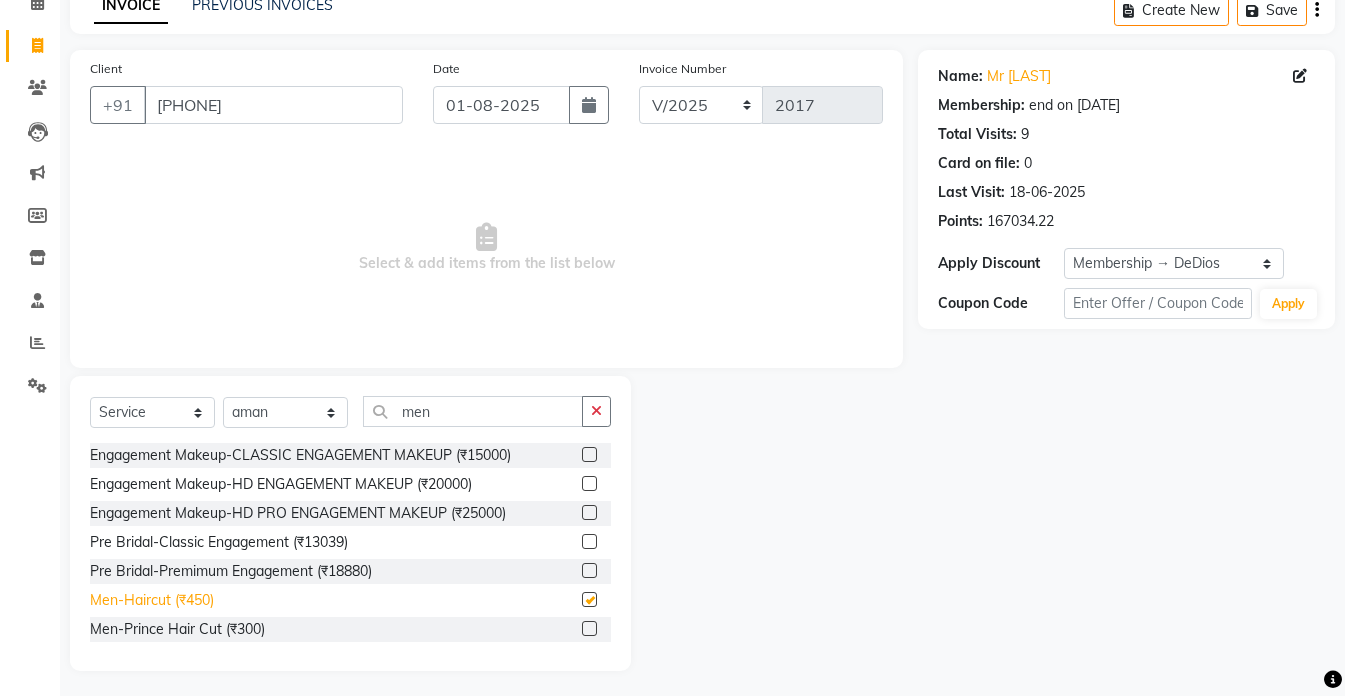 click on "Men-Haircut (₹450)" 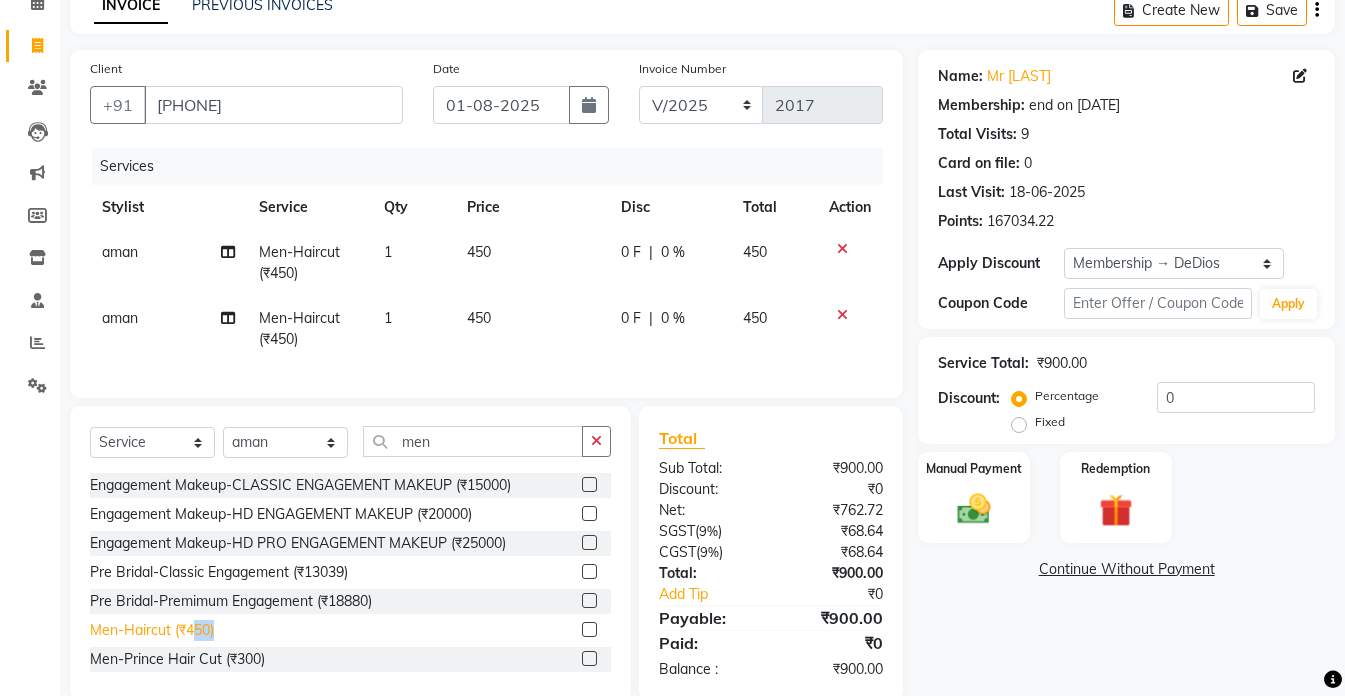 checkbox on "false" 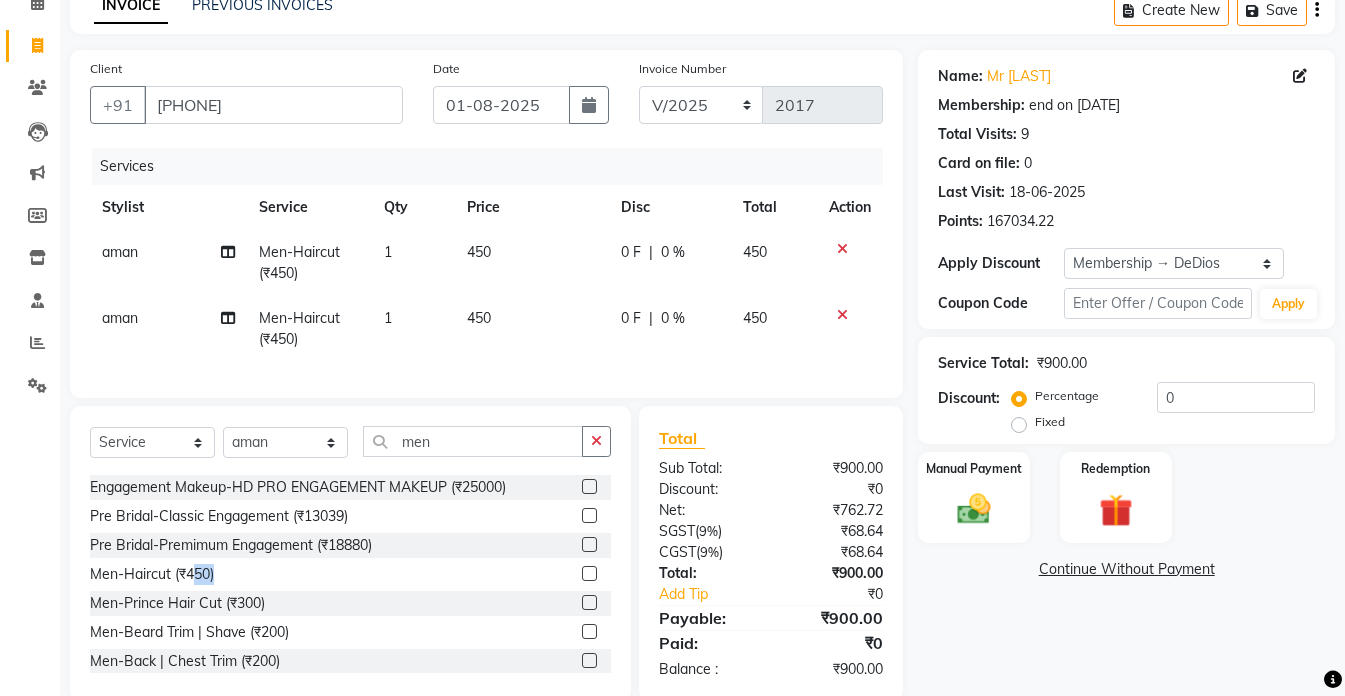 scroll, scrollTop: 100, scrollLeft: 0, axis: vertical 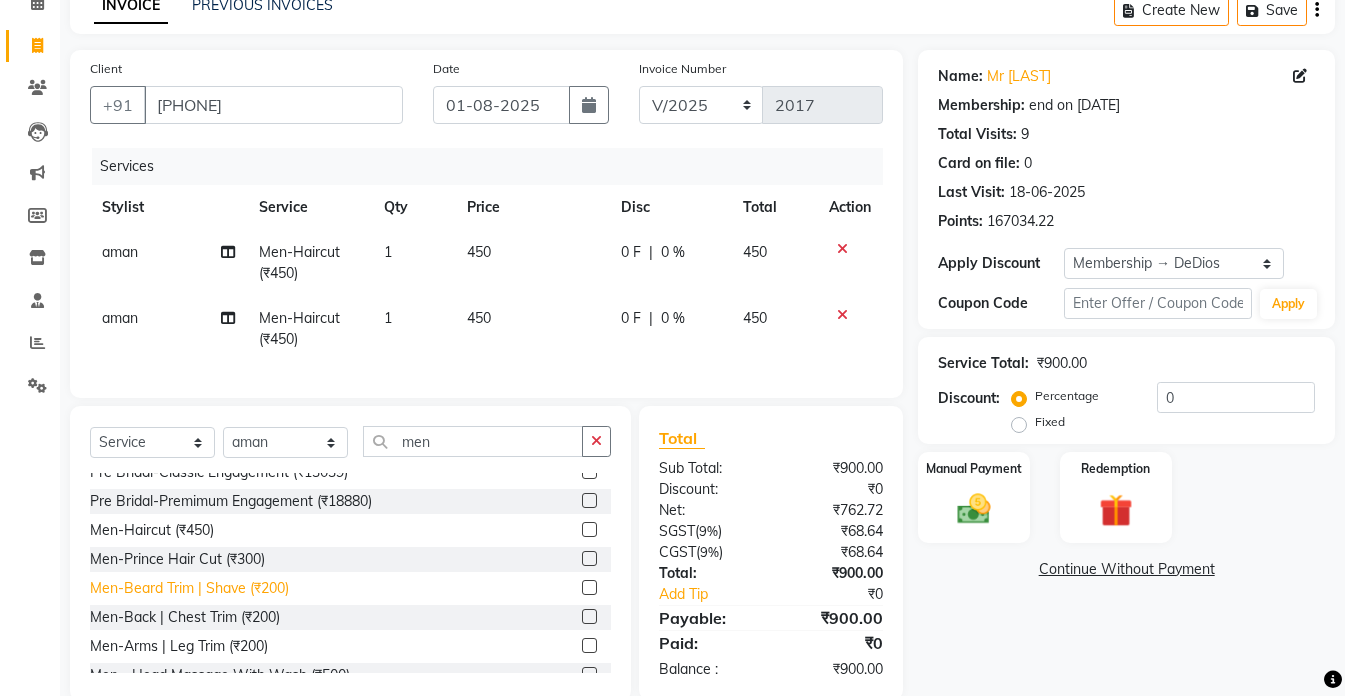 click on "Men-Beard Trim | Shave (₹200)" 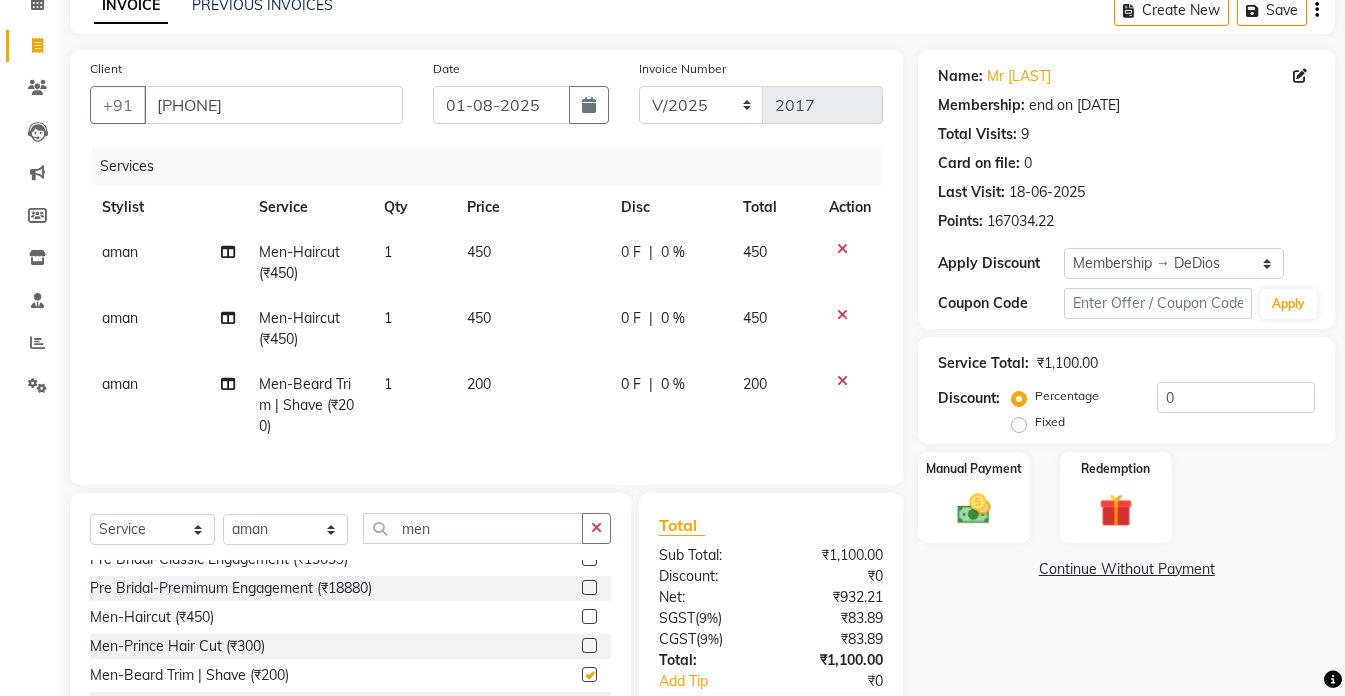 checkbox on "false" 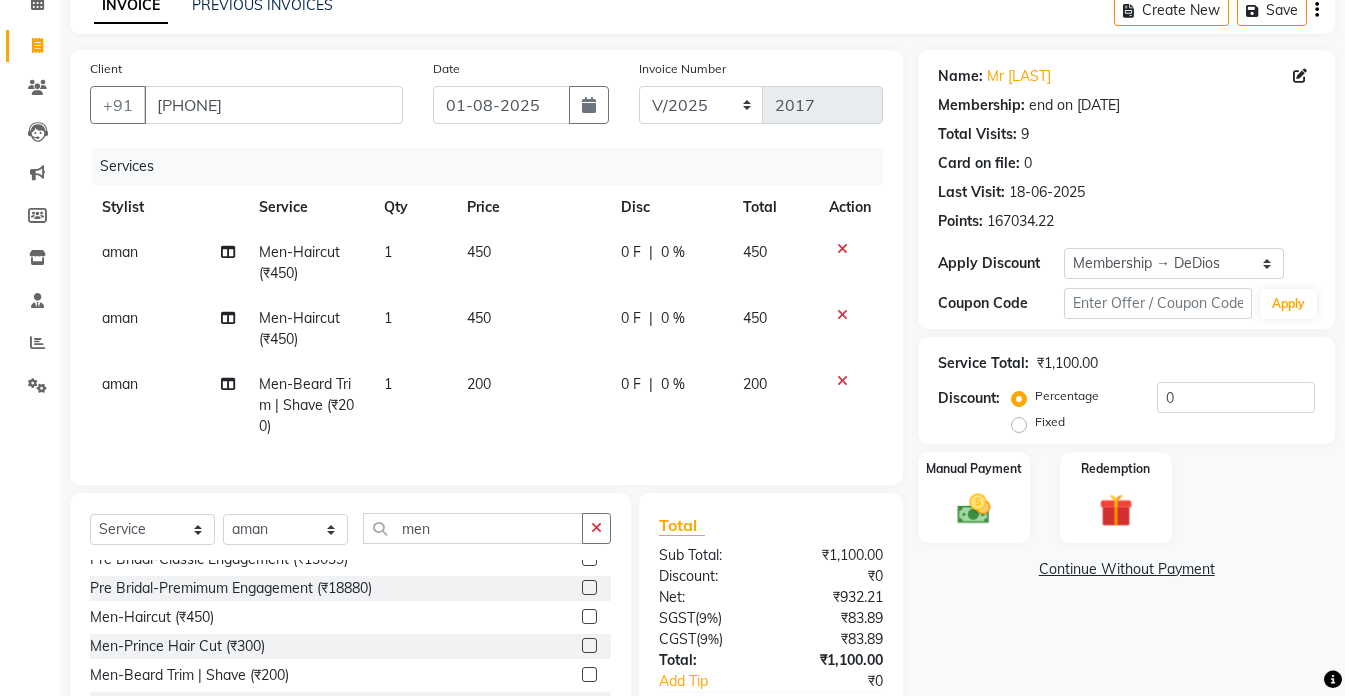 click 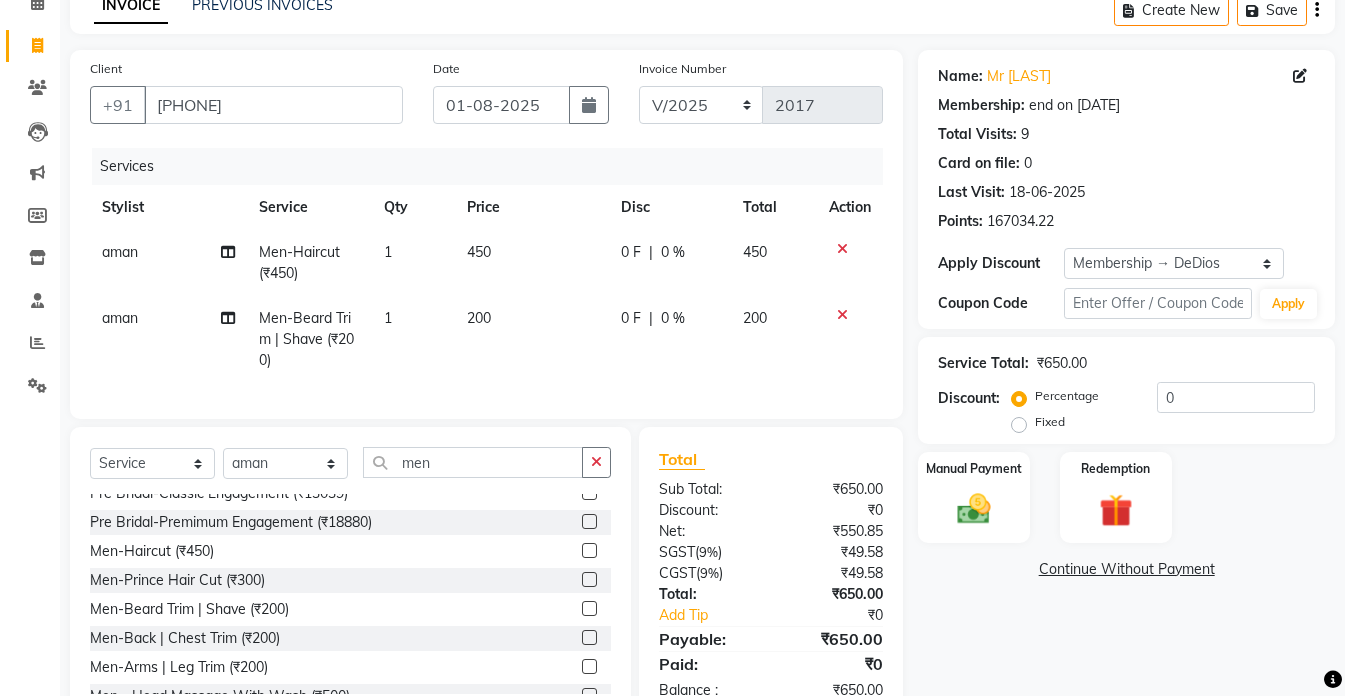scroll, scrollTop: 171, scrollLeft: 0, axis: vertical 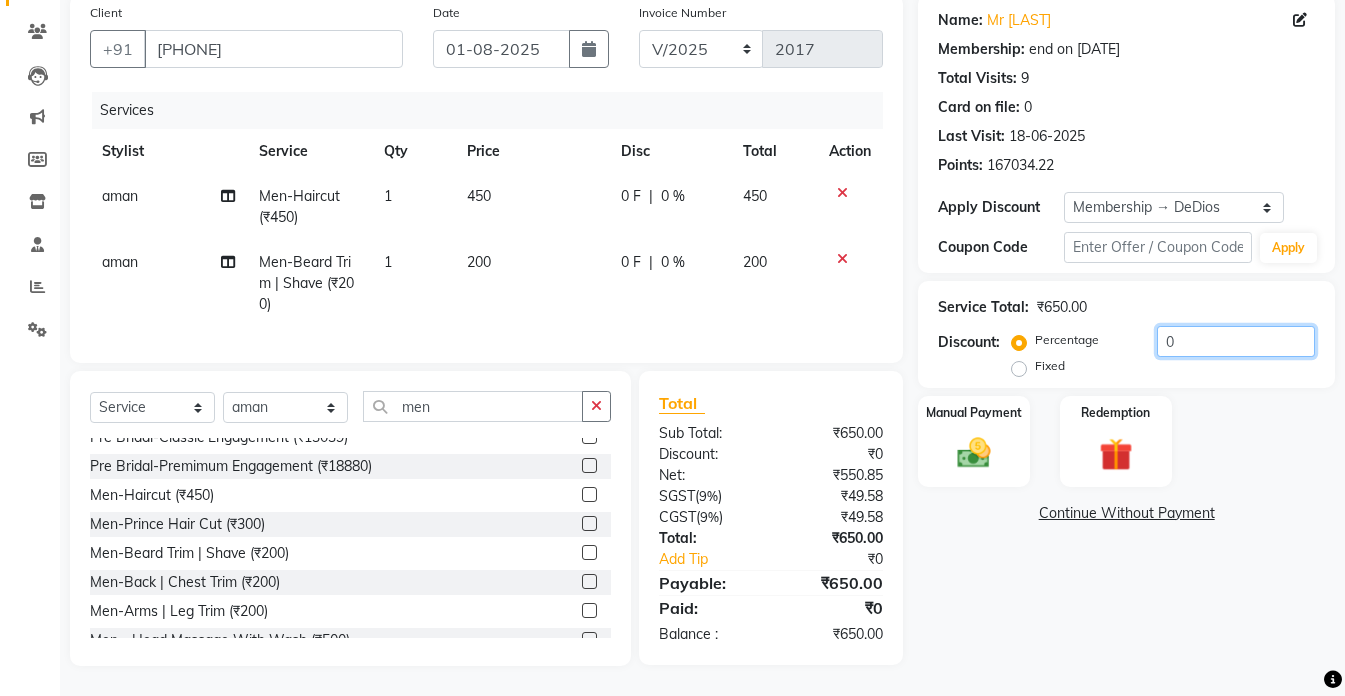 click on "0" 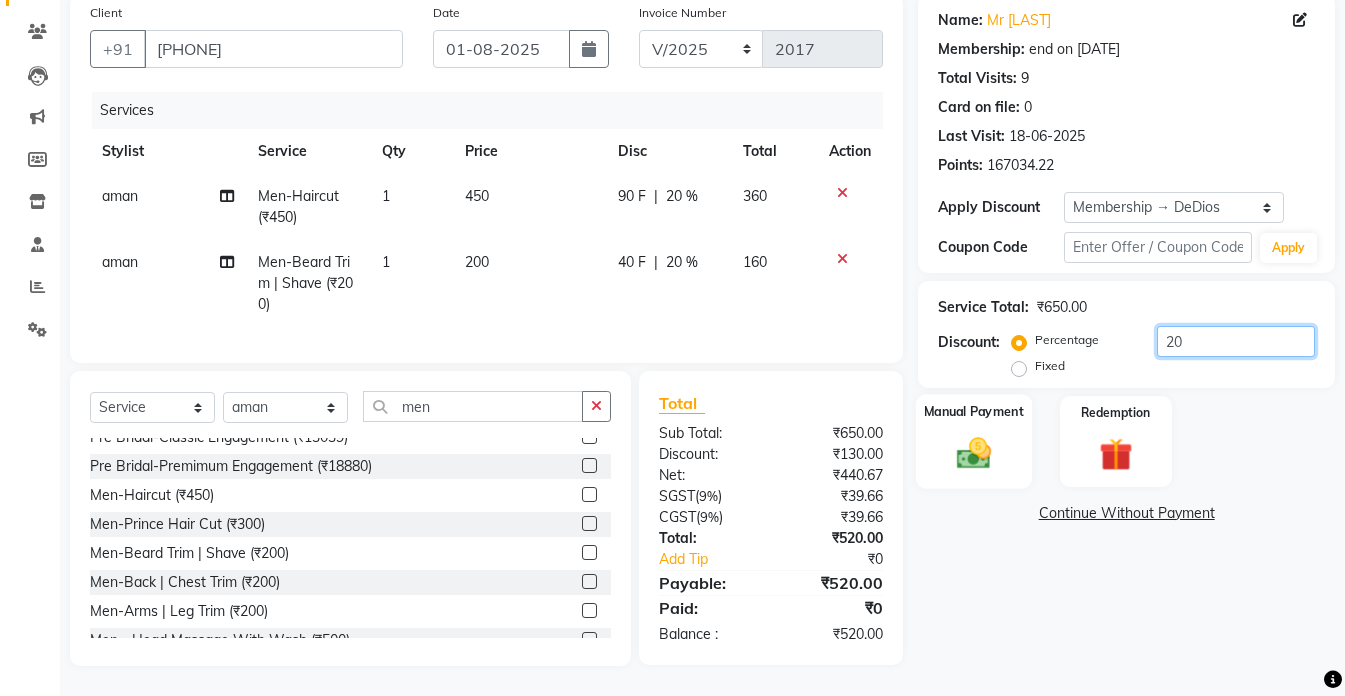 type on "20" 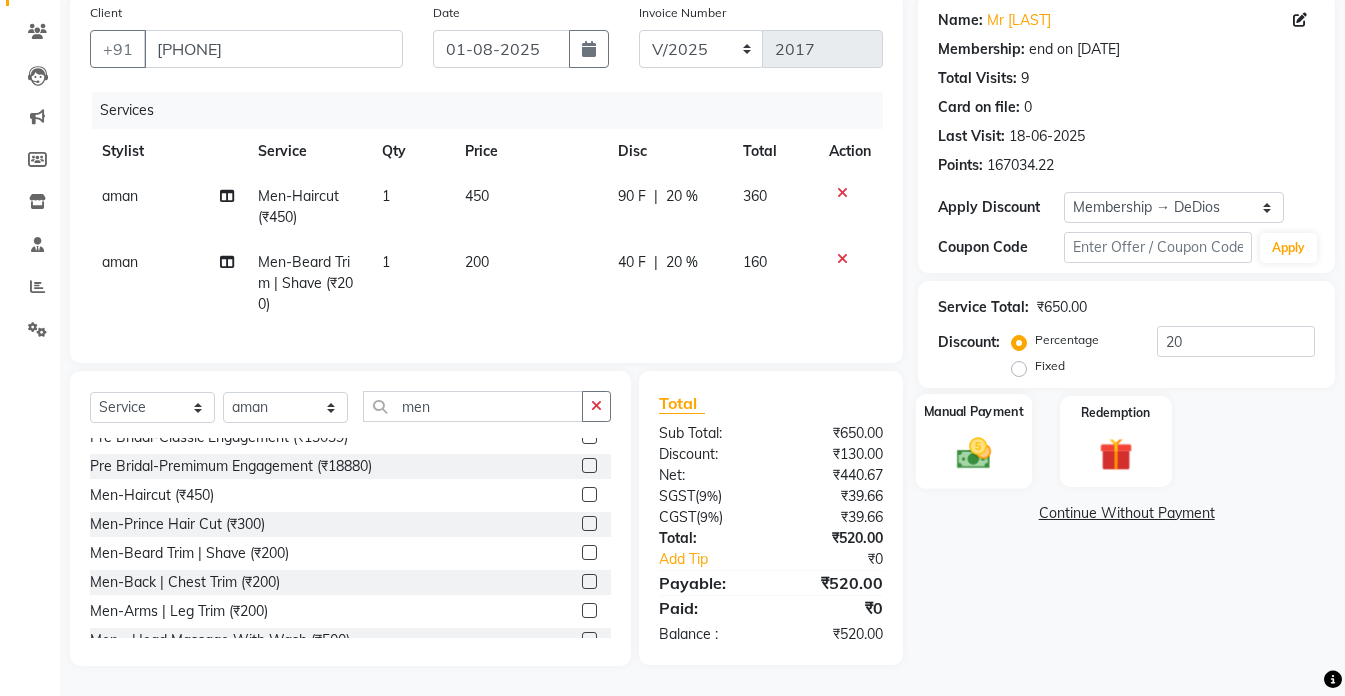 click 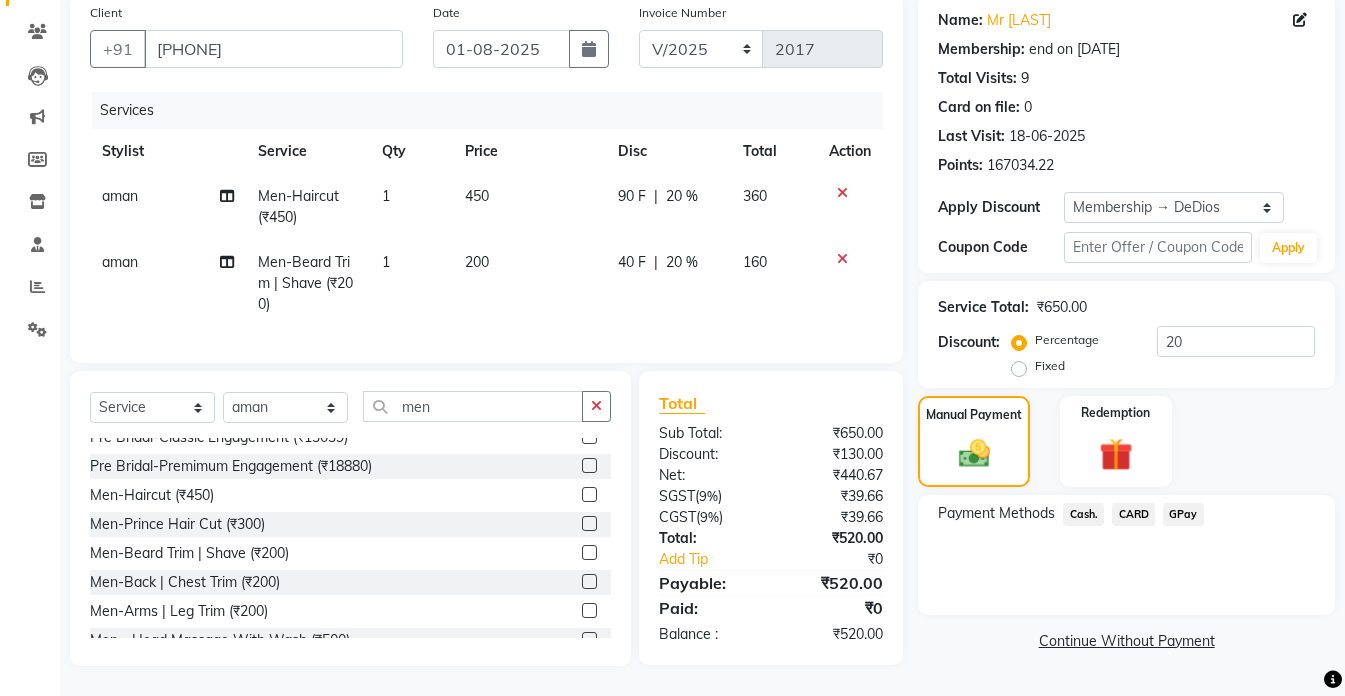 click on "Cash." 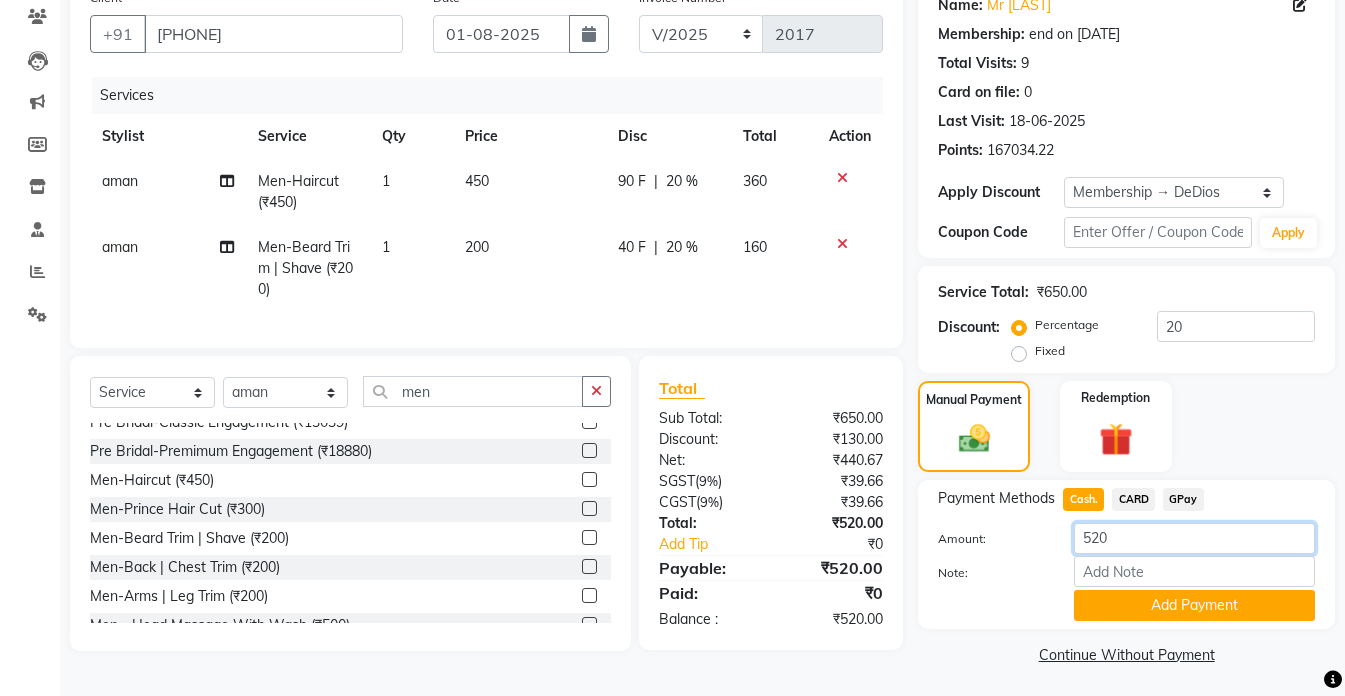 click on "520" 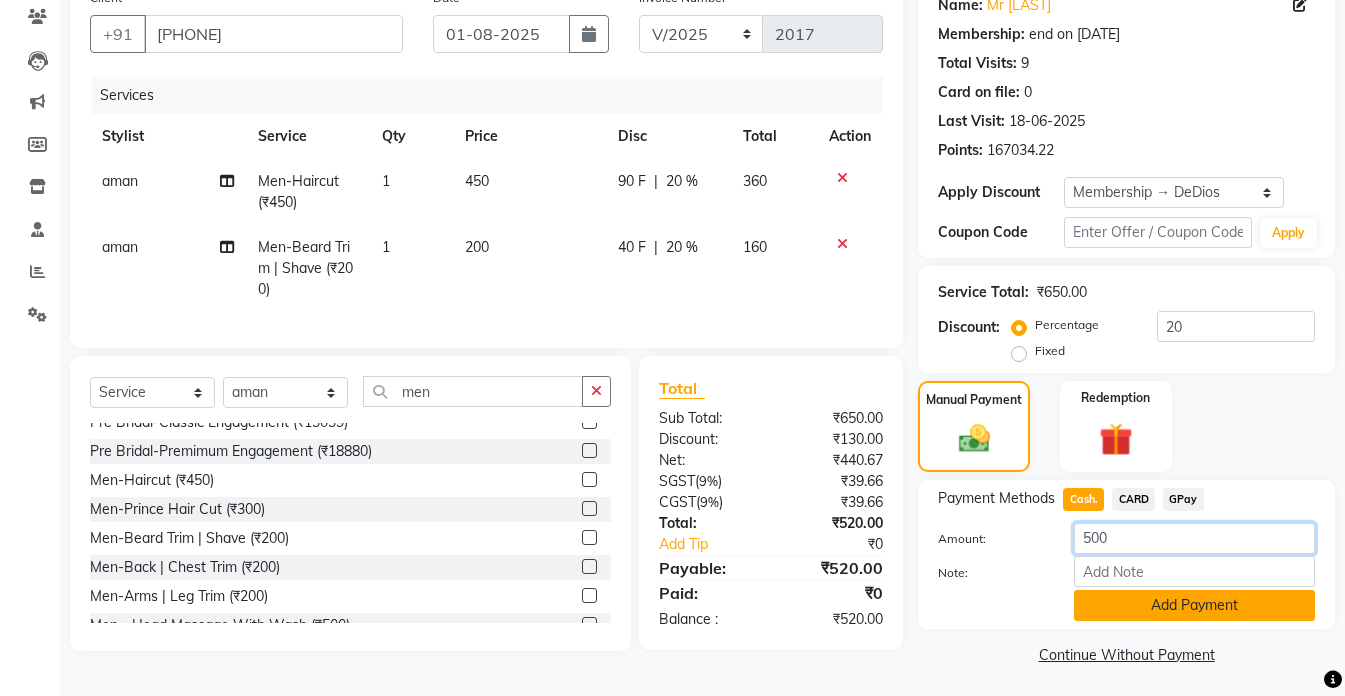 type on "500" 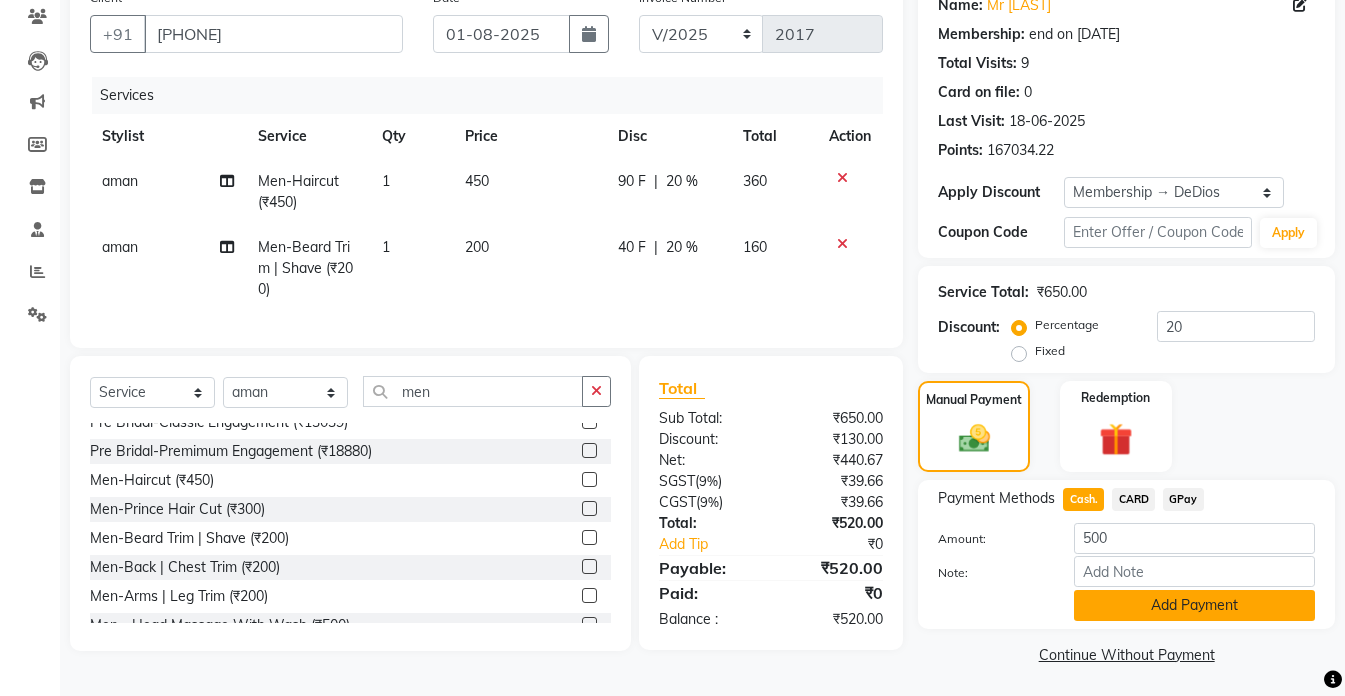 click on "Add Payment" 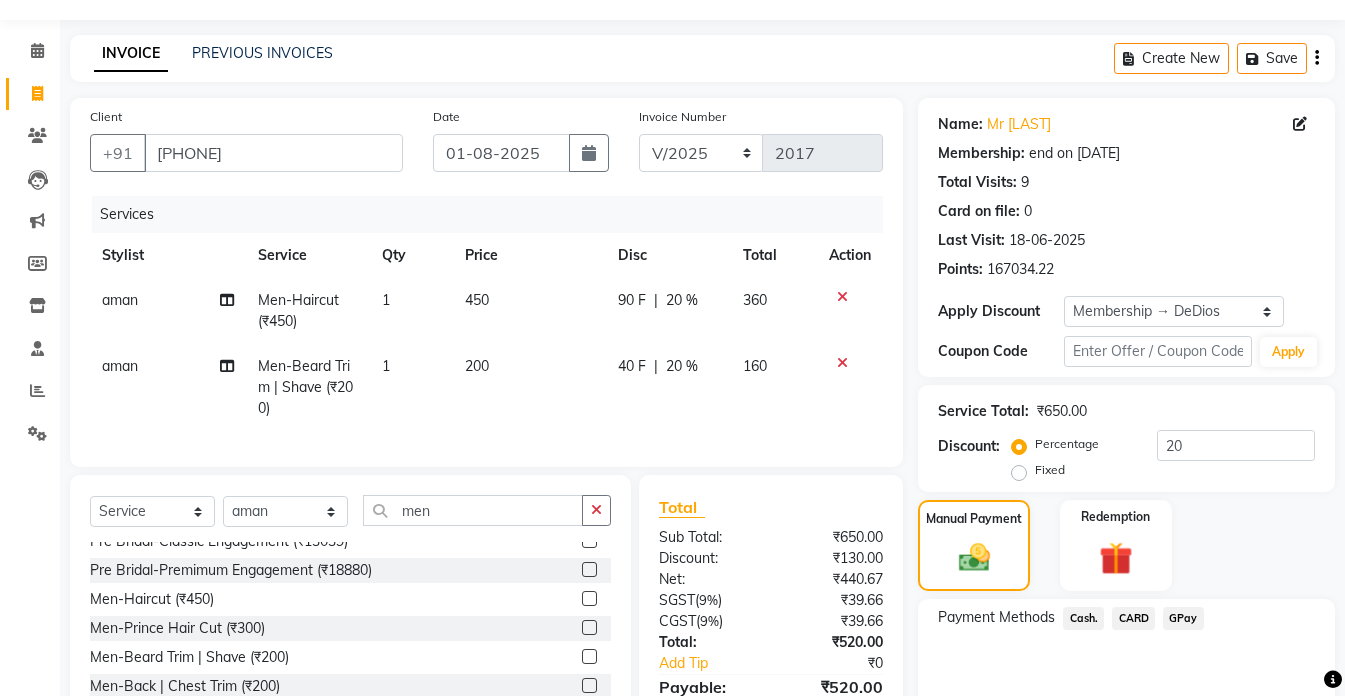 scroll, scrollTop: 352, scrollLeft: 0, axis: vertical 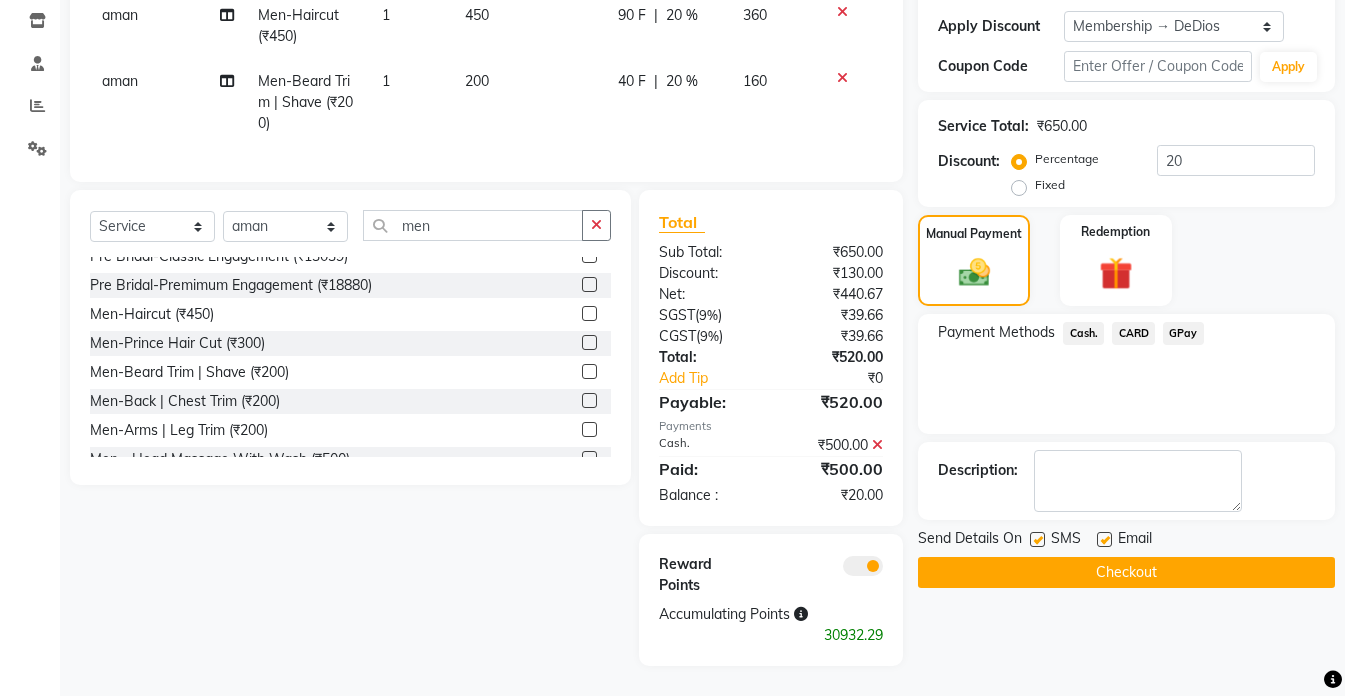 click on "Checkout" 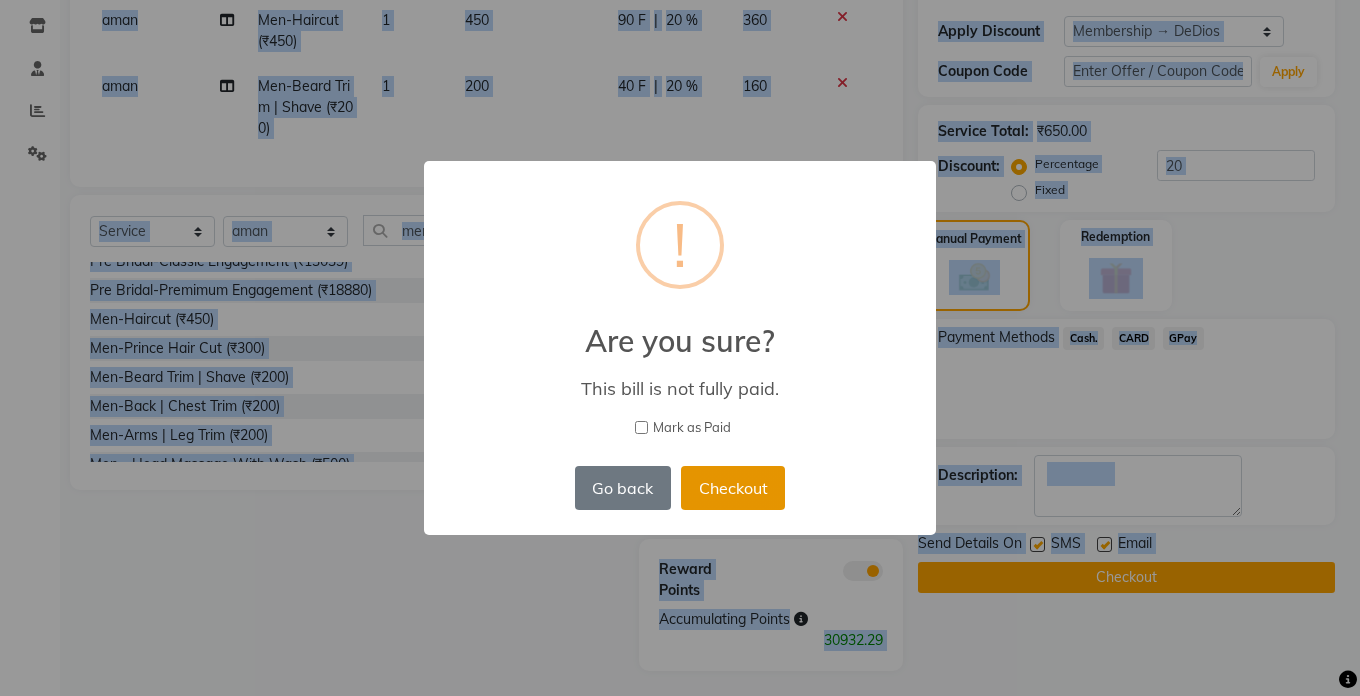 click on "Checkout" at bounding box center (733, 488) 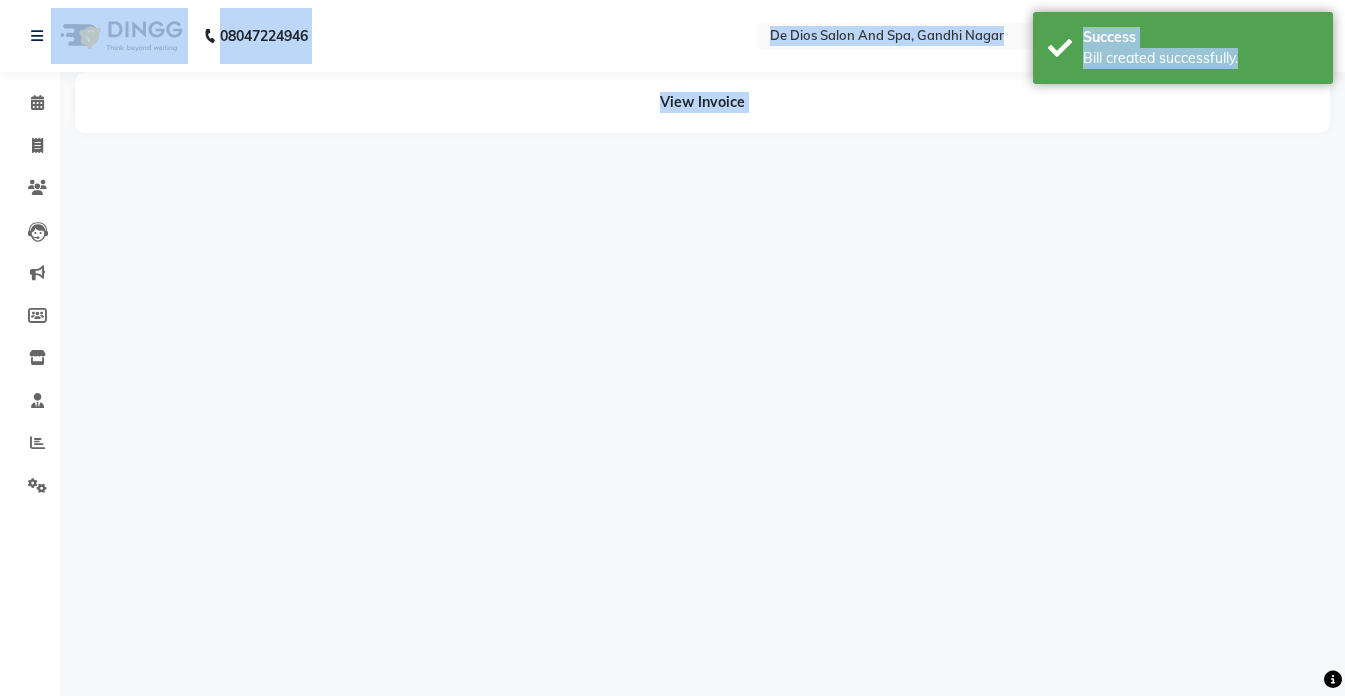 scroll, scrollTop: 0, scrollLeft: 0, axis: both 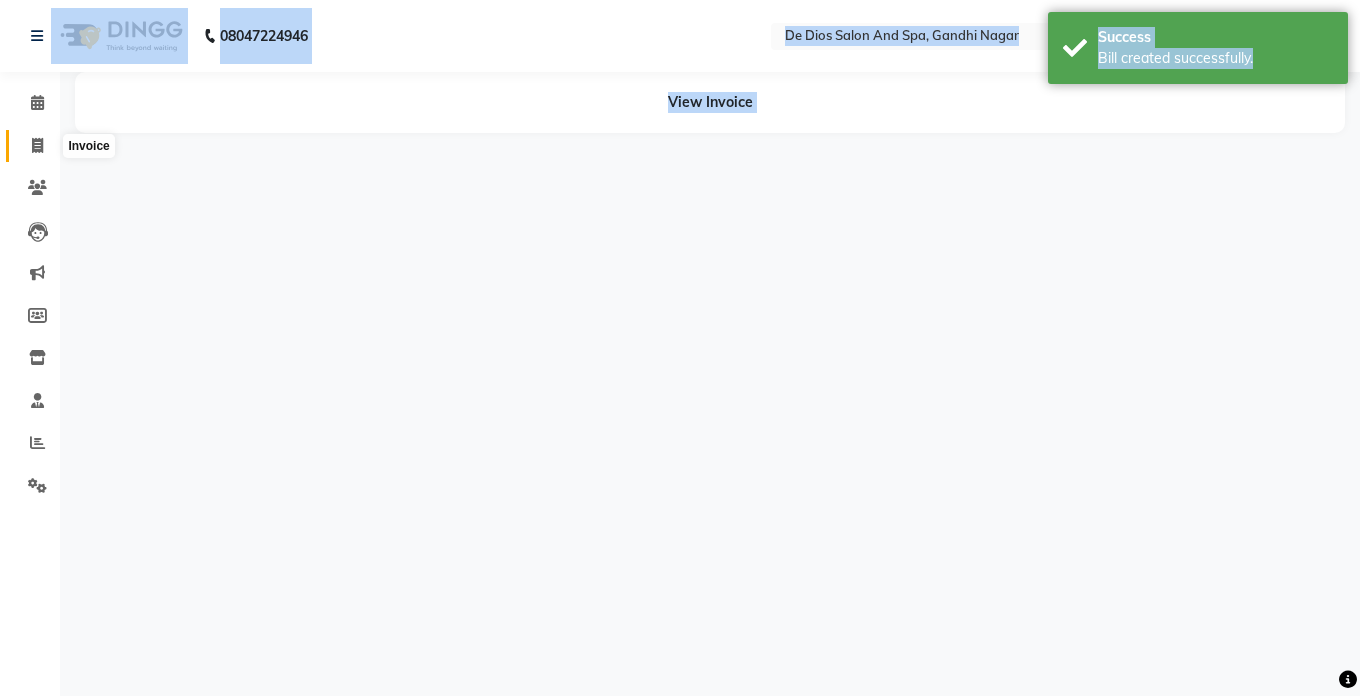 click 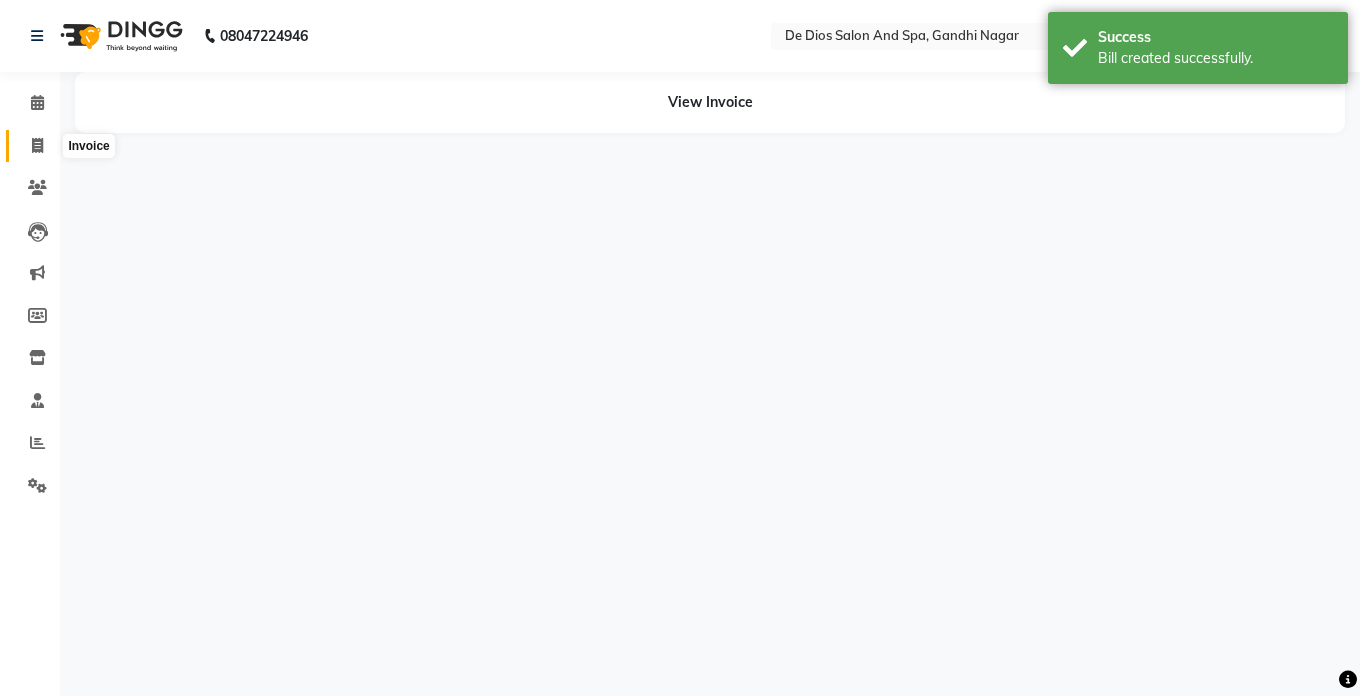 select on "service" 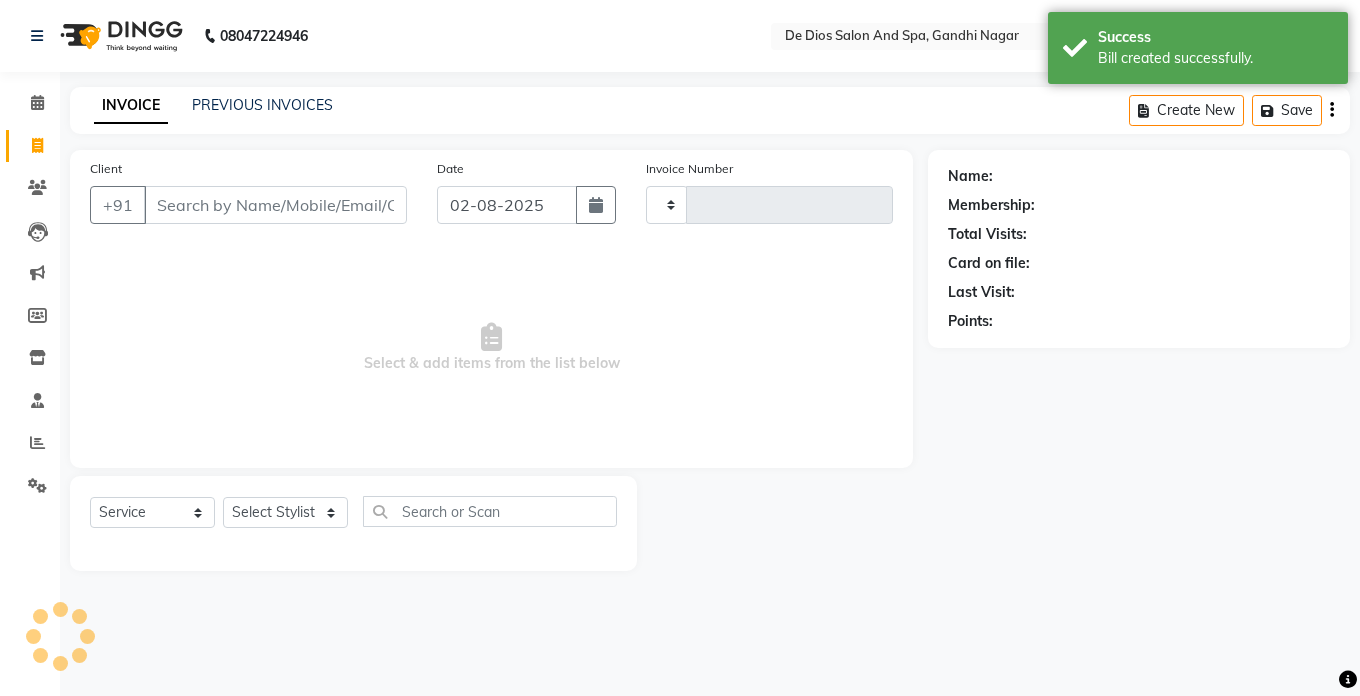 type on "2018" 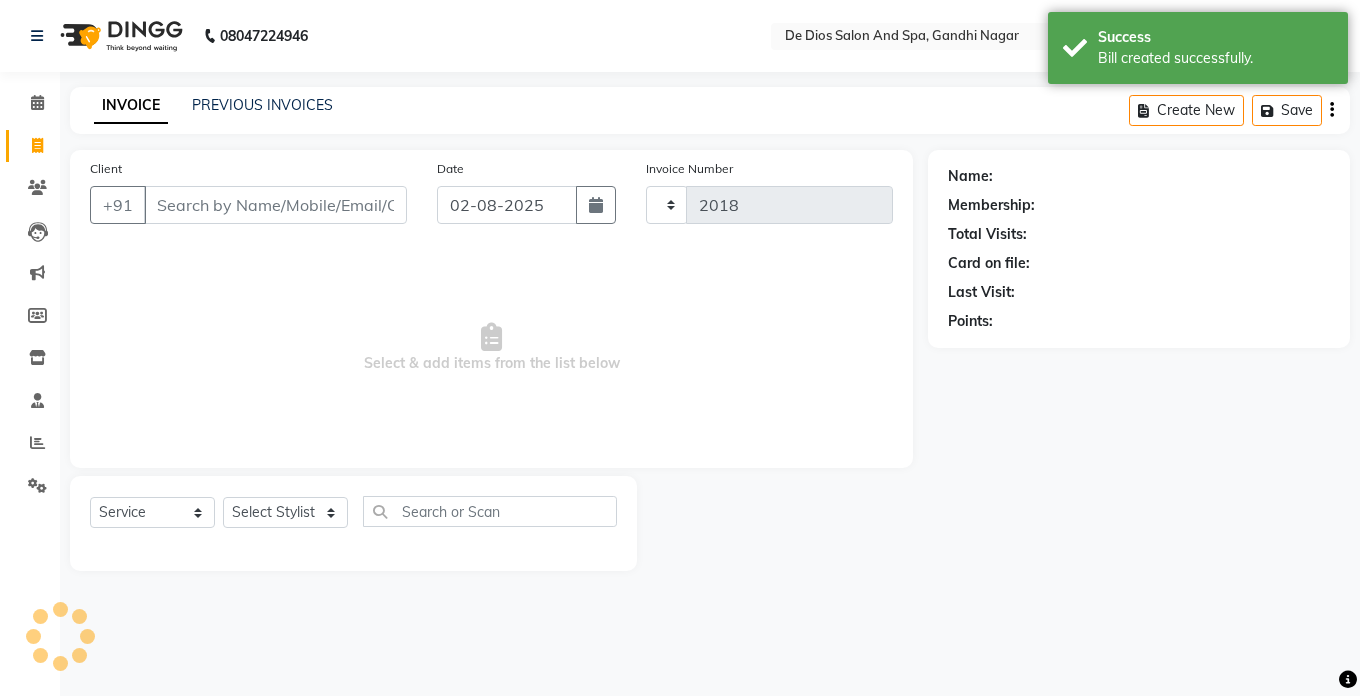 select on "6431" 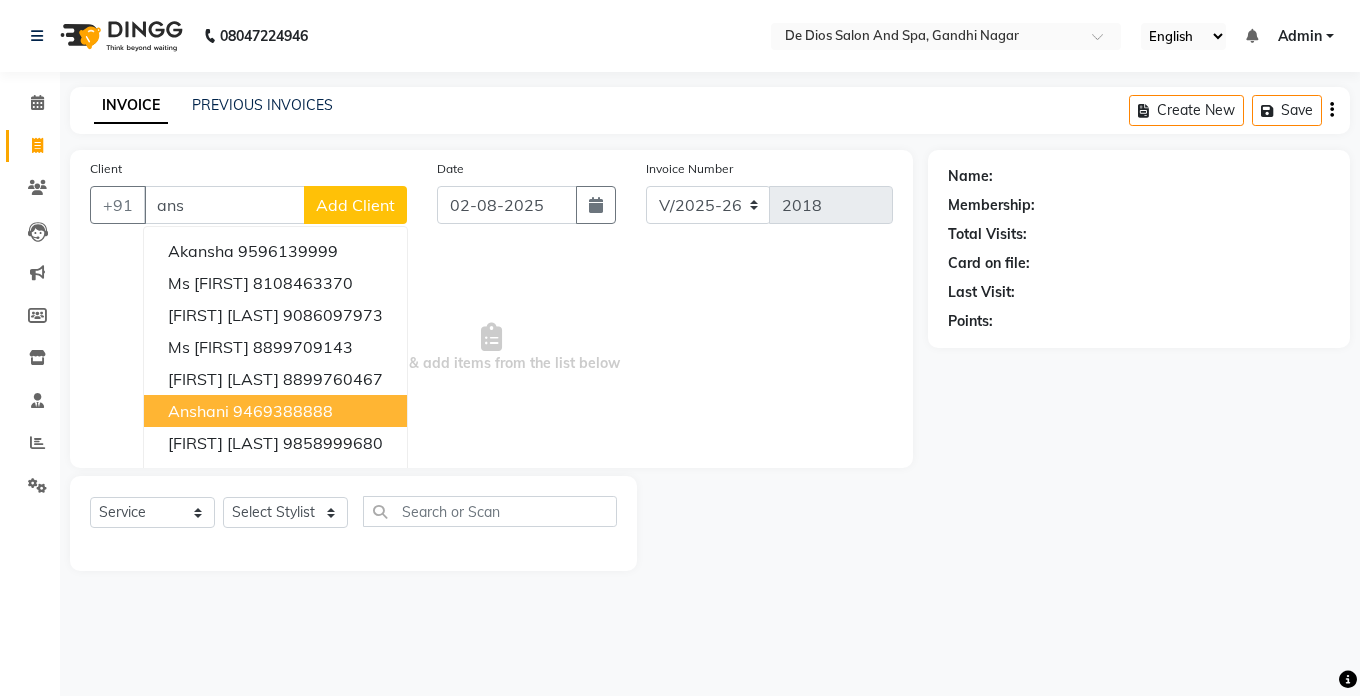 click on "9469388888" at bounding box center [283, 411] 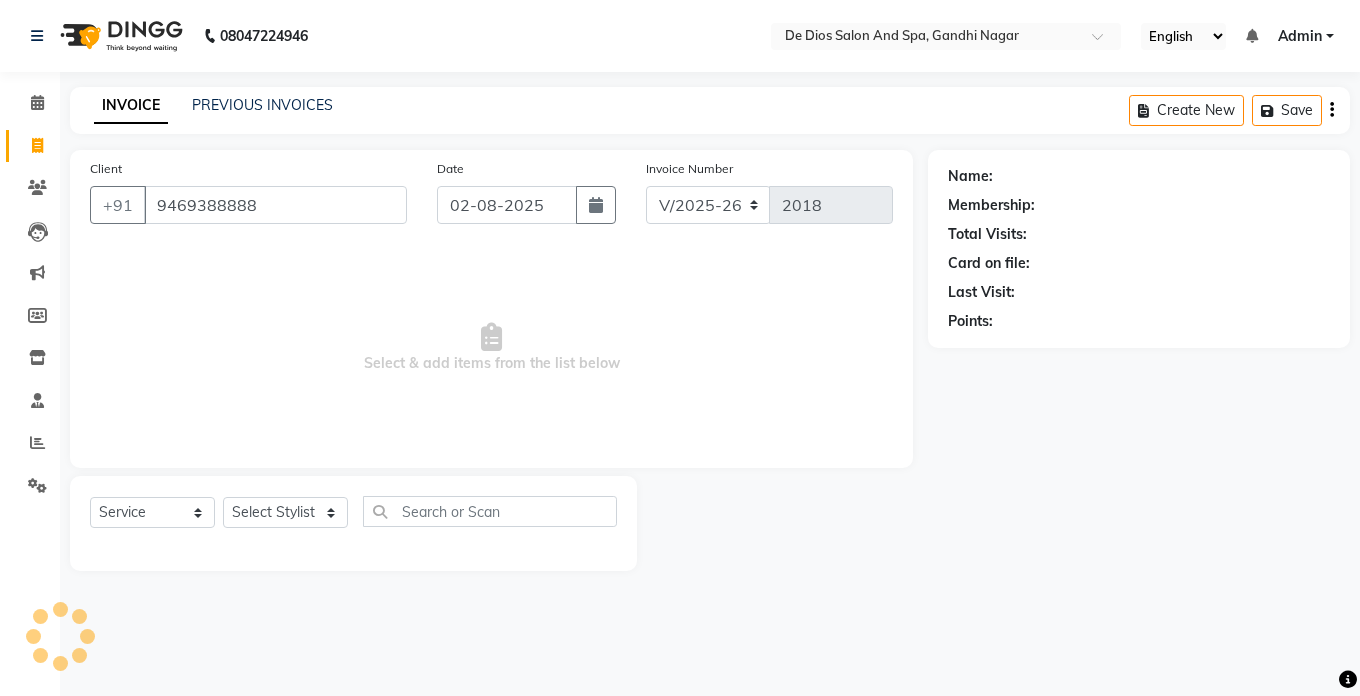 type on "9469388888" 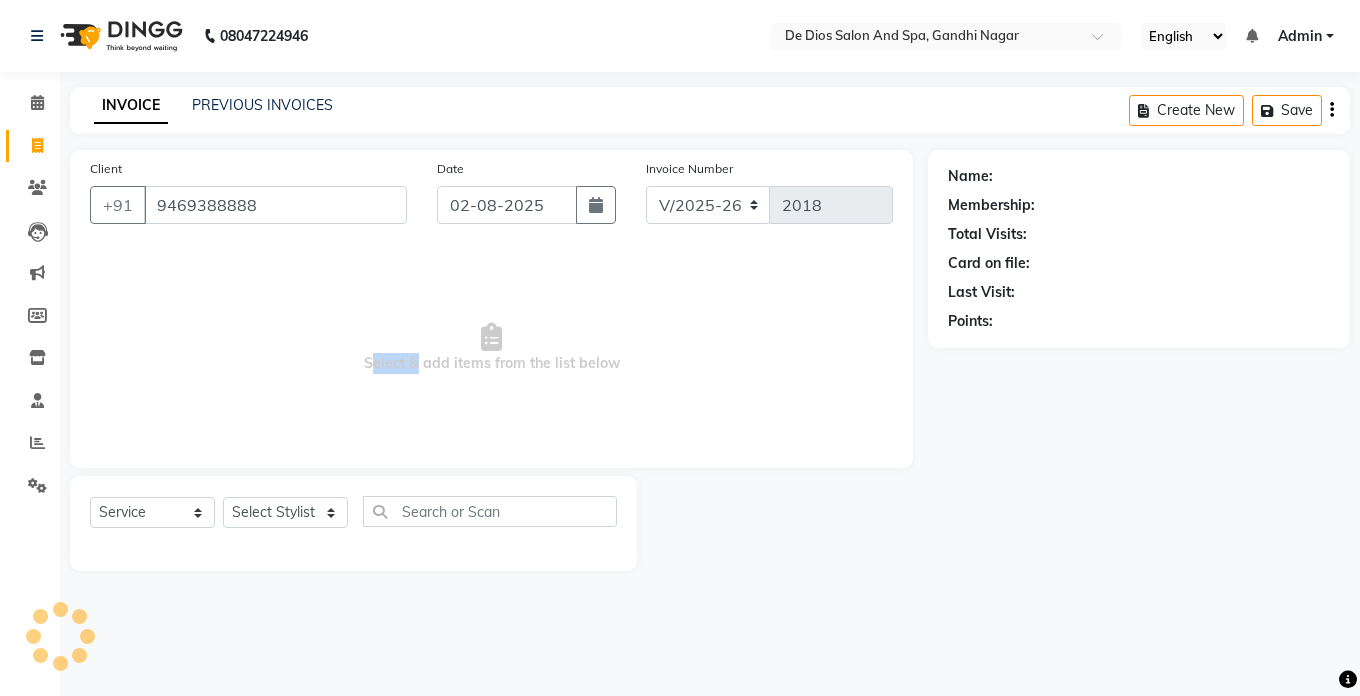click on "Select & add items from the list below" at bounding box center (491, 348) 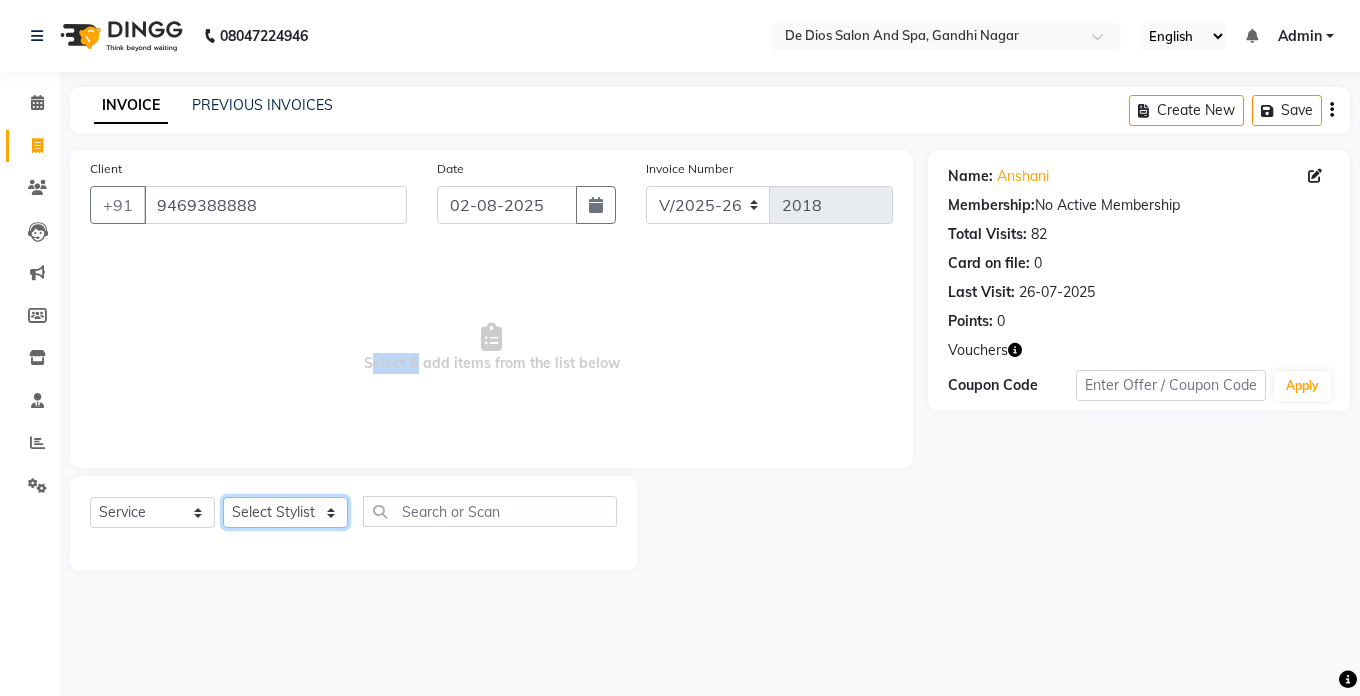 drag, startPoint x: 299, startPoint y: 408, endPoint x: 319, endPoint y: 503, distance: 97.082436 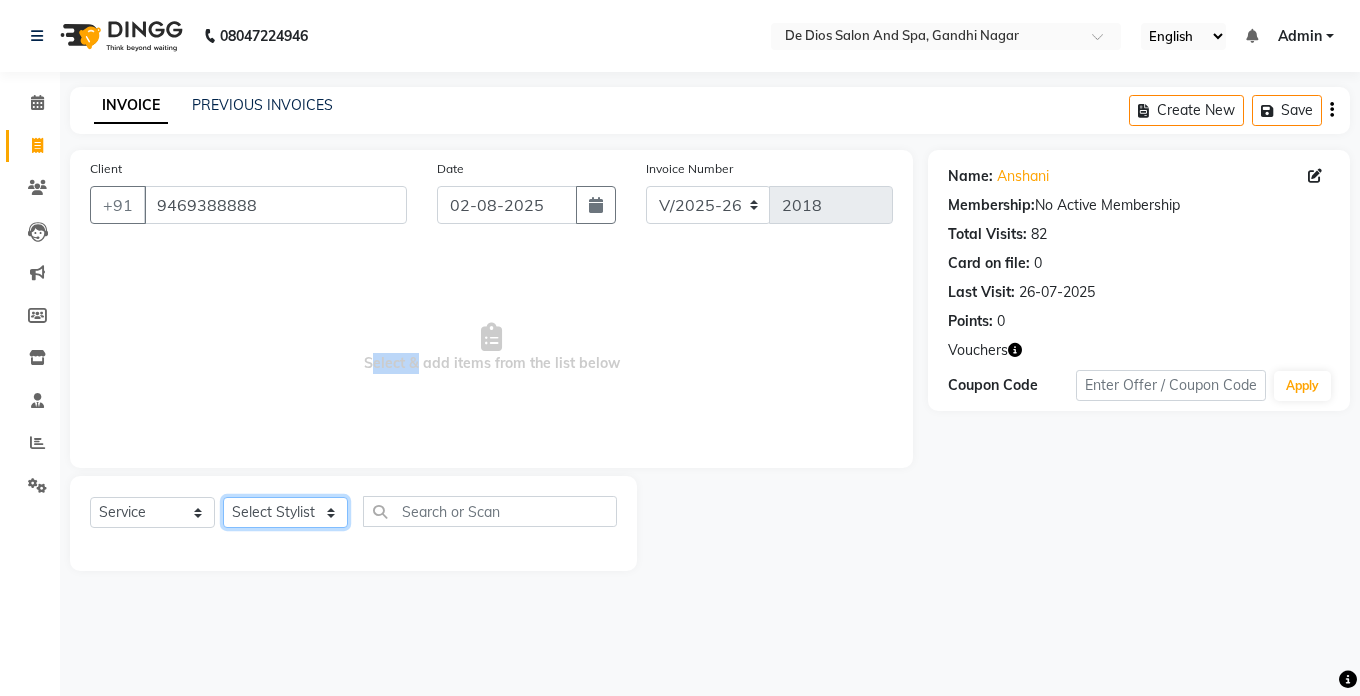 select on "49201" 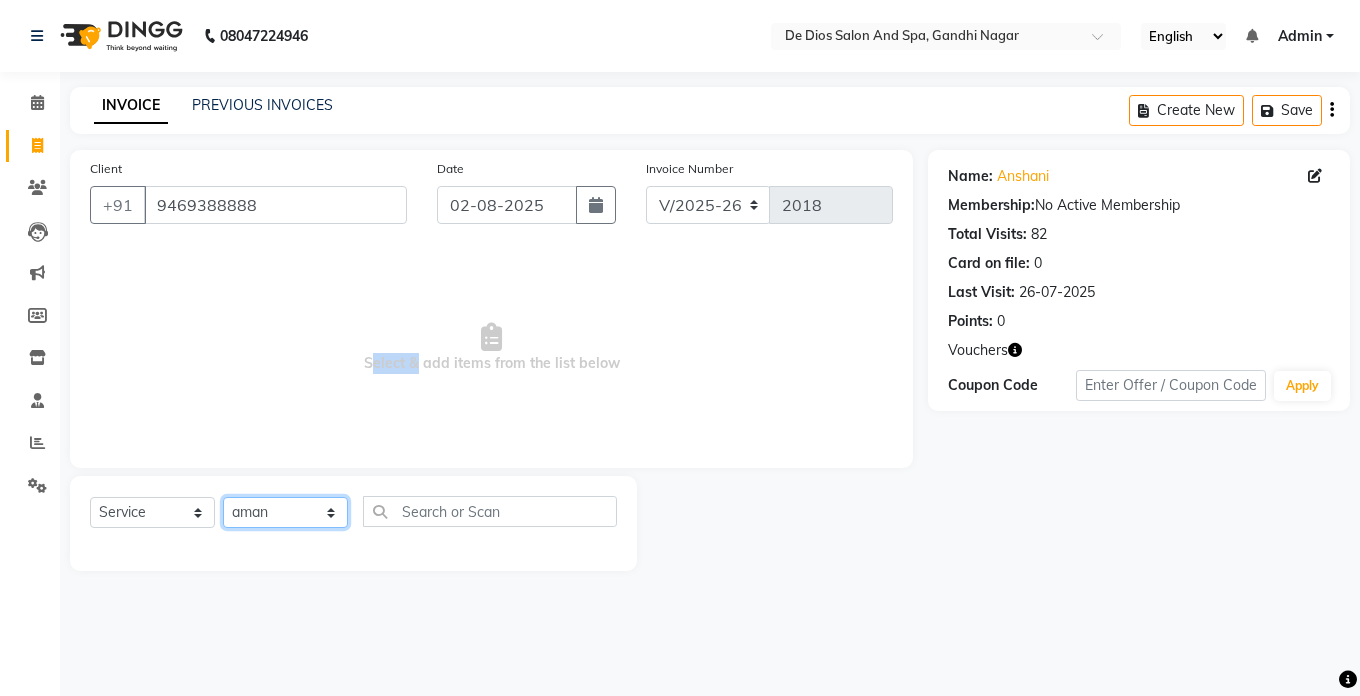 click on "Select Stylist akshay aman Arman Ashwani gunraj megha  nikita thappa nisha parveen shafali vishal vishu kumar" 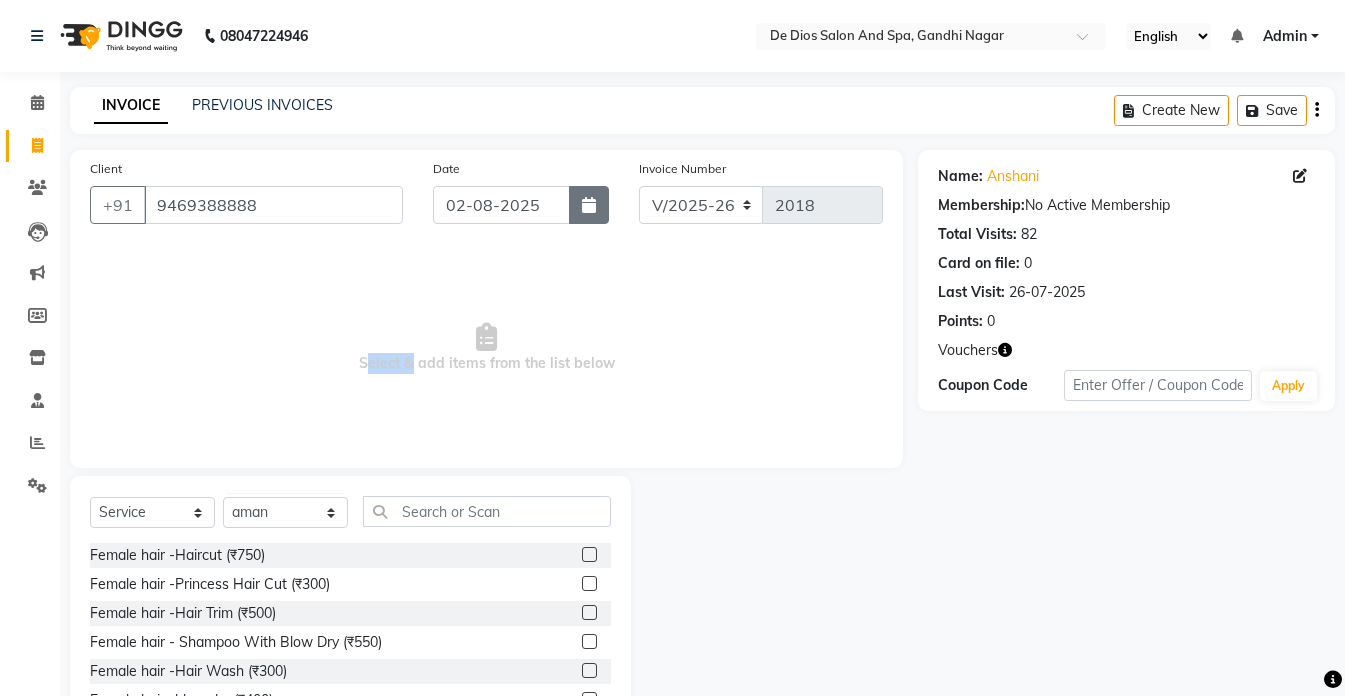 click 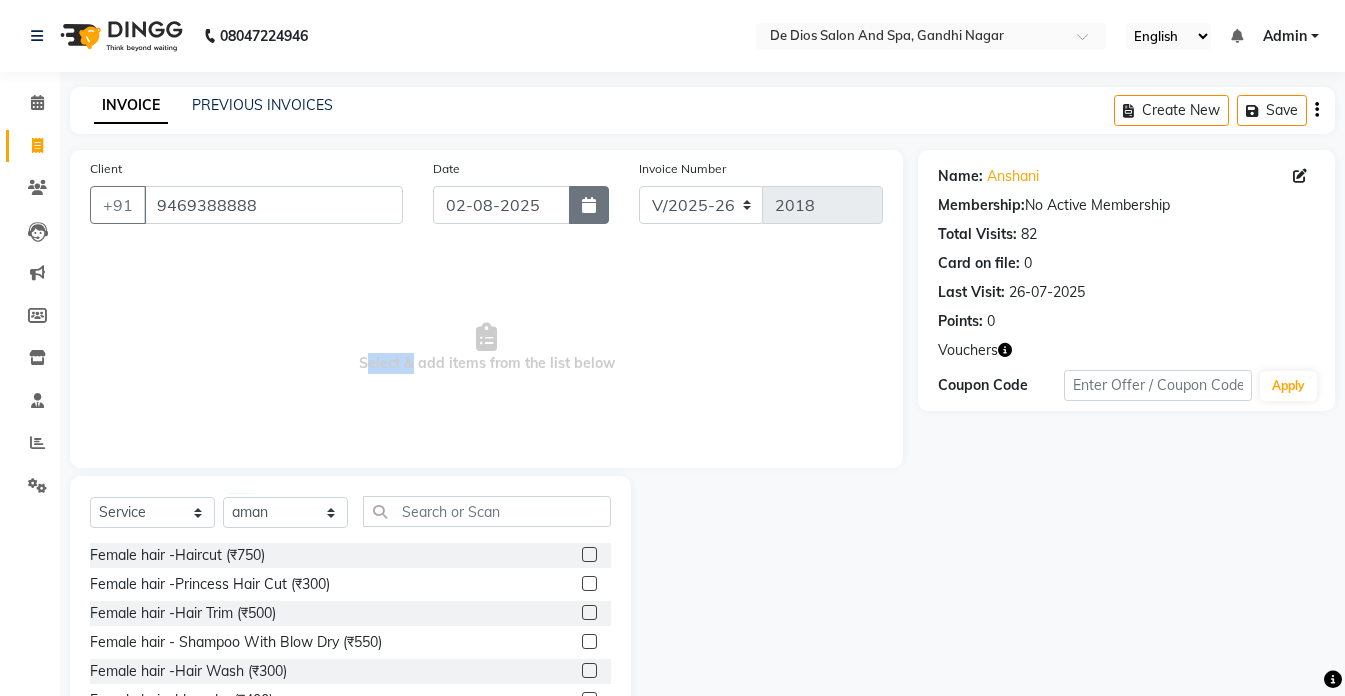 click 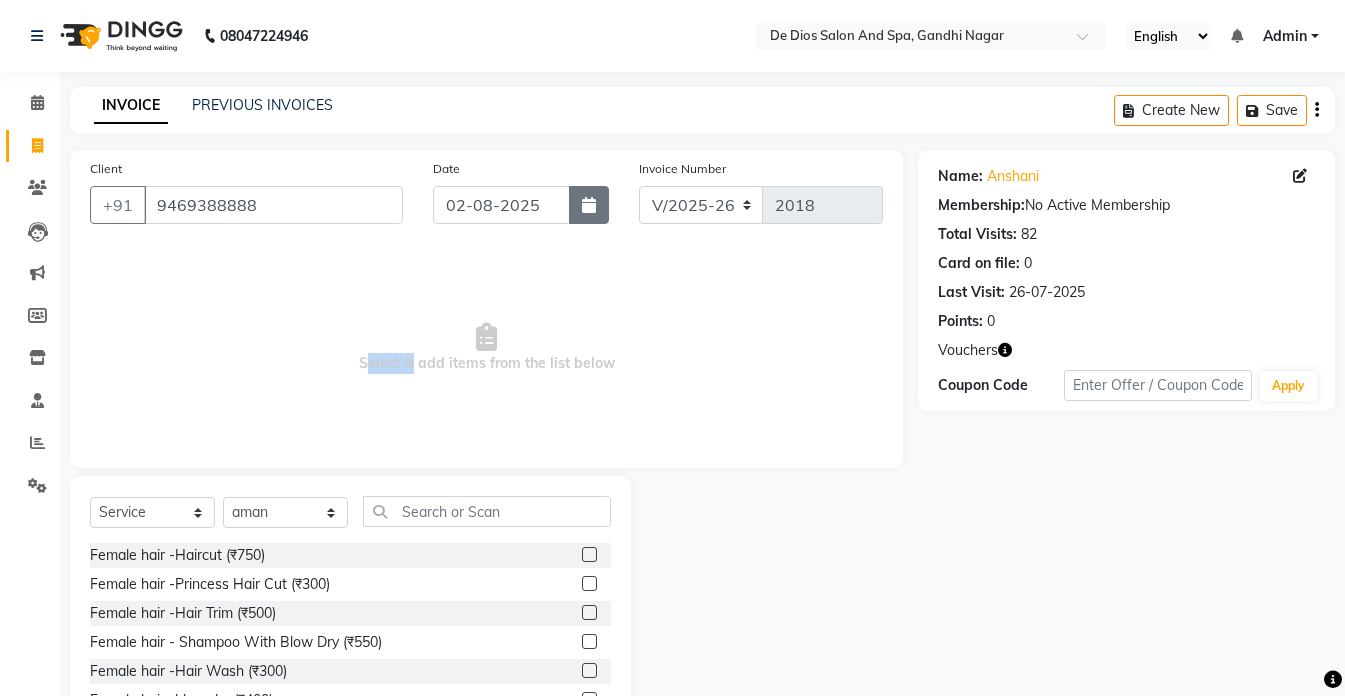 click 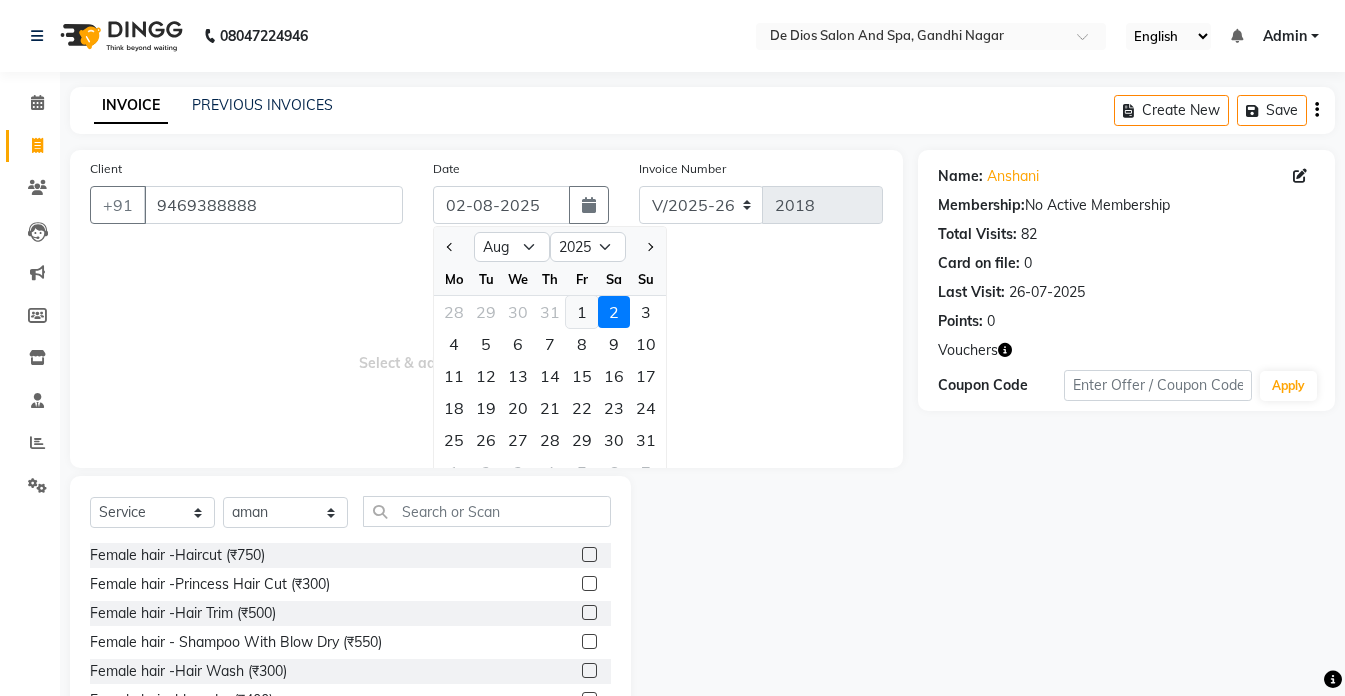 click on "1" 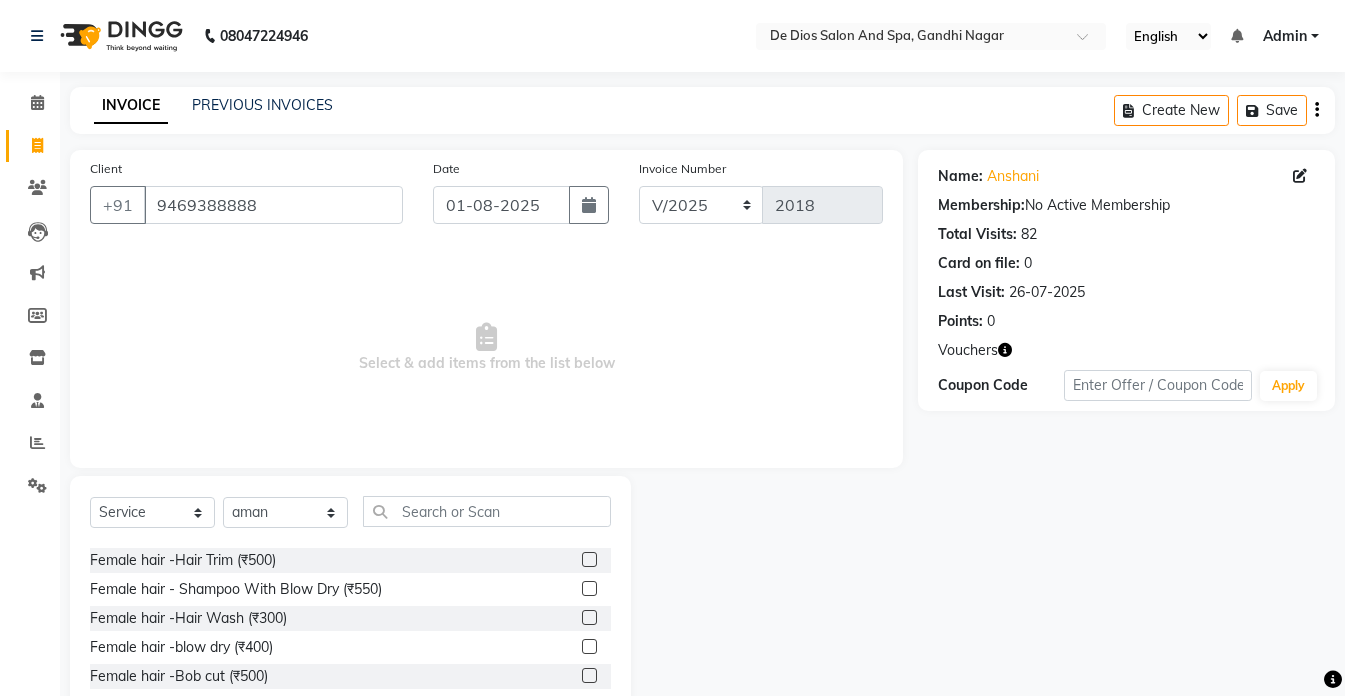 scroll, scrollTop: 100, scrollLeft: 0, axis: vertical 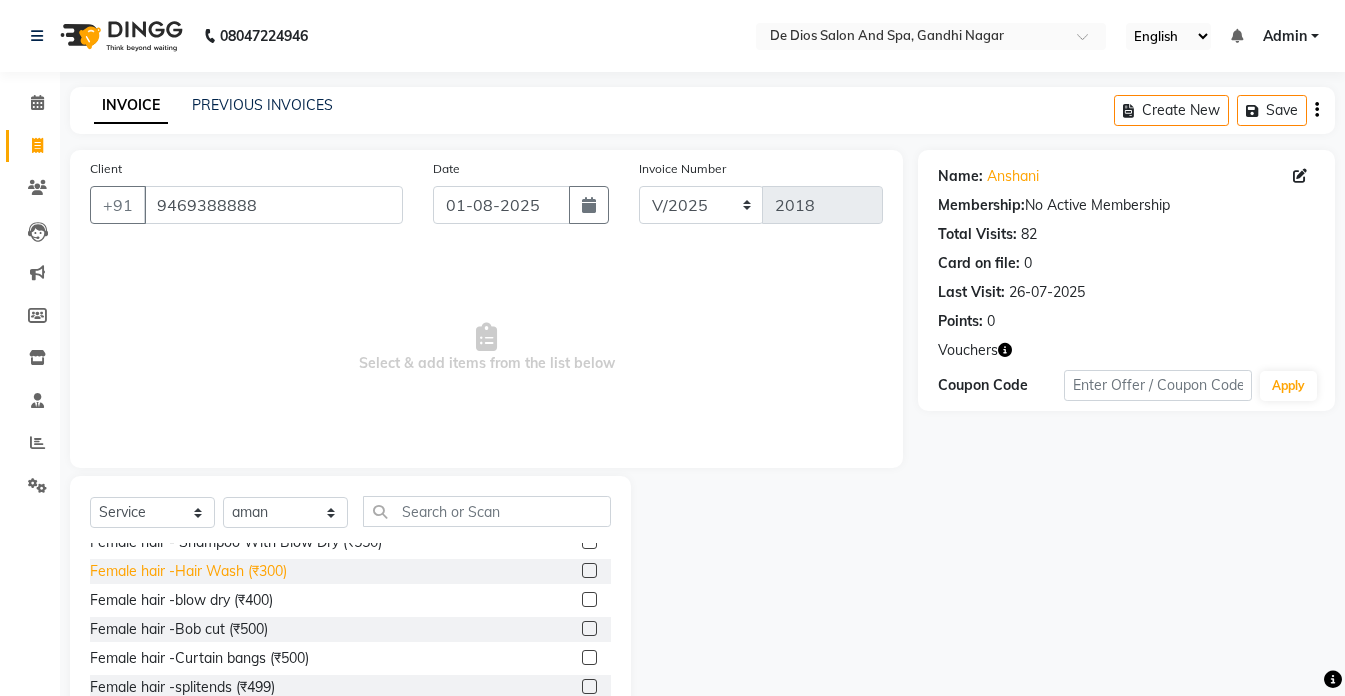 click on "Female hair -Hair Wash (₹300)" 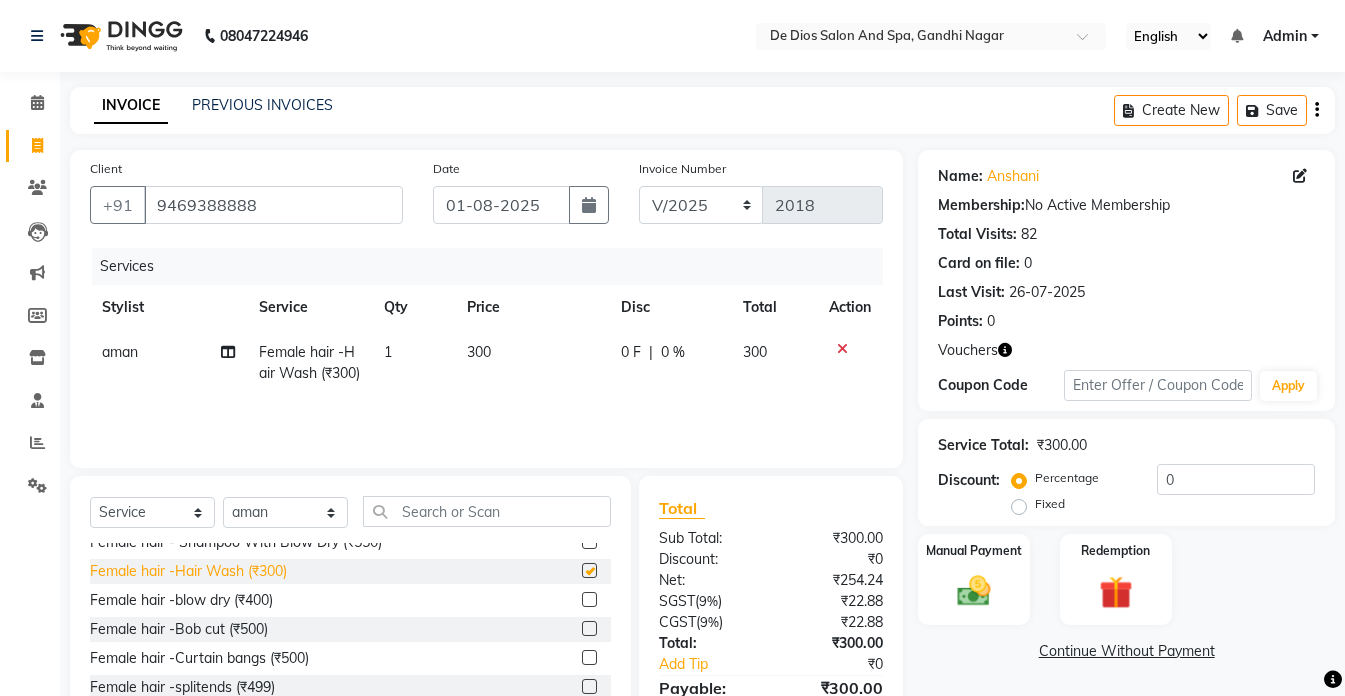 checkbox on "false" 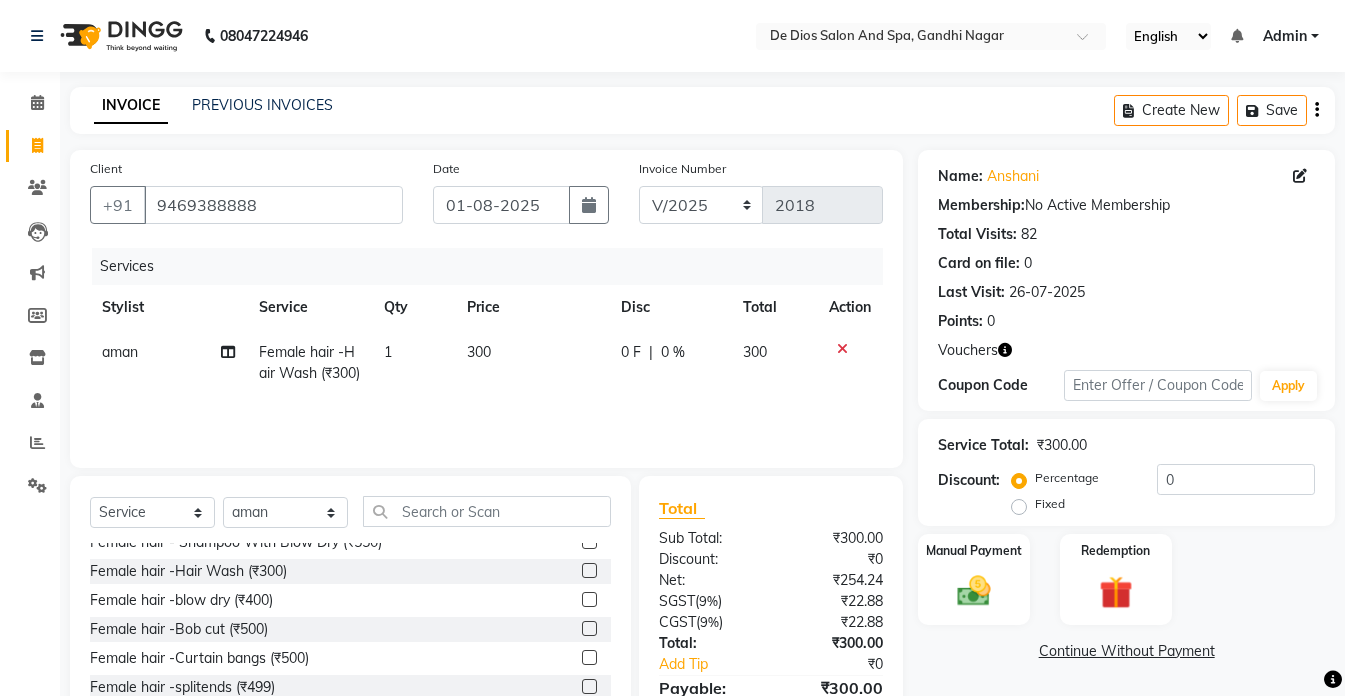 scroll, scrollTop: 100, scrollLeft: 0, axis: vertical 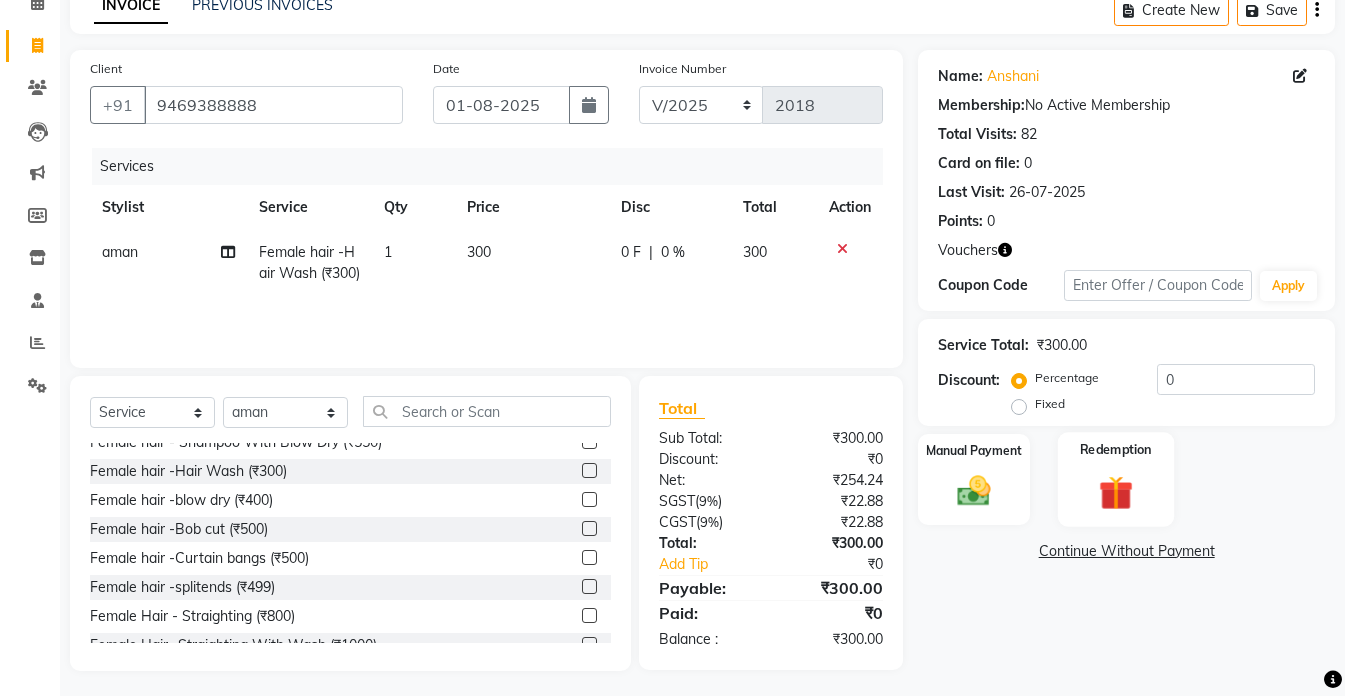 click 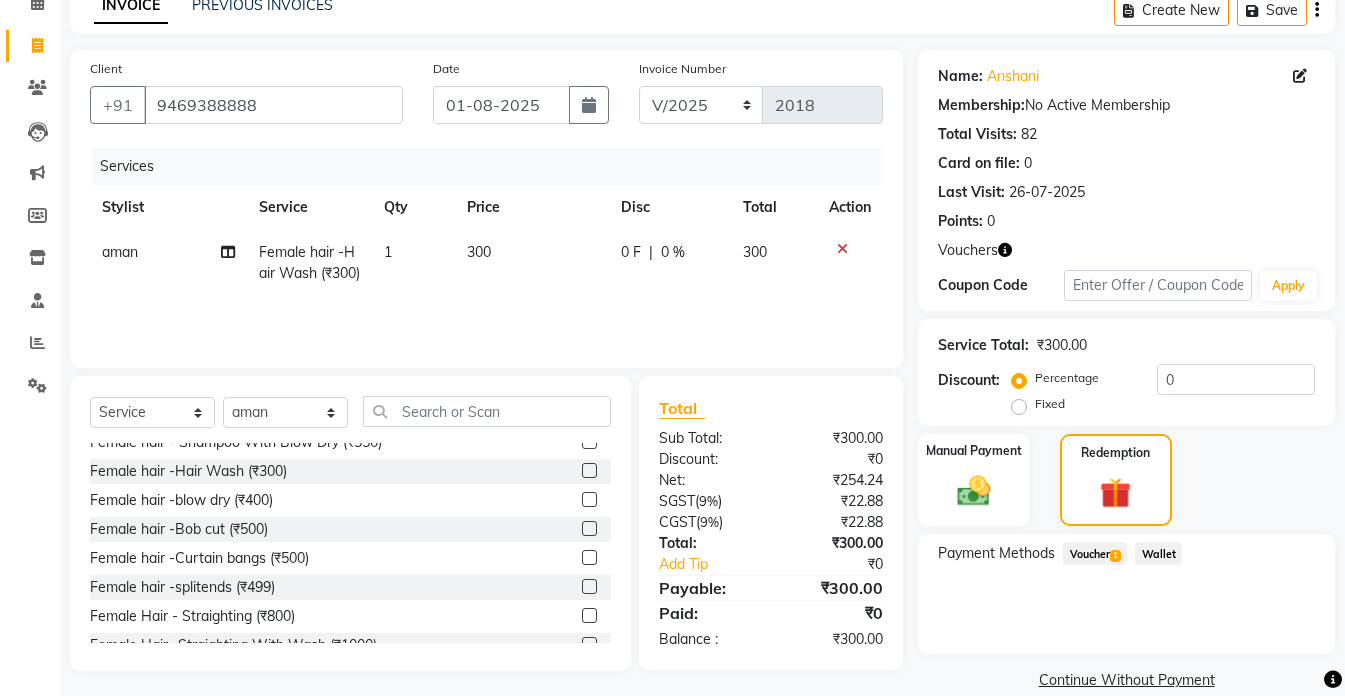 click on "Voucher  1" 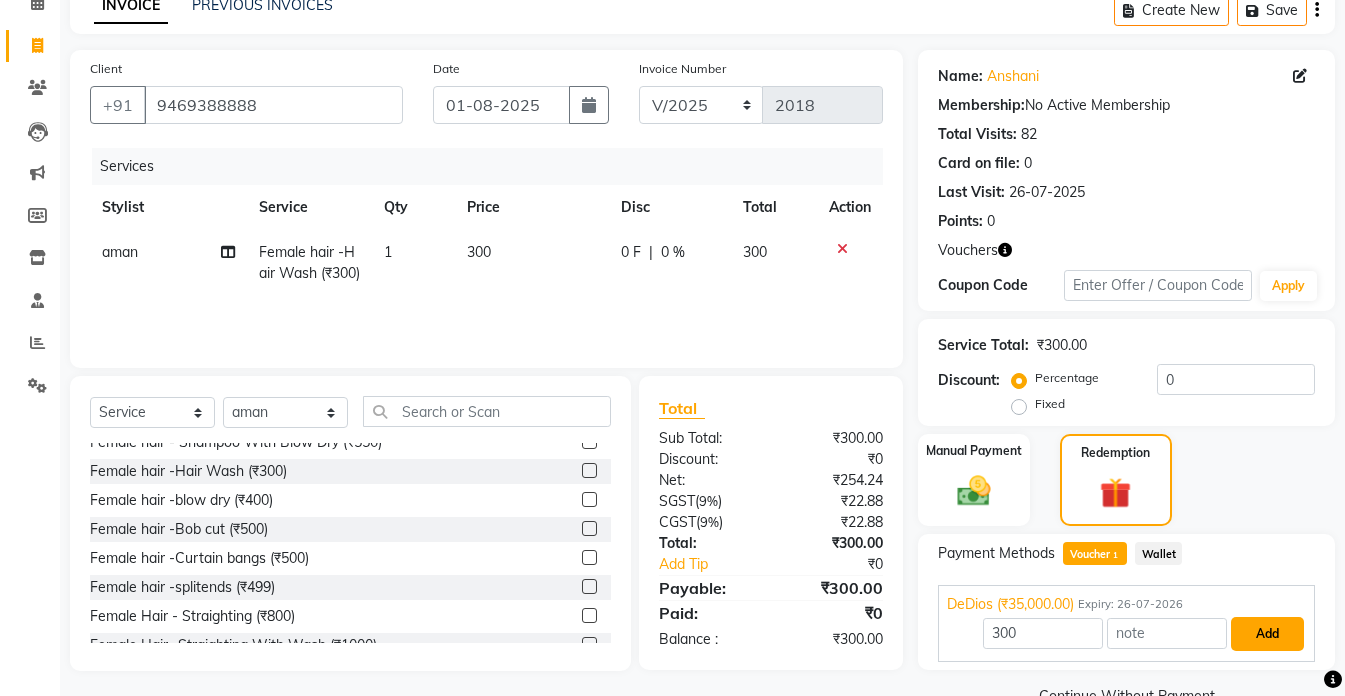 click on "Add" at bounding box center (1267, 634) 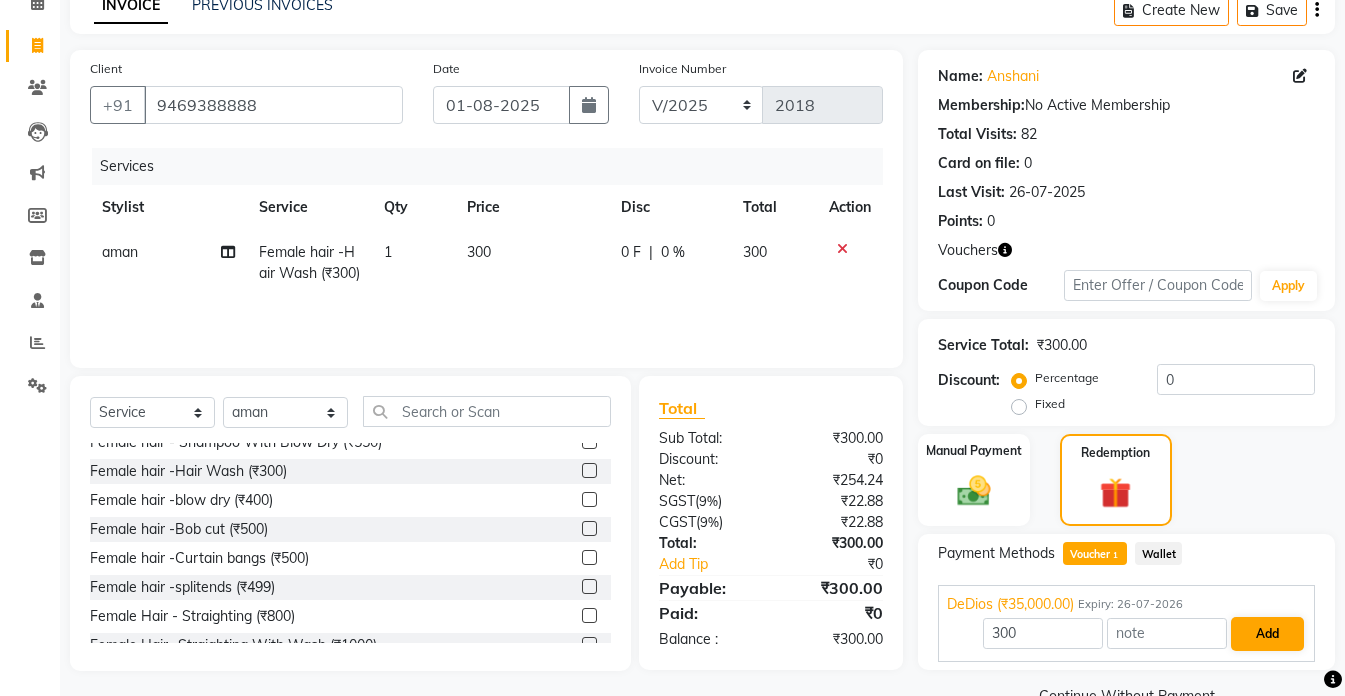 click on "Payment Methods  Voucher  1  Wallet  DeDios (₹35,000.00) Expiry: 26-07-2026 300 Add" 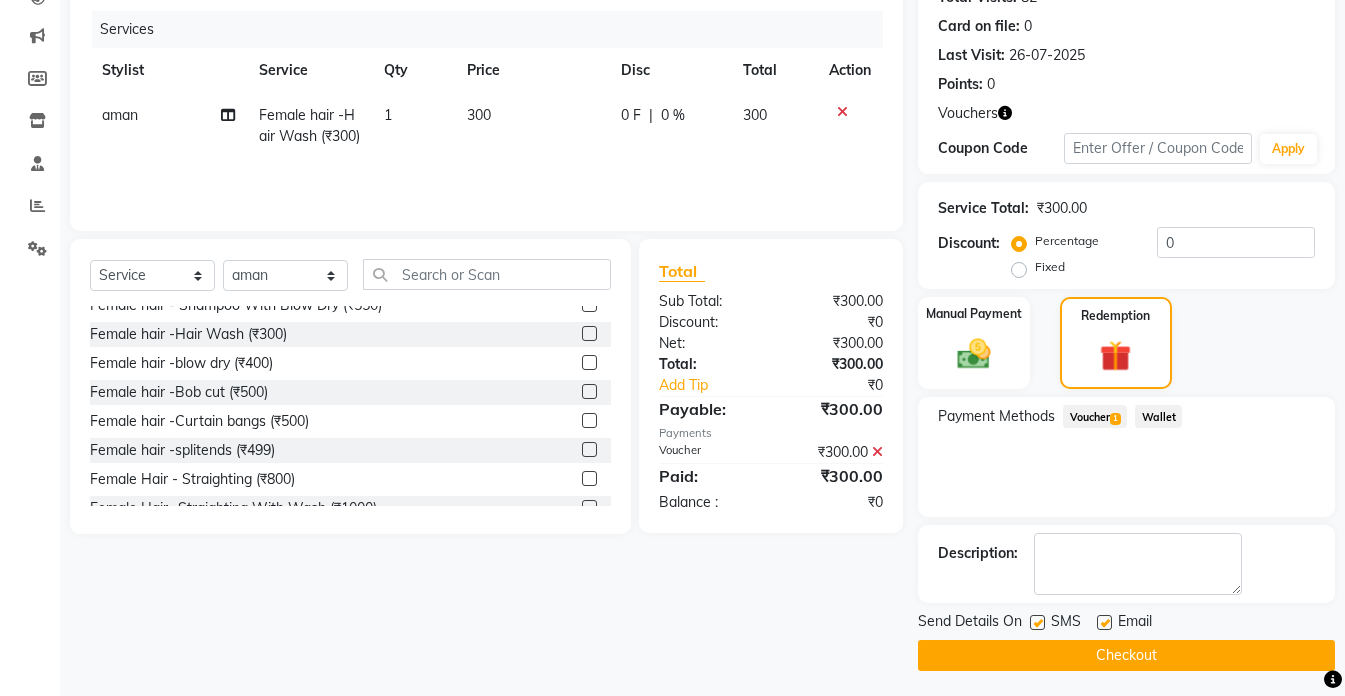 scroll, scrollTop: 242, scrollLeft: 0, axis: vertical 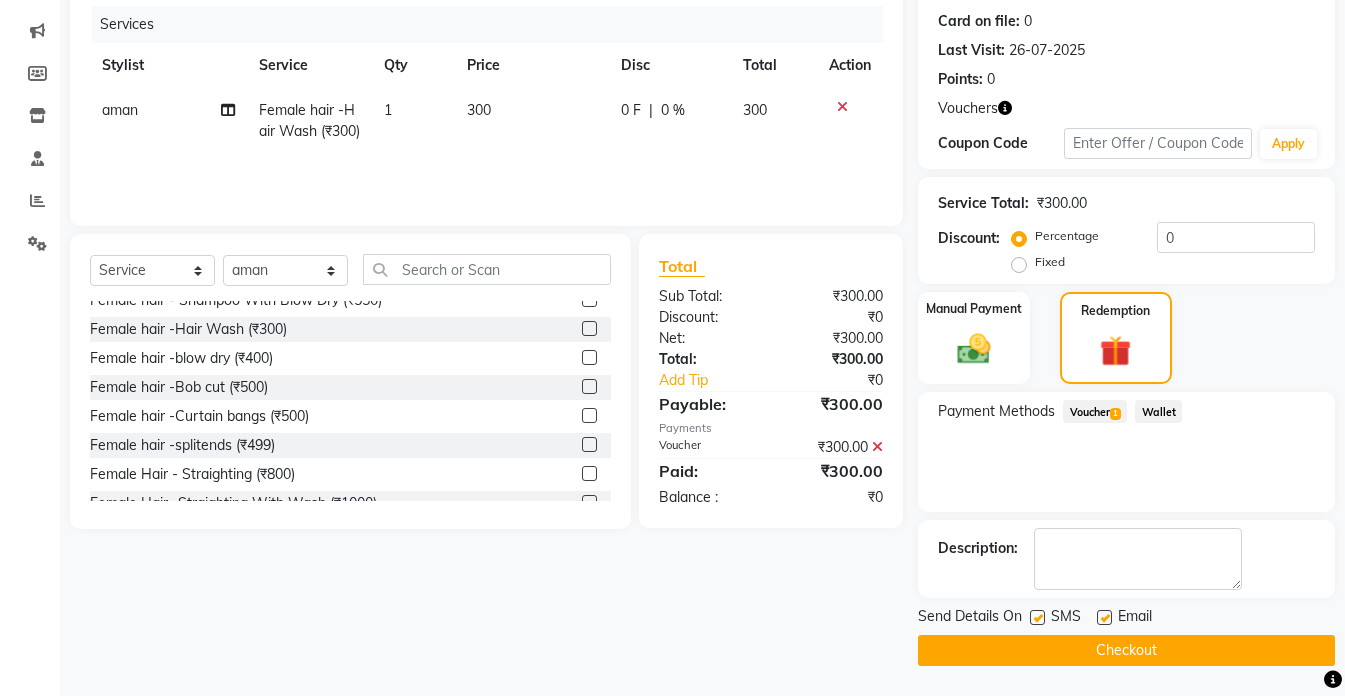 click on "Checkout" 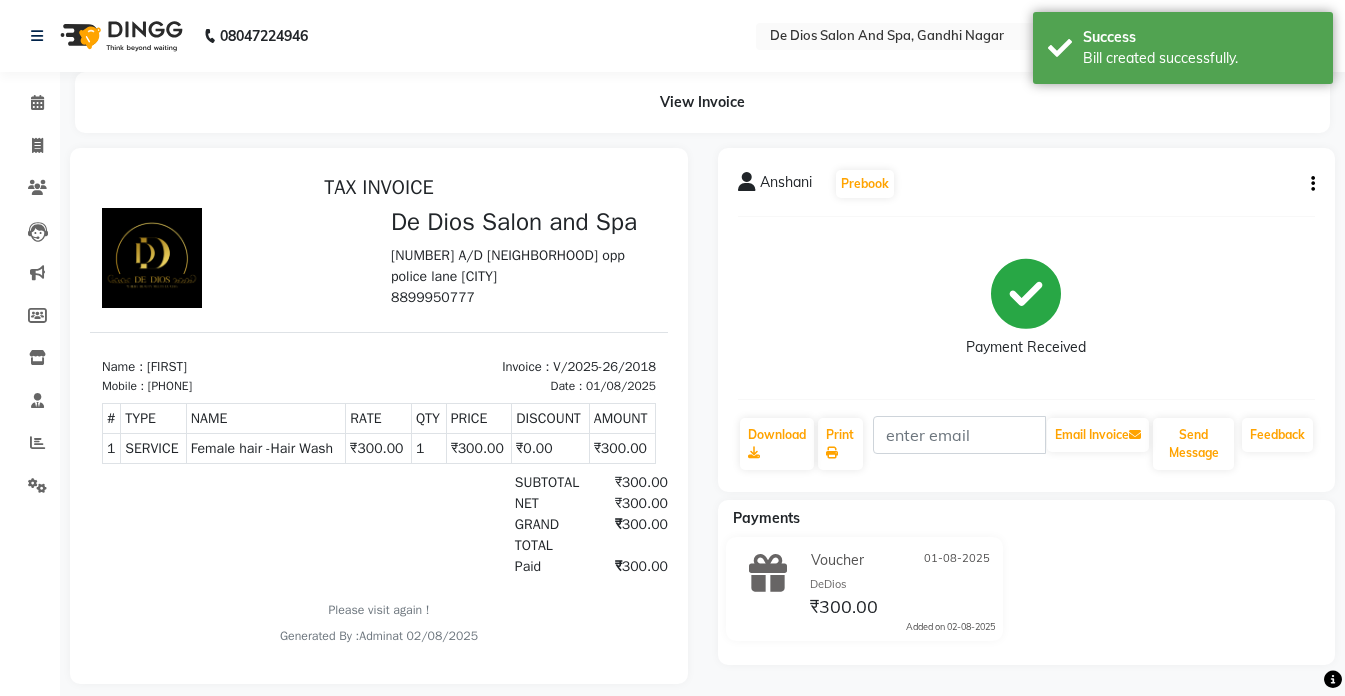 scroll, scrollTop: 0, scrollLeft: 0, axis: both 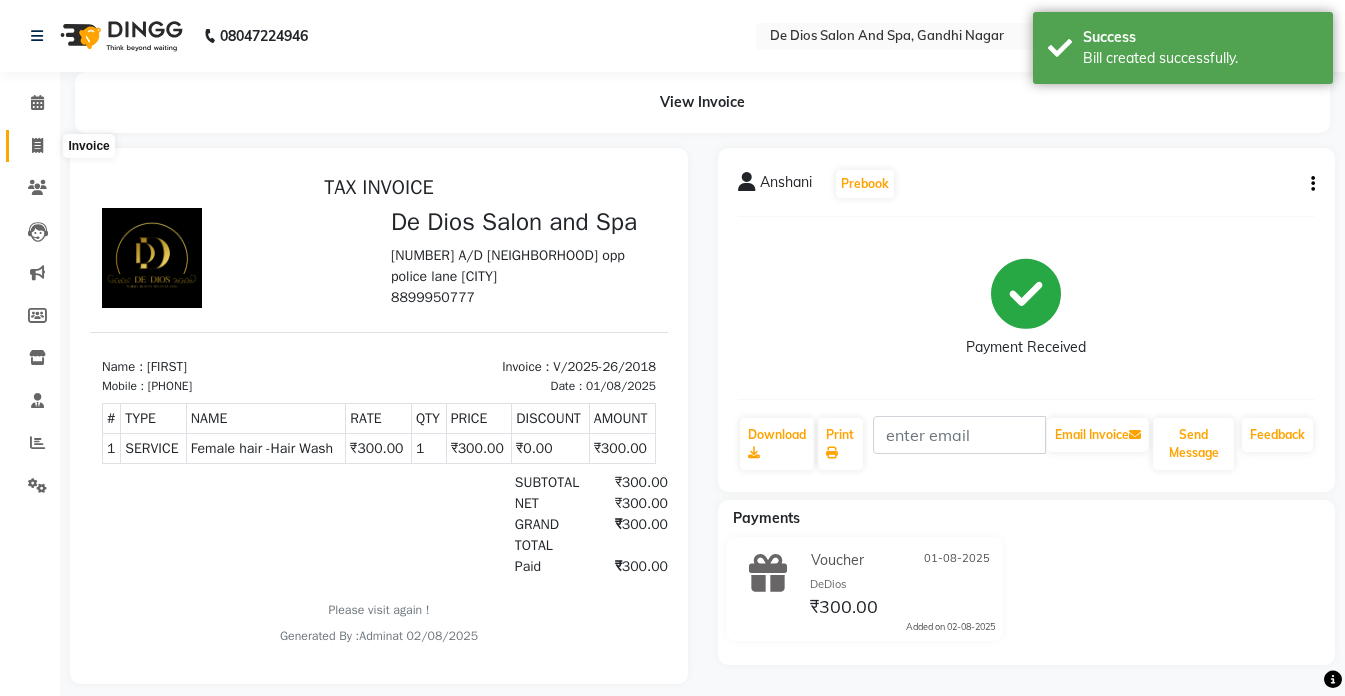 click 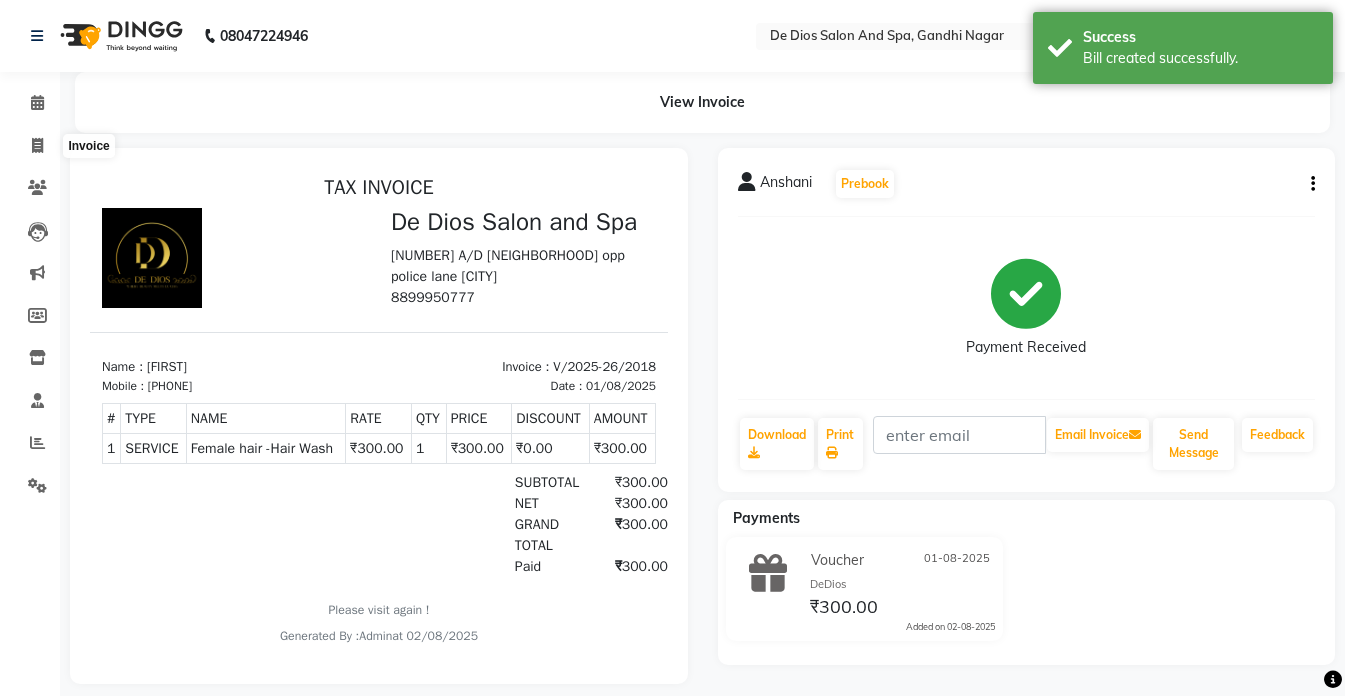 select on "service" 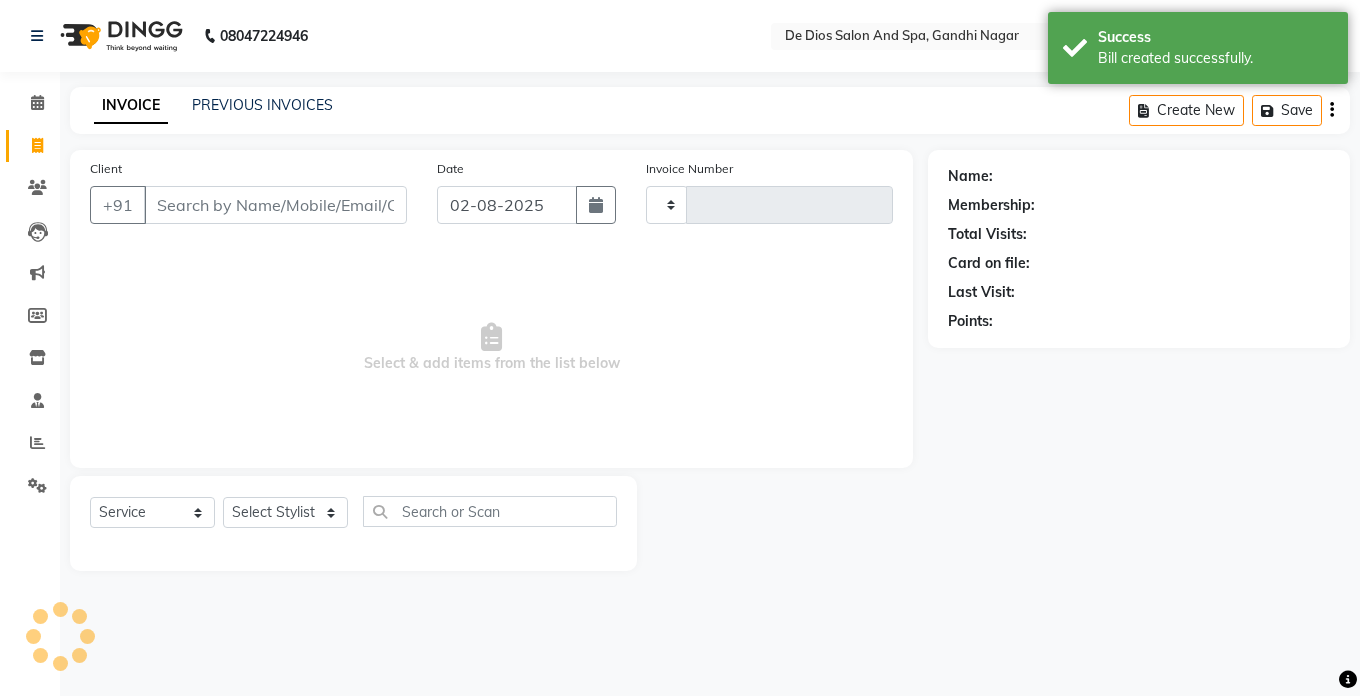 type on "2019" 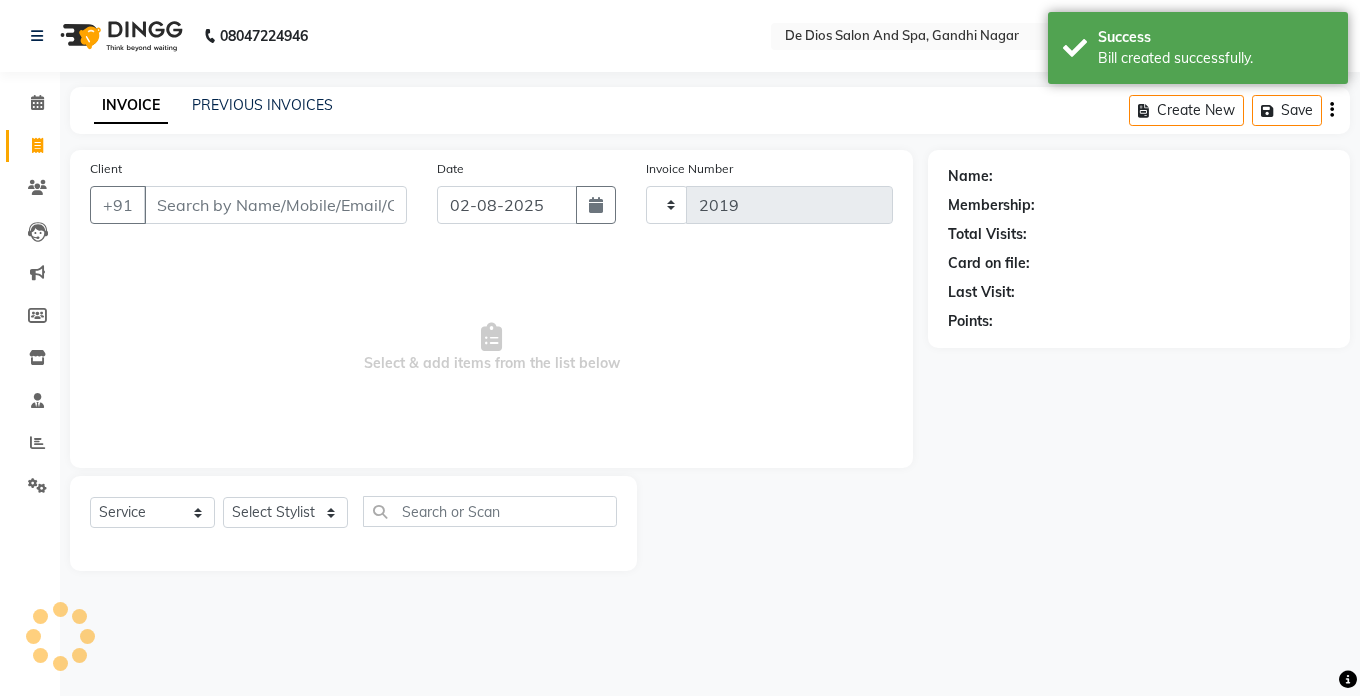 select on "6431" 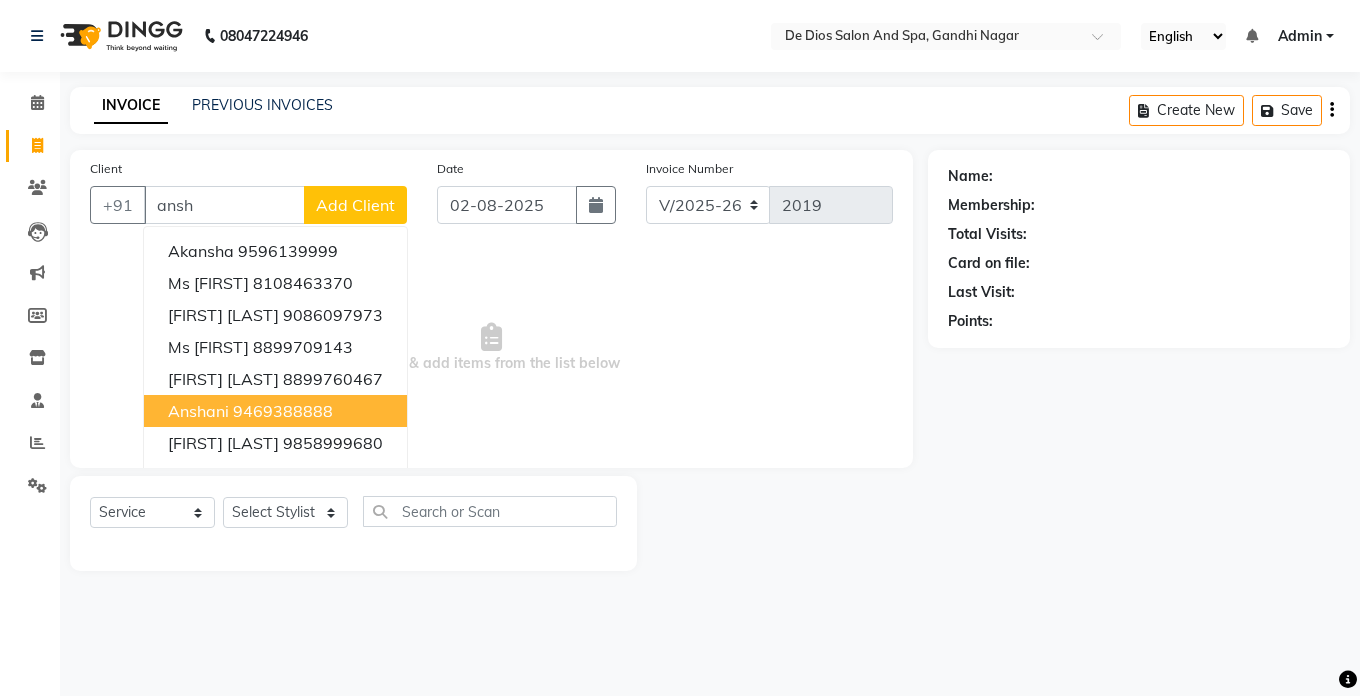 click on "Anshani  9469388888" at bounding box center (275, 411) 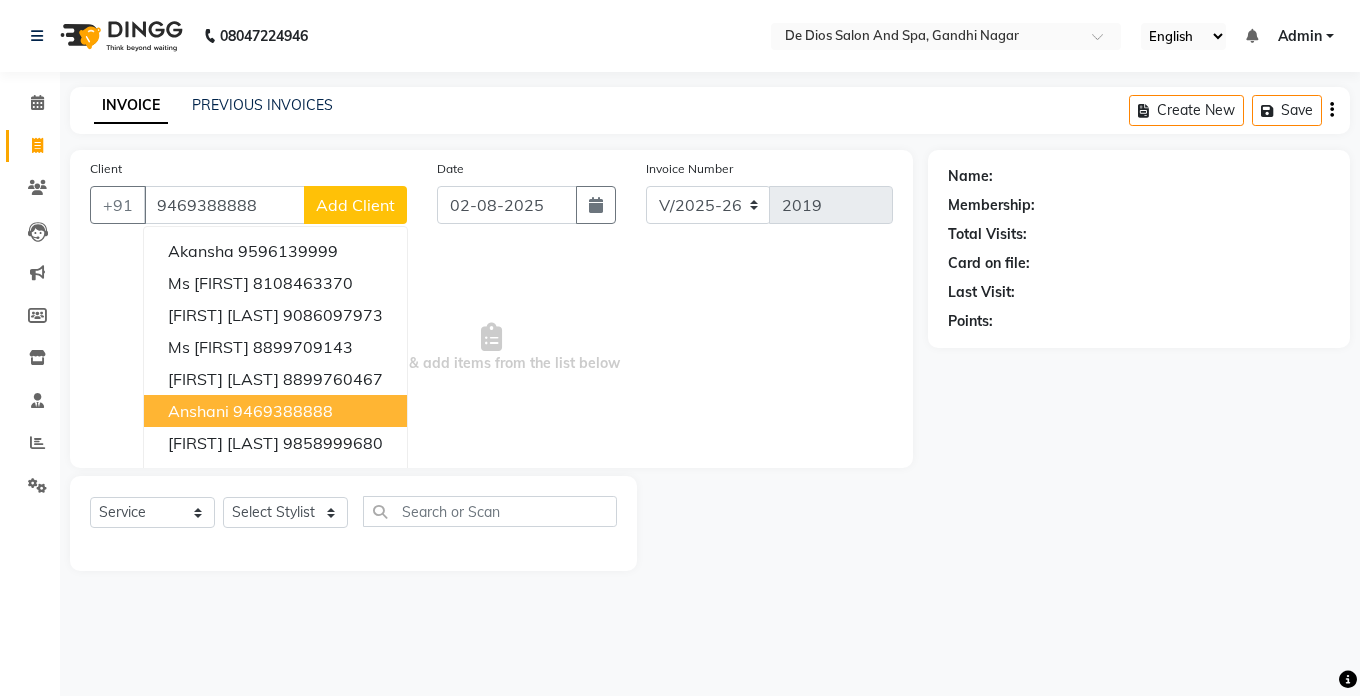 type on "9469388888" 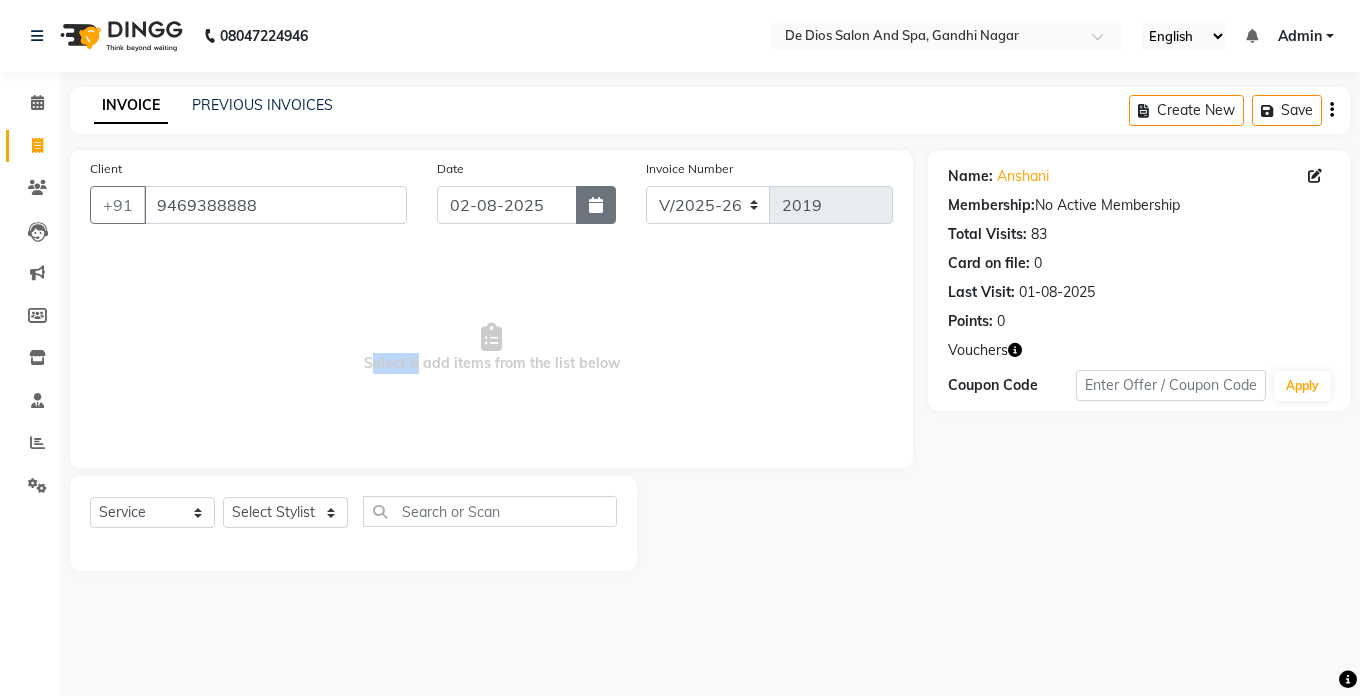 click 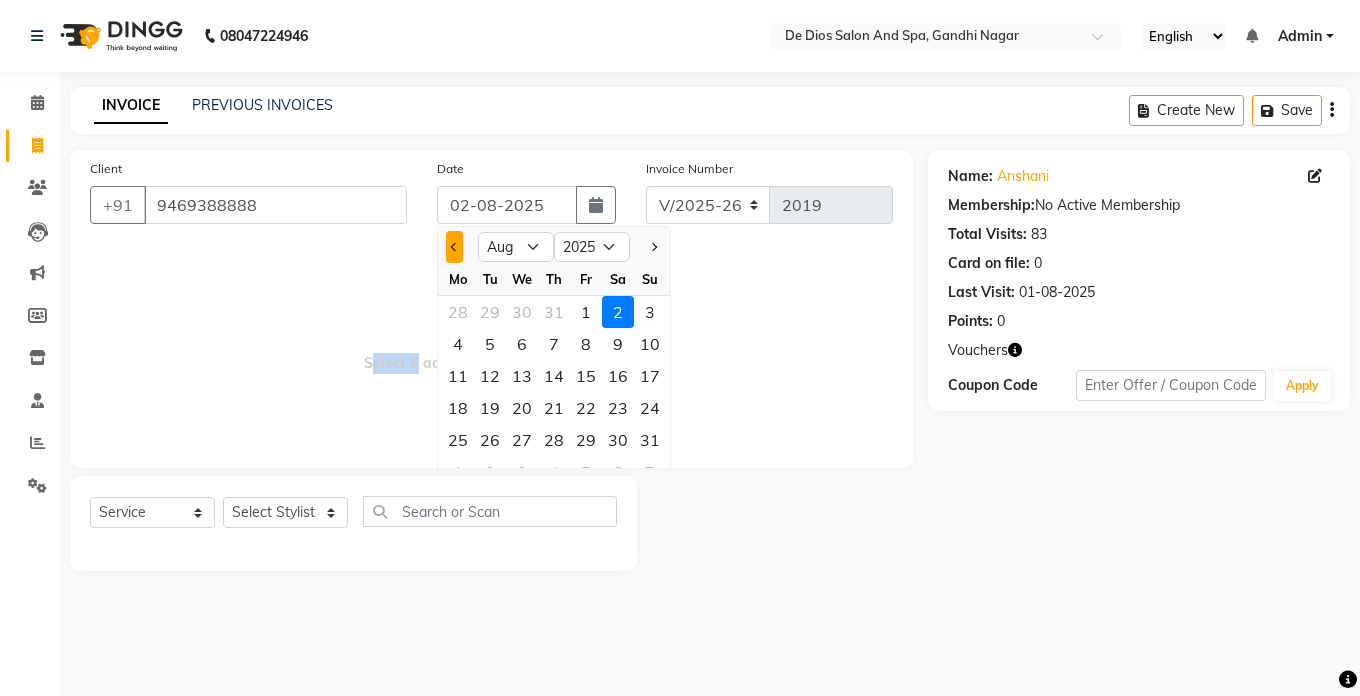 click 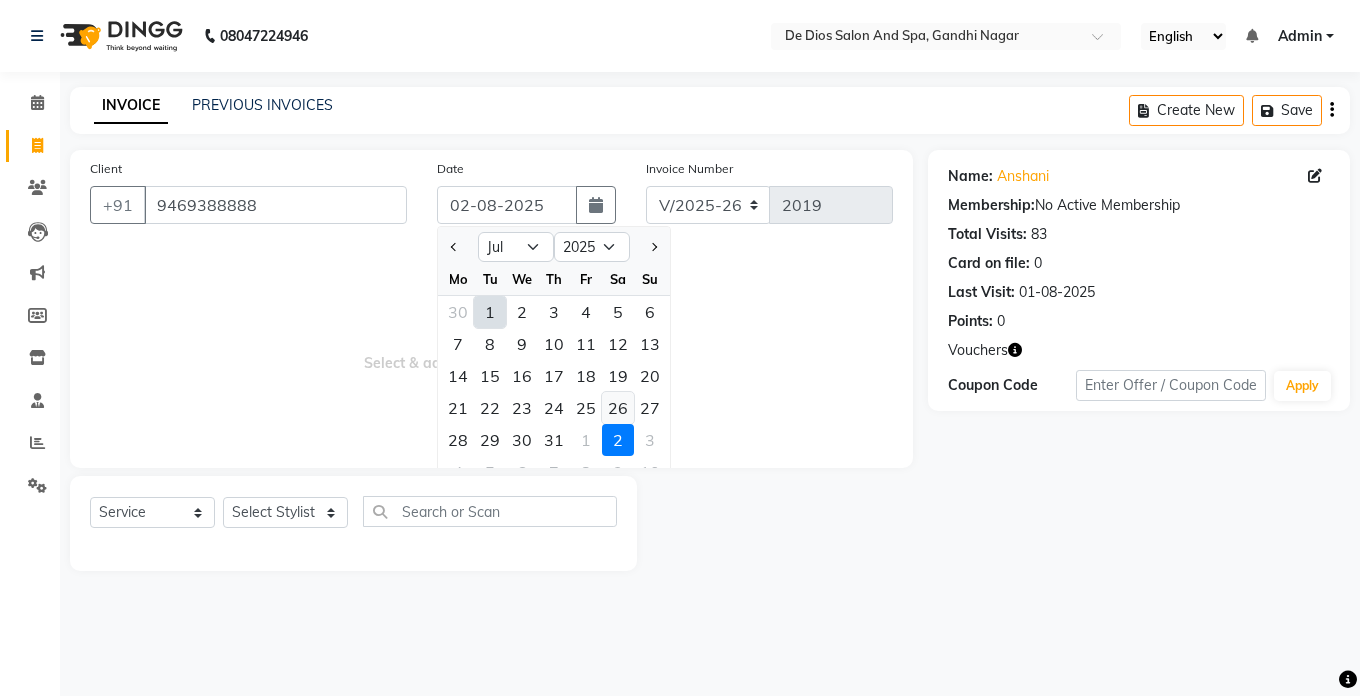 click on "26" 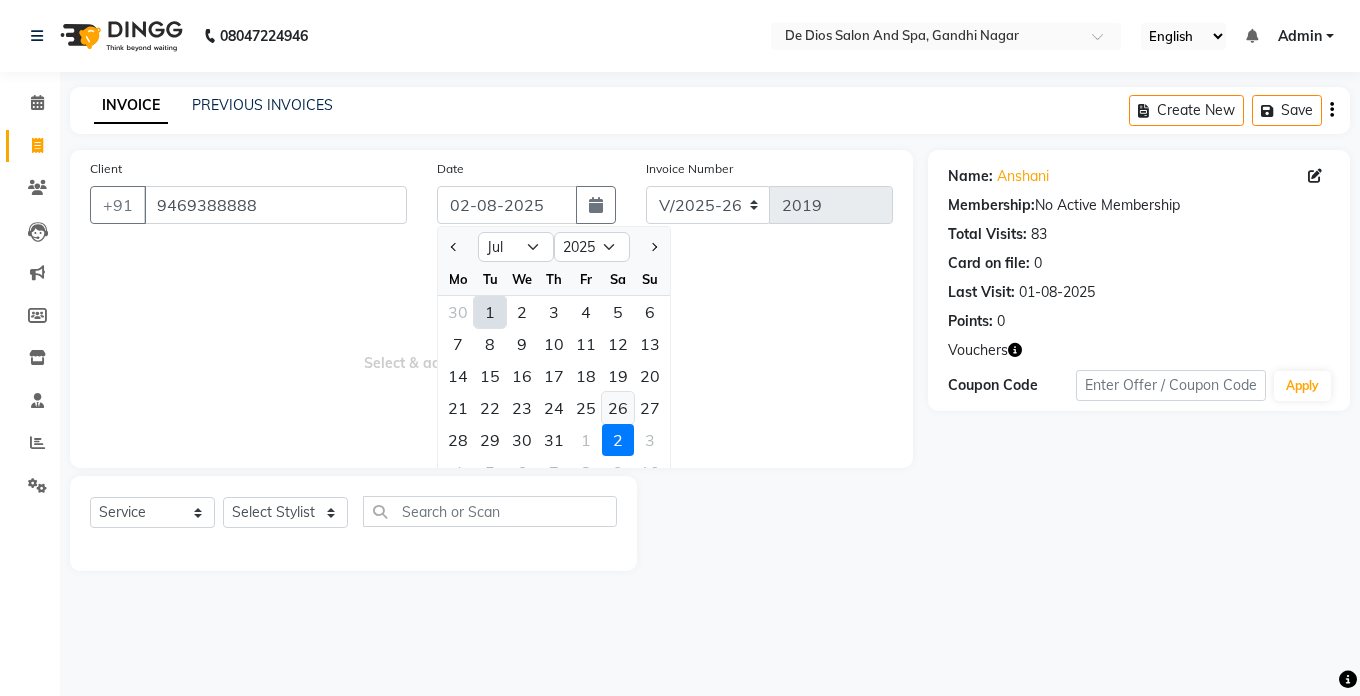 type on "26-07-2025" 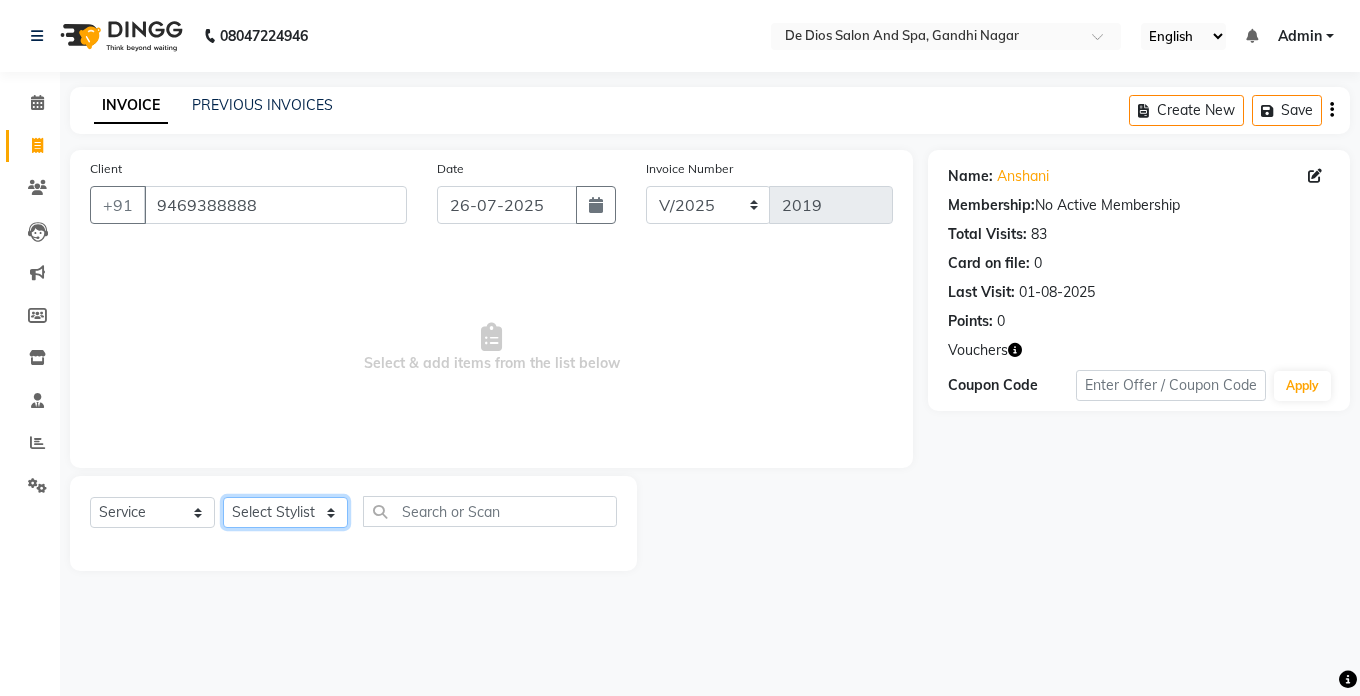 click on "Select Stylist akshay aman Arman Ashwani gunraj megha  nikita thappa nisha parveen shafali vishal vishu kumar" 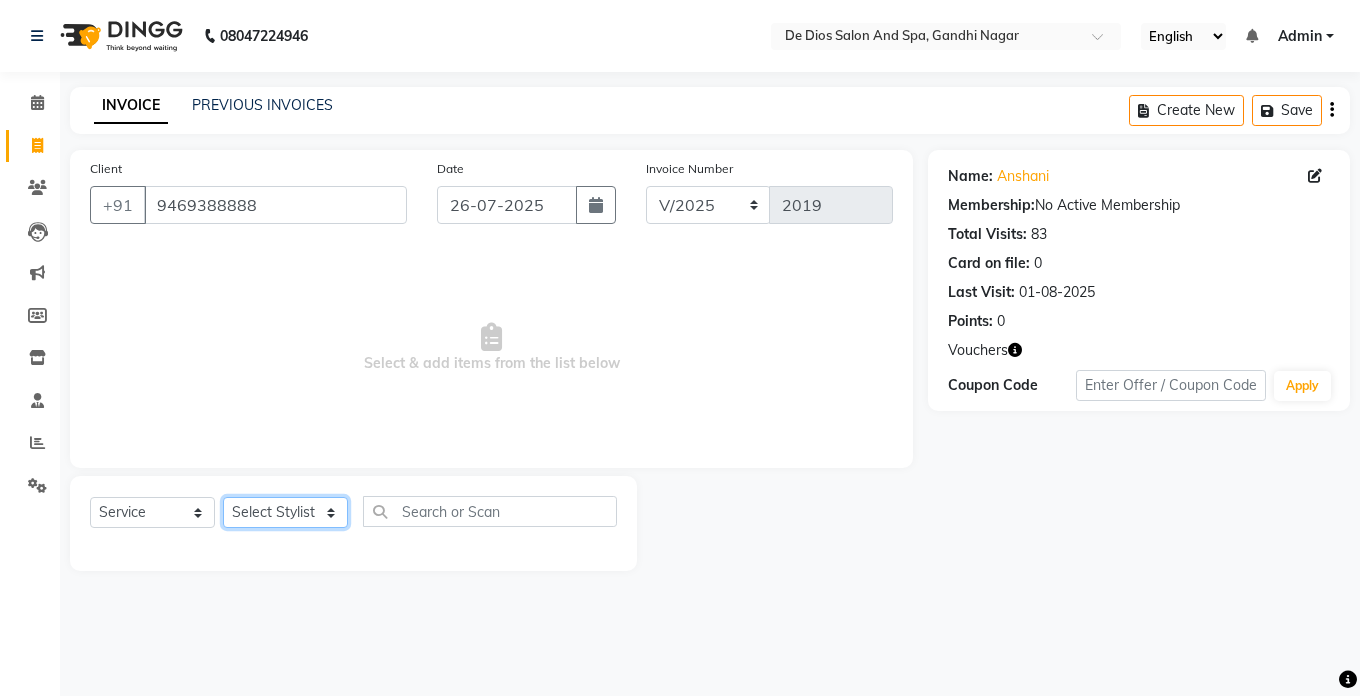 click on "Select Stylist akshay aman Arman Ashwani gunraj megha  nikita thappa nisha parveen shafali vishal vishu kumar" 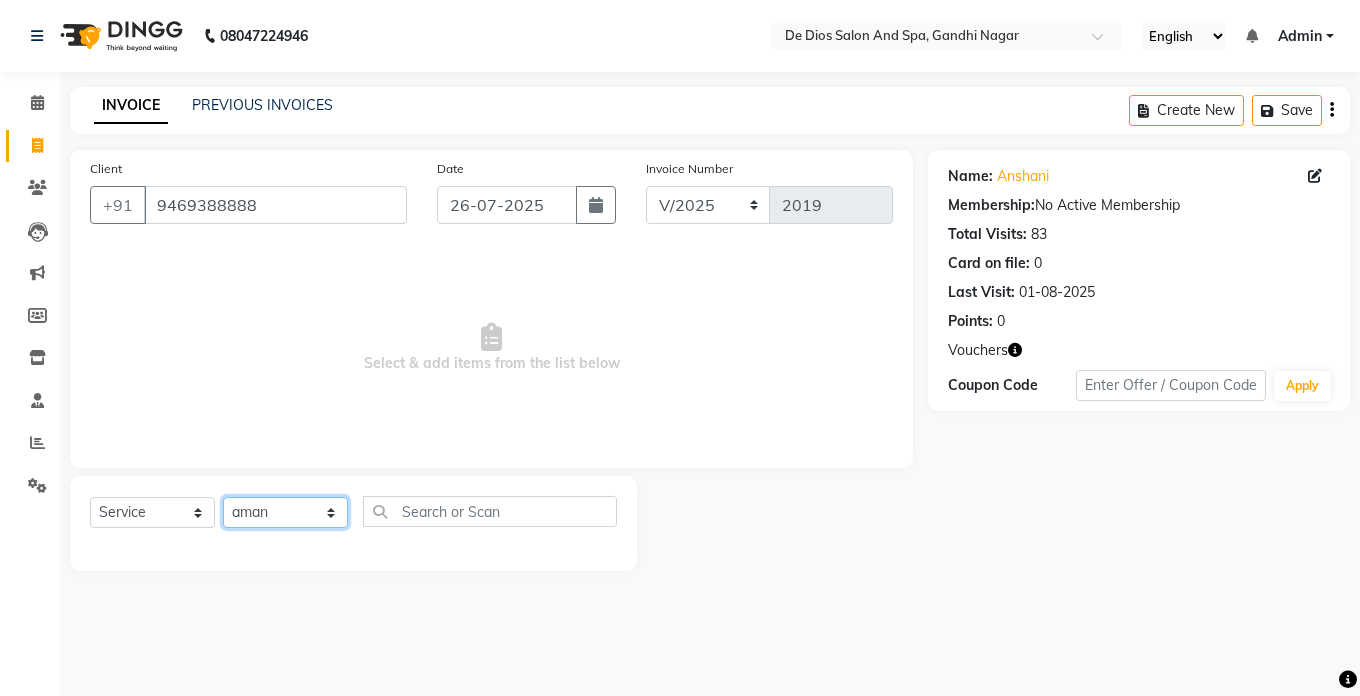 click on "Select Stylist akshay aman Arman Ashwani gunraj megha  nikita thappa nisha parveen shafali vishal vishu kumar" 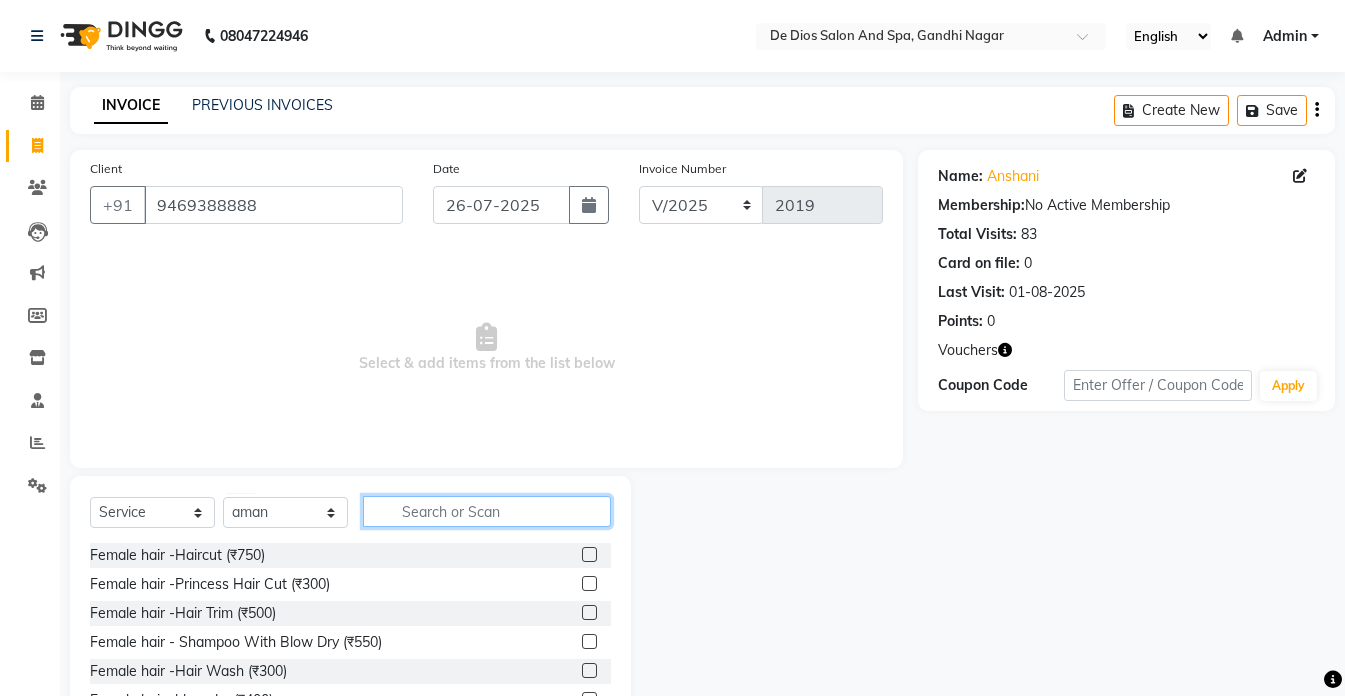 click 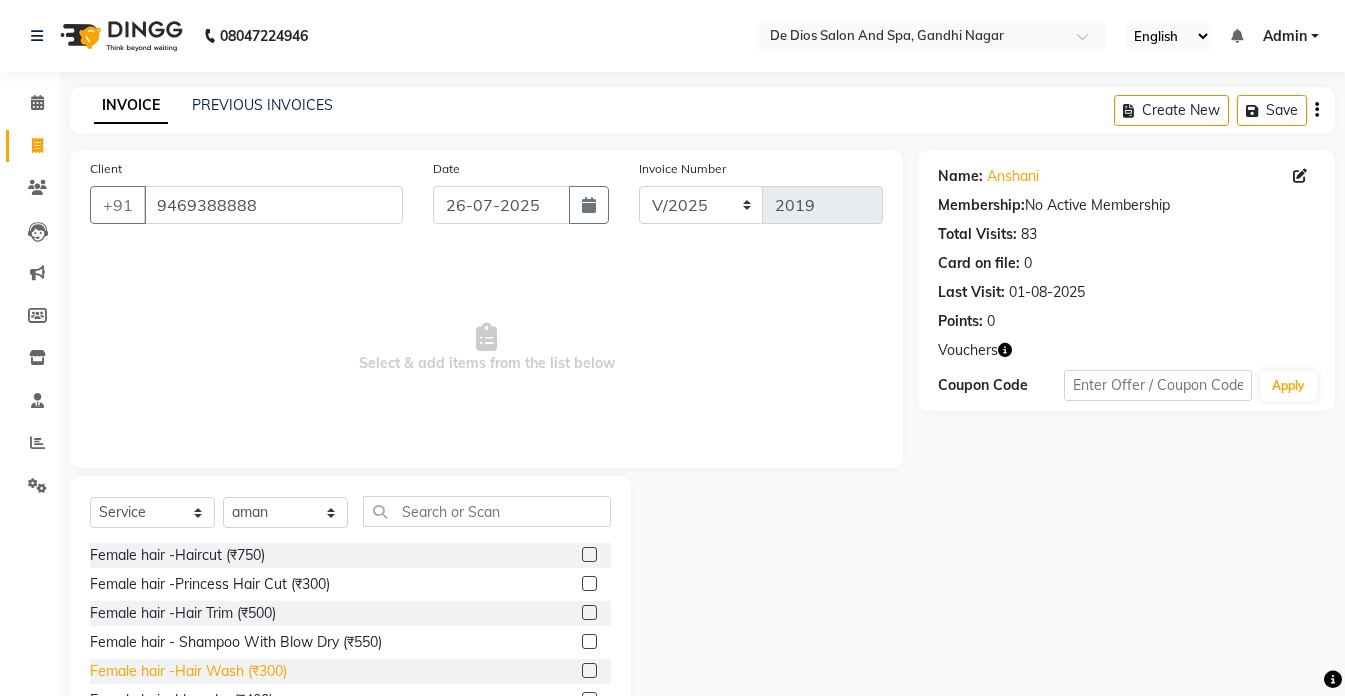 click on "Female hair -Hair Wash (₹300)" 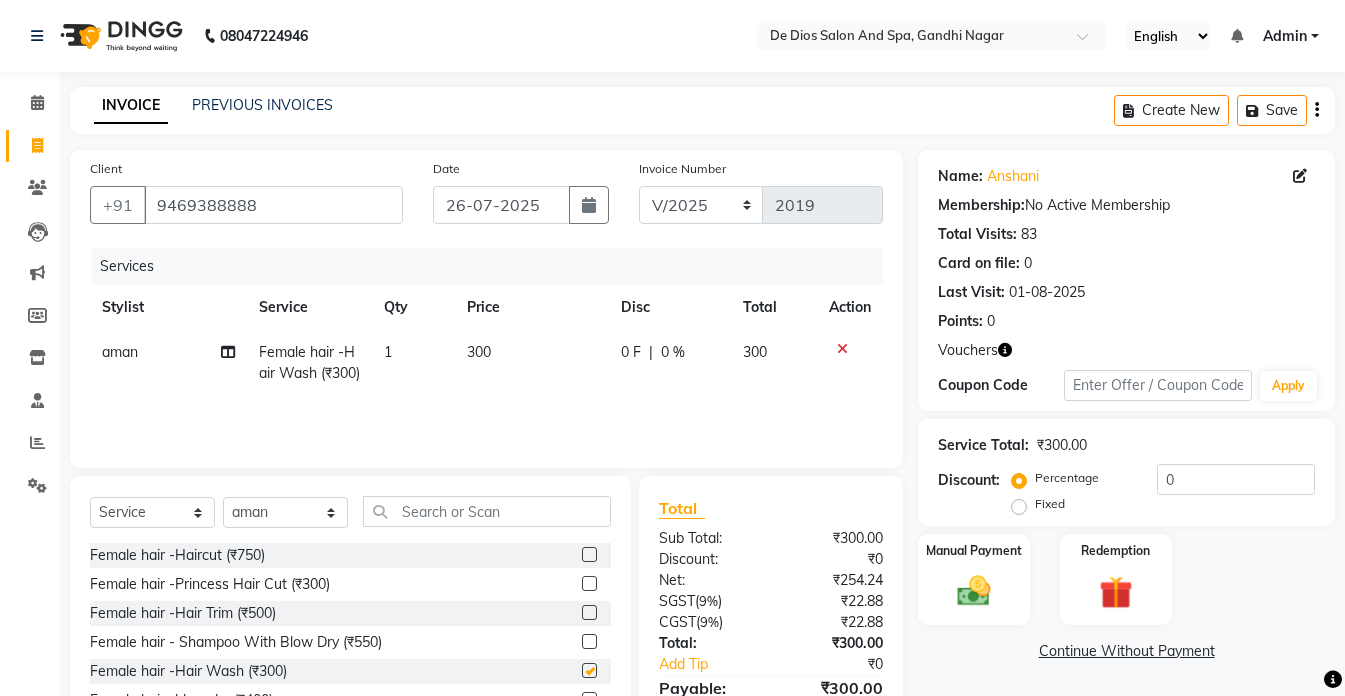 checkbox on "false" 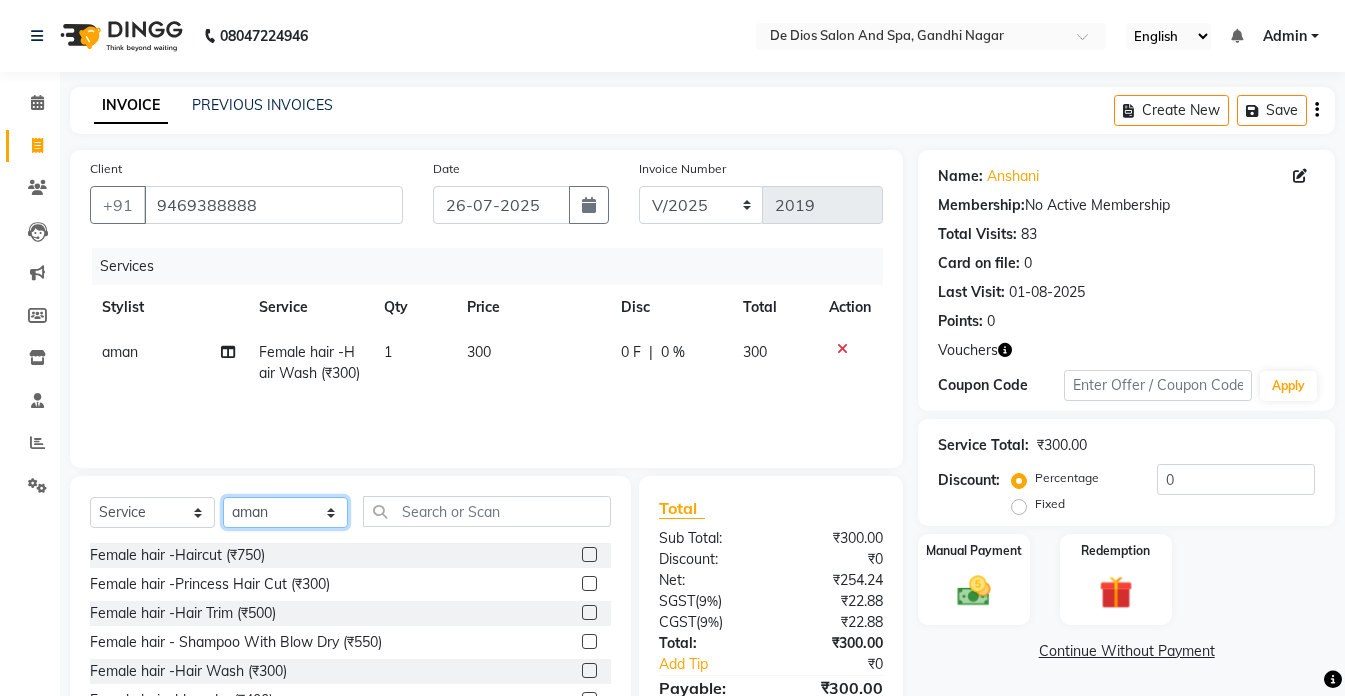 click on "Select Stylist akshay aman Arman Ashwani gunraj megha  nikita thappa nisha parveen shafali vishal vishu kumar" 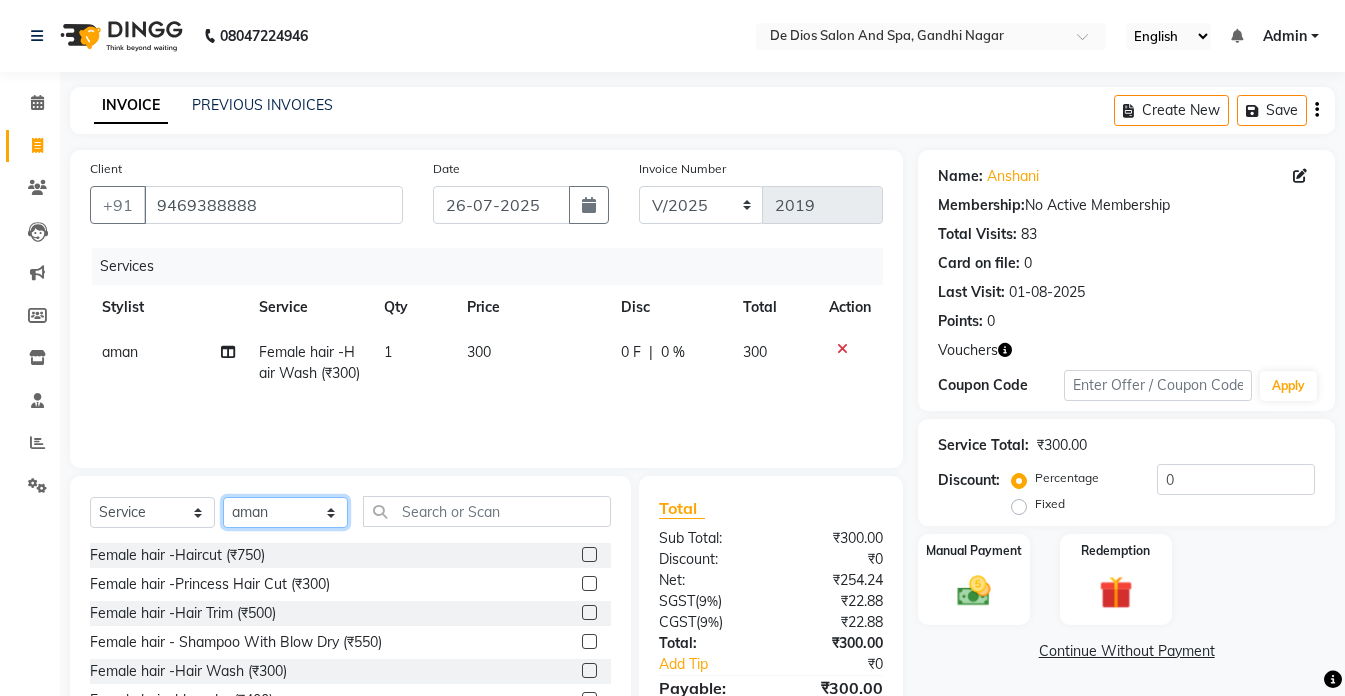 select on "49371" 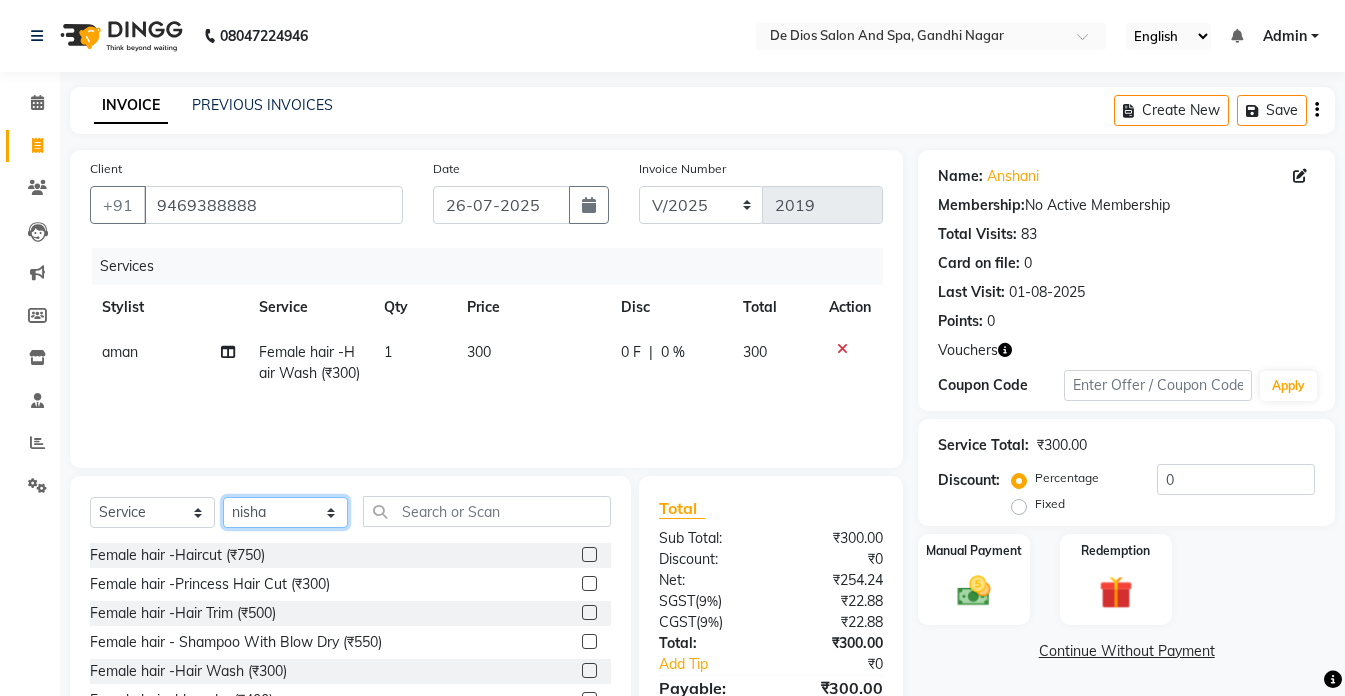 click on "Select Stylist akshay aman Arman Ashwani gunraj megha  nikita thappa nisha parveen shafali vishal vishu kumar" 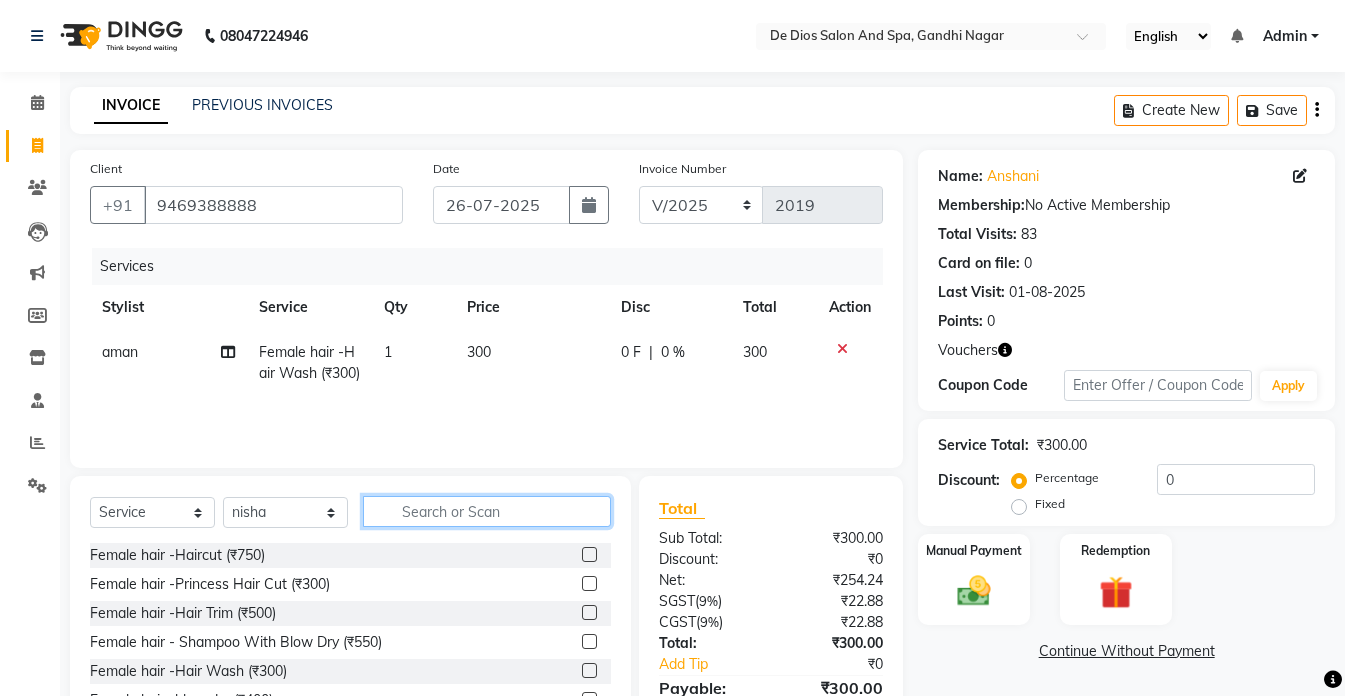 click 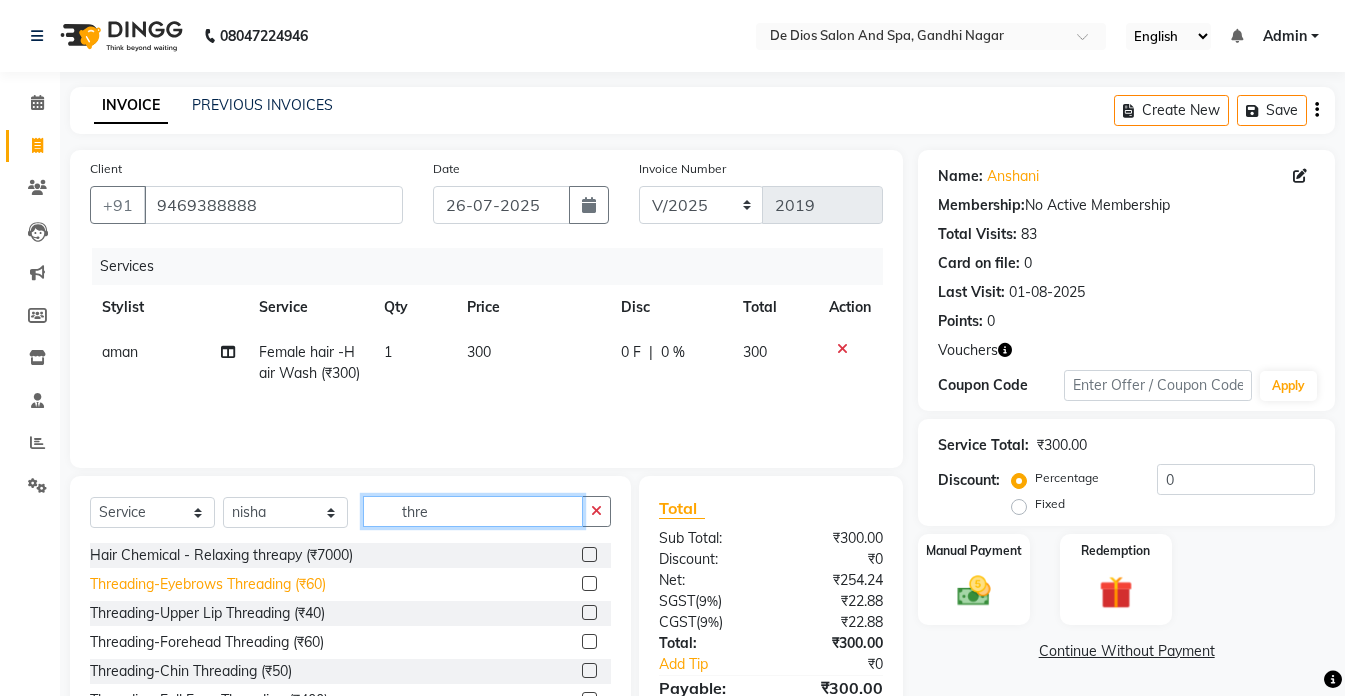 type on "thre" 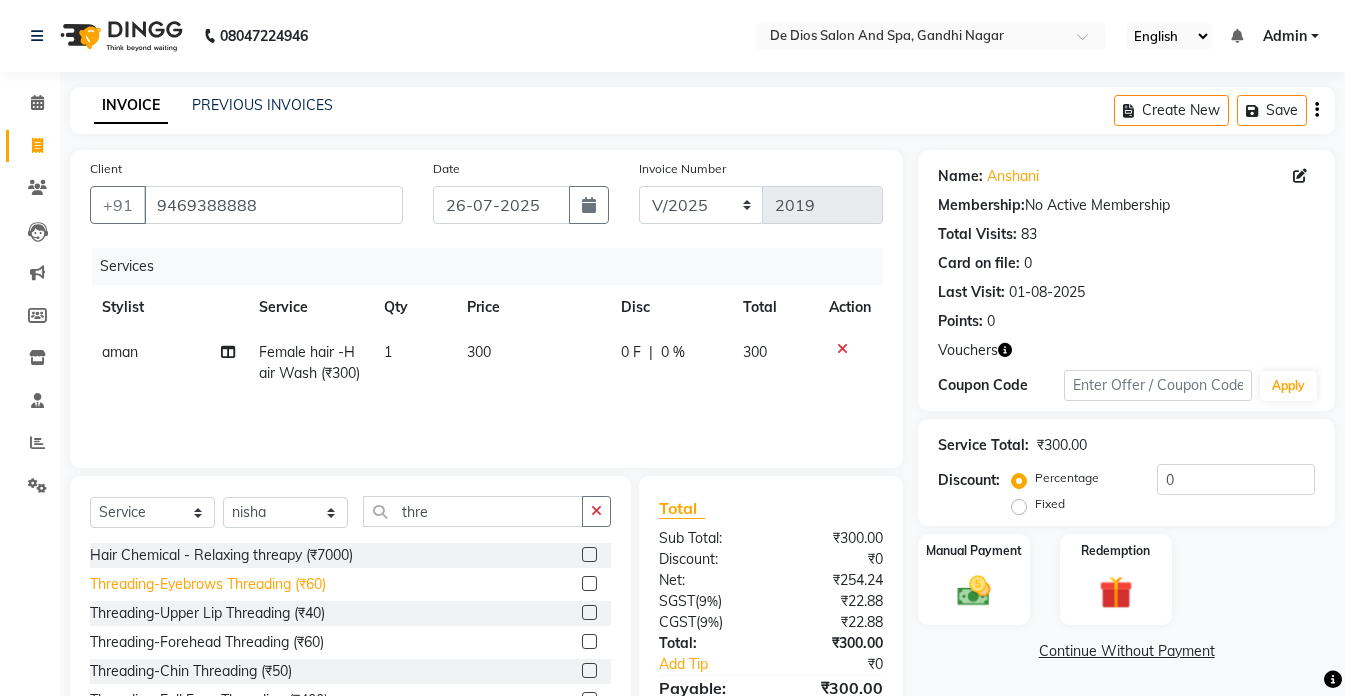 click on "Threading-Eyebrows Threading (₹60)" 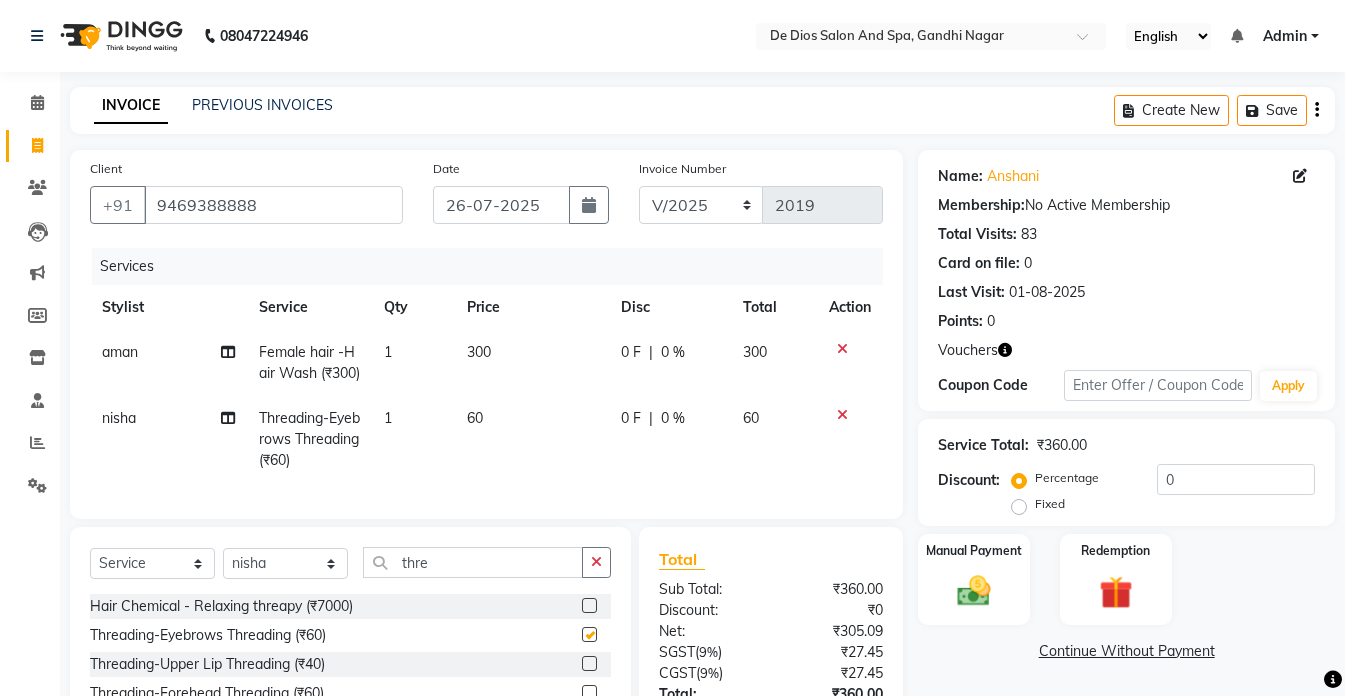 checkbox on "false" 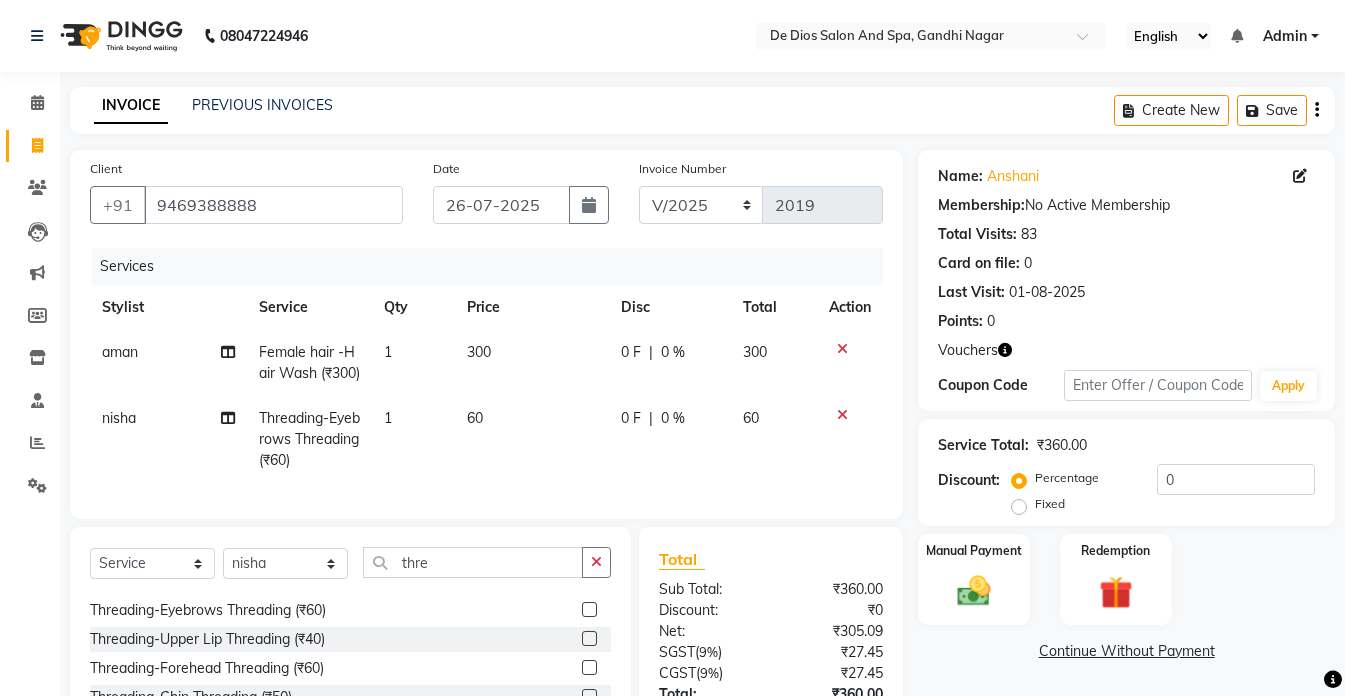 scroll, scrollTop: 32, scrollLeft: 0, axis: vertical 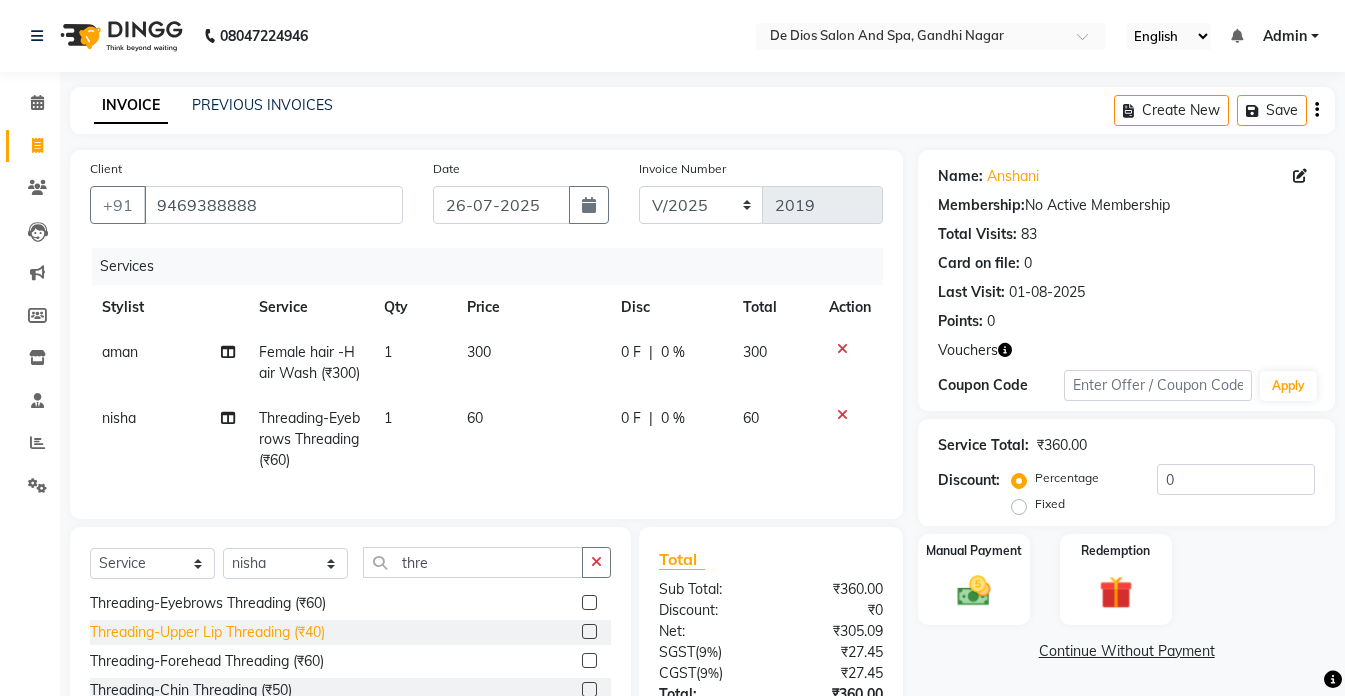 click on "Threading-Upper Lip Threading (₹40)" 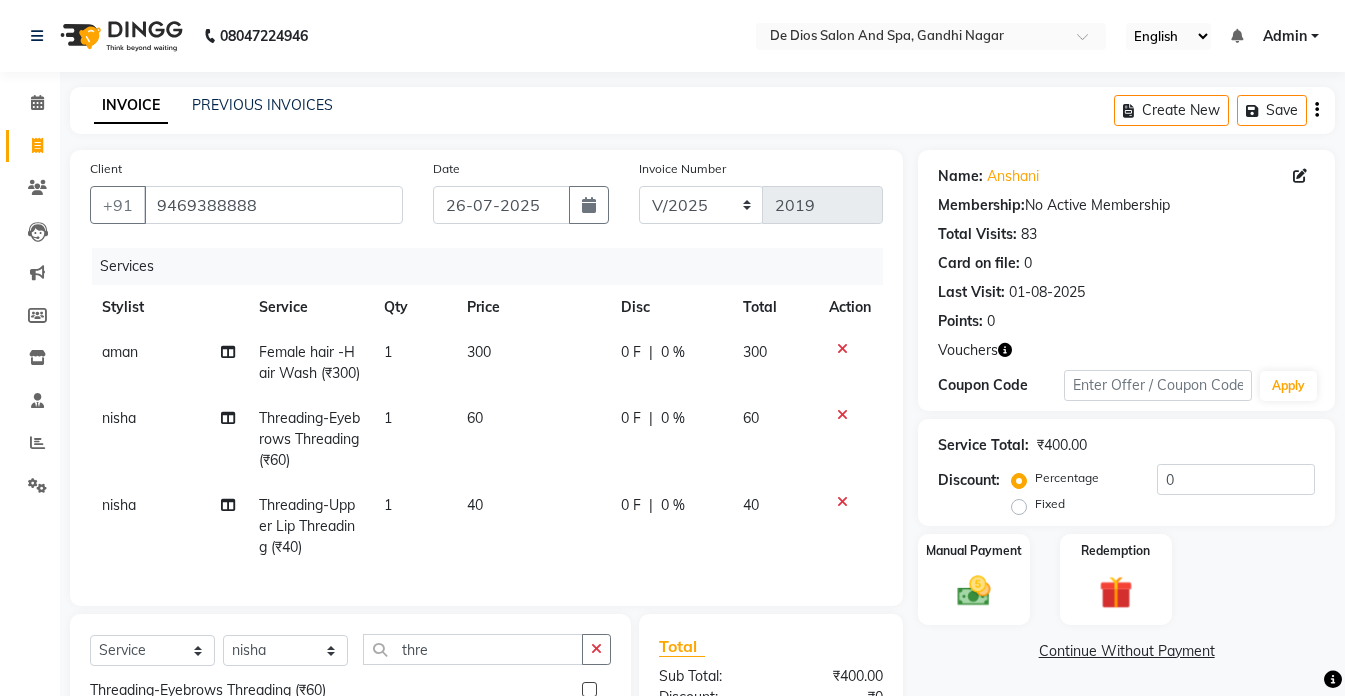 checkbox on "false" 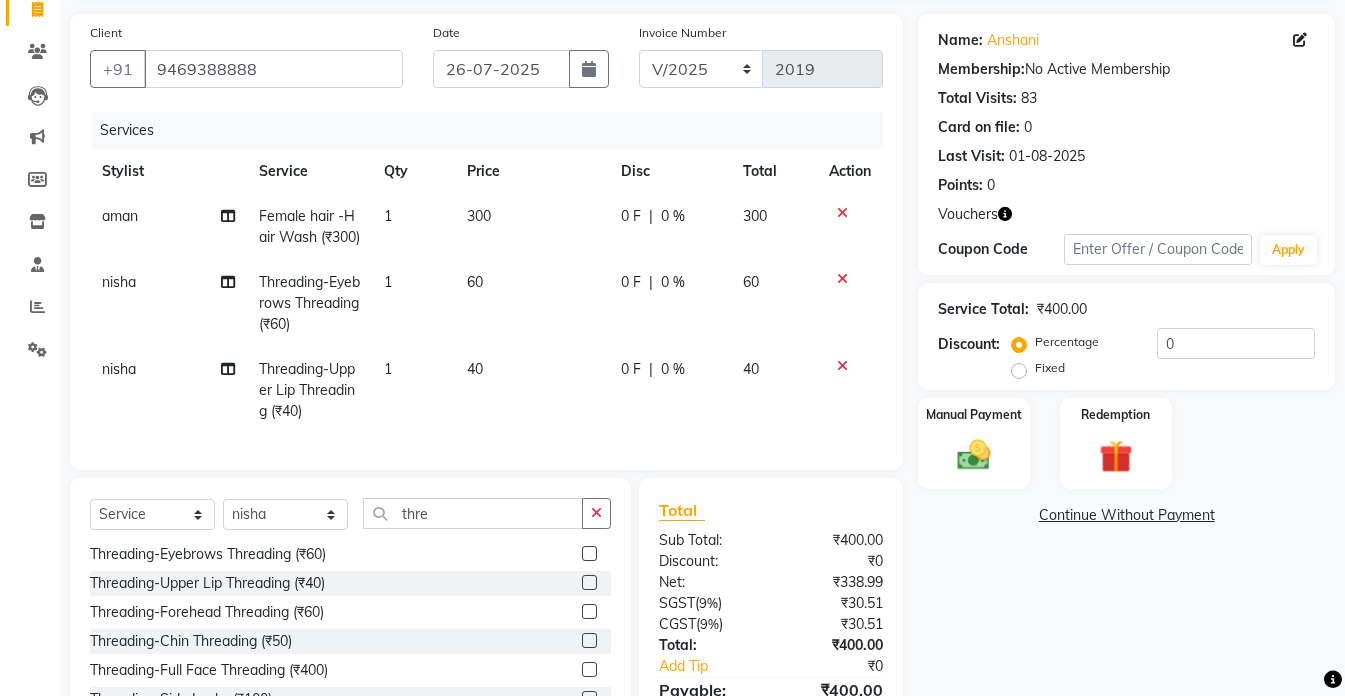 scroll, scrollTop: 200, scrollLeft: 0, axis: vertical 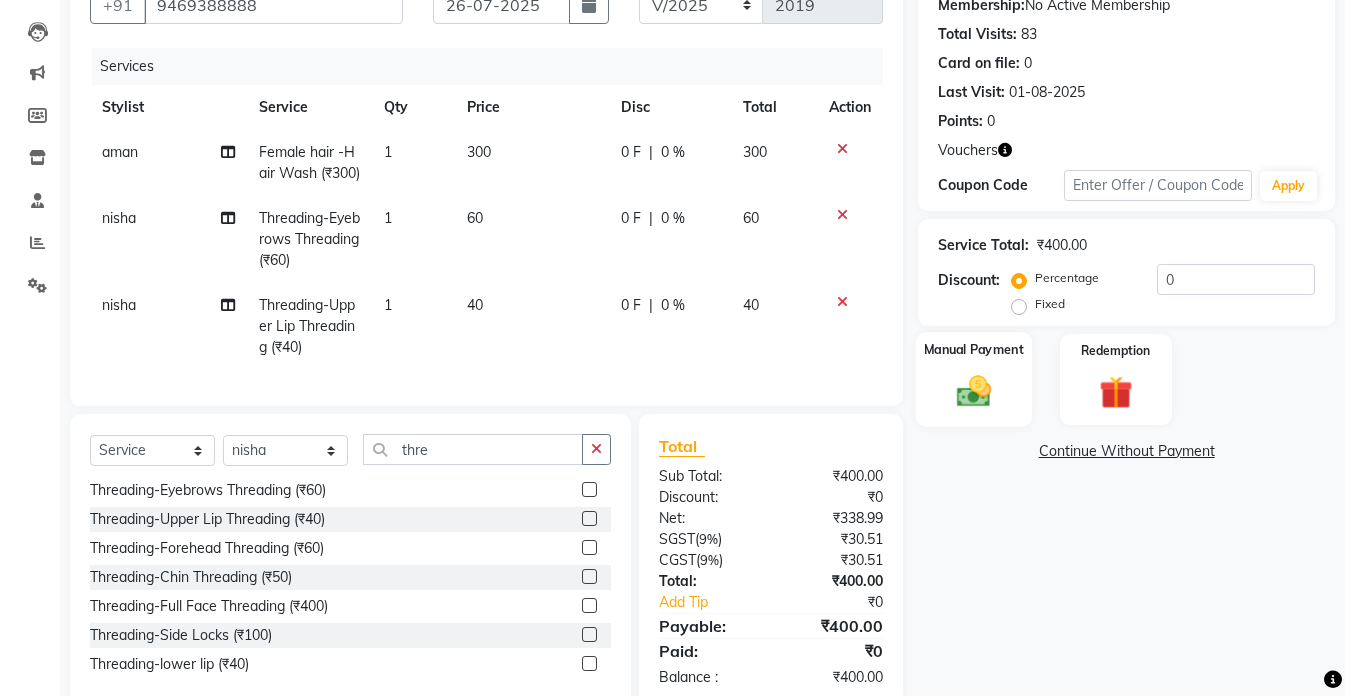 click 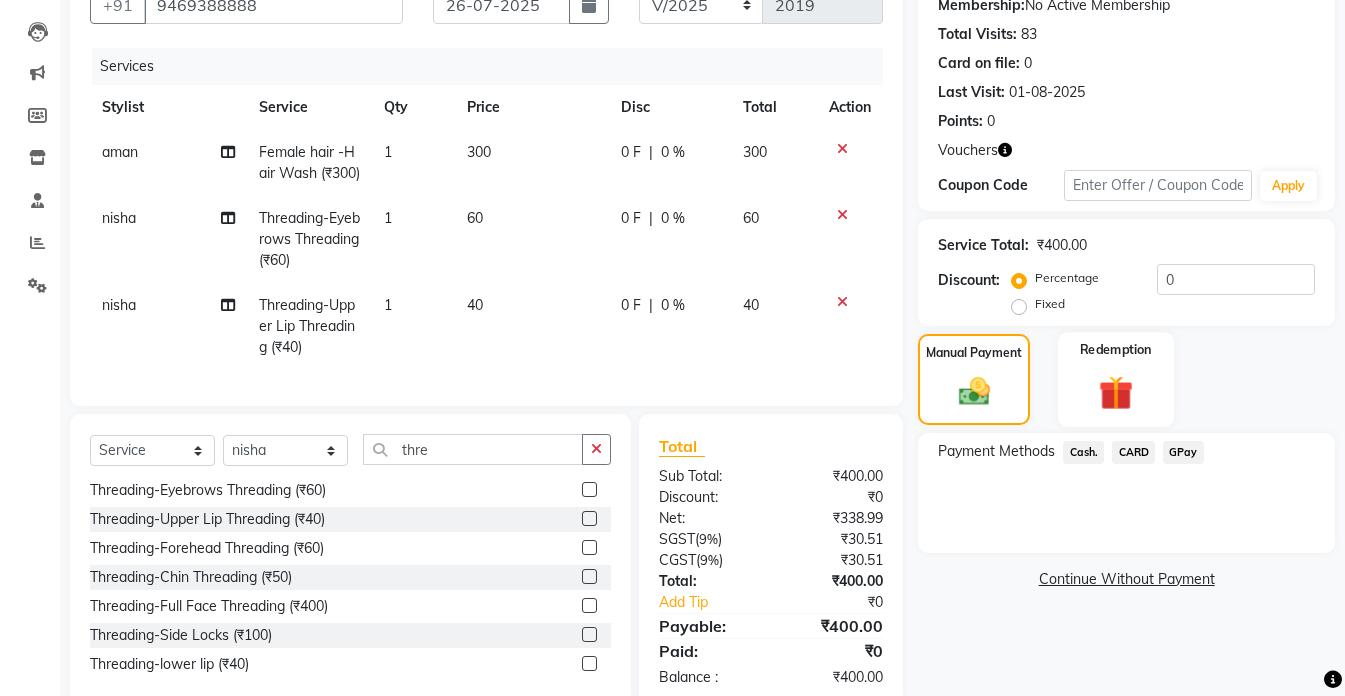 click 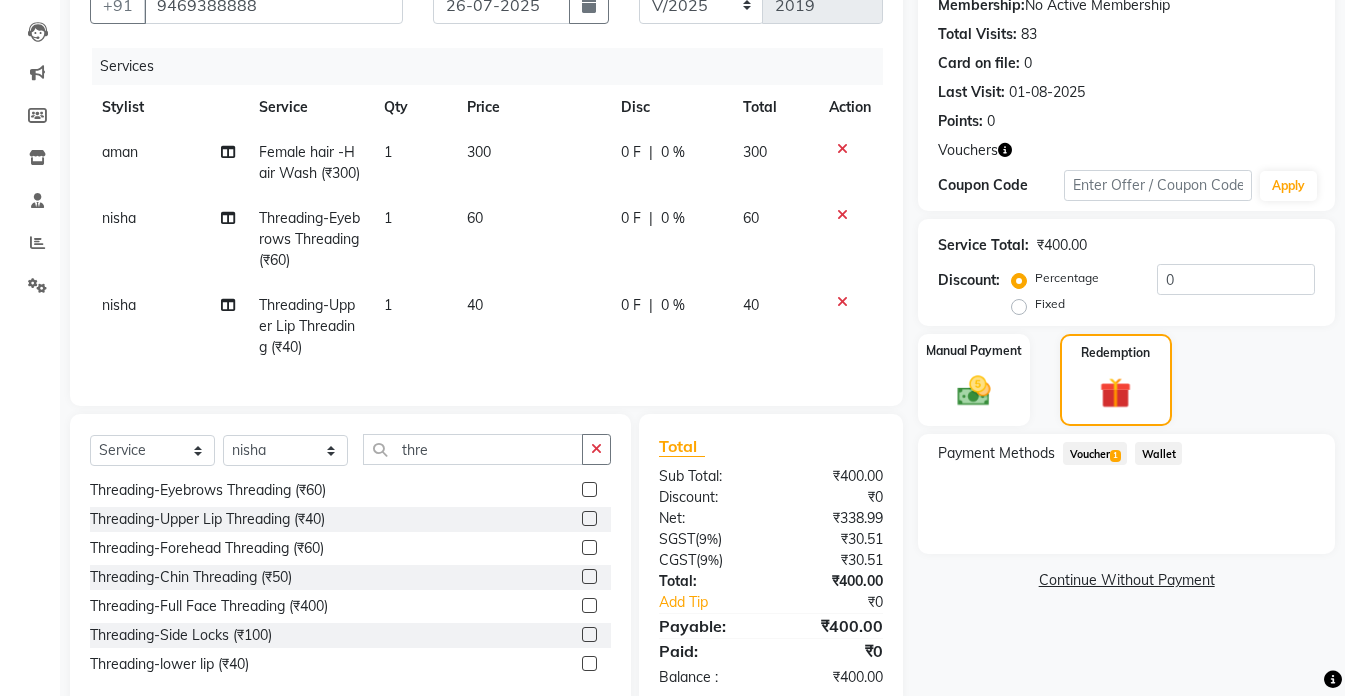 click on "Voucher  1" 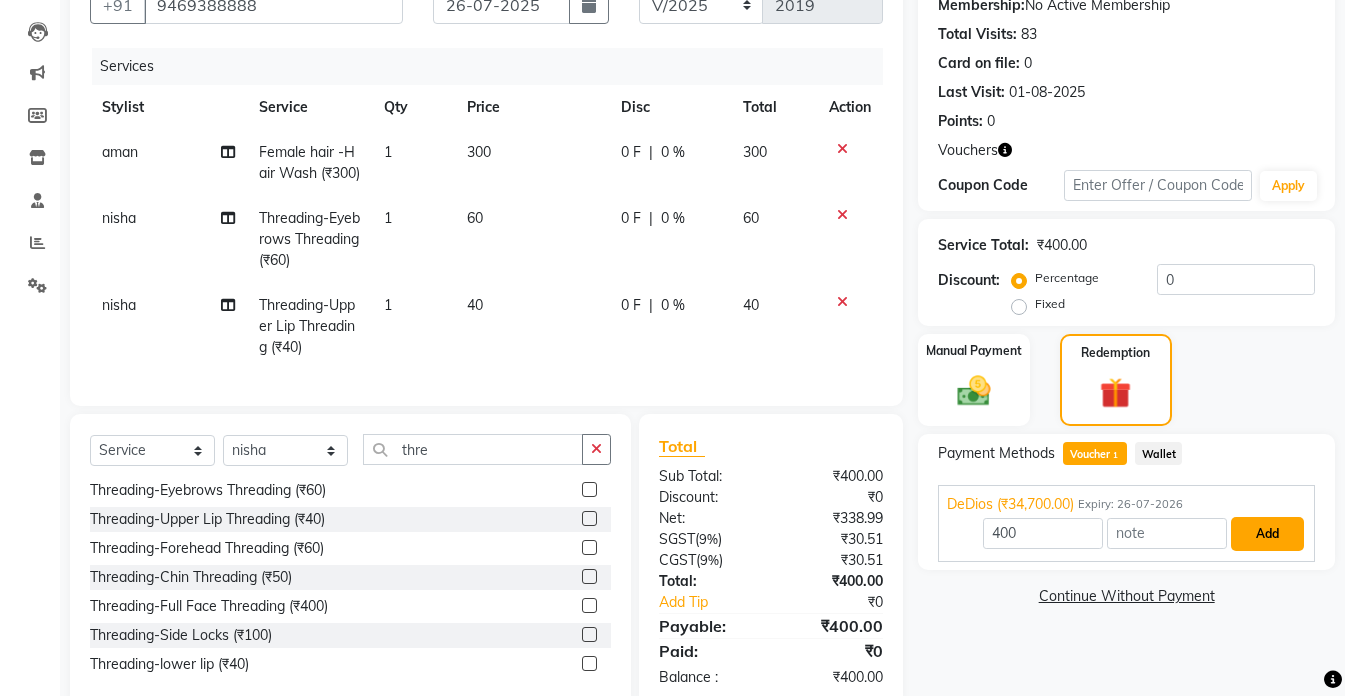 click on "Add" at bounding box center (1267, 534) 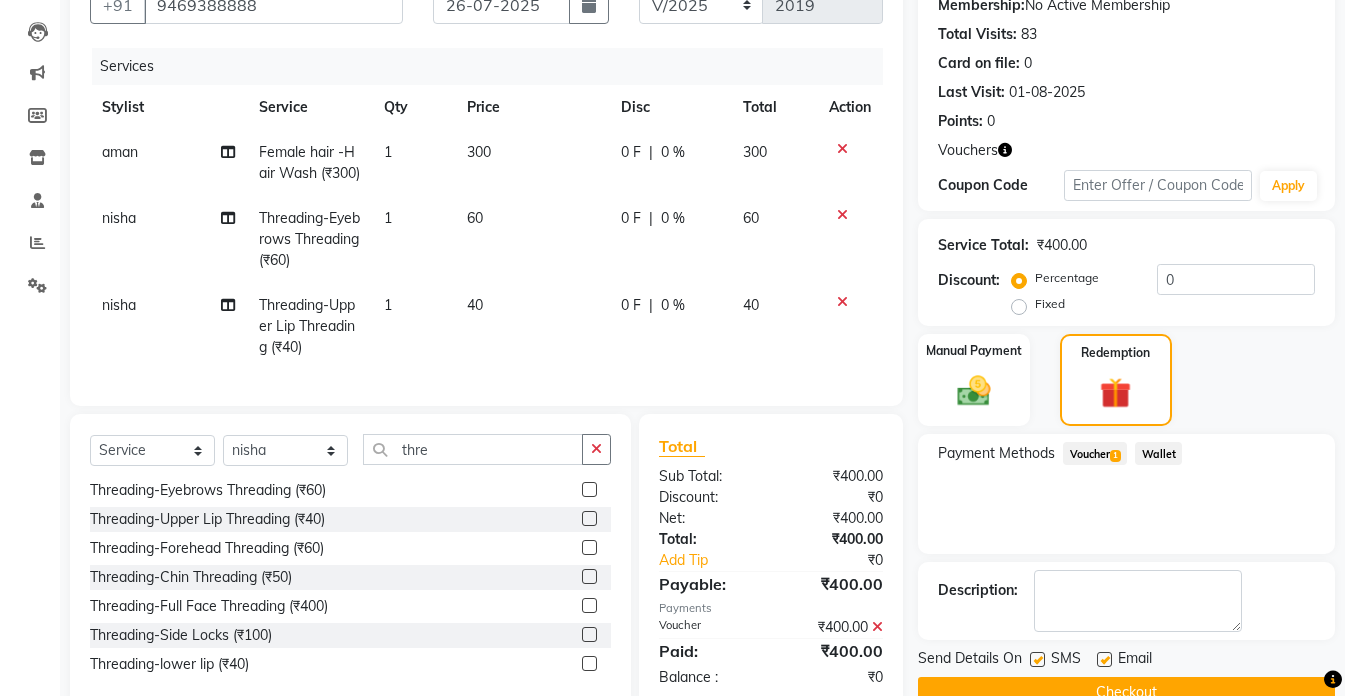 scroll, scrollTop: 279, scrollLeft: 0, axis: vertical 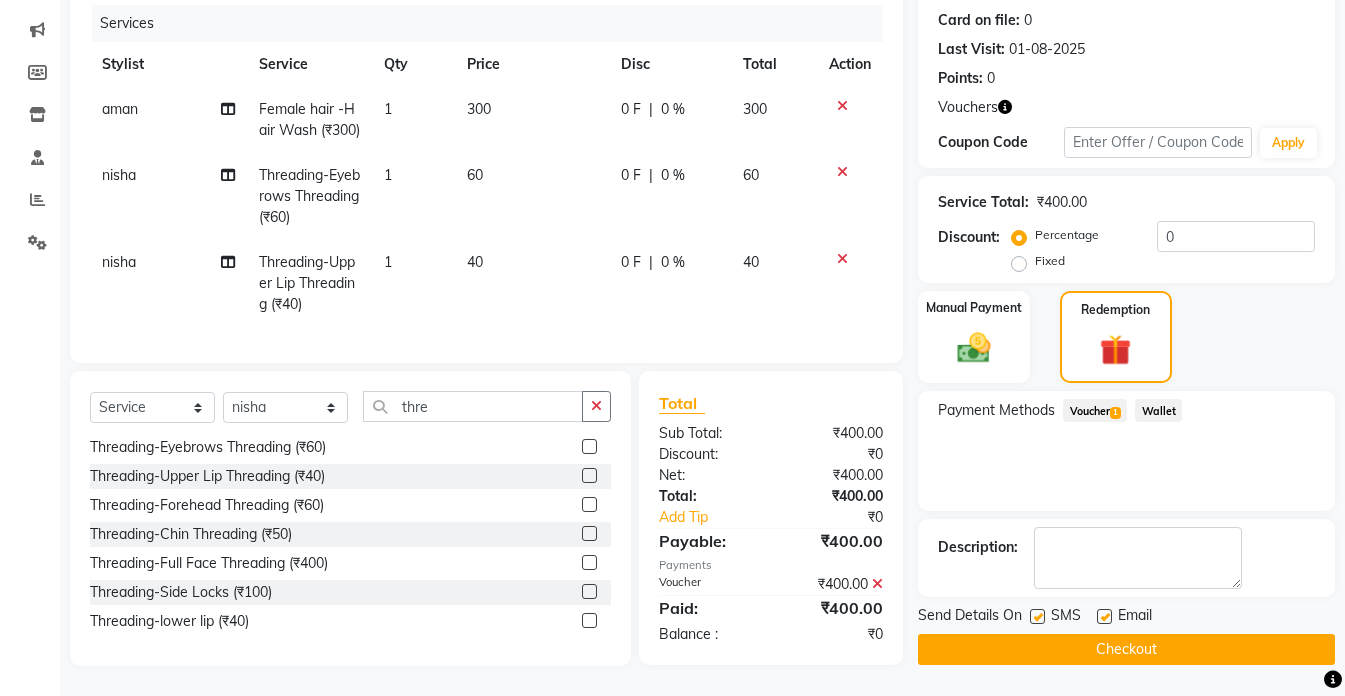 click on "Checkout" 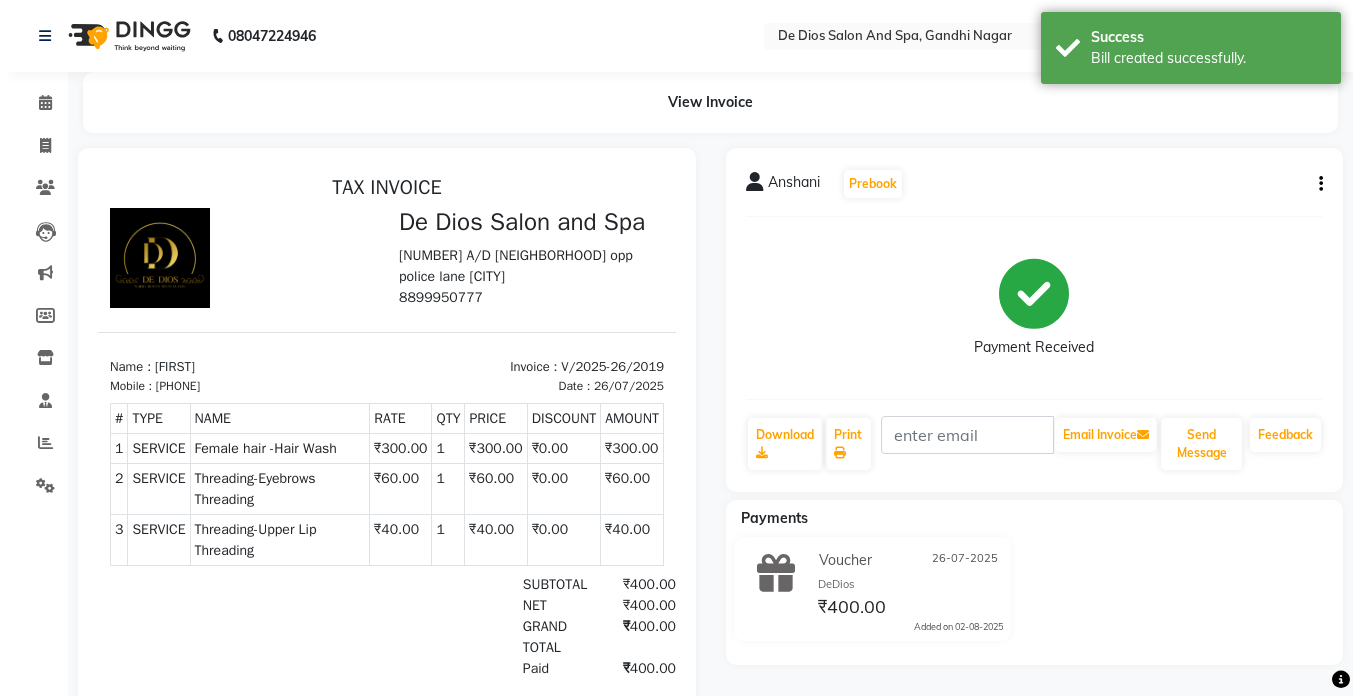 scroll, scrollTop: 0, scrollLeft: 0, axis: both 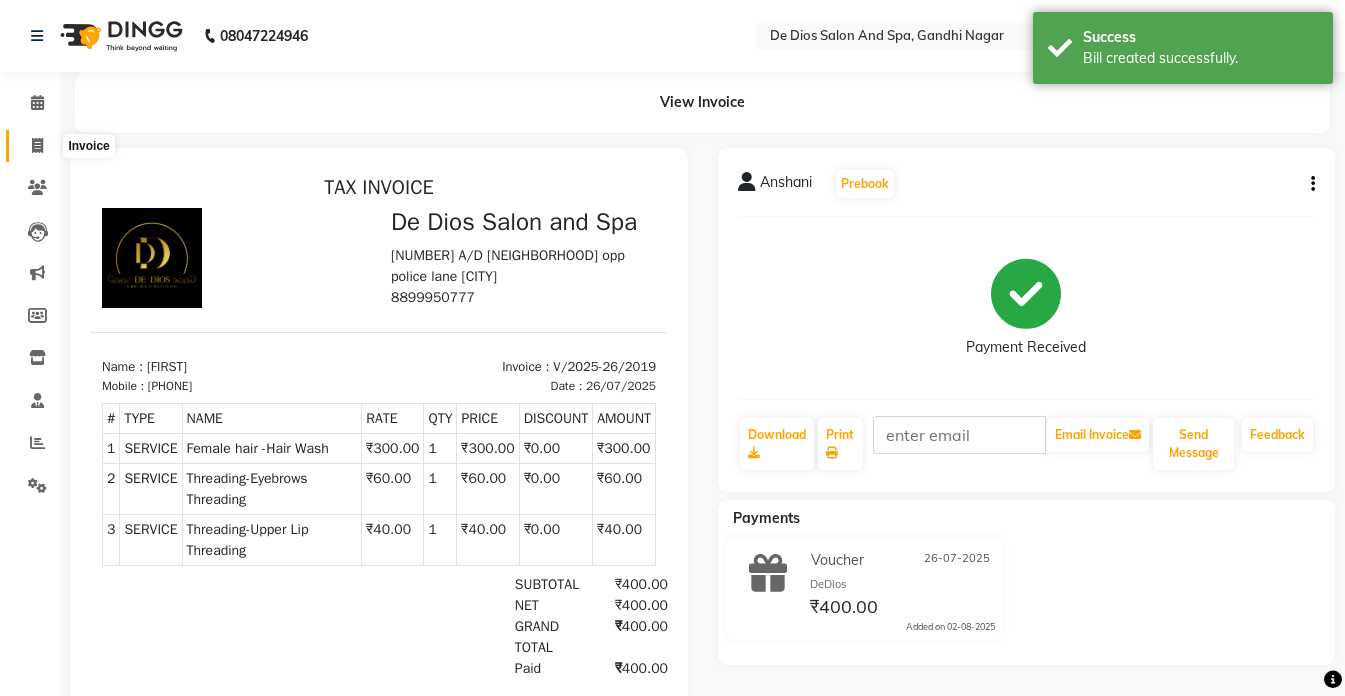click 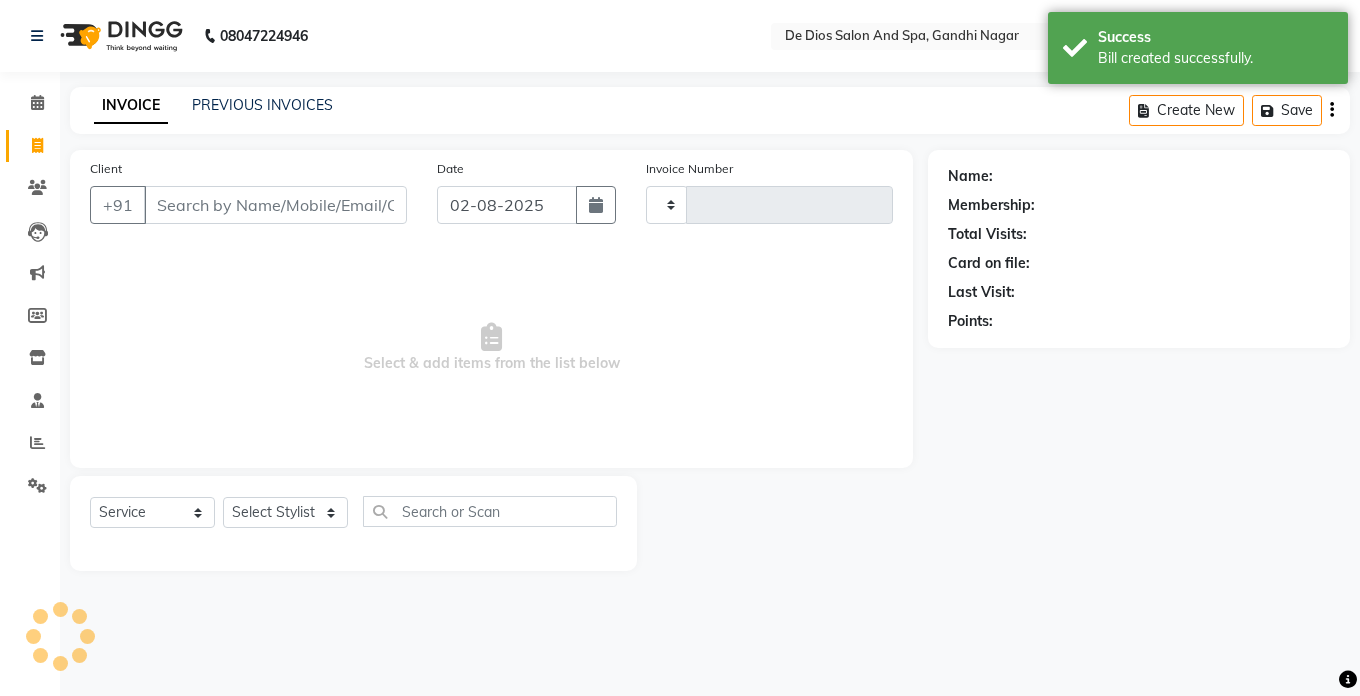 type on "2020" 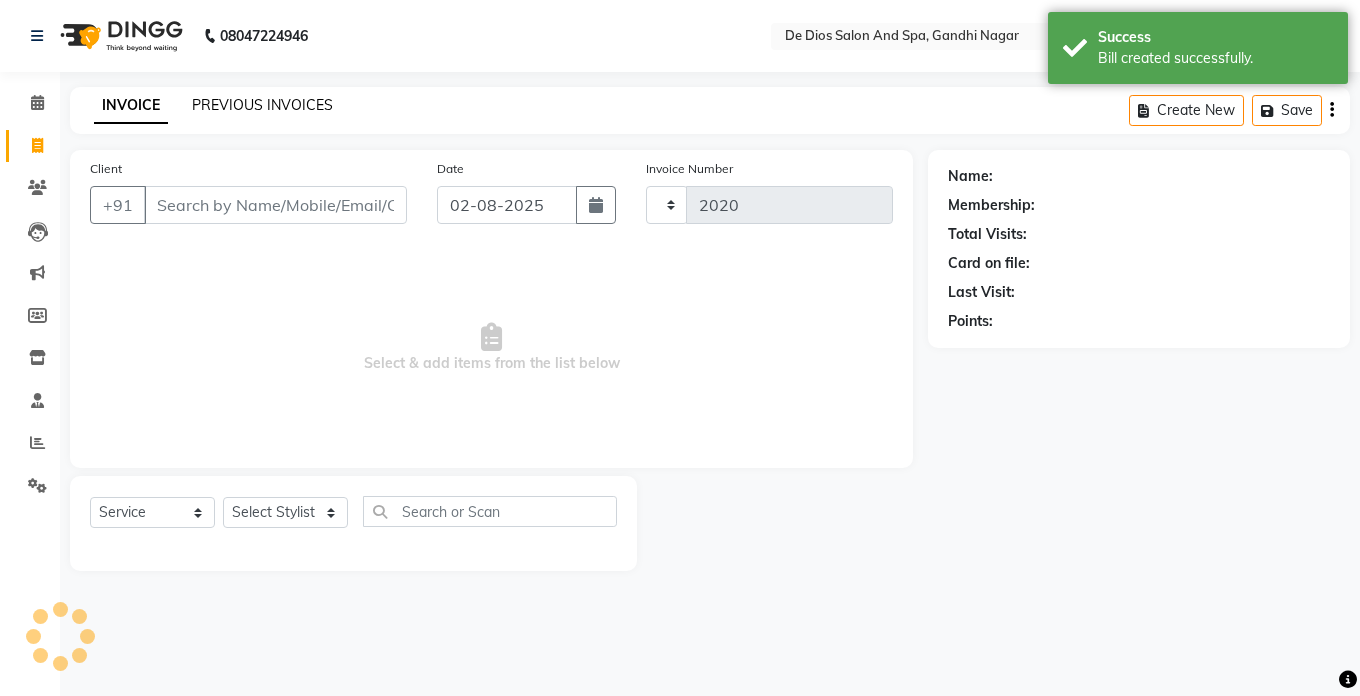 select on "6431" 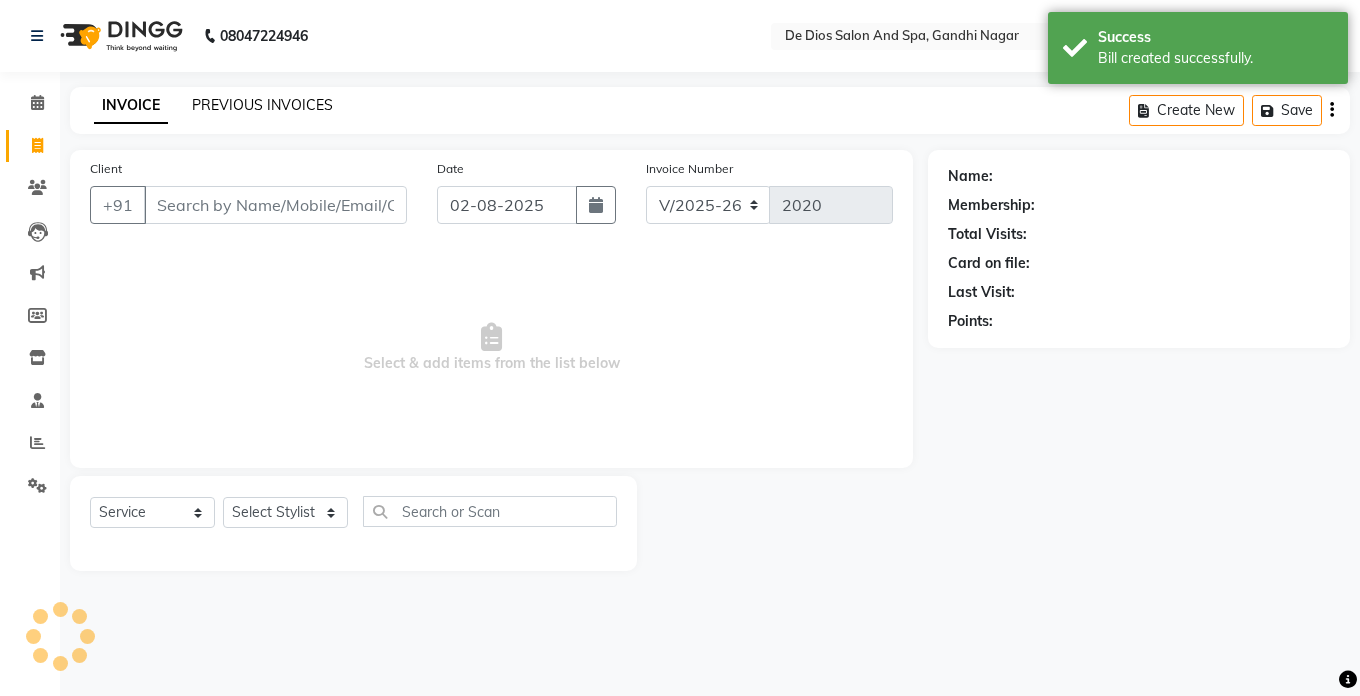 click on "PREVIOUS INVOICES" 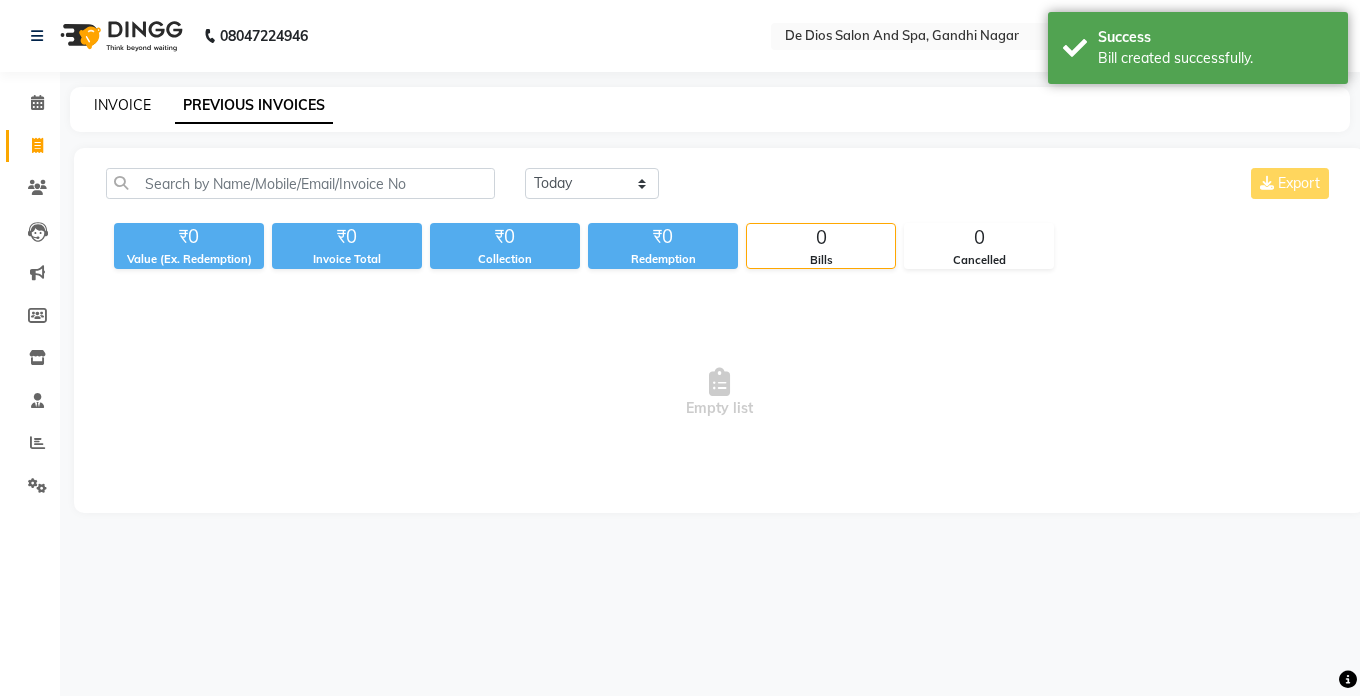 click on "INVOICE" 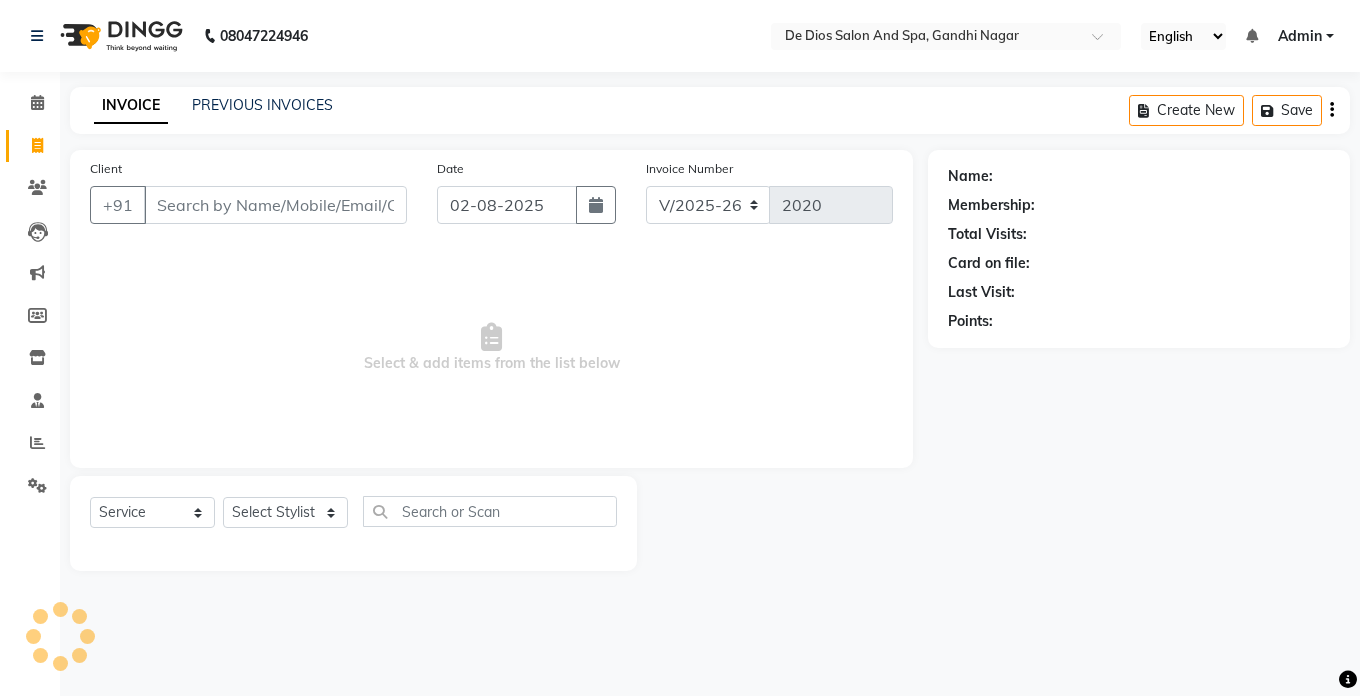 click on "INVOICE PREVIOUS INVOICES Create New   Save" 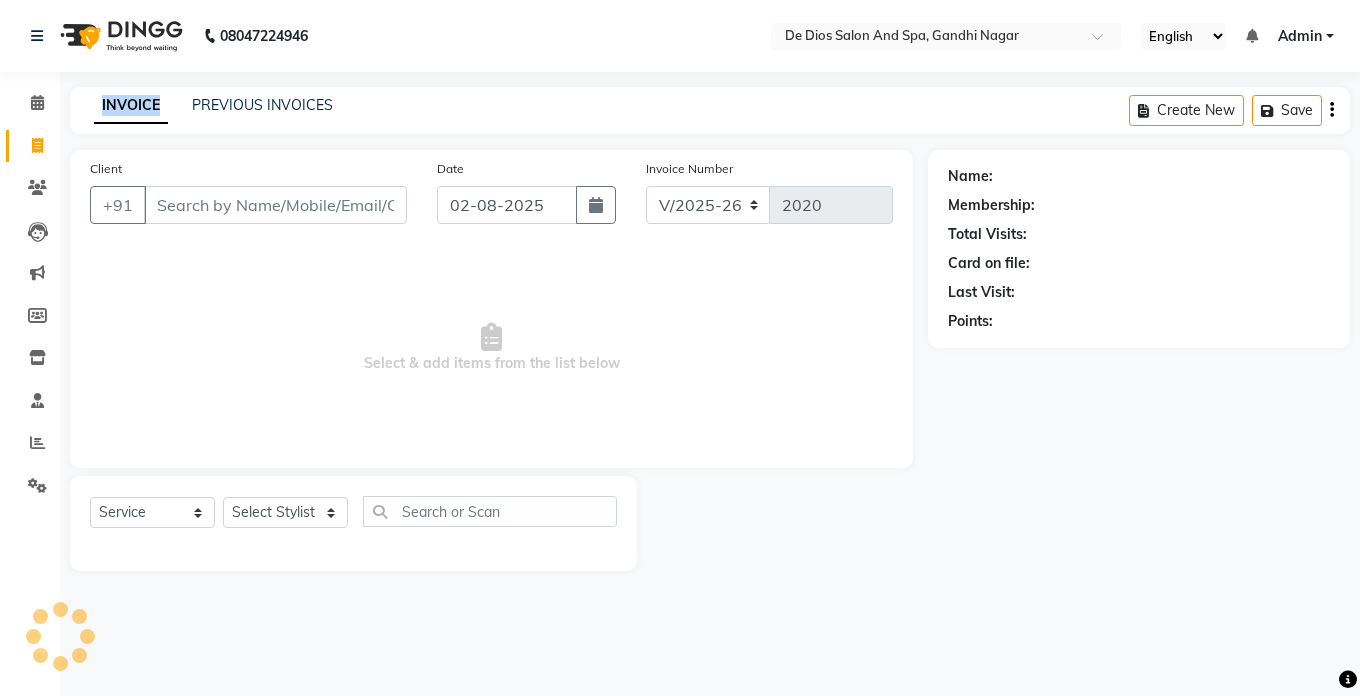 click on "INVOICE PREVIOUS INVOICES Create New   Save" 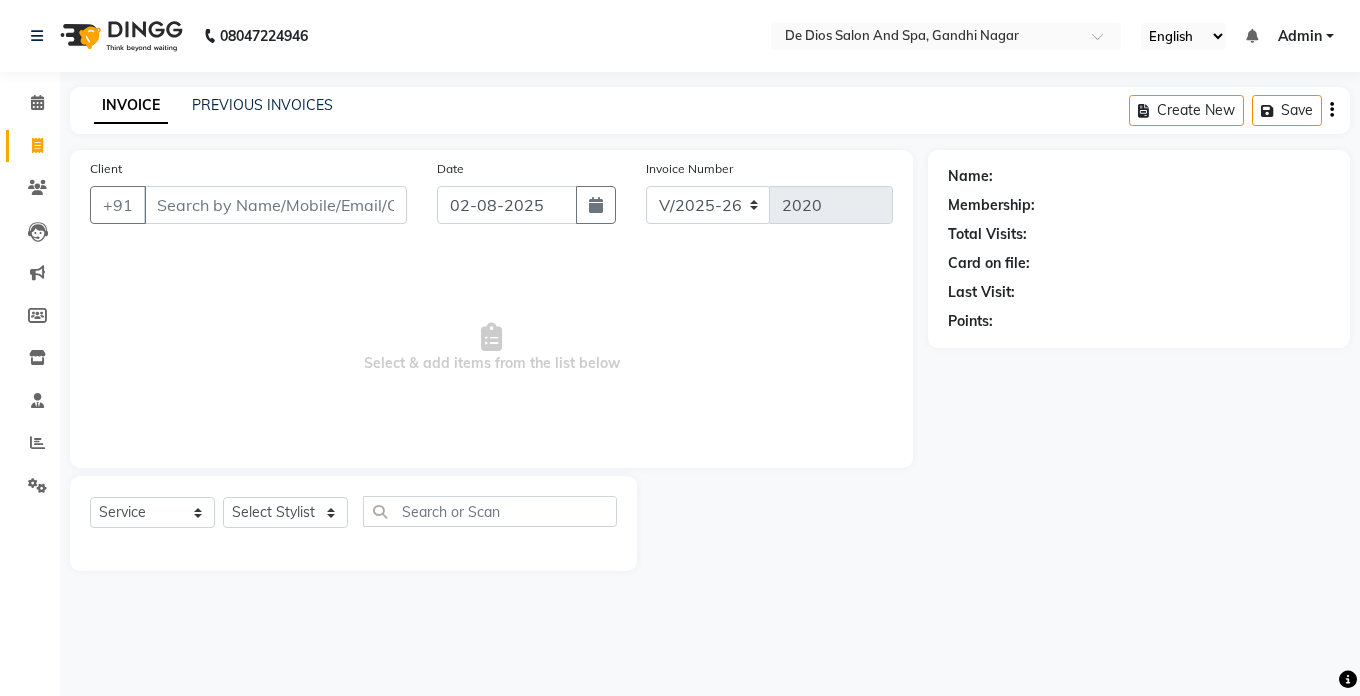 drag, startPoint x: 137, startPoint y: 132, endPoint x: 364, endPoint y: 49, distance: 241.69817 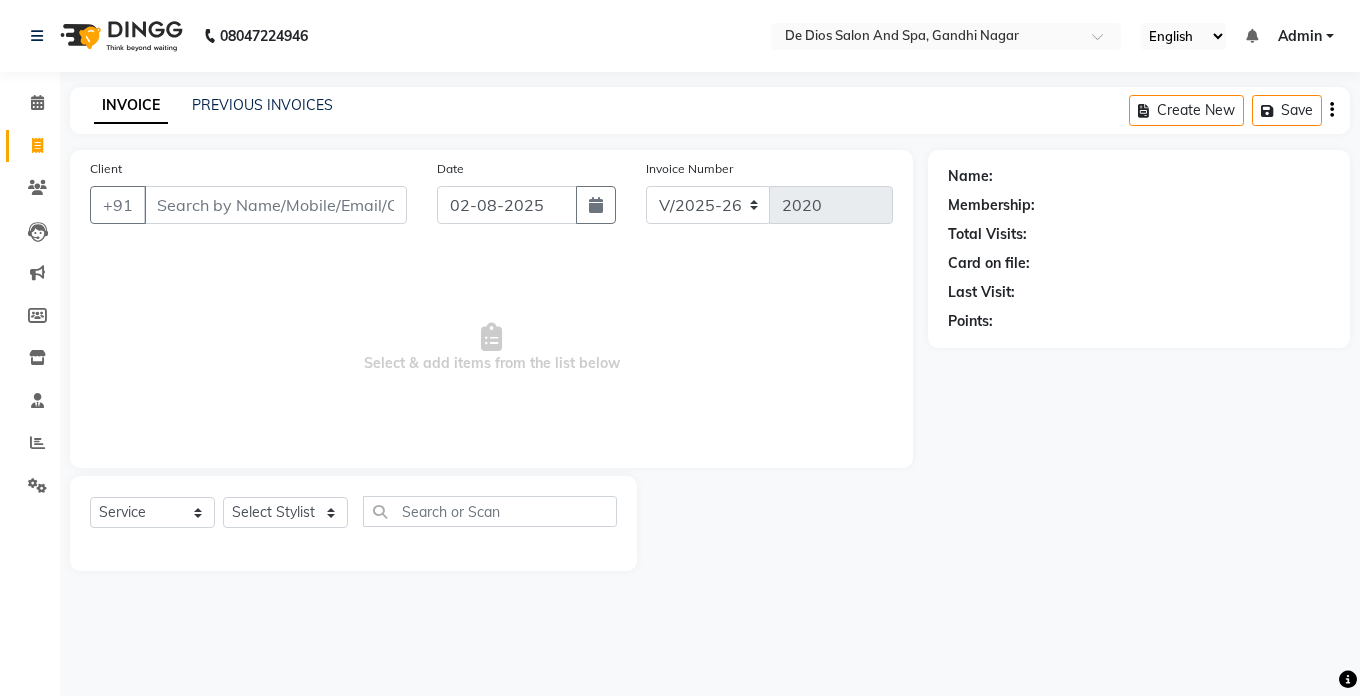 click on "08047224946 Select Location × De Dios Salon And Spa, Gandhi Nagar English ENGLISH Español العربية मराठी हिंदी ગુજરાતી தமிழ் 中文 Notifications nothing to show Admin Manage Profile Change Password Sign out  Version:3.15.11  ☀ De Dios Salon and Spa, Gandhi Nagar  Calendar  Invoice  Clients  Leads   Marketing  Members  Inventory  Staff  Reports  Settings Completed InProgress Upcoming Dropped Tentative Check-In Confirm Bookings Generate Report Segments Page Builder INVOICE PREVIOUS INVOICES Create New   Save  Client +91 Date 02-08-2025 Invoice Number V/2025 V/2025-26 2020  Select & add items from the list below  Select  Service  Product  Membership  Package Voucher Prepaid Gift Card  Select Stylist akshay aman Arman Ashwani gunraj megha  nikita thappa nisha parveen shafali vishal vishu kumar Name: Membership: Total Visits: Card on file: Last Visit:  Points:" at bounding box center [680, 348] 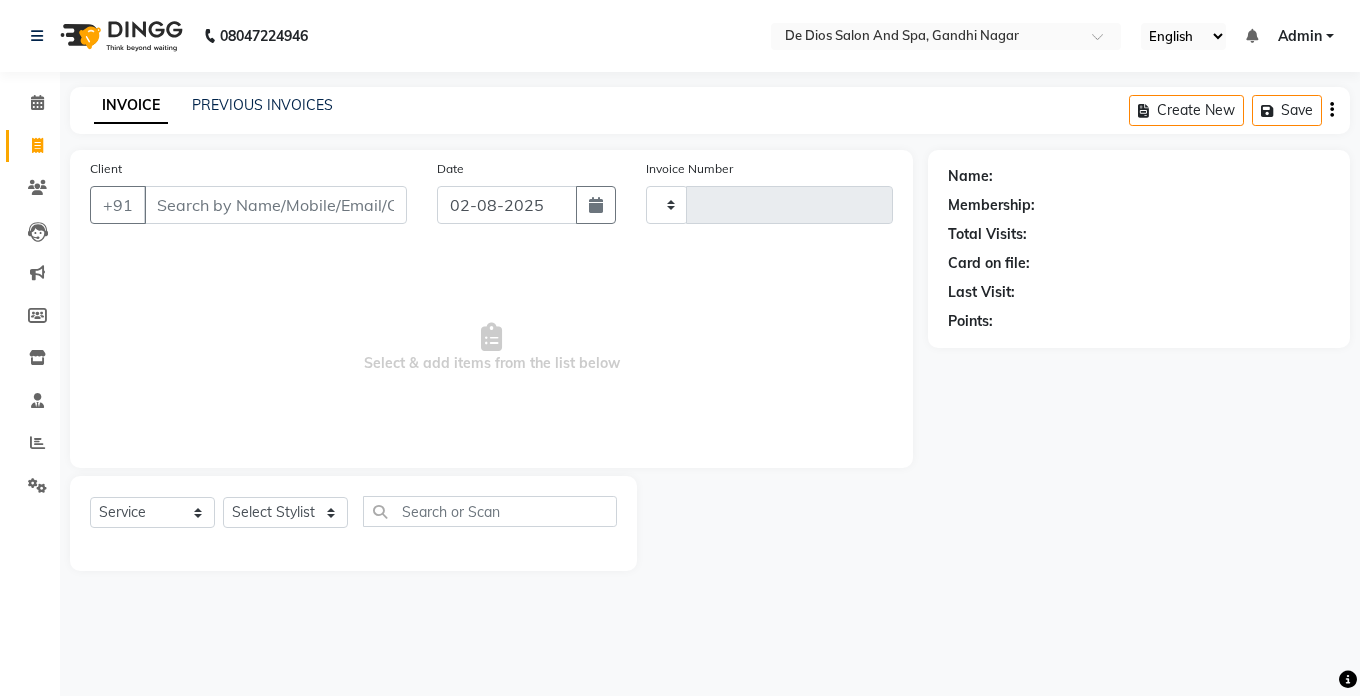 select on "service" 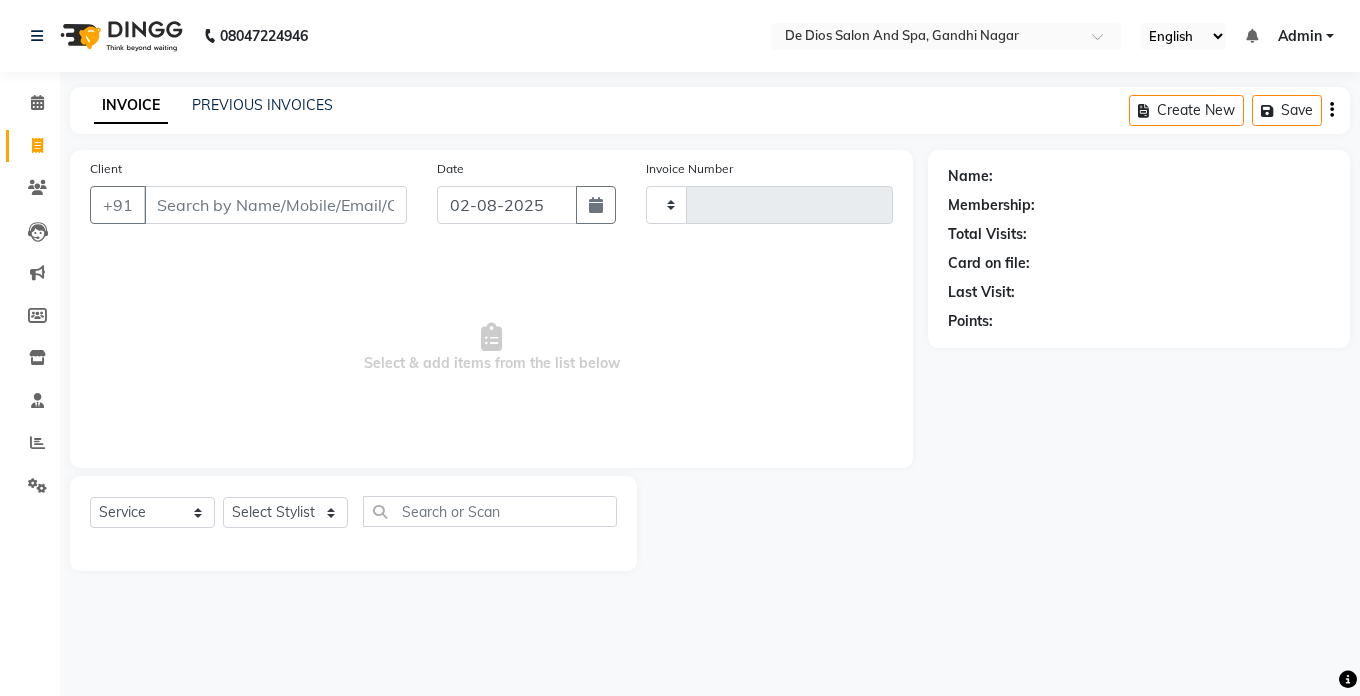 type on "2020" 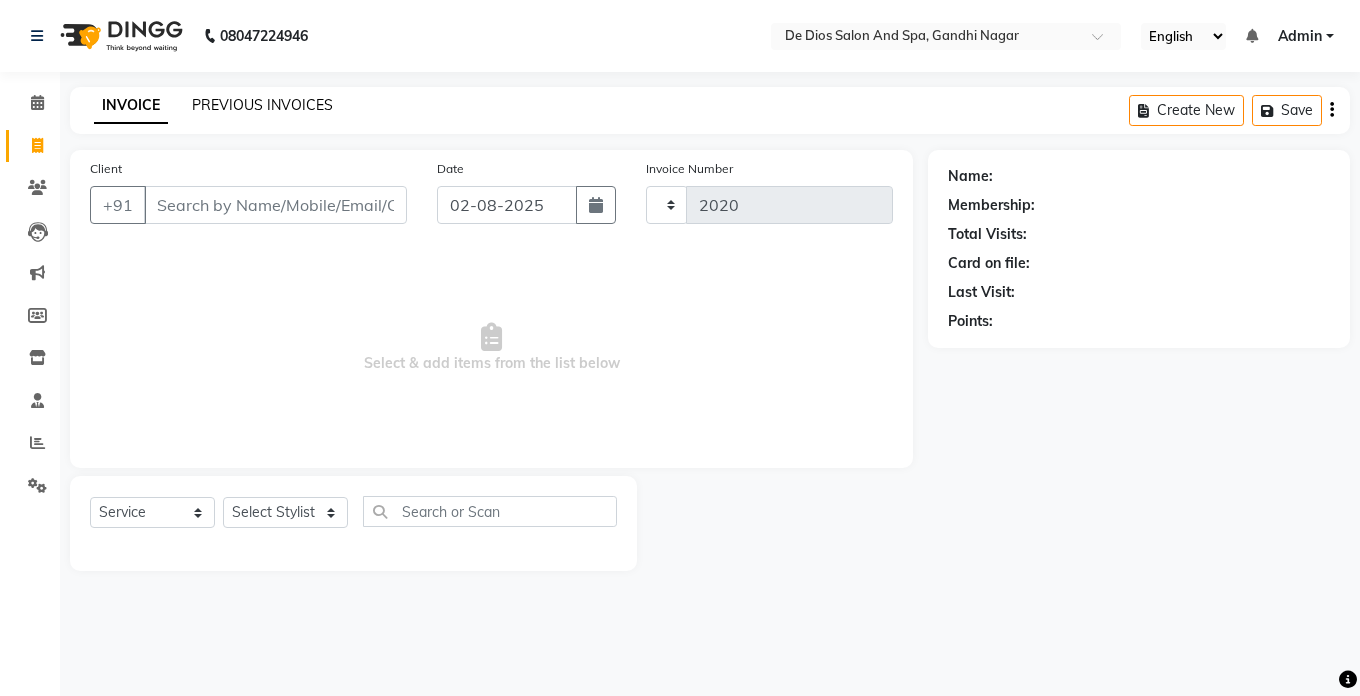 scroll, scrollTop: 0, scrollLeft: 0, axis: both 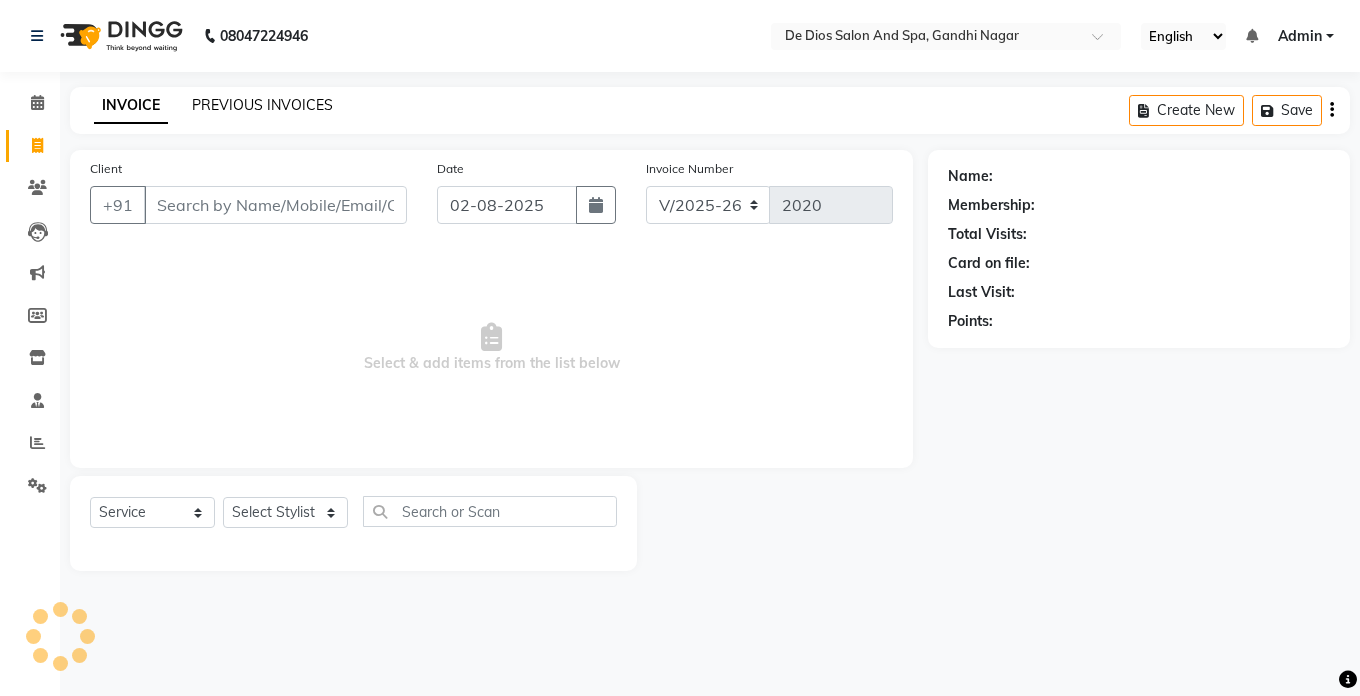 click on "PREVIOUS INVOICES" 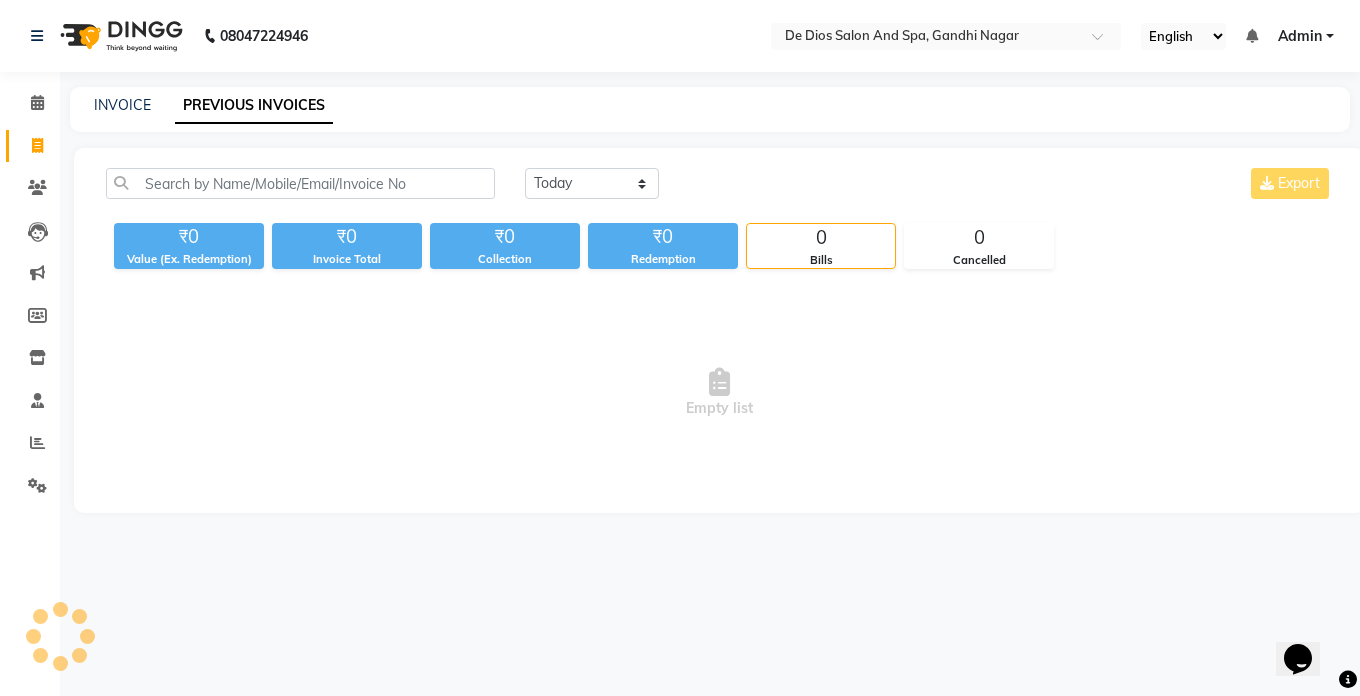 scroll, scrollTop: 0, scrollLeft: 0, axis: both 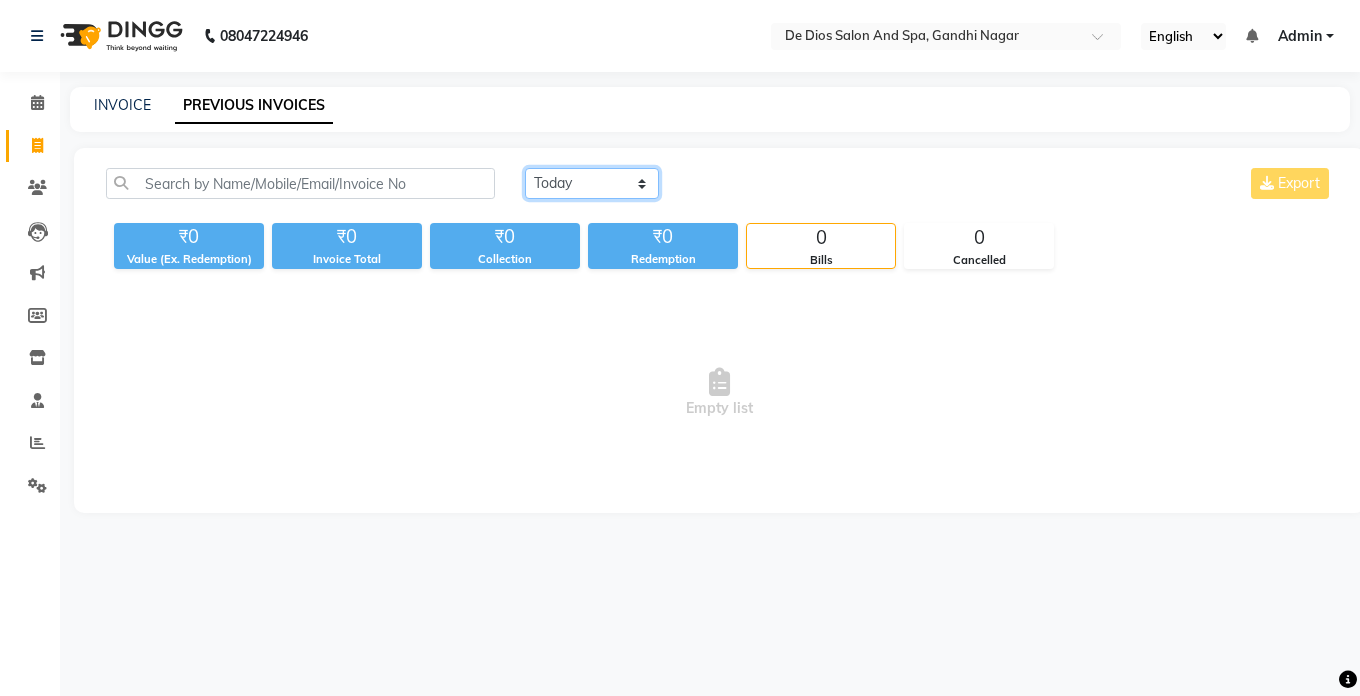click on "Today Yesterday Custom Range" 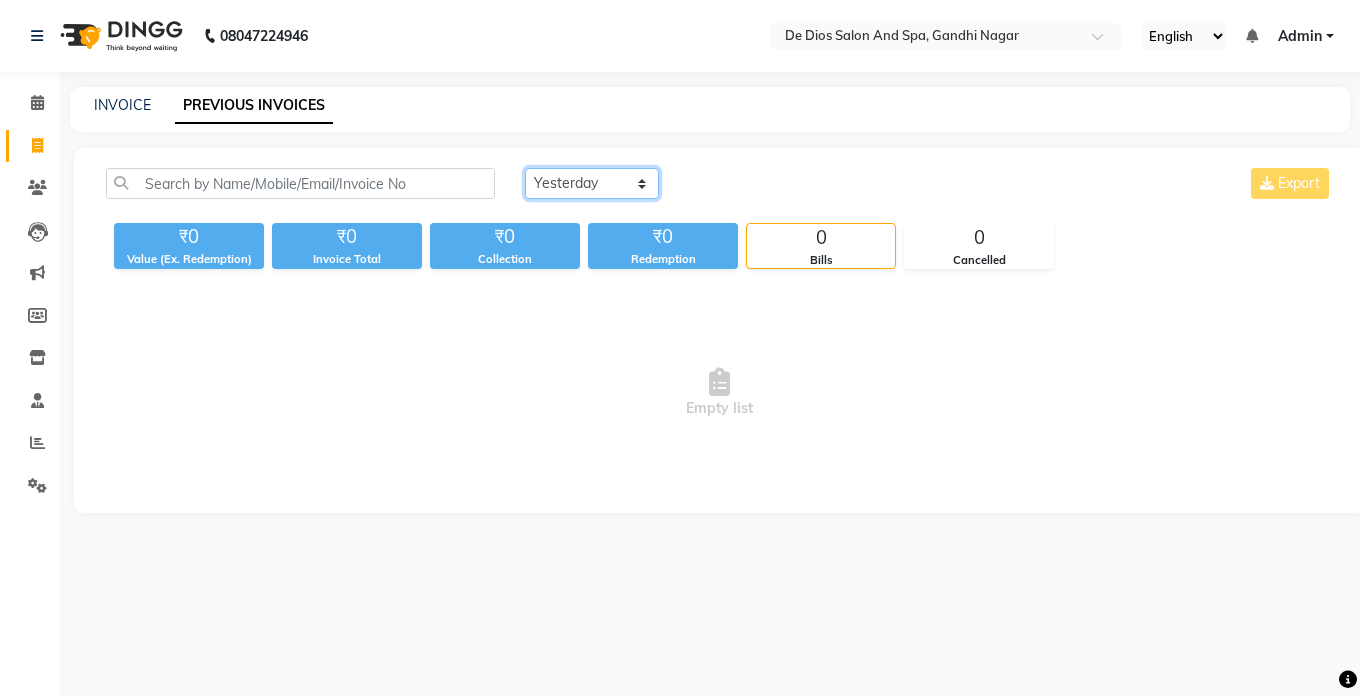 click on "Today Yesterday Custom Range" 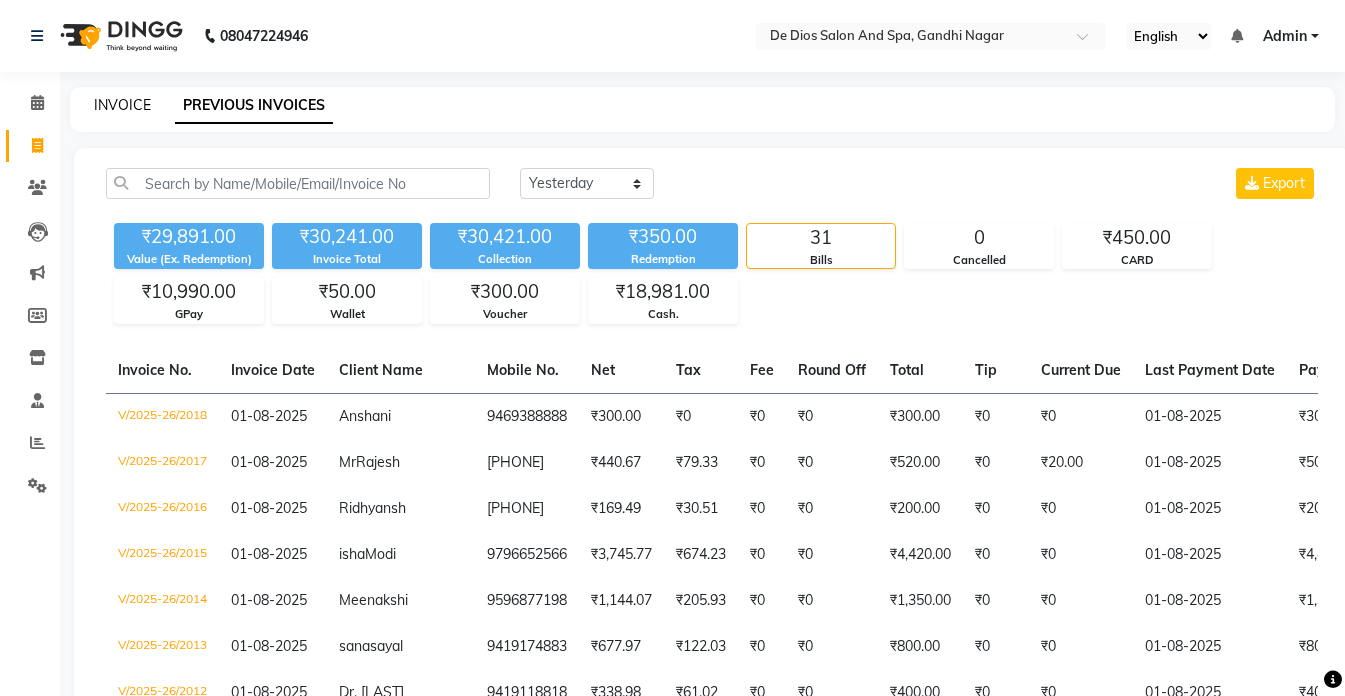 click on "INVOICE" 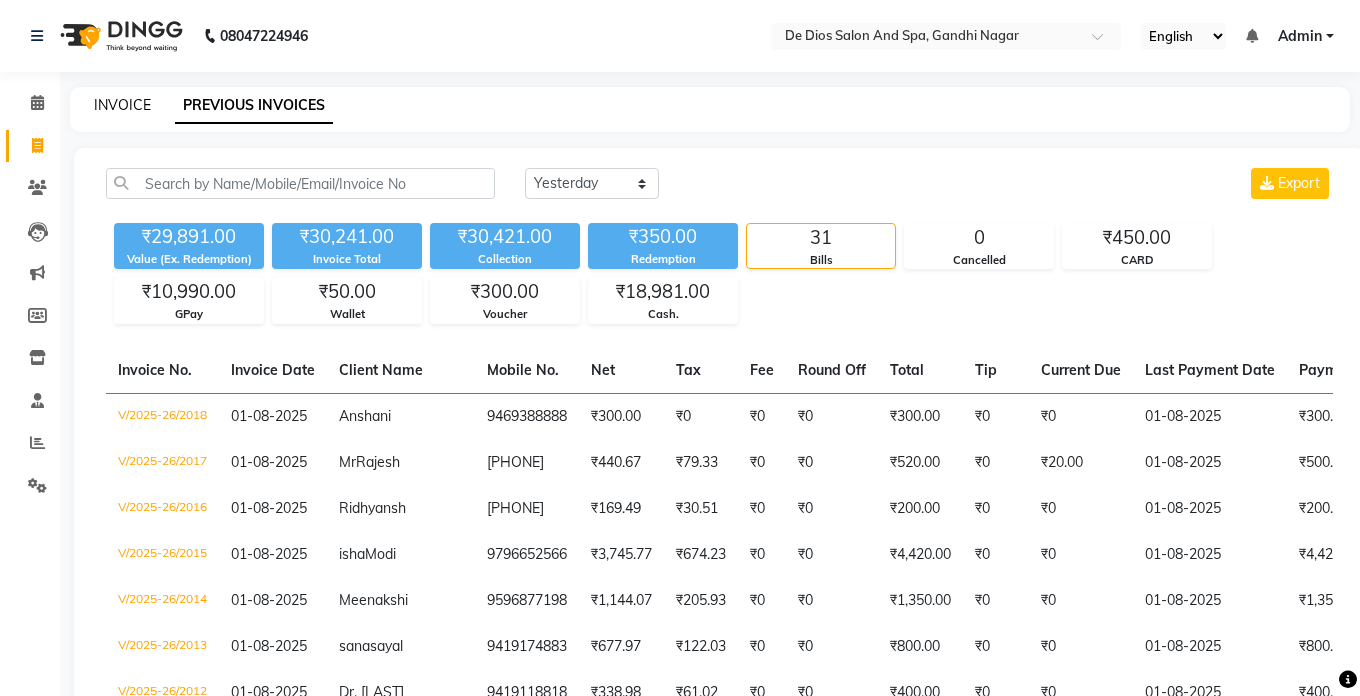 select on "6431" 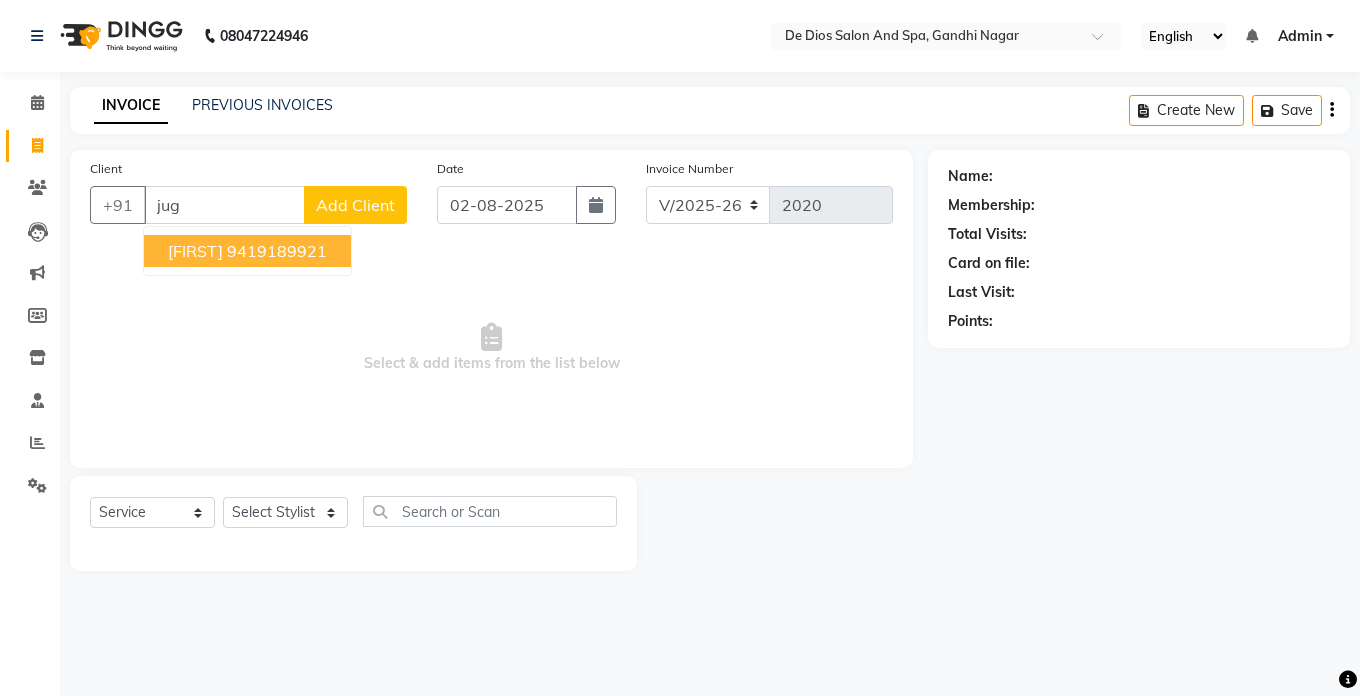 click on "9419189921" at bounding box center [277, 251] 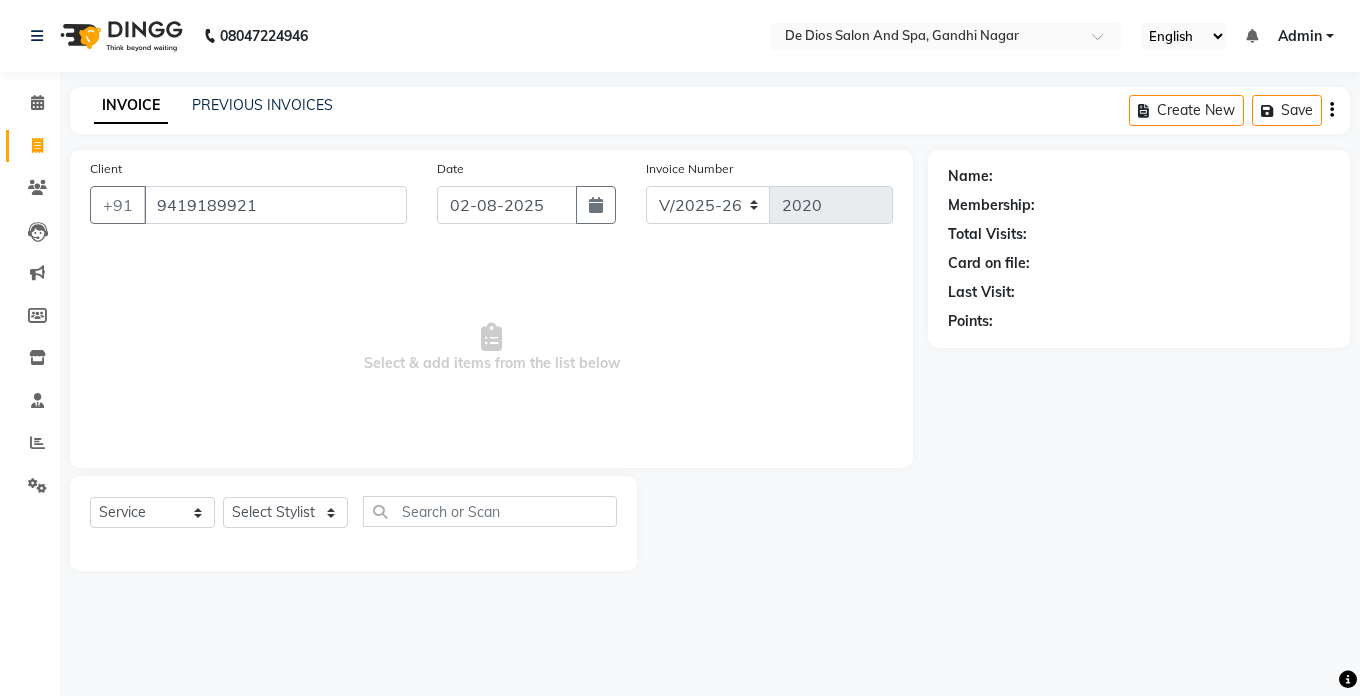 type on "9419189921" 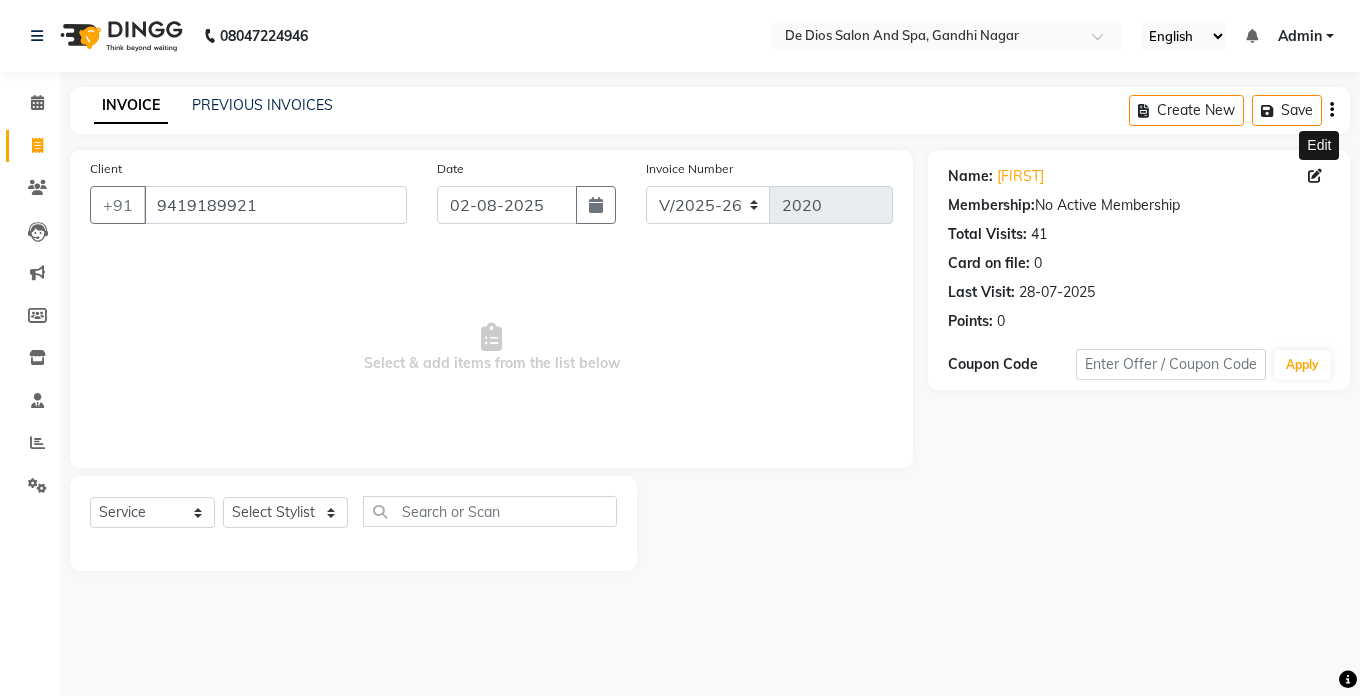 click 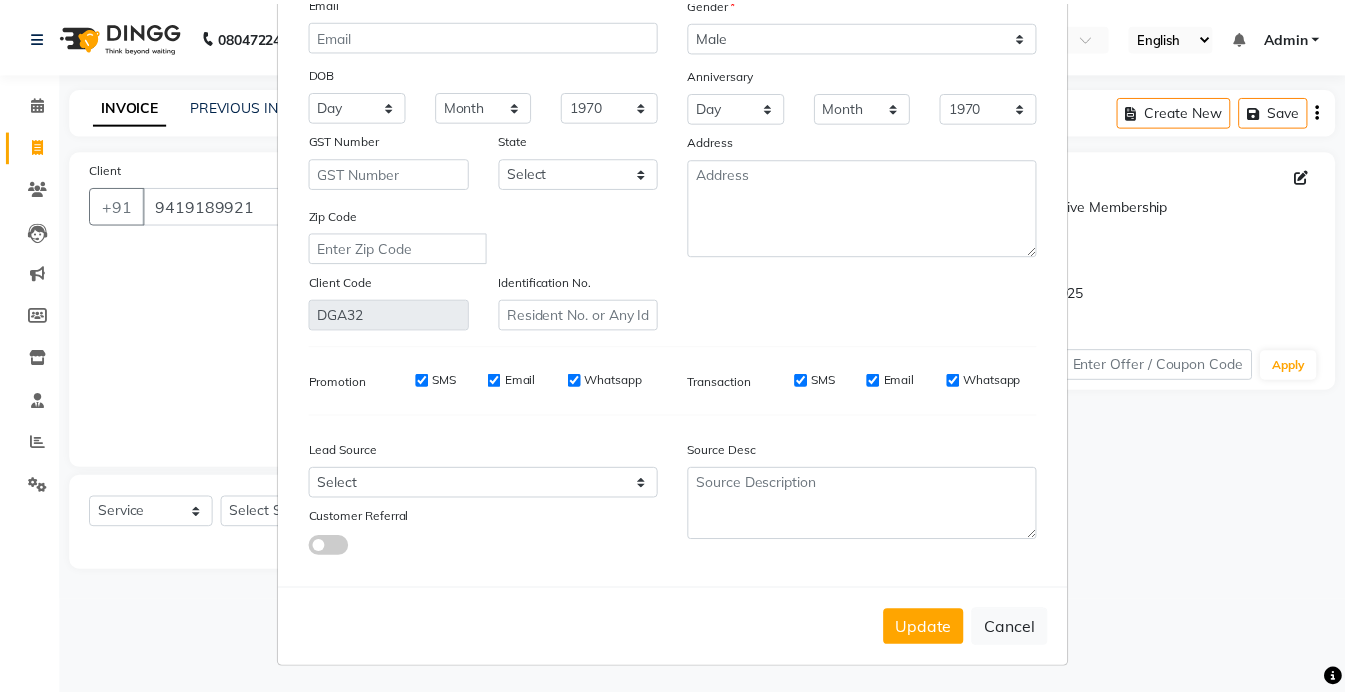 scroll, scrollTop: 191, scrollLeft: 0, axis: vertical 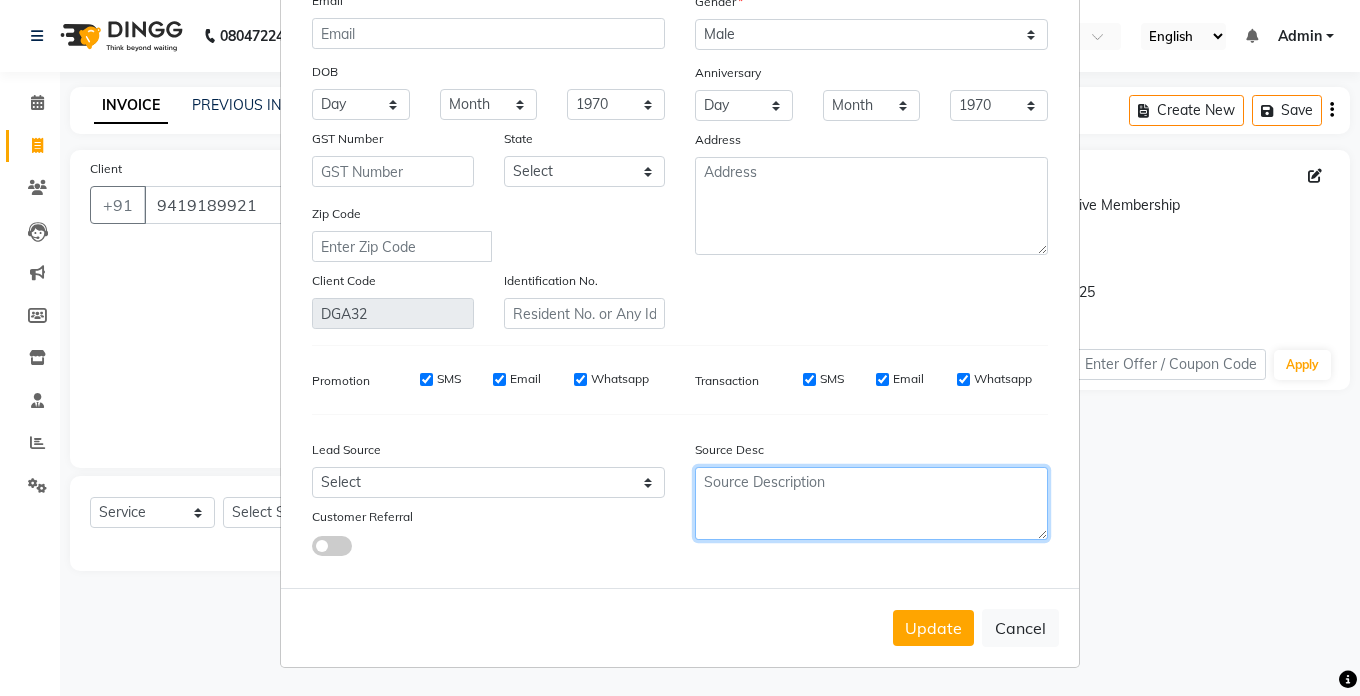 click at bounding box center (871, 503) 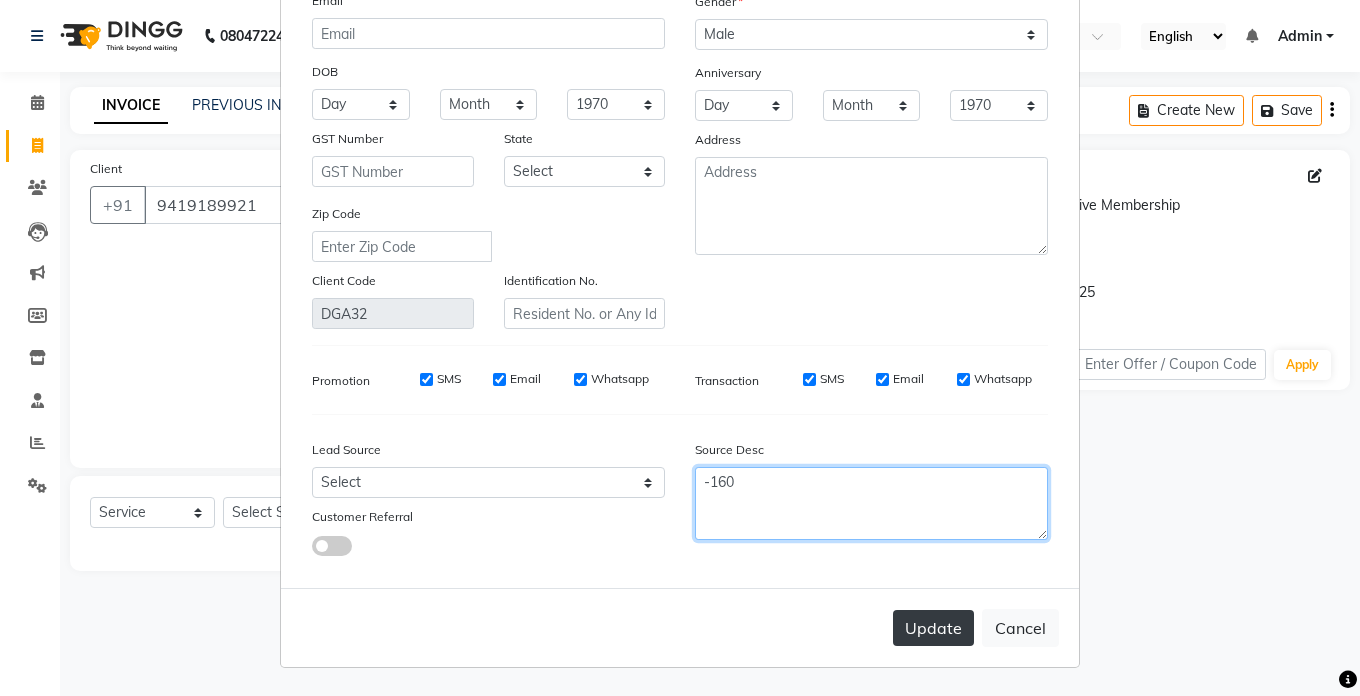 type on "-160" 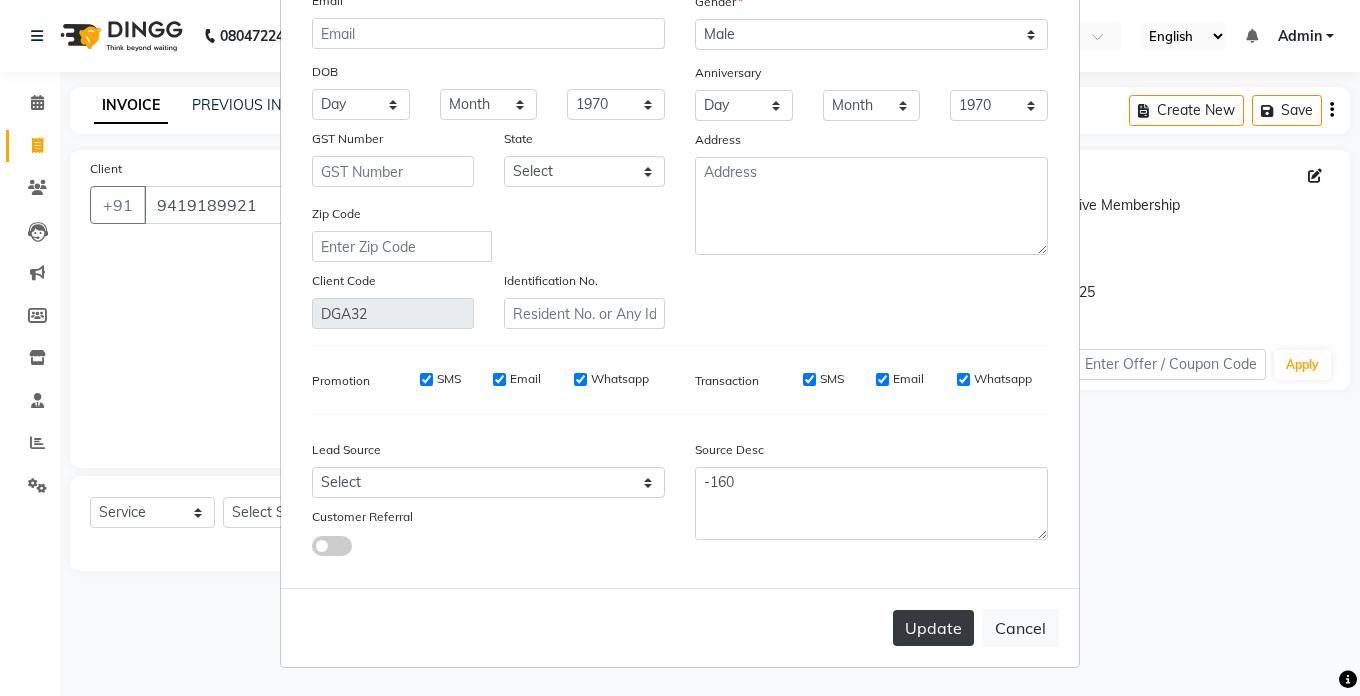click on "Update" at bounding box center (933, 628) 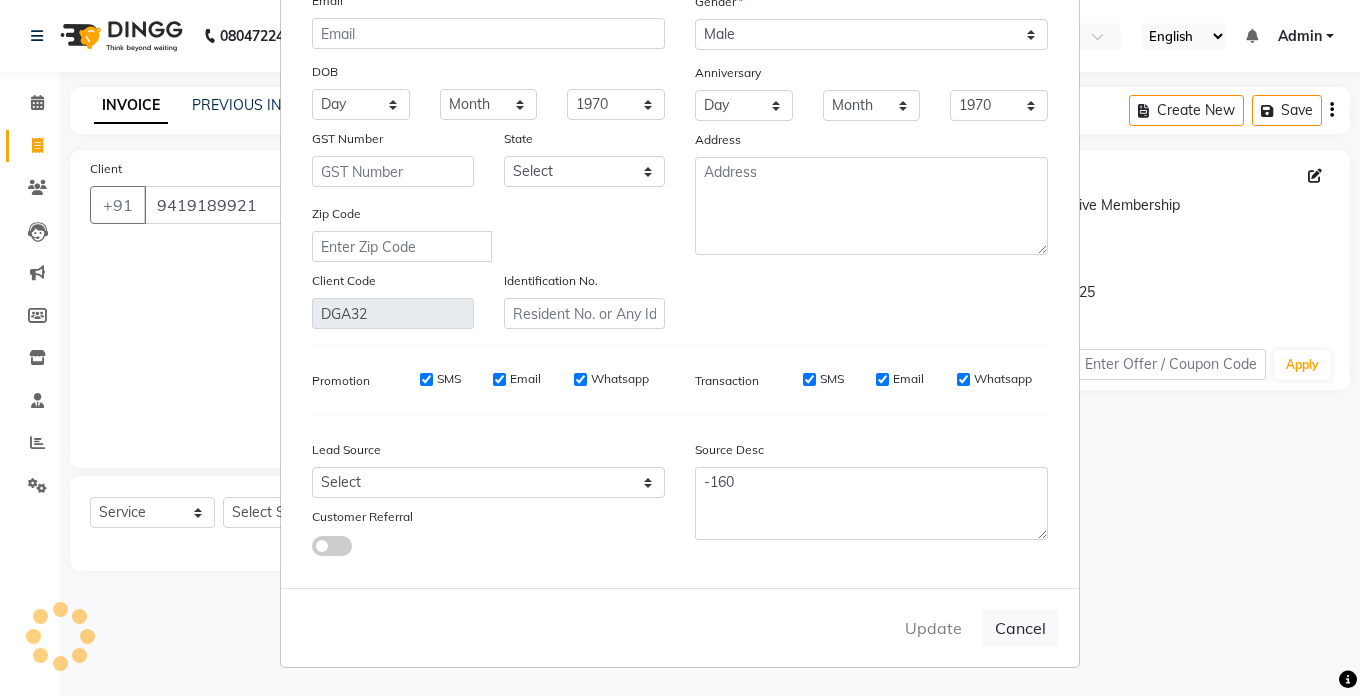 click on "Update   Cancel" at bounding box center (680, 627) 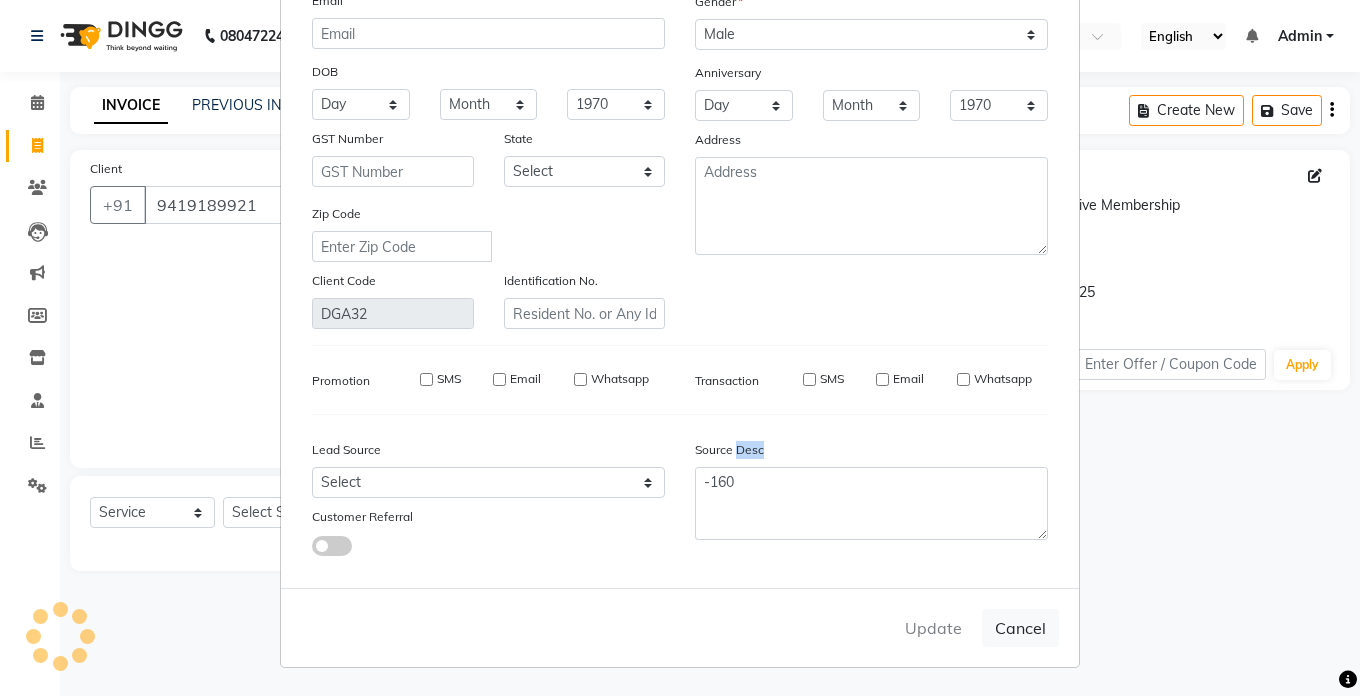 type 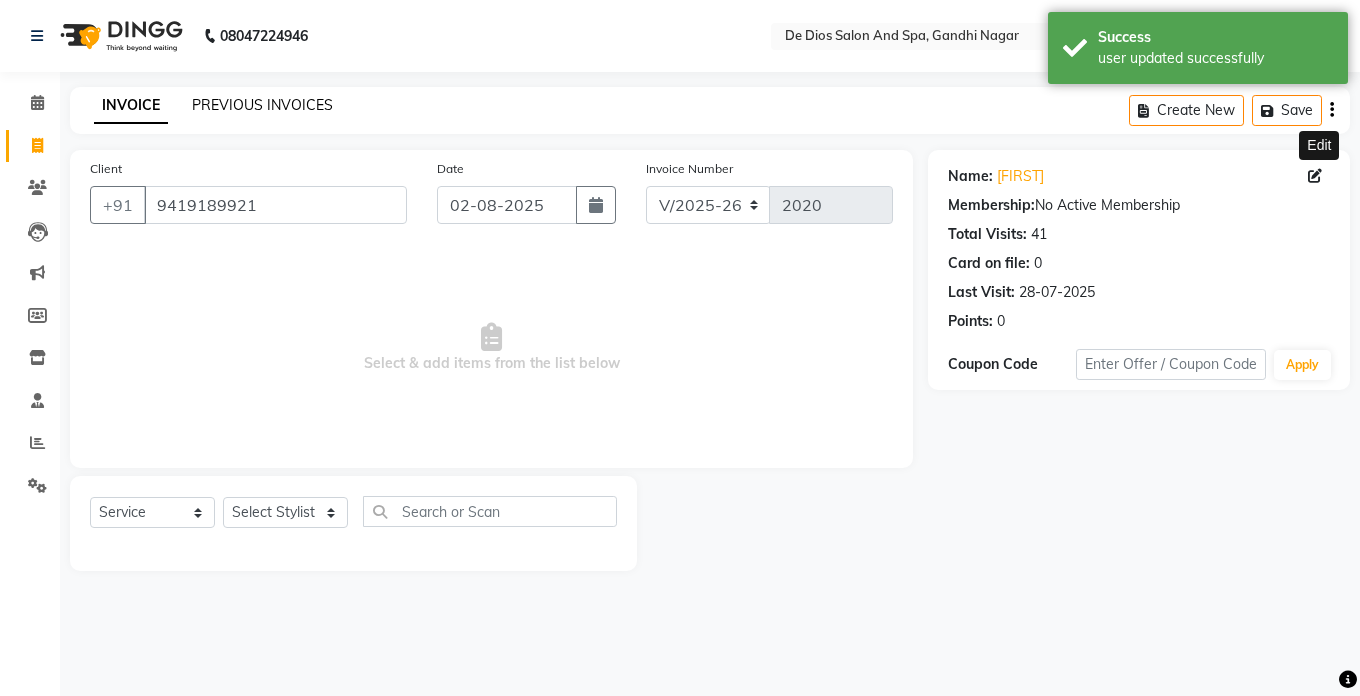 click on "PREVIOUS INVOICES" 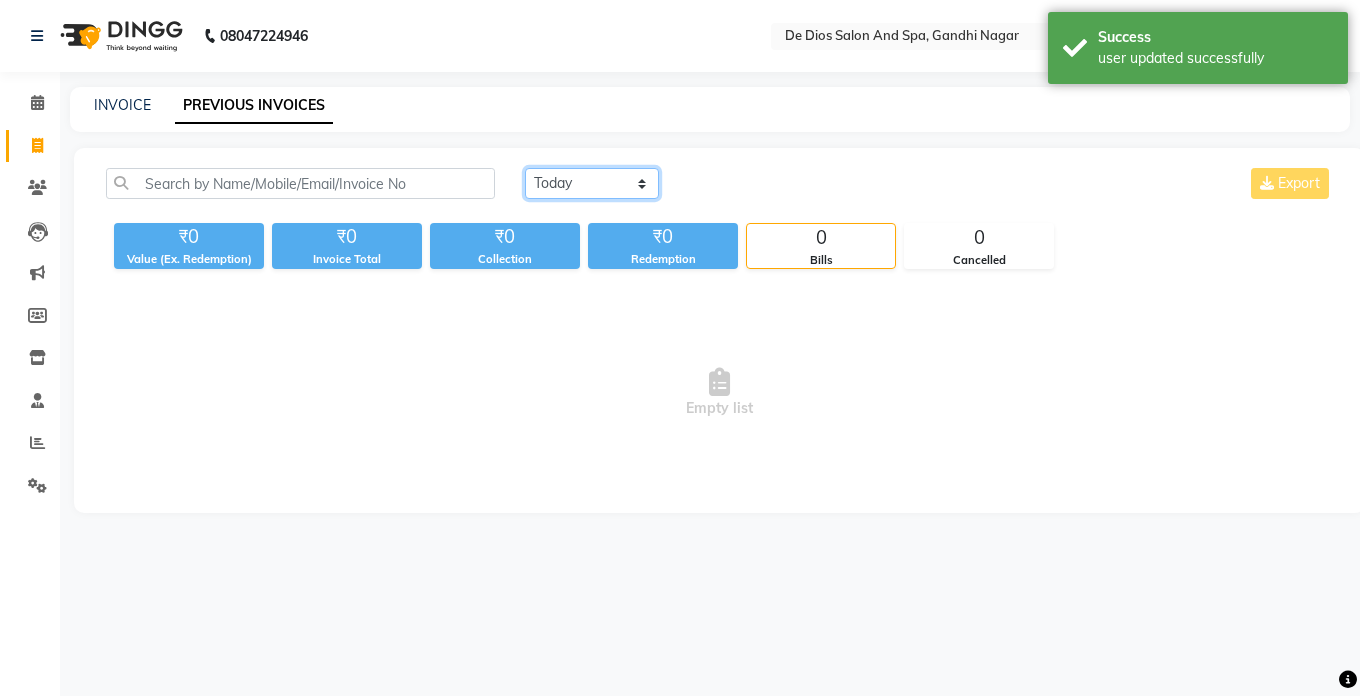 click on "Today Yesterday Custom Range" 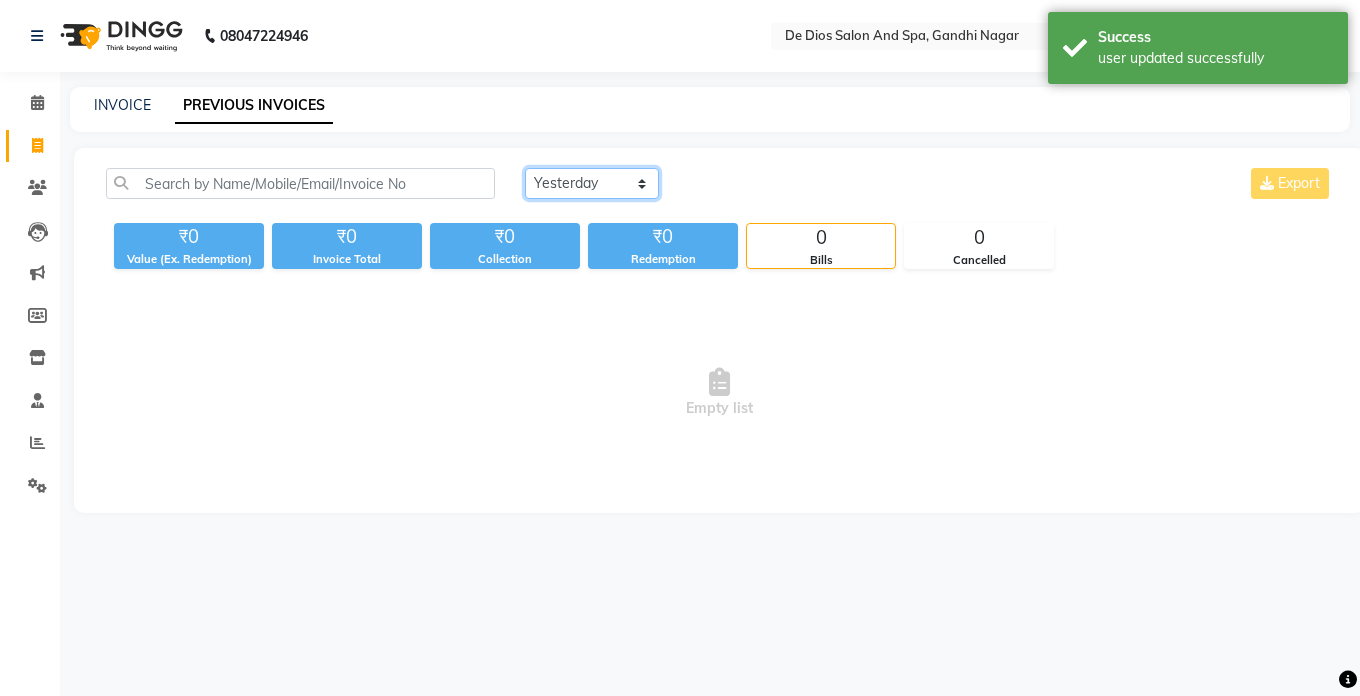 click on "Today Yesterday Custom Range" 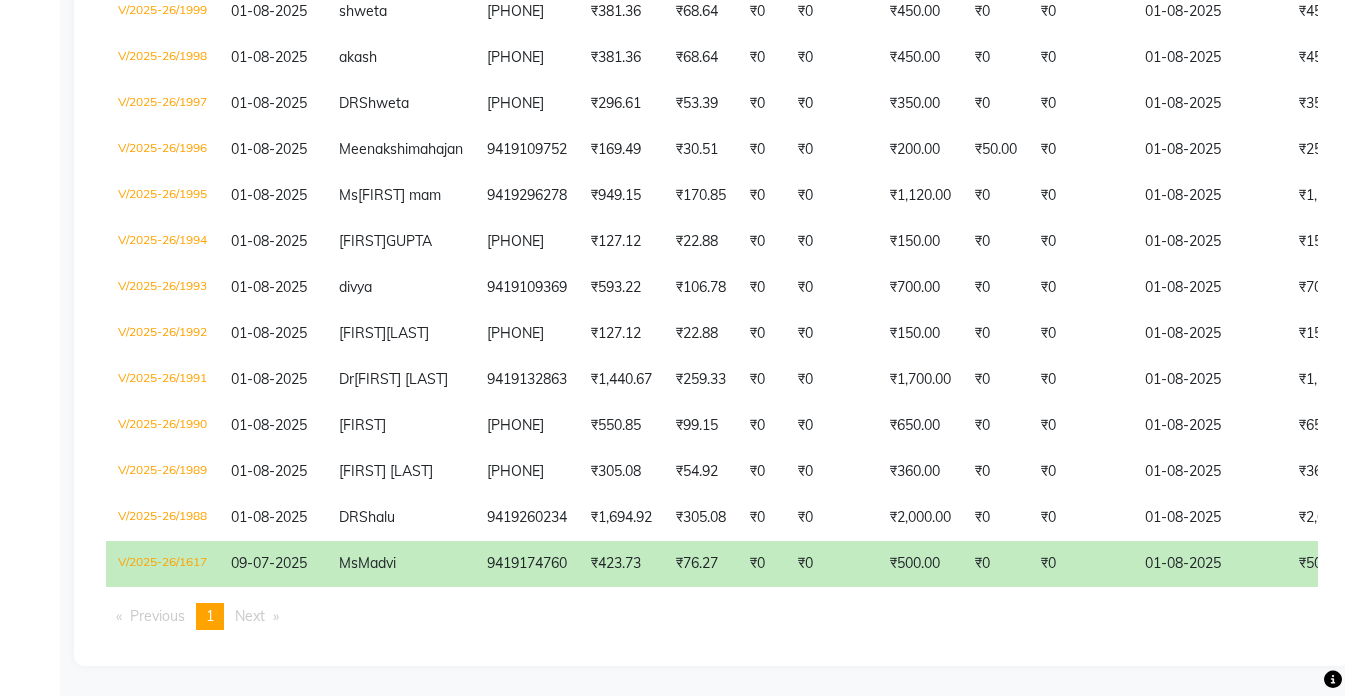scroll, scrollTop: 1454, scrollLeft: 0, axis: vertical 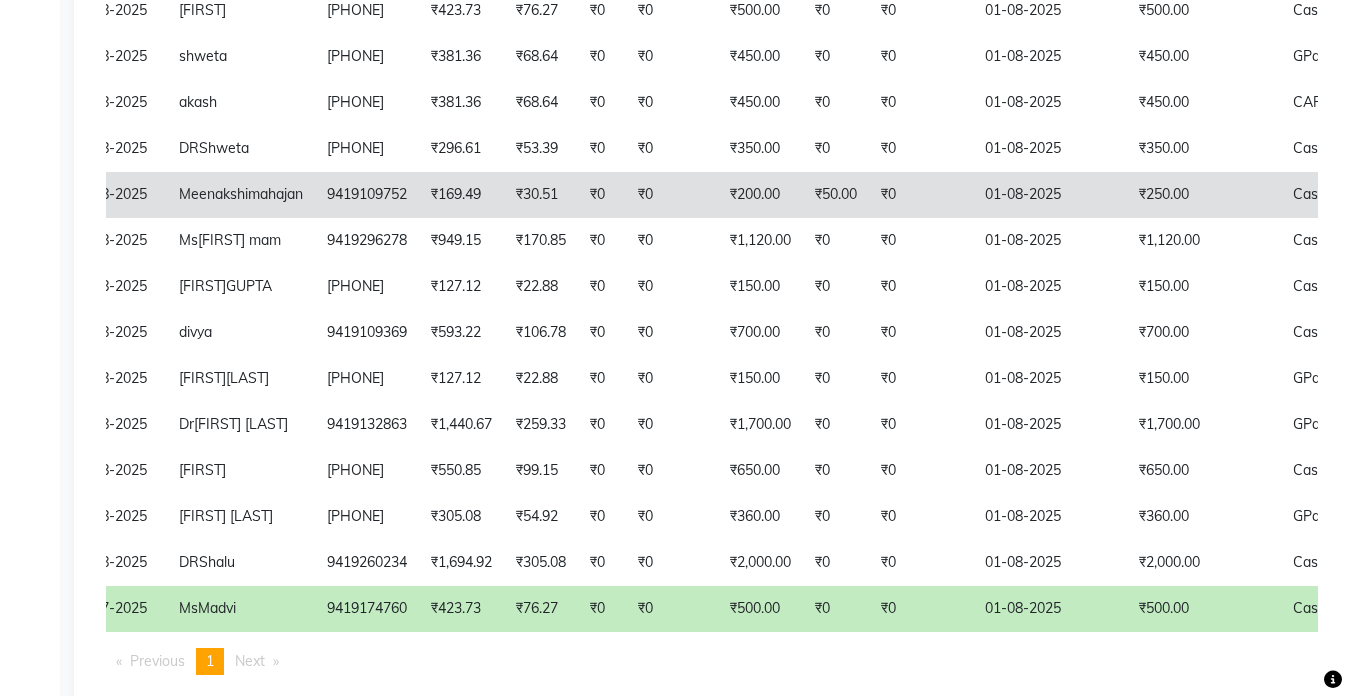 click on "₹0" 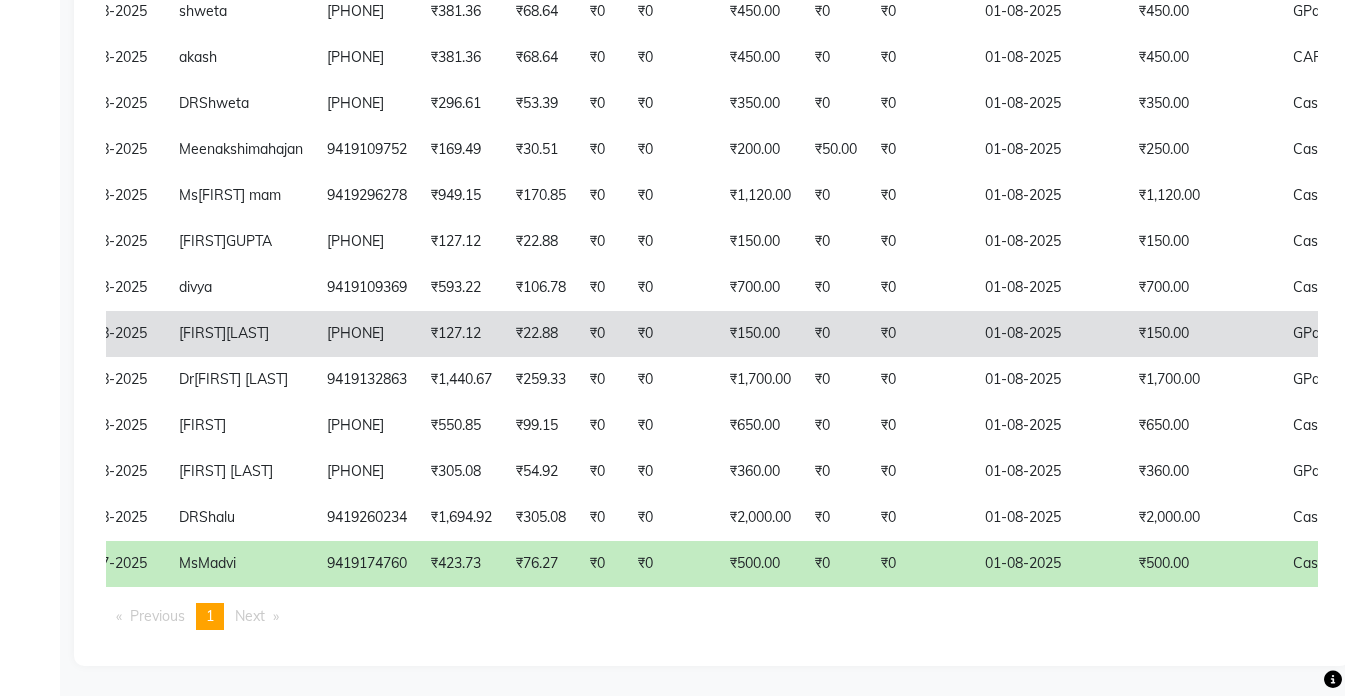 scroll, scrollTop: 1354, scrollLeft: 0, axis: vertical 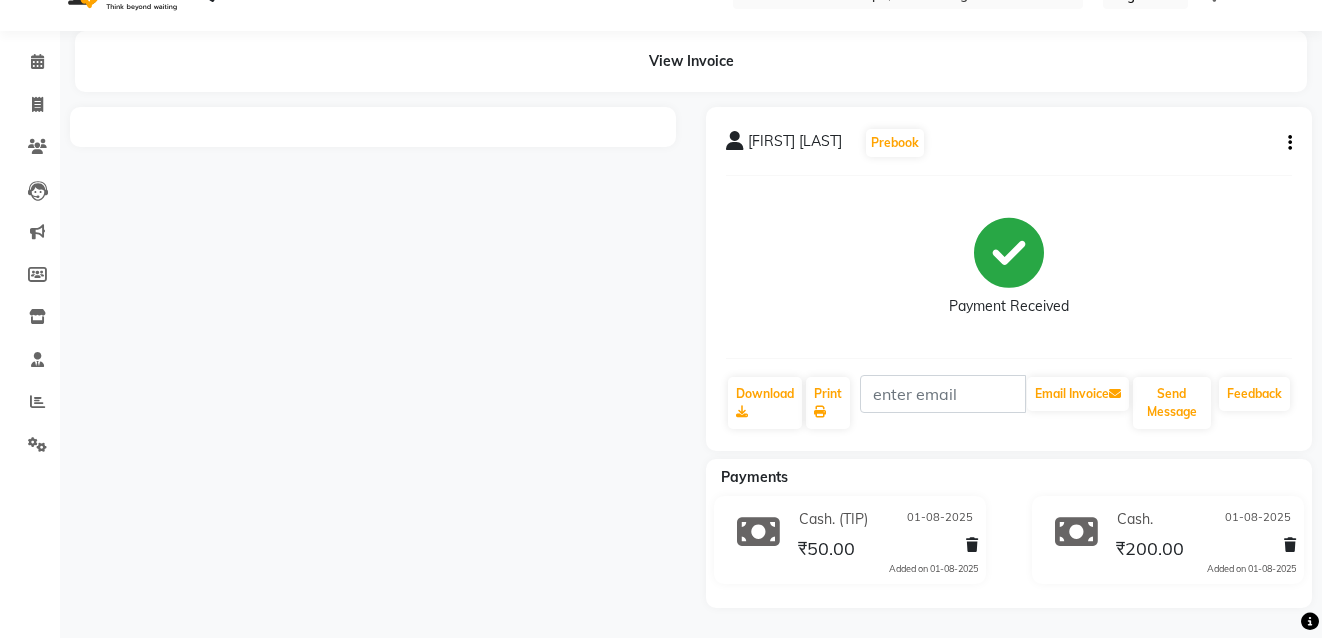 click 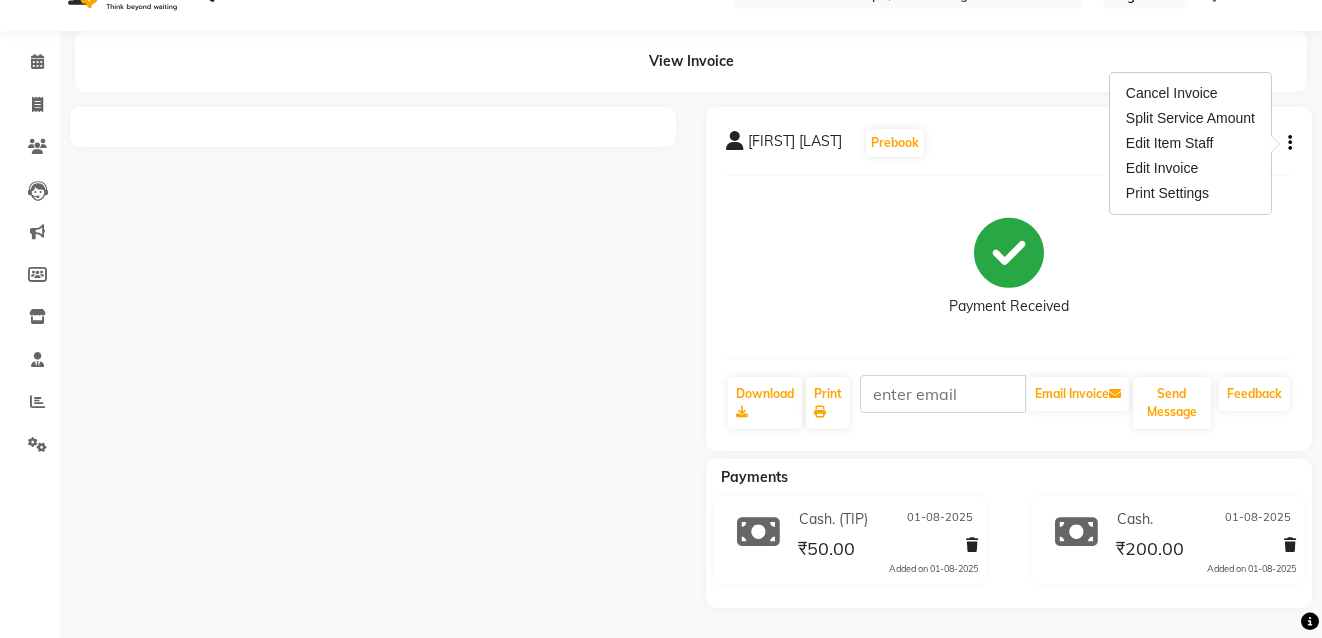 click 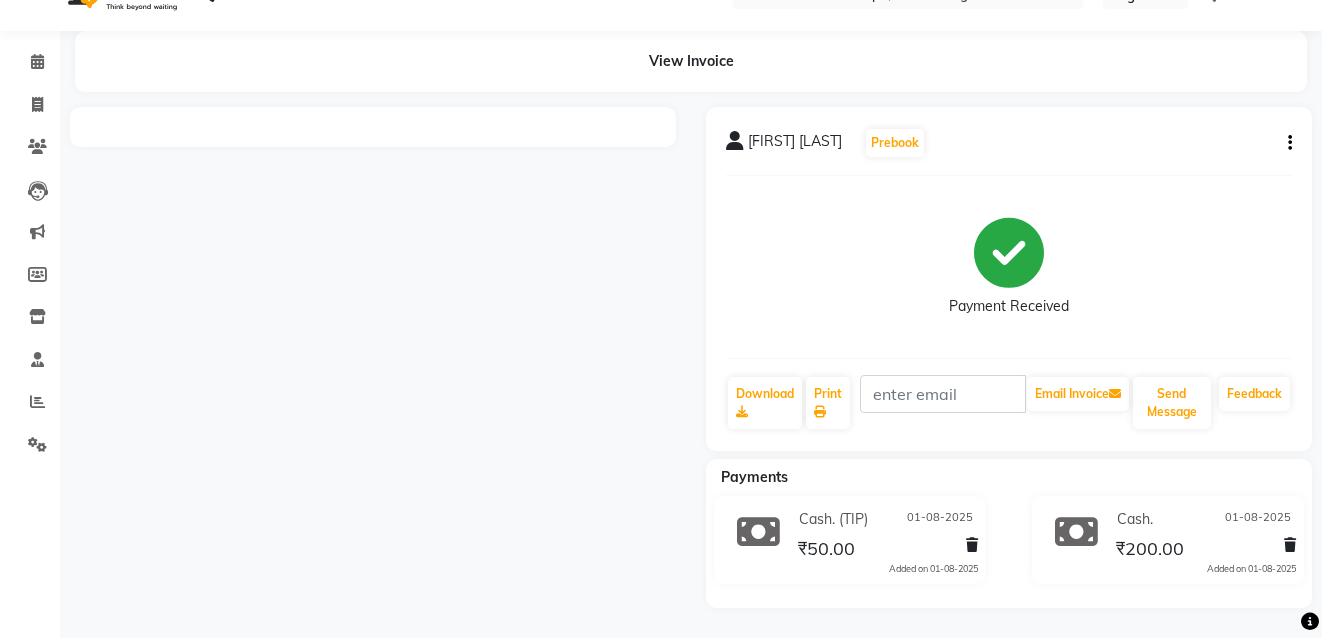 click on "₹50.00" 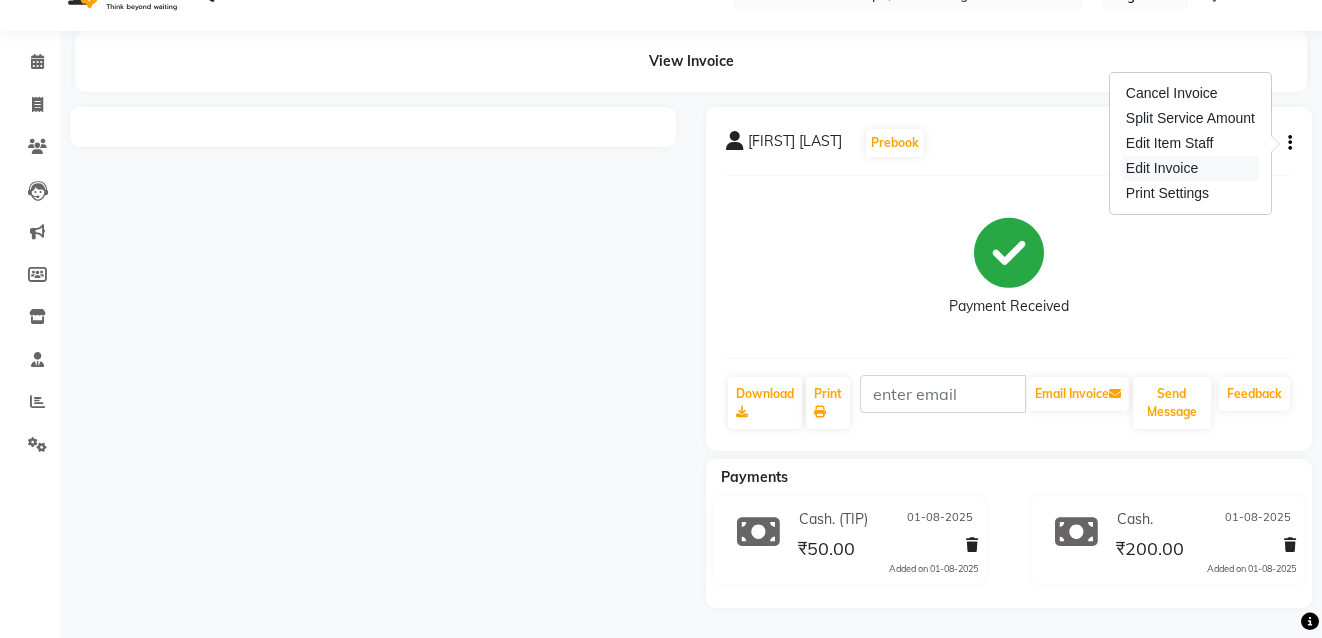 click on "Edit Invoice" at bounding box center [1190, 168] 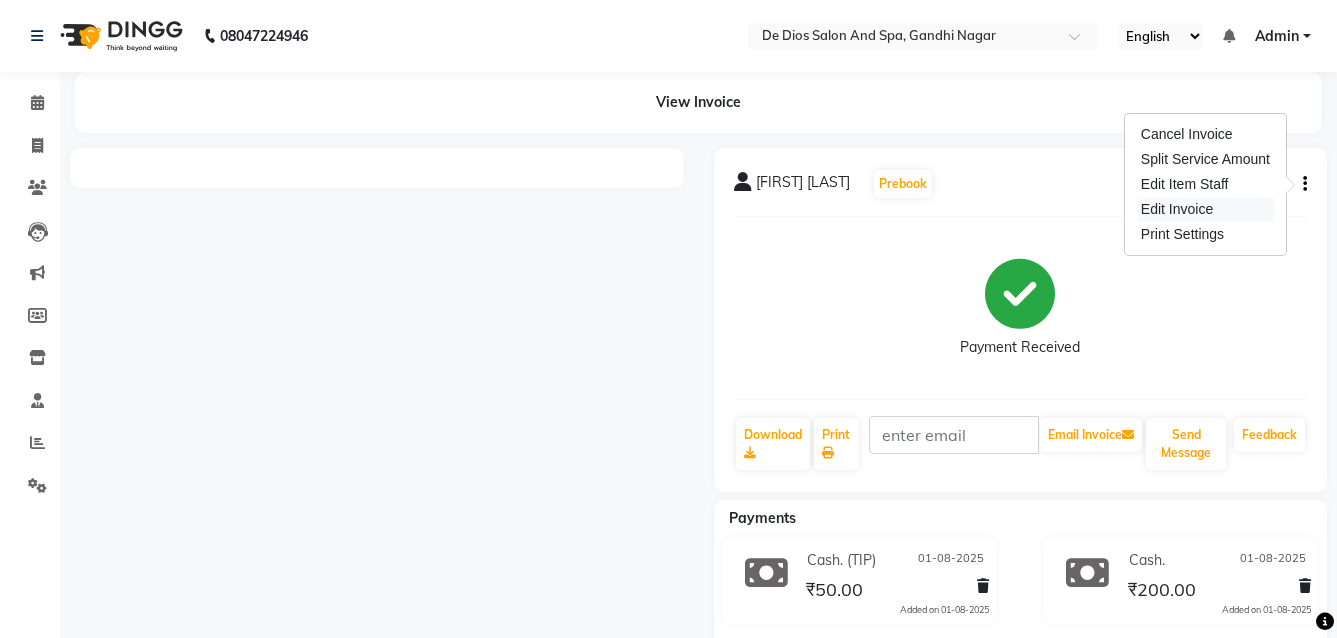 select on "service" 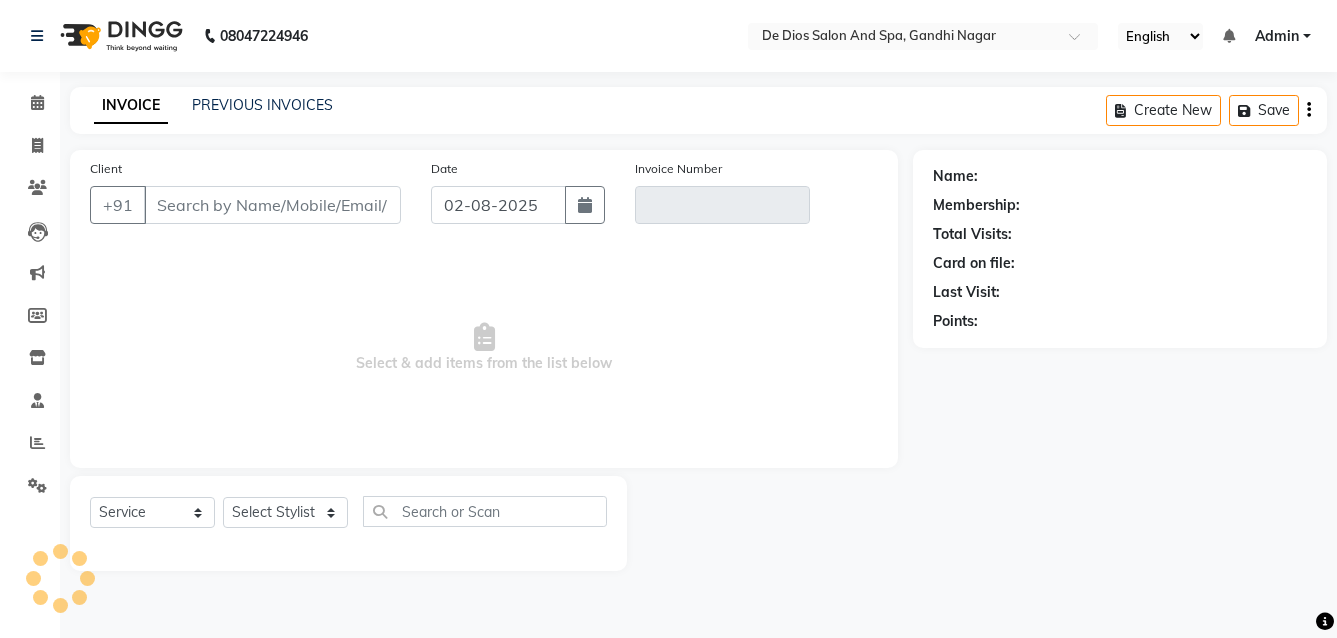 type on "9419109752" 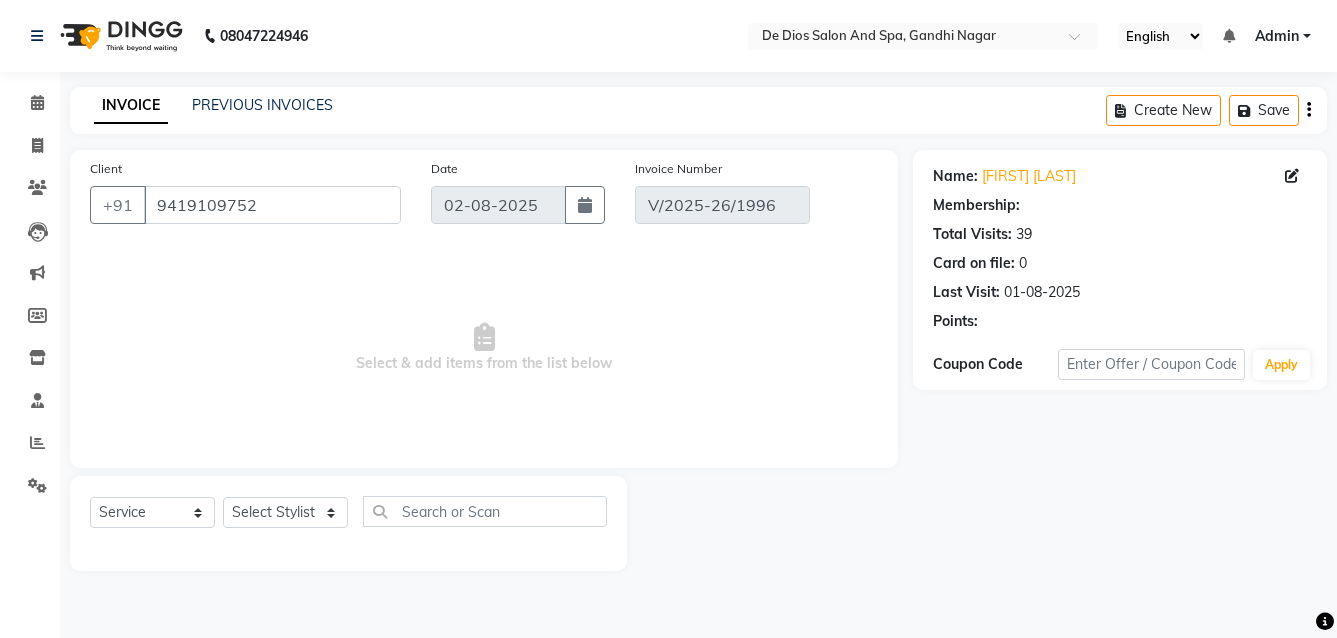 type on "01-08-2025" 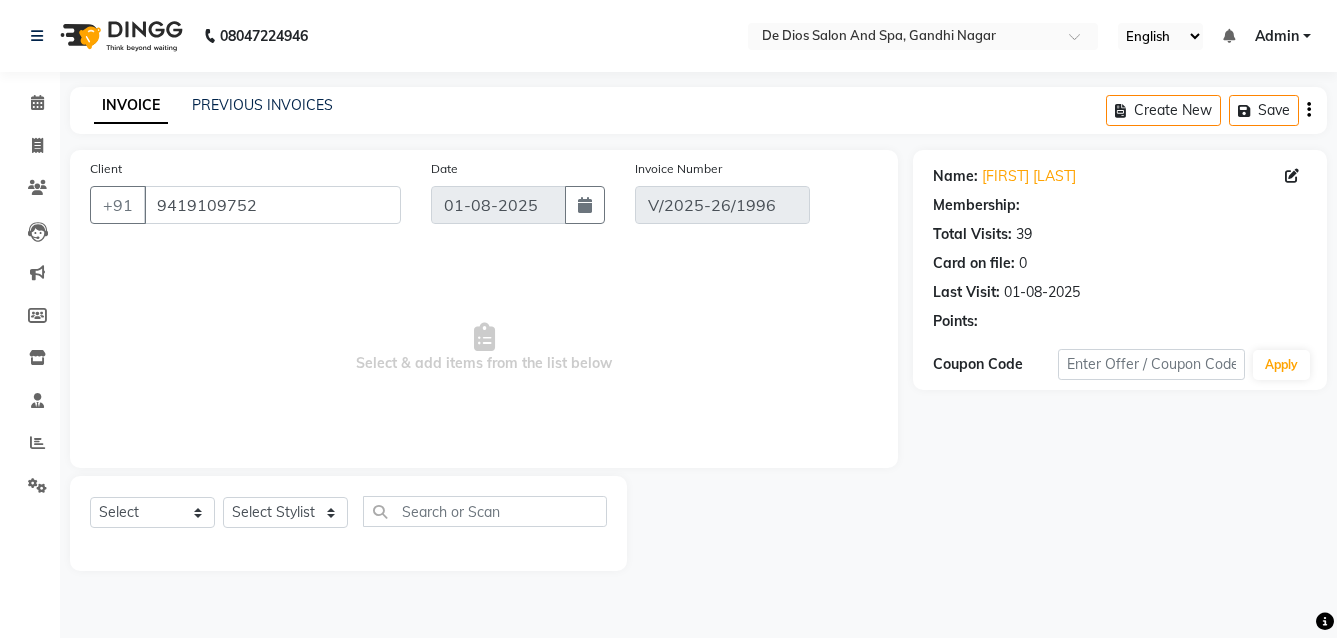 select on "1: Object" 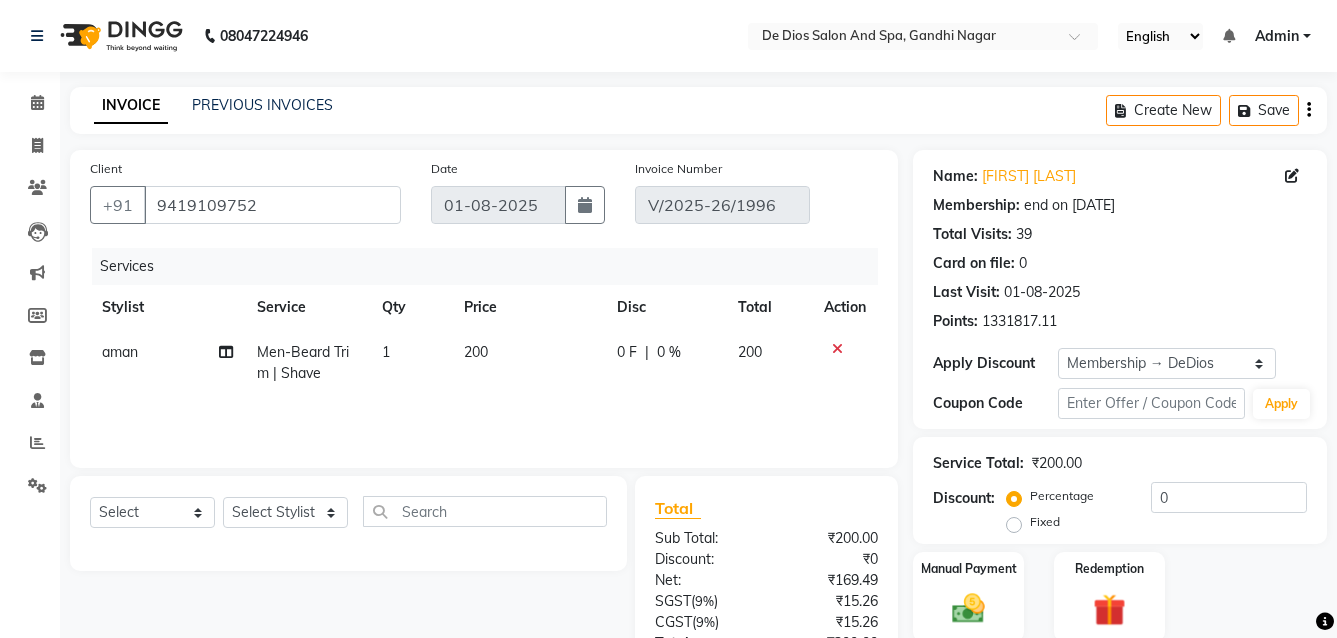 type 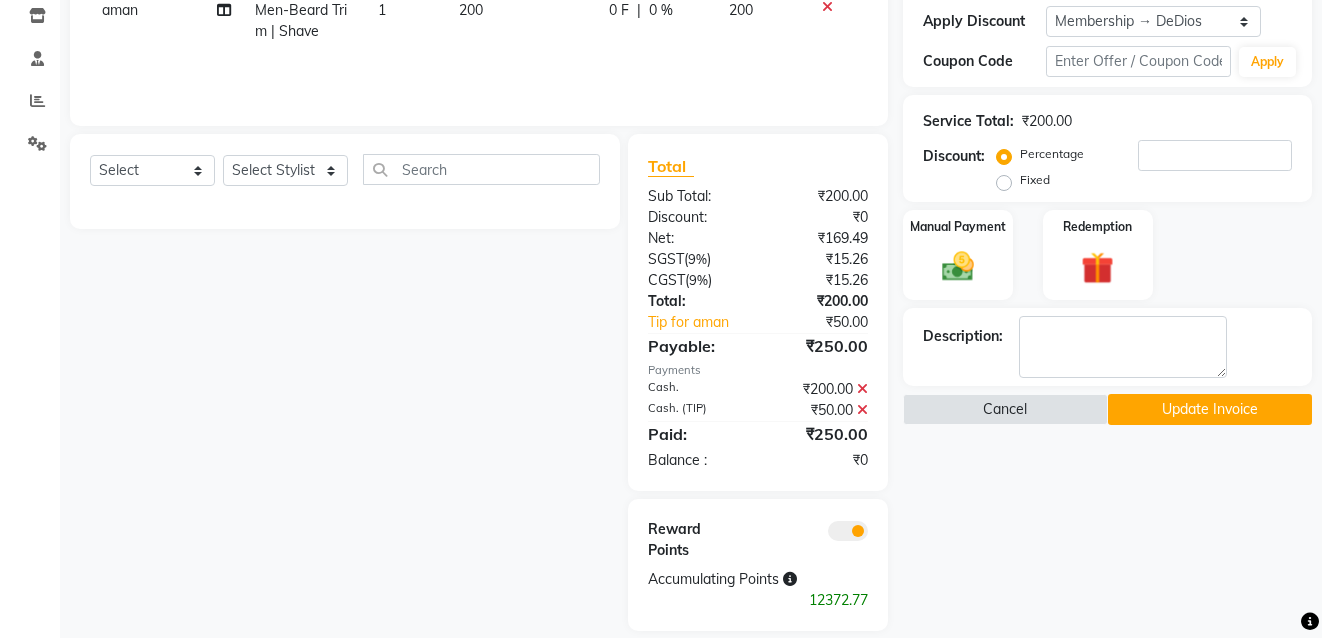 scroll, scrollTop: 365, scrollLeft: 0, axis: vertical 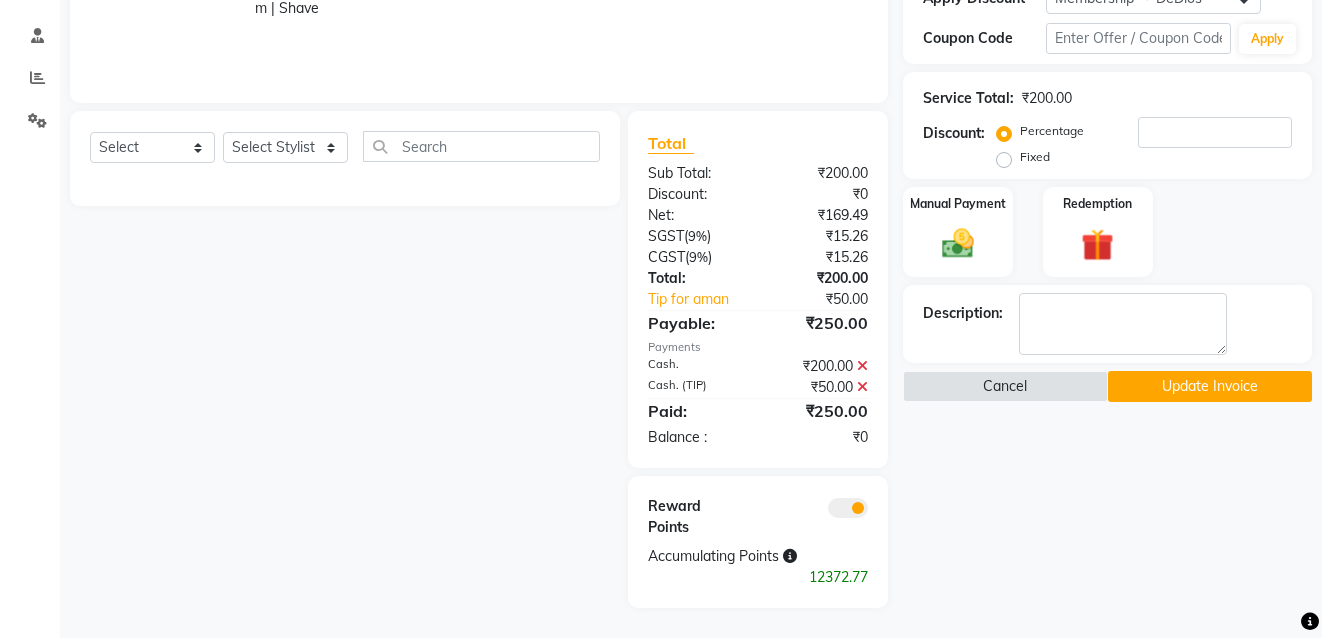 click 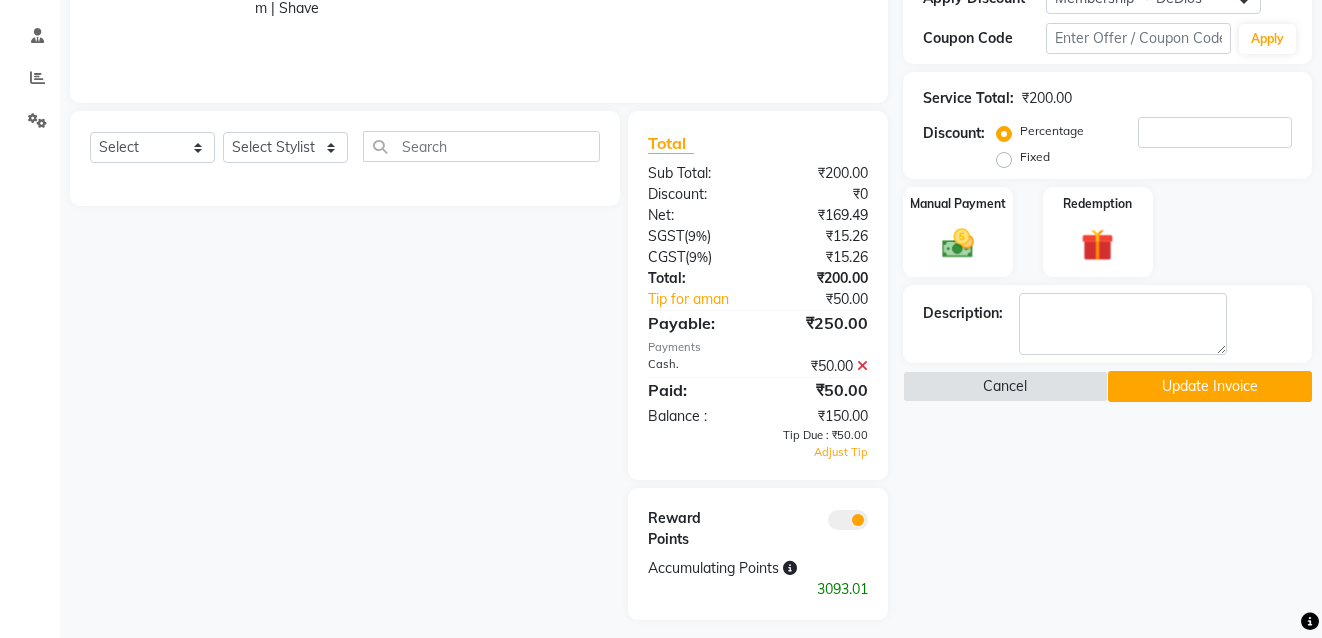 click 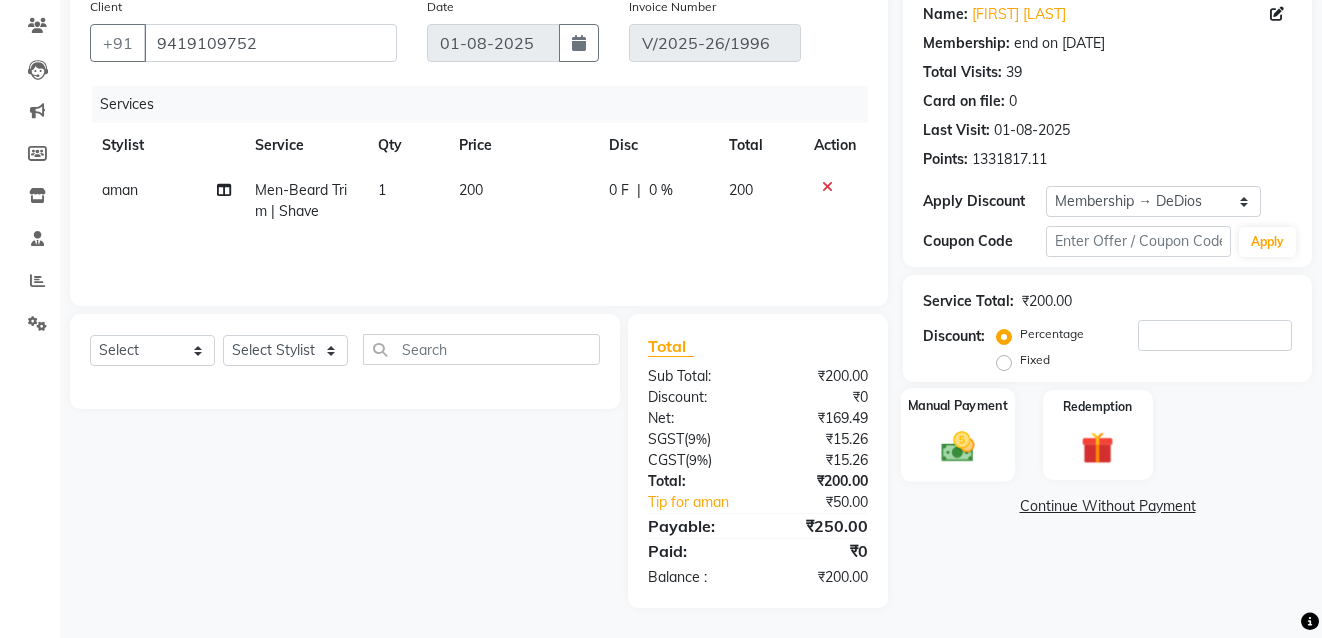 click 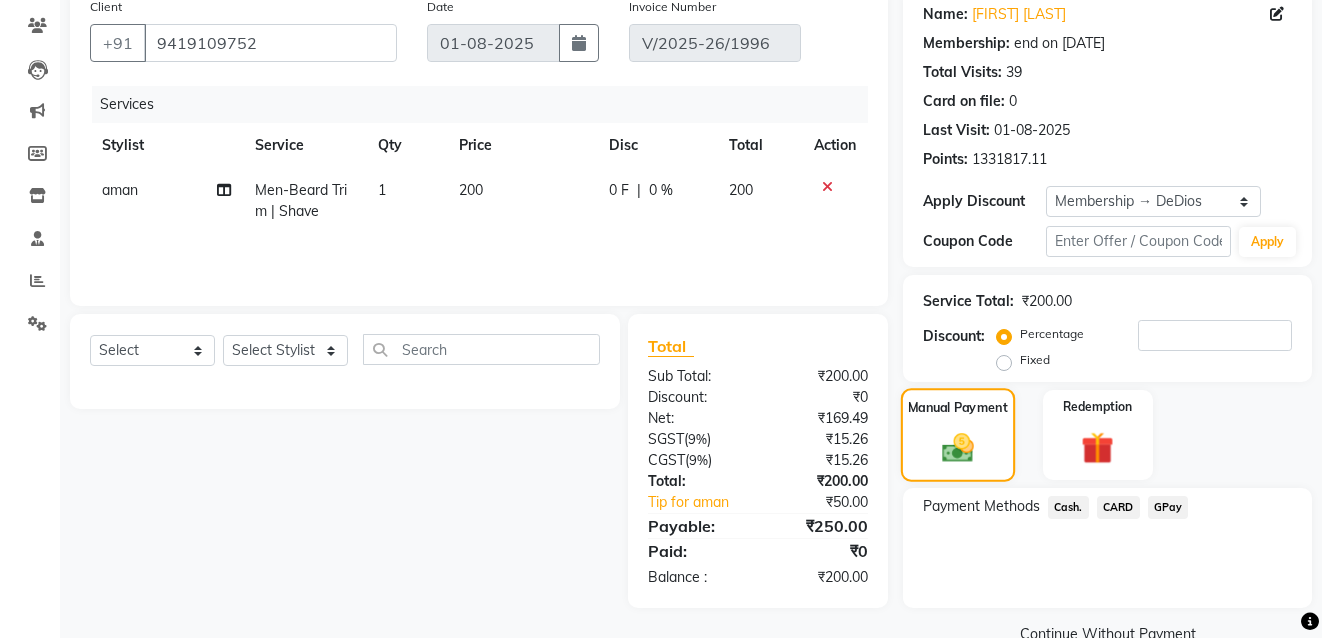 scroll, scrollTop: 203, scrollLeft: 0, axis: vertical 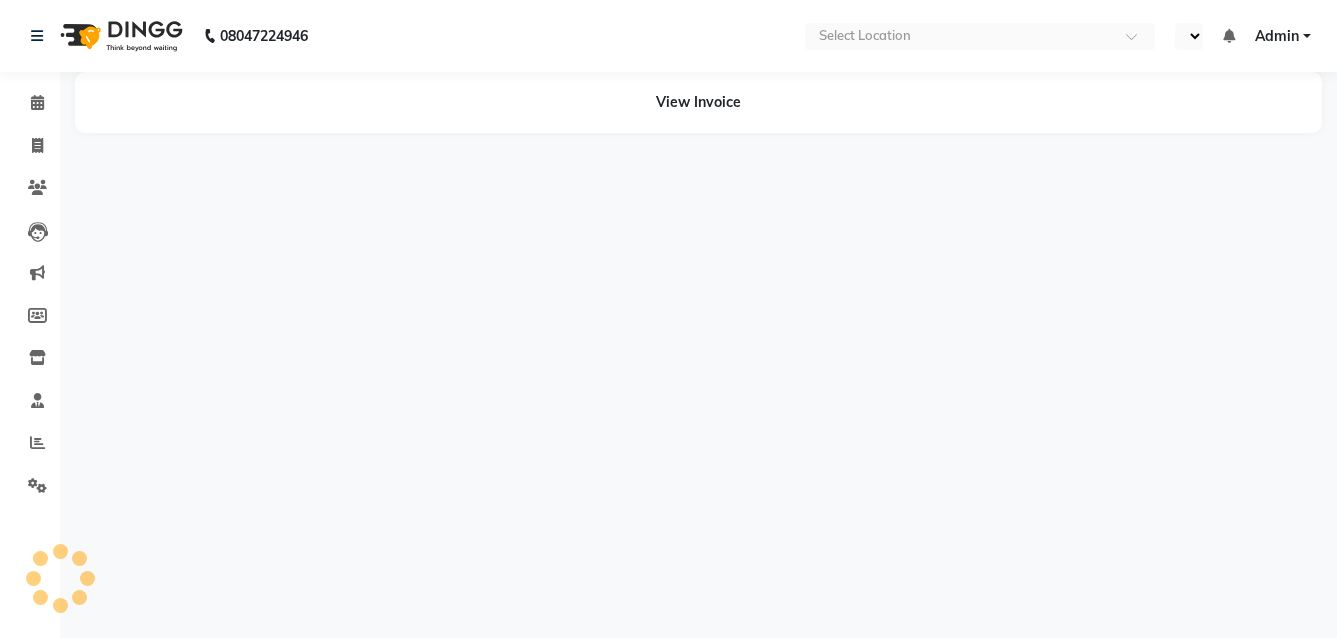 select on "en" 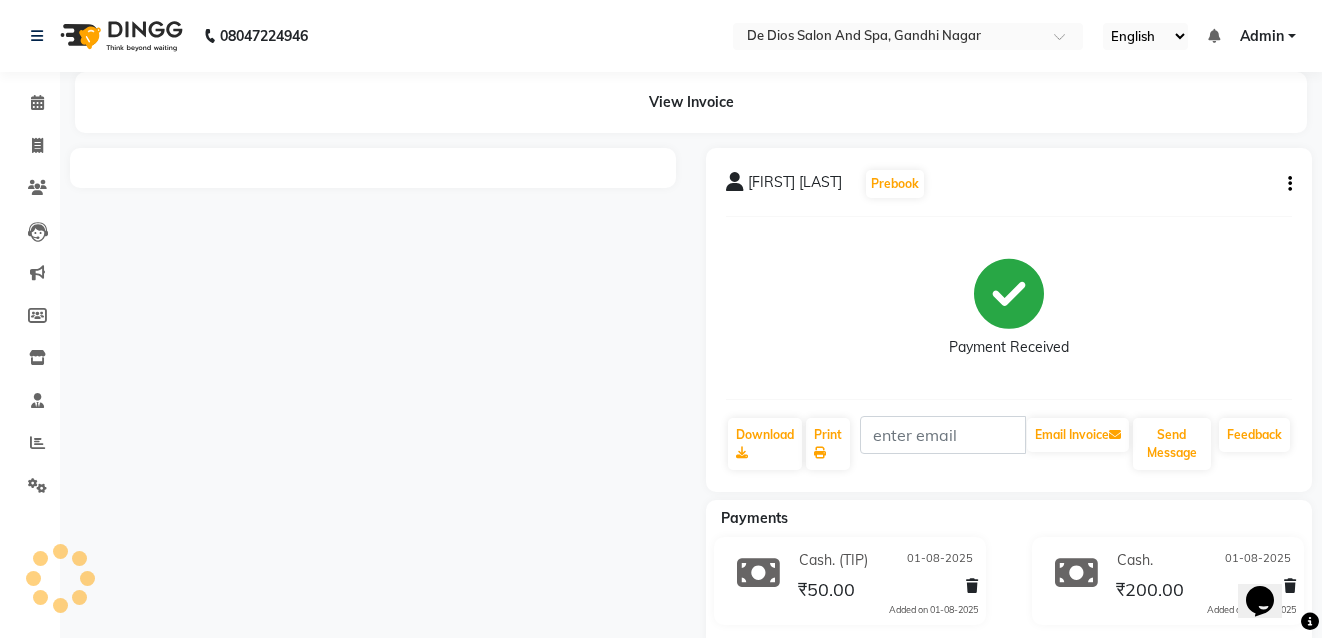 scroll, scrollTop: 0, scrollLeft: 0, axis: both 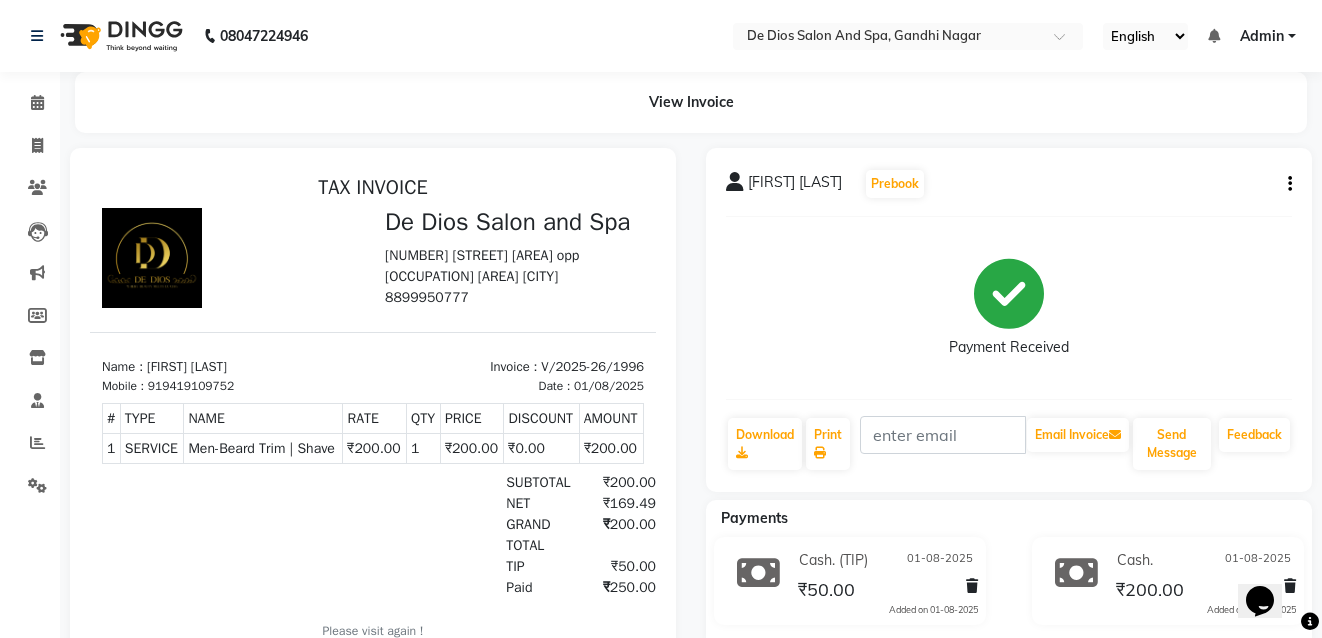 click 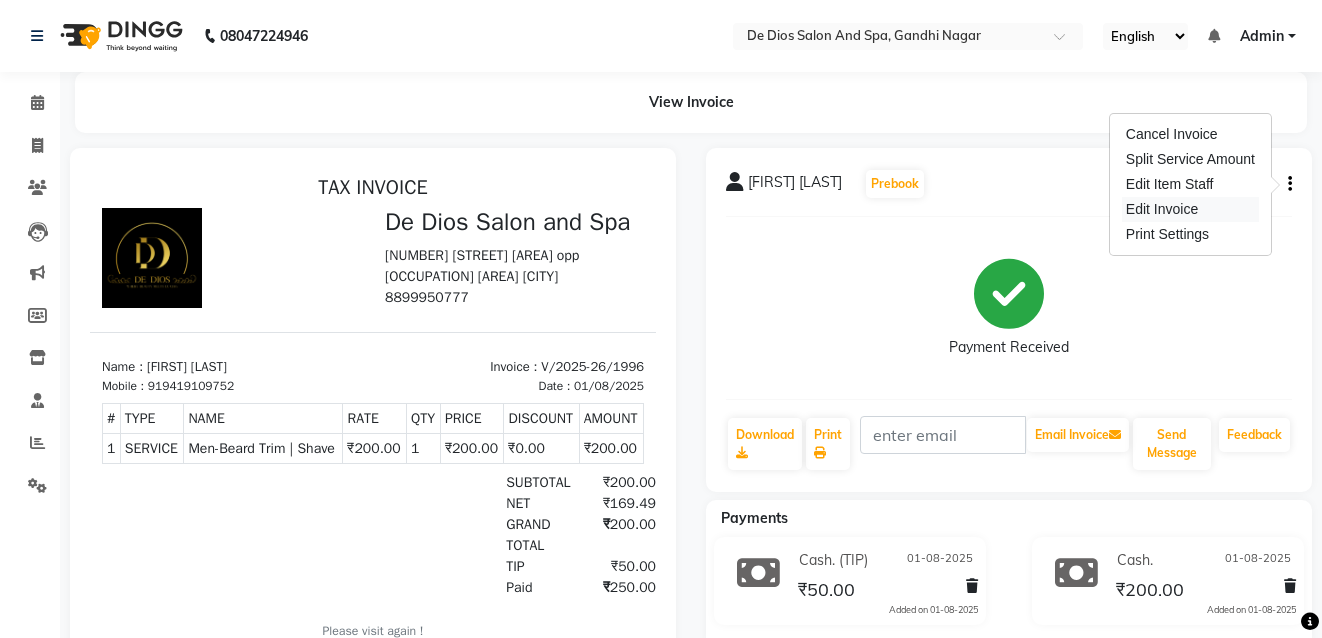 click on "Edit Invoice" at bounding box center [1190, 209] 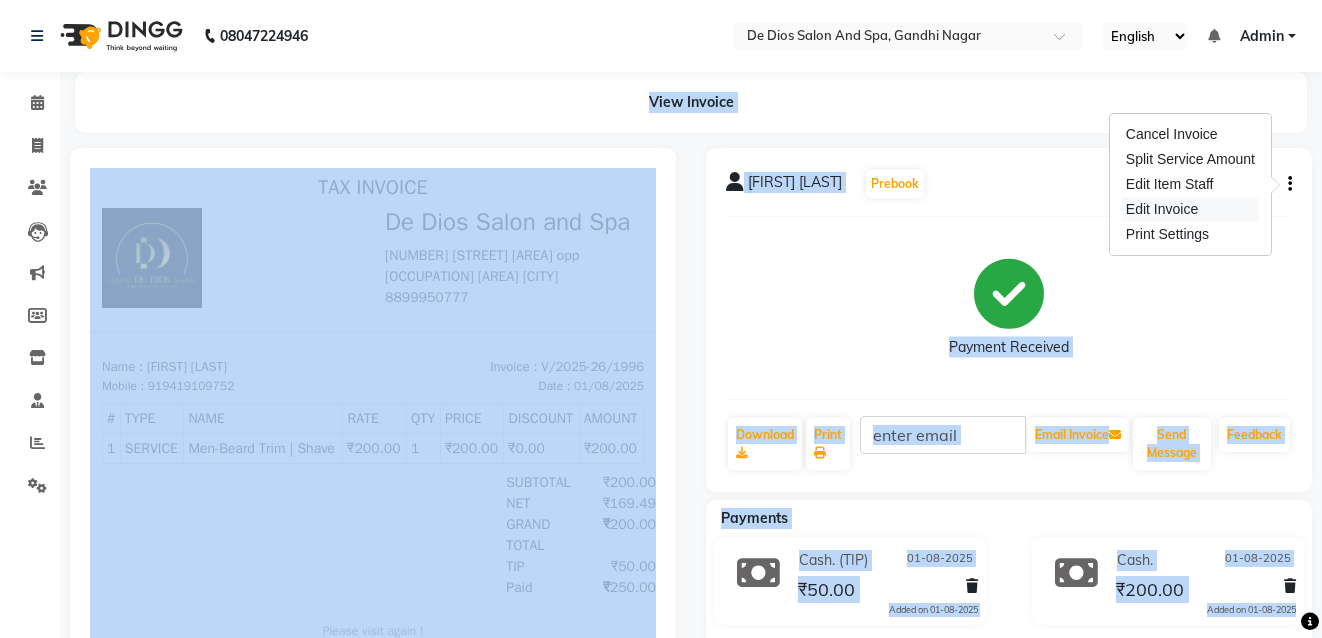 select on "service" 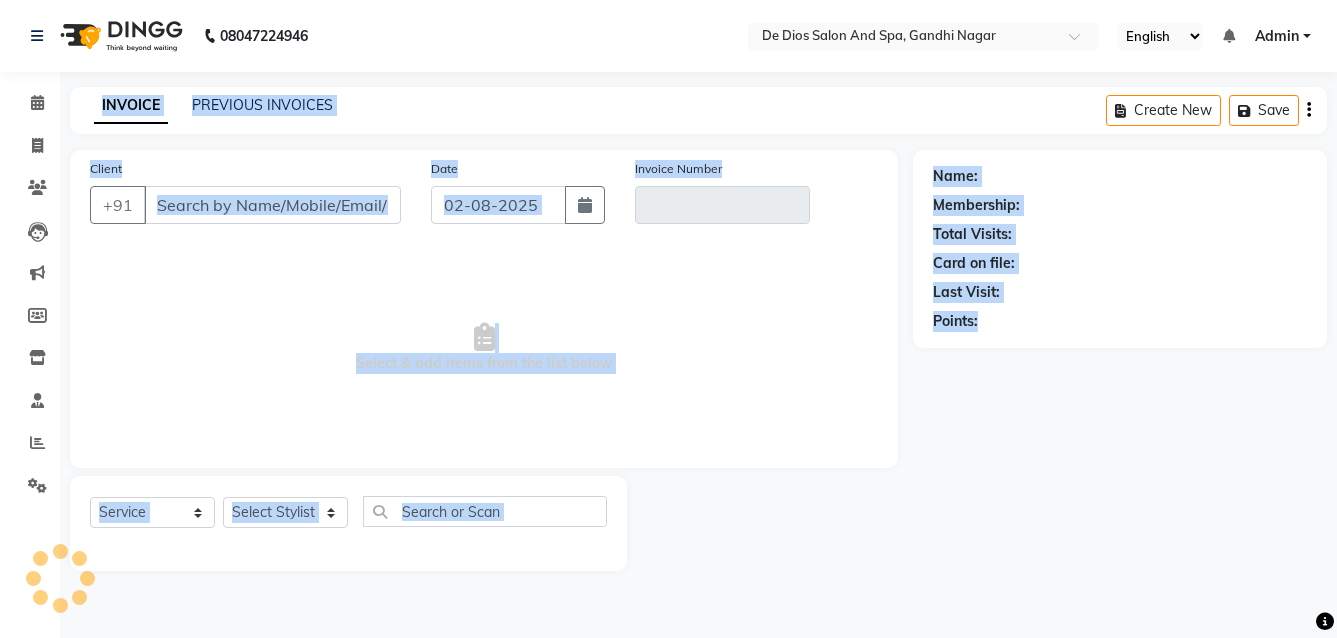 type on "9419109752" 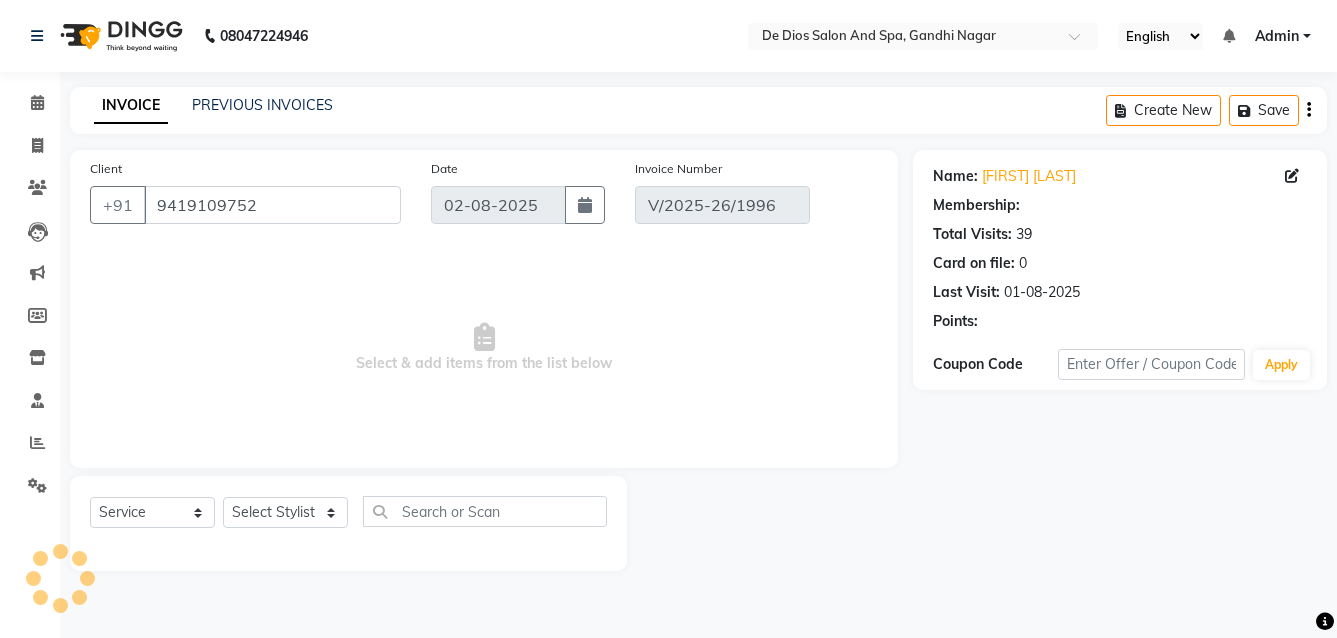 type on "01-08-2025" 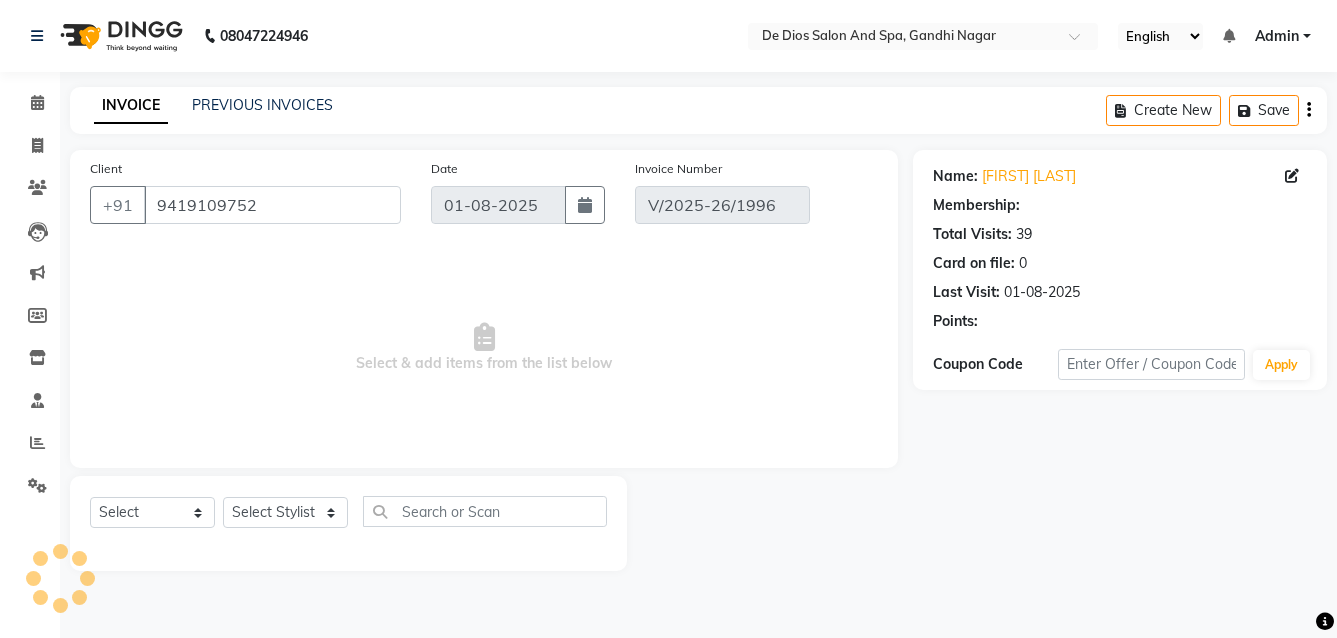 select on "1: Object" 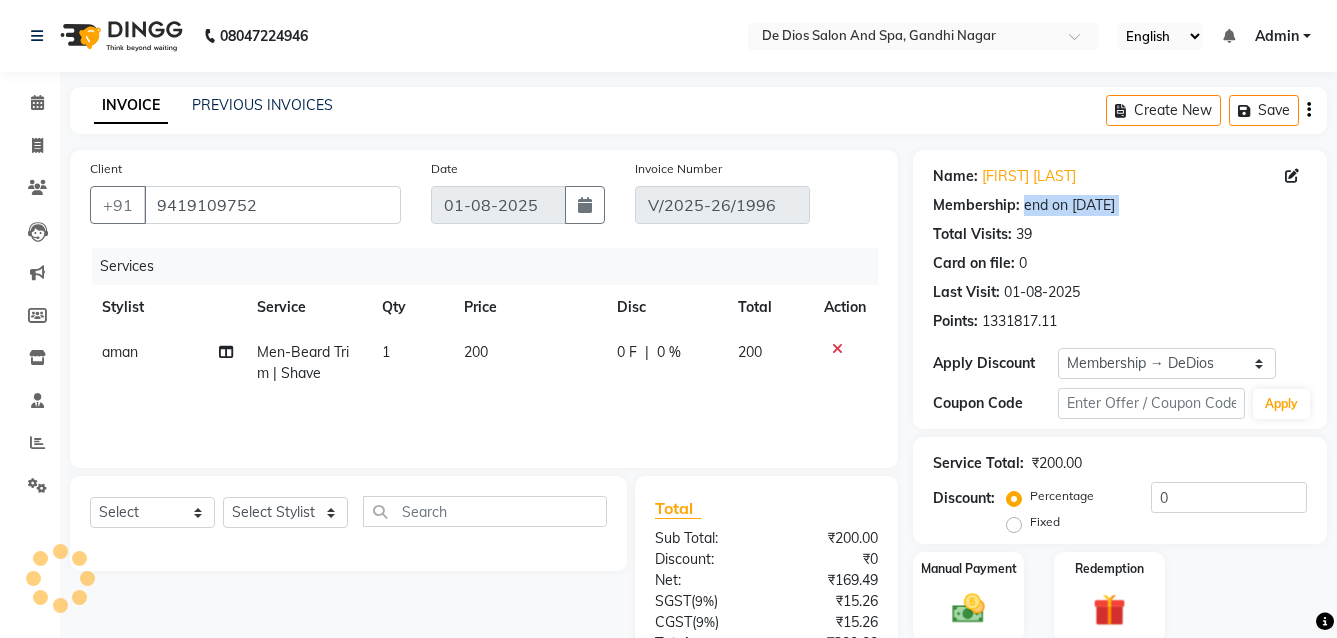 type 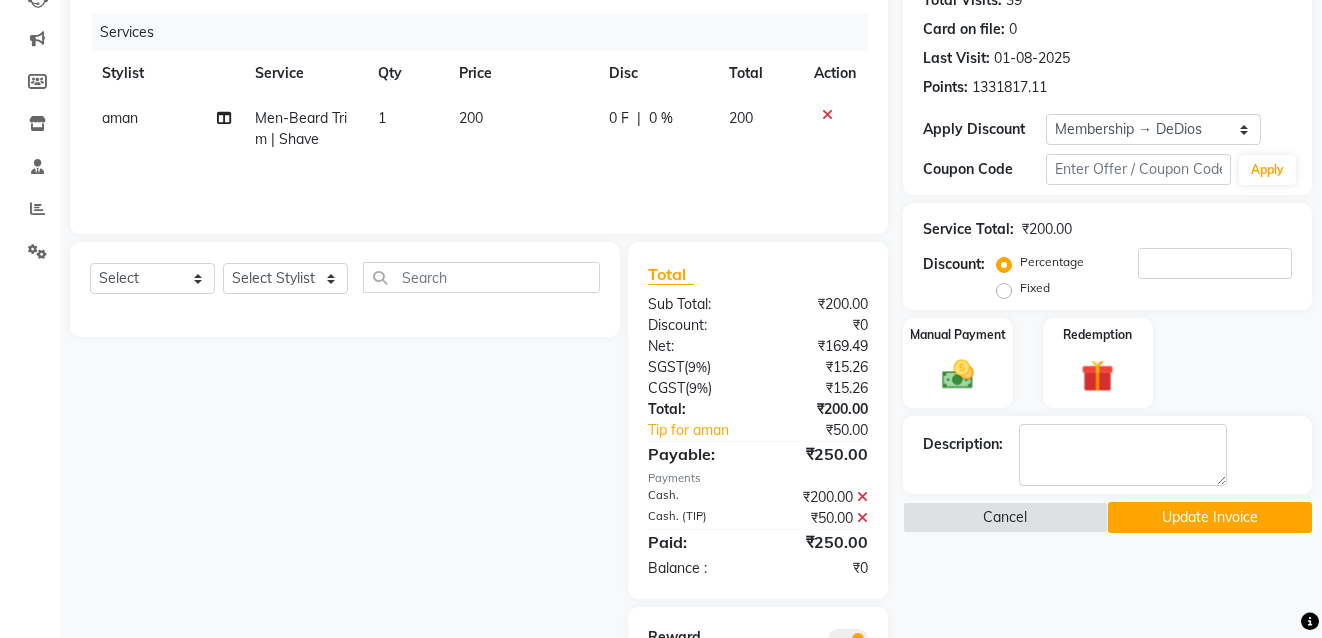 scroll, scrollTop: 300, scrollLeft: 0, axis: vertical 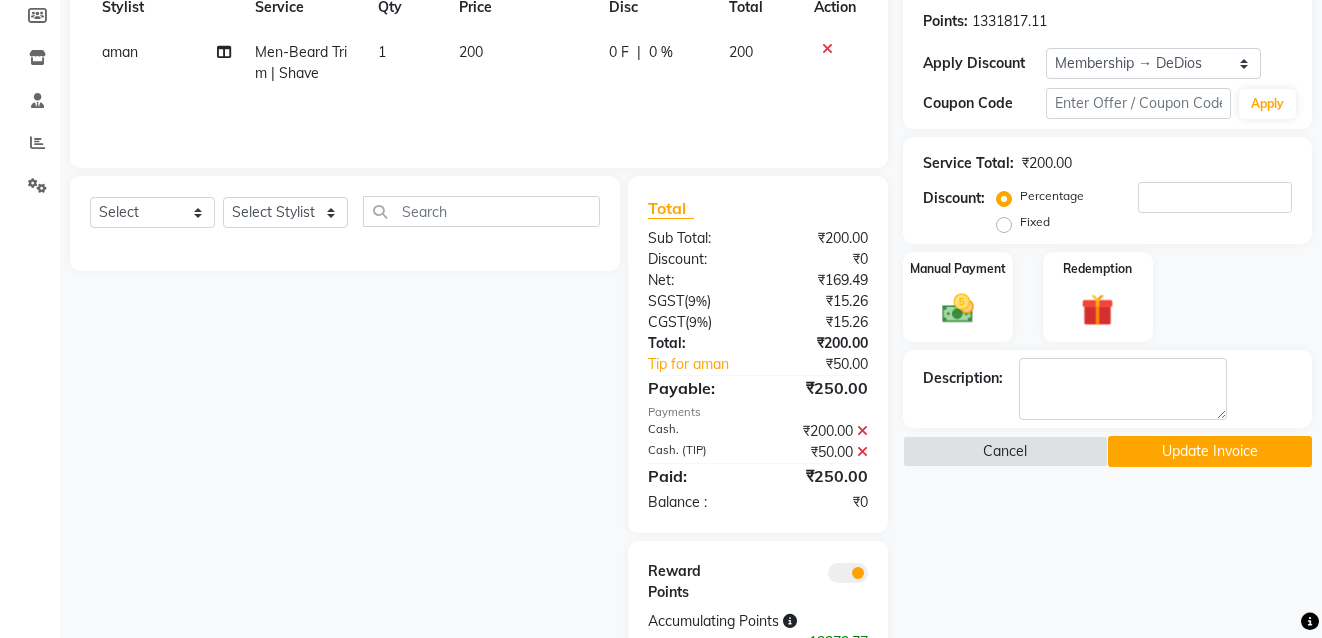 click 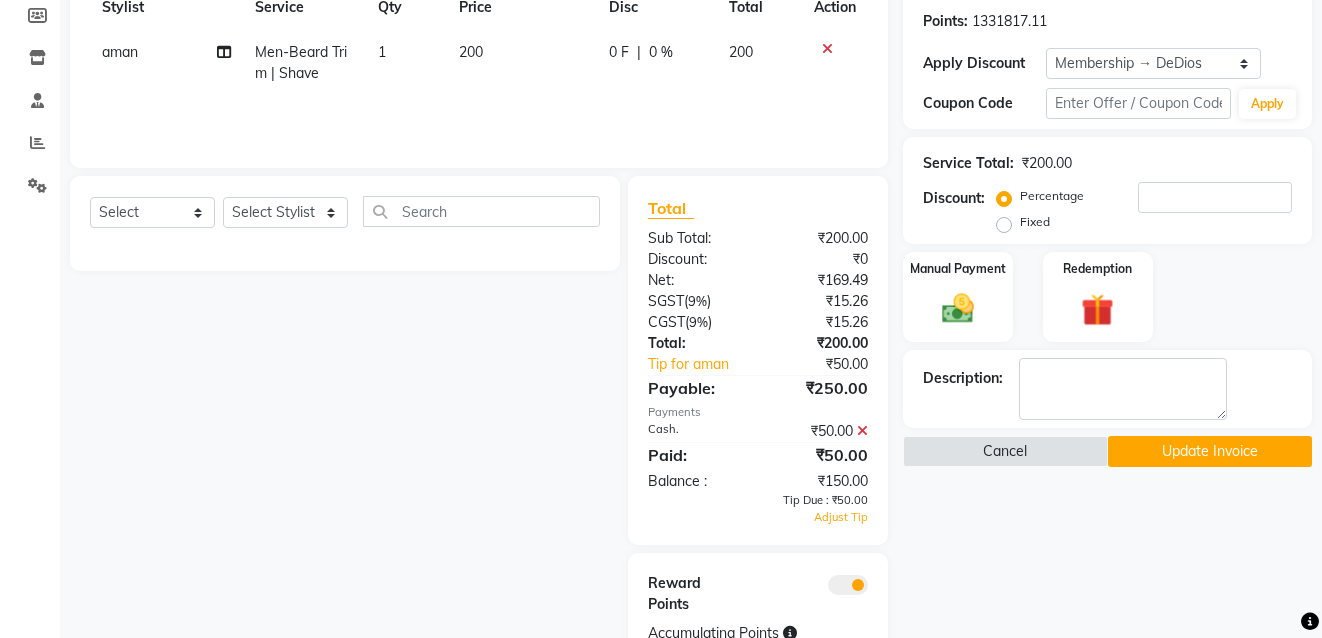 click 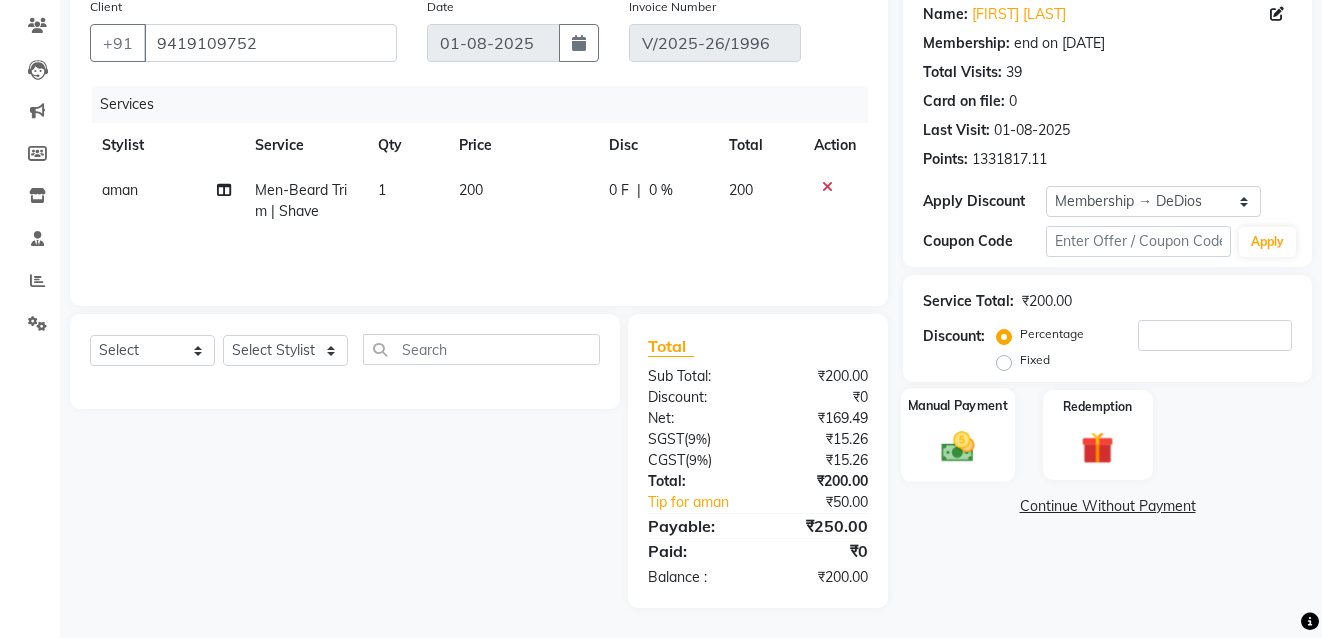 click 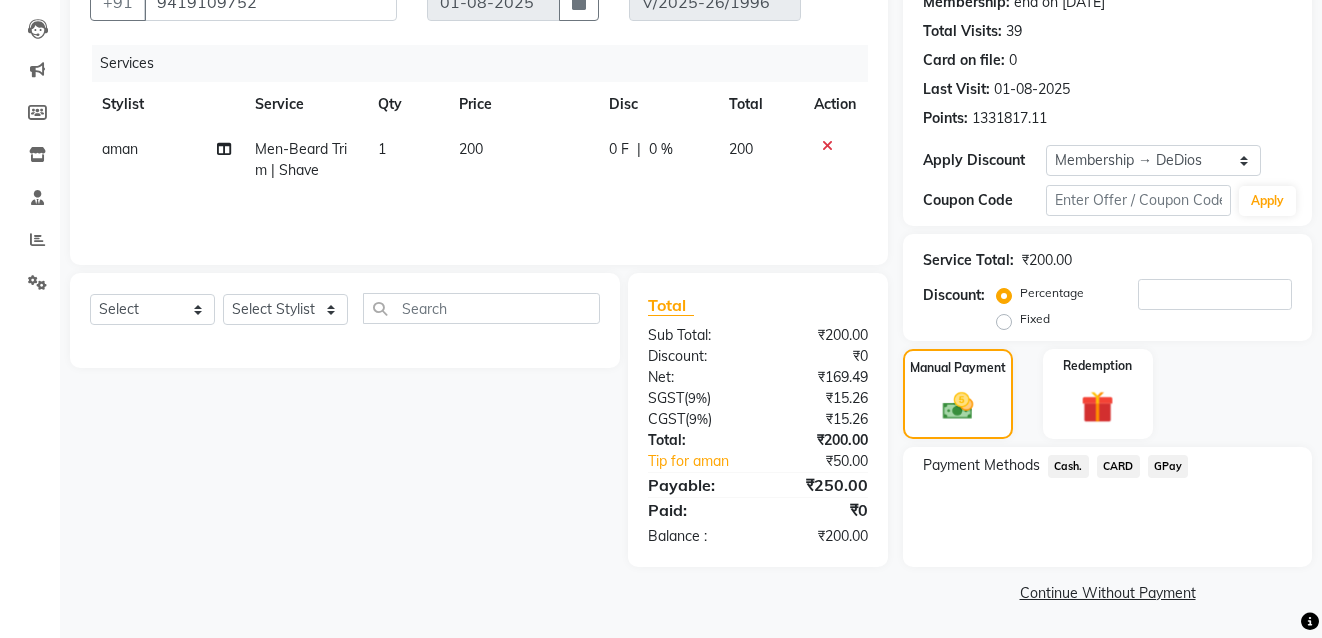 click on "GPay" 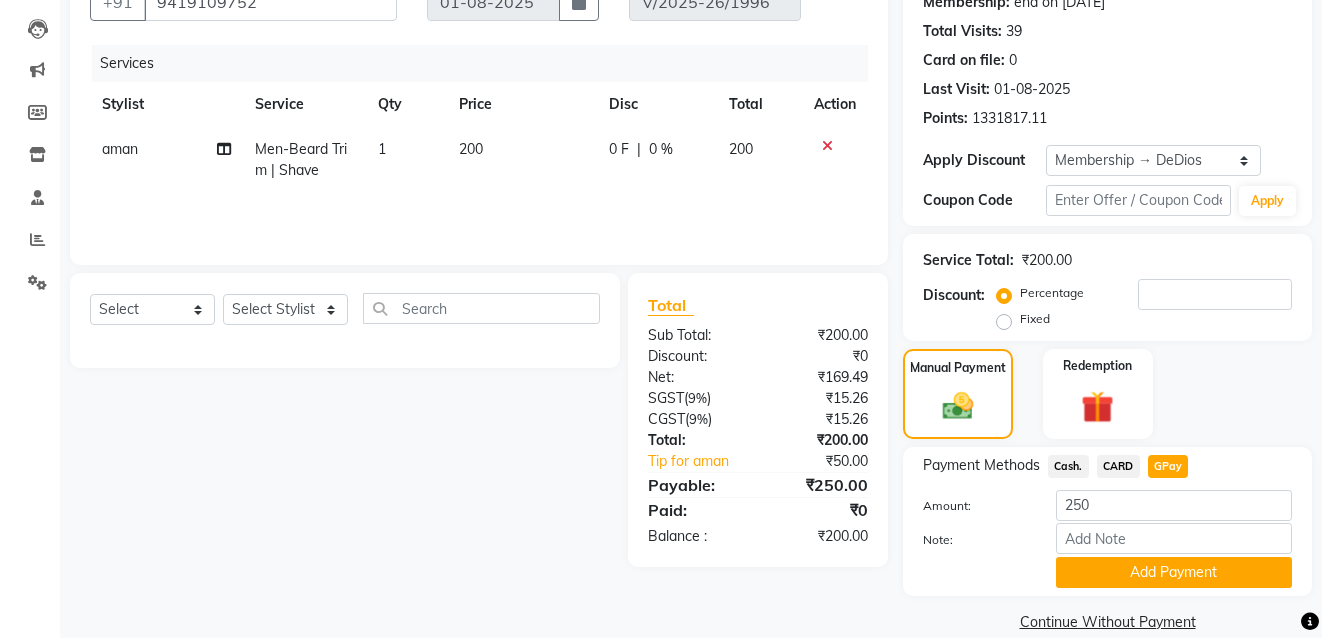 scroll, scrollTop: 232, scrollLeft: 0, axis: vertical 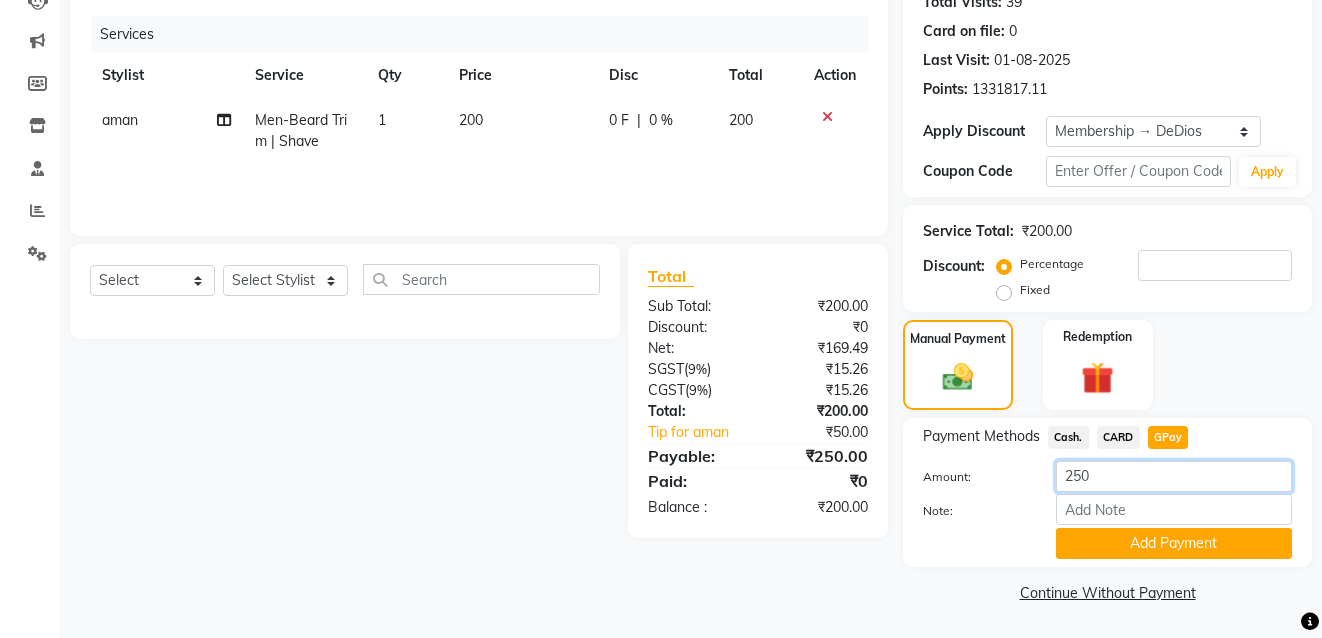 click on "250" 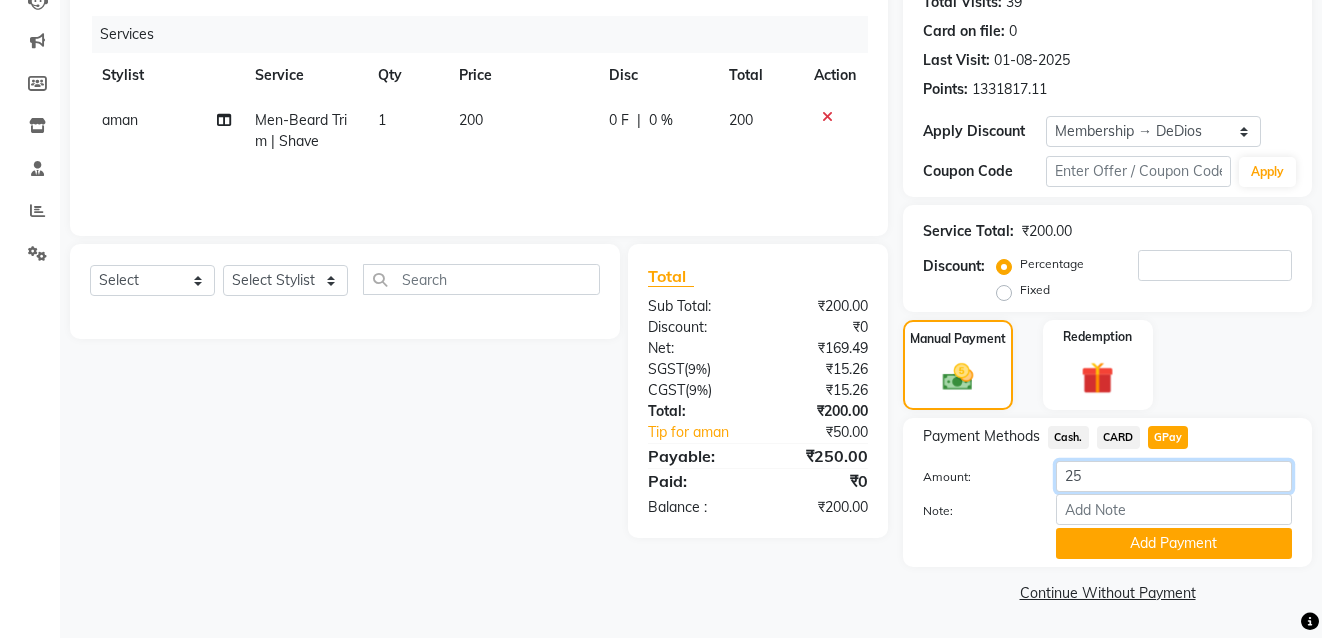 type on "2" 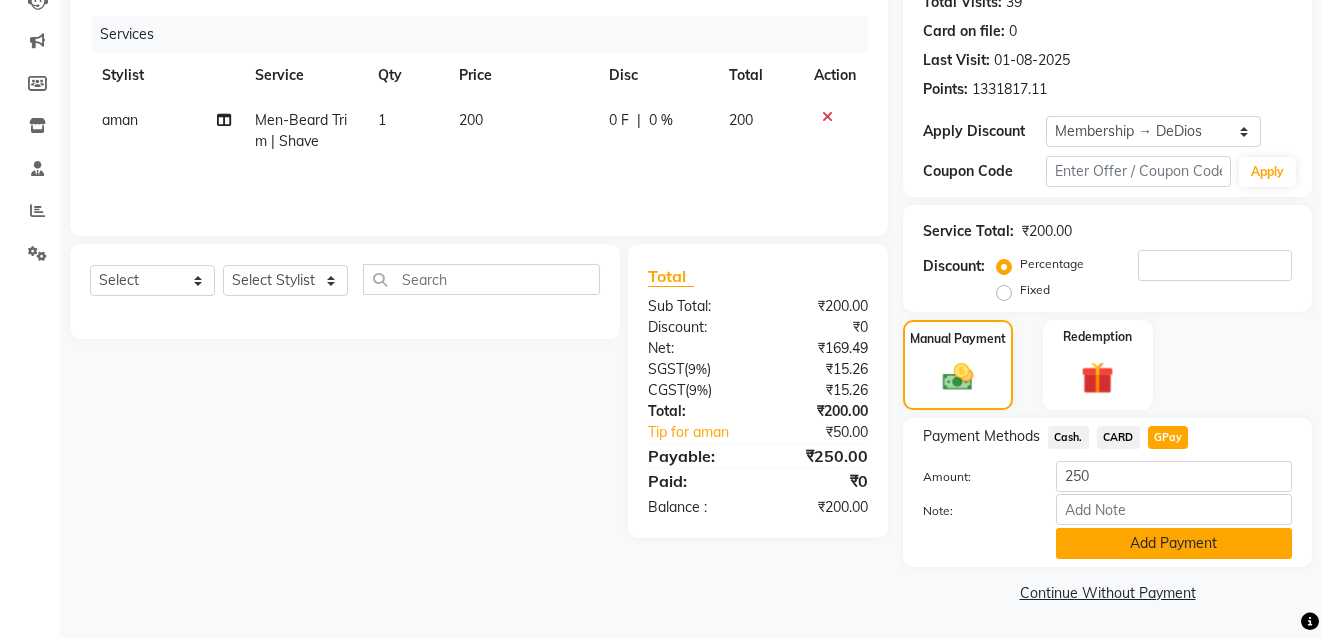 click on "Add Payment" 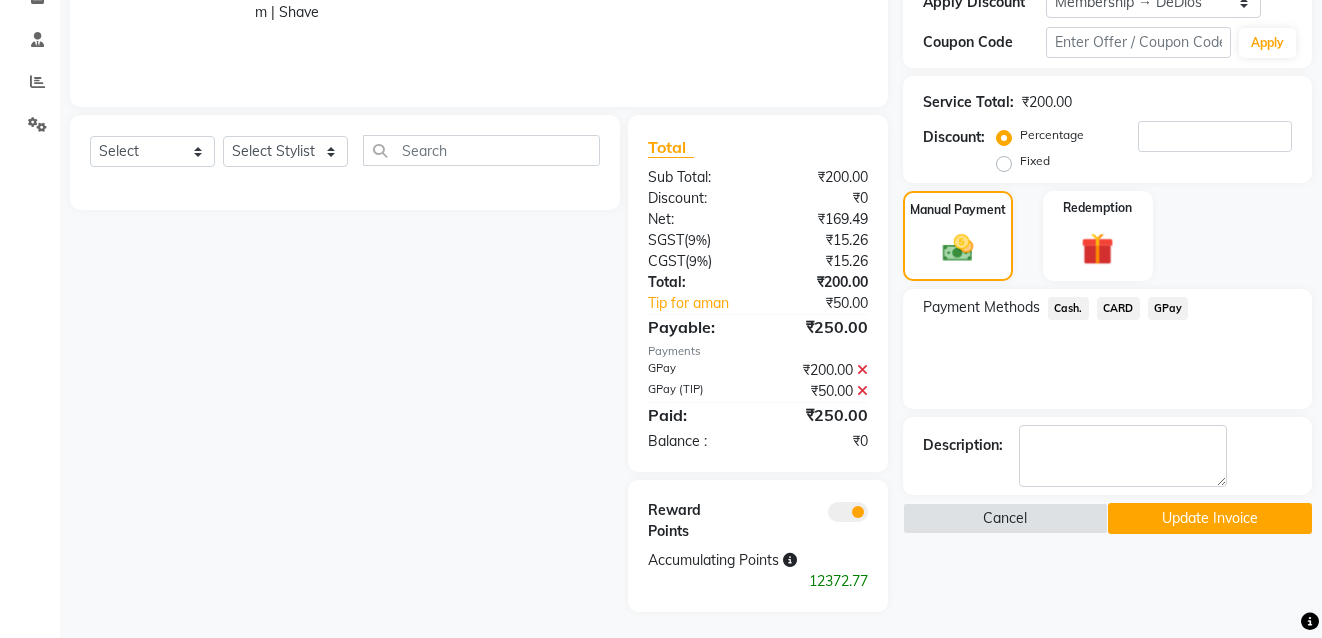 scroll, scrollTop: 365, scrollLeft: 0, axis: vertical 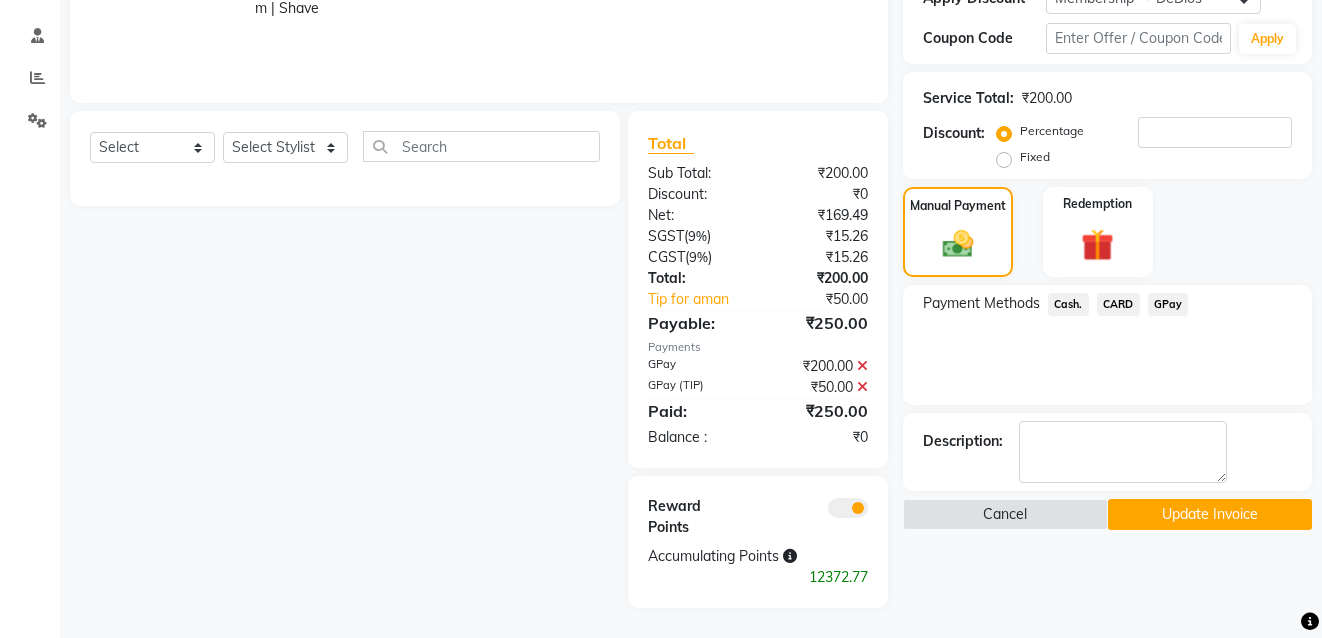 click on "Update Invoice" 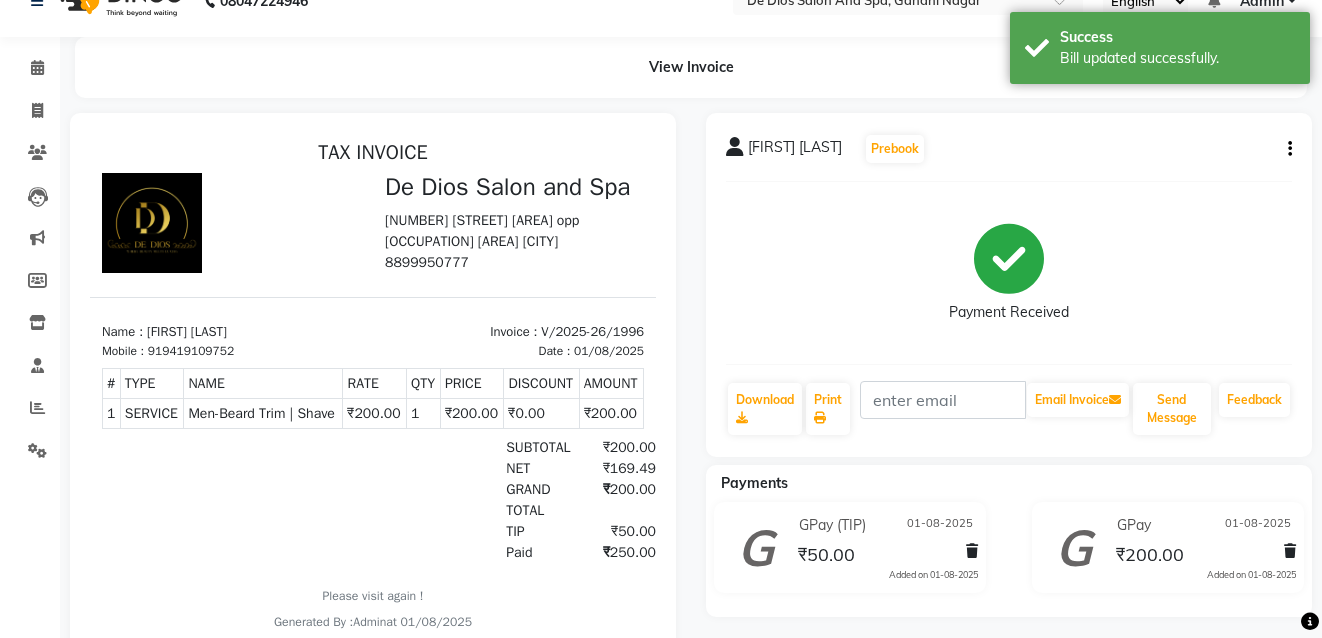 scroll, scrollTop: 0, scrollLeft: 0, axis: both 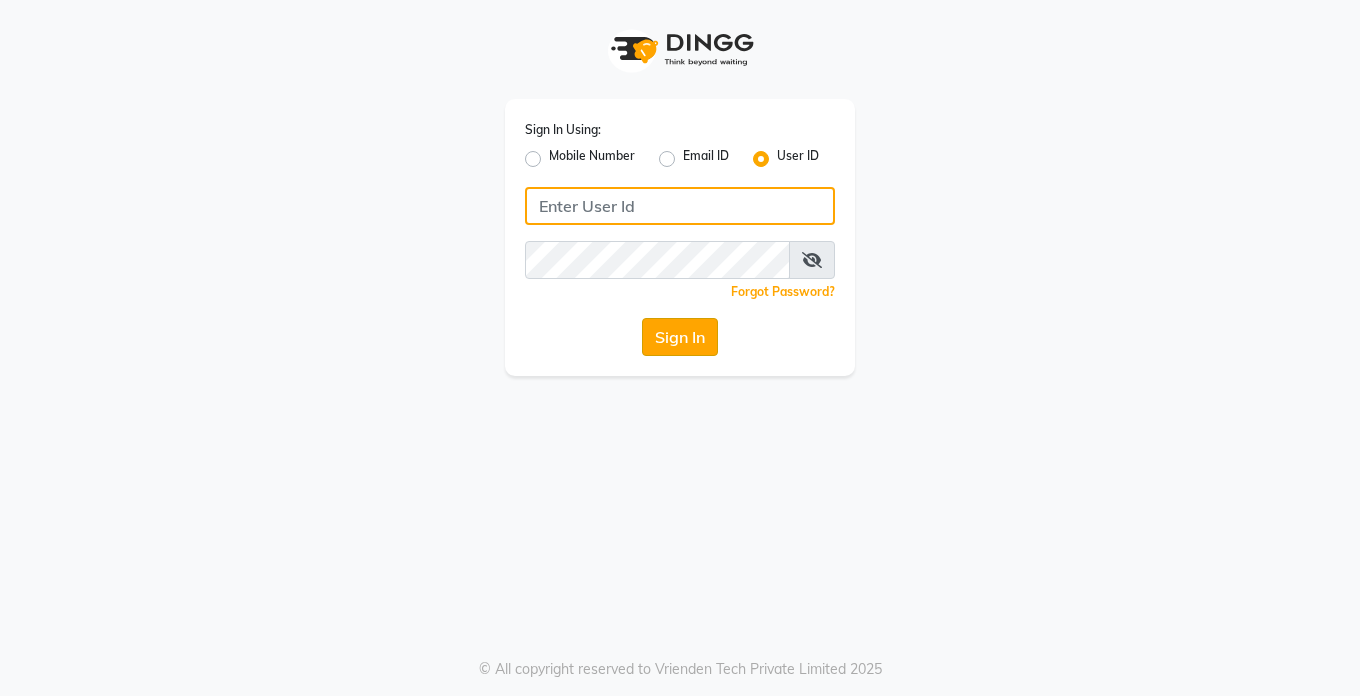 type on "Dedios123" 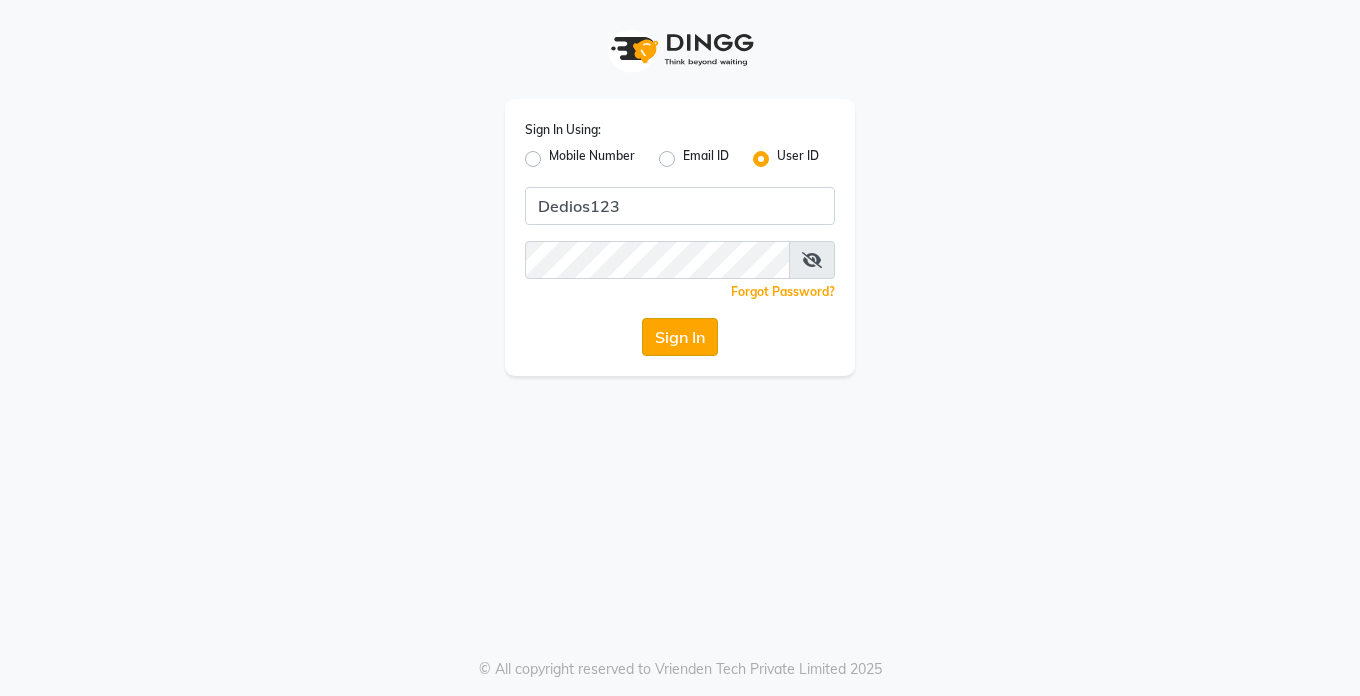 click on "Sign In" 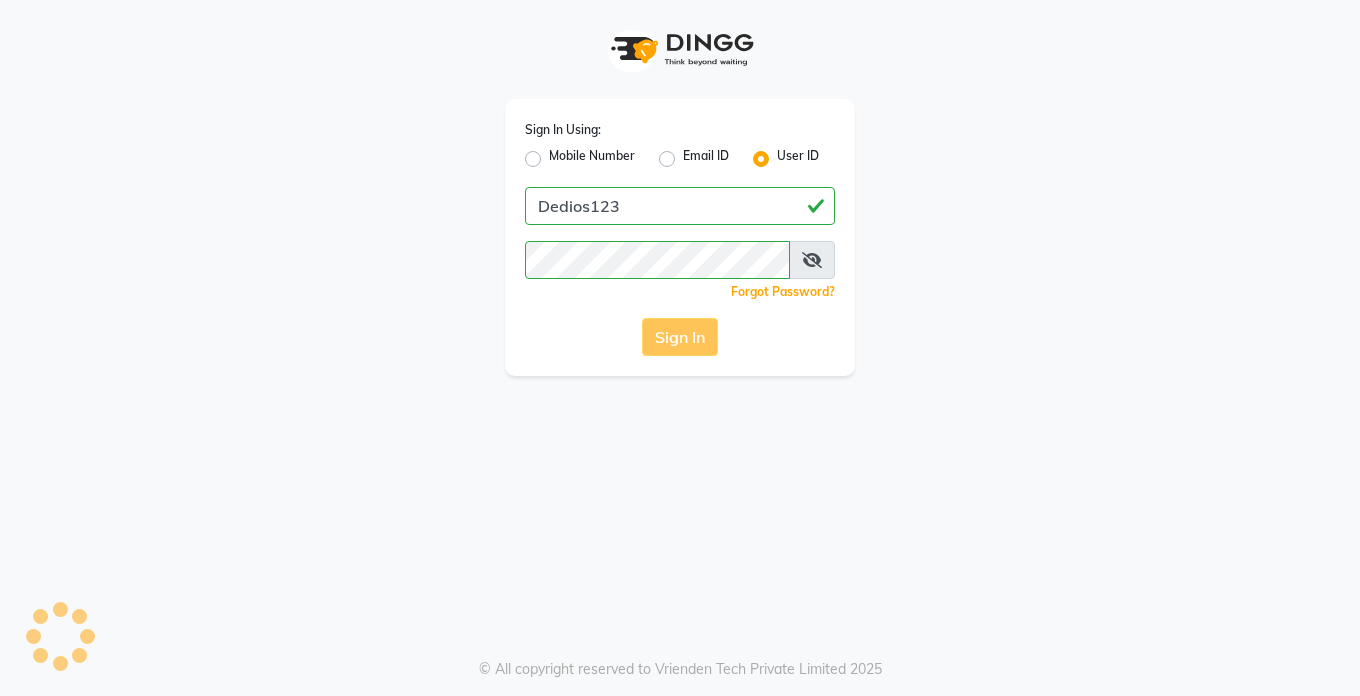 click on "Sign In" 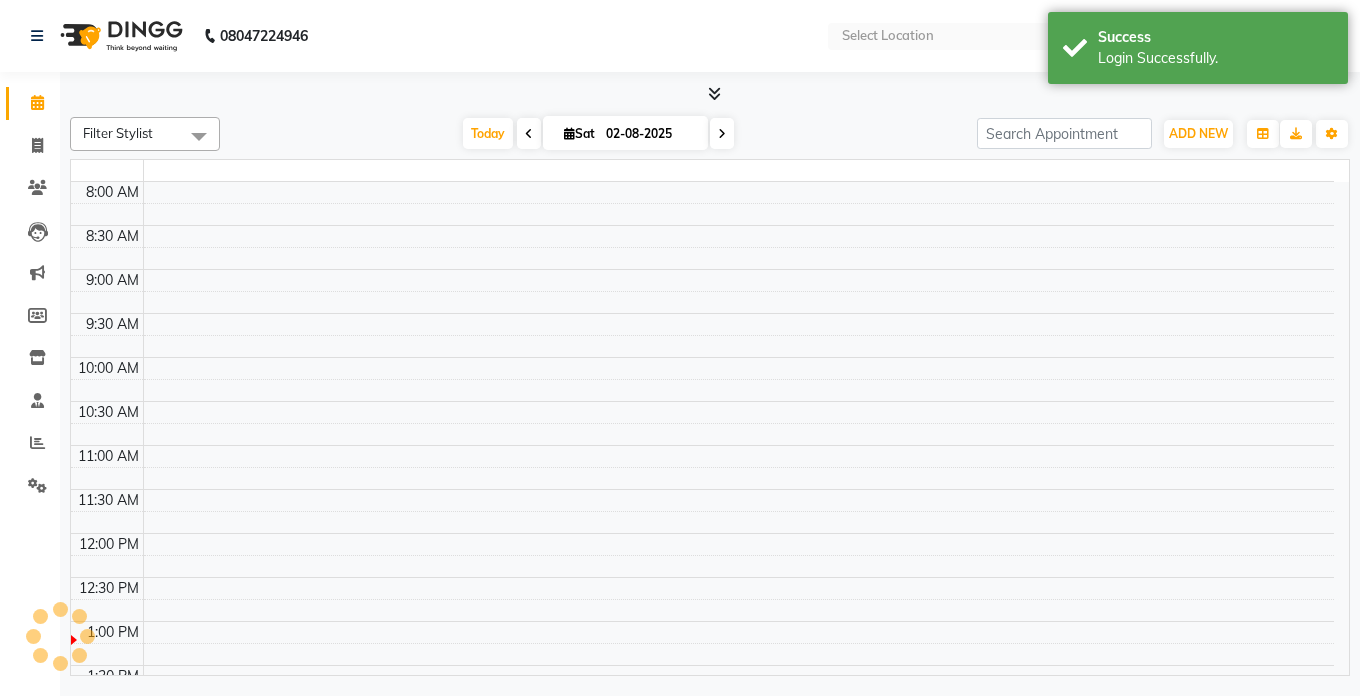 select on "en" 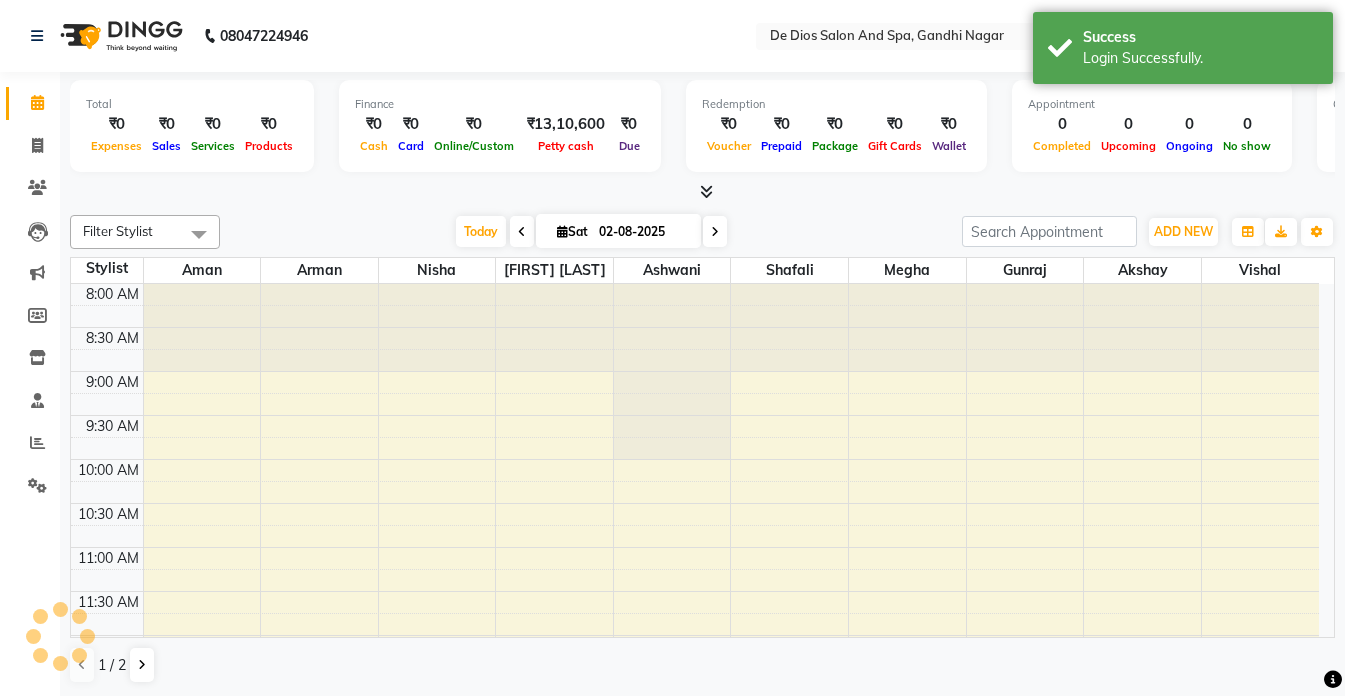 scroll, scrollTop: 441, scrollLeft: 0, axis: vertical 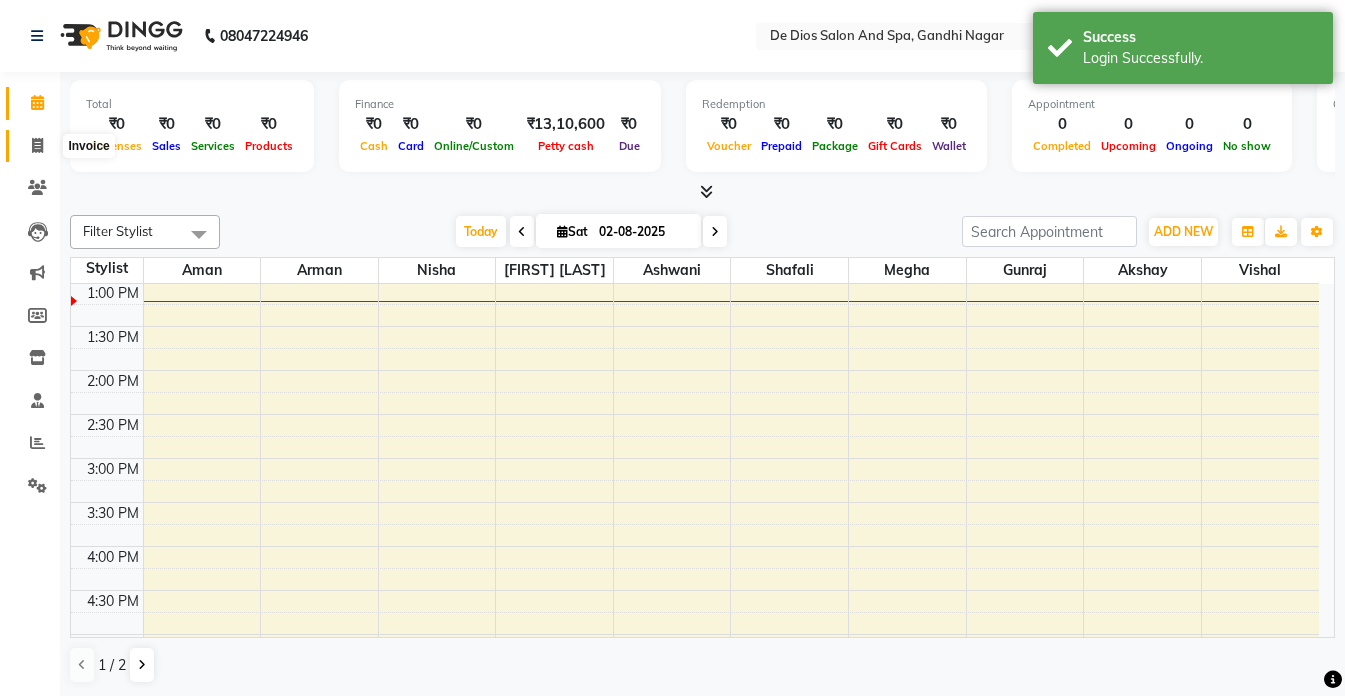 click 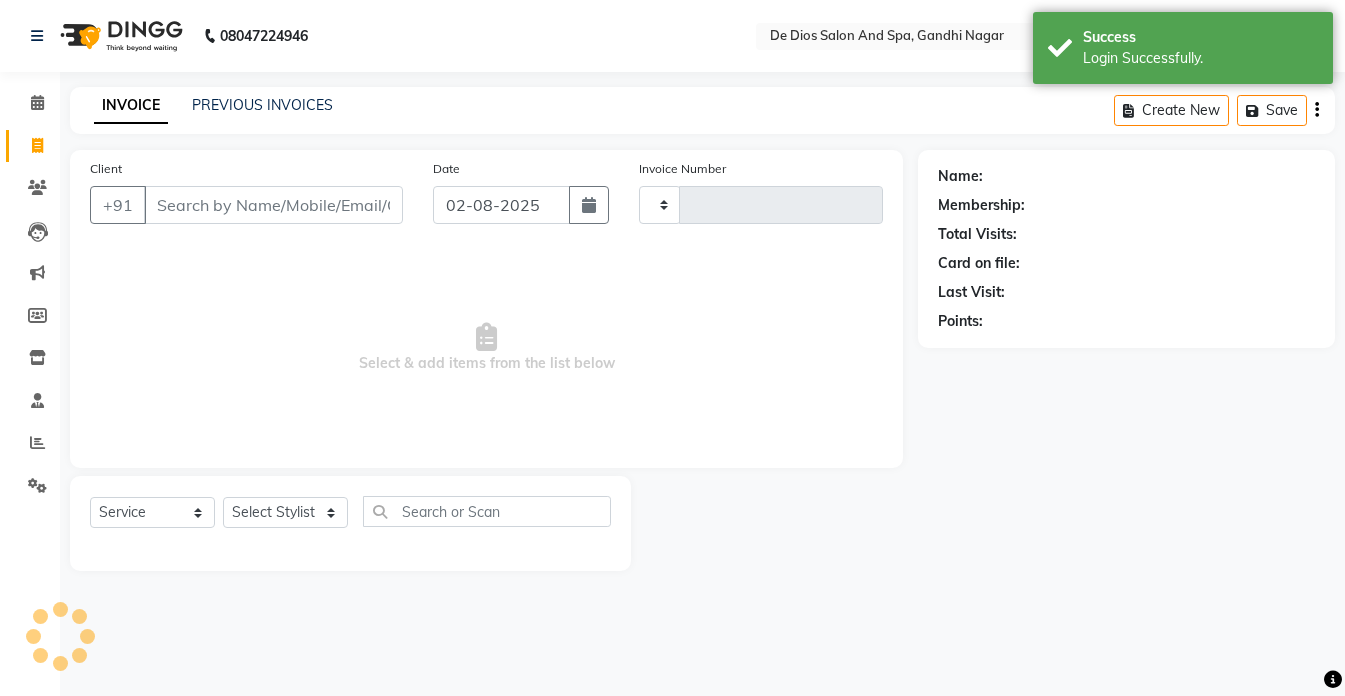 type on "2020" 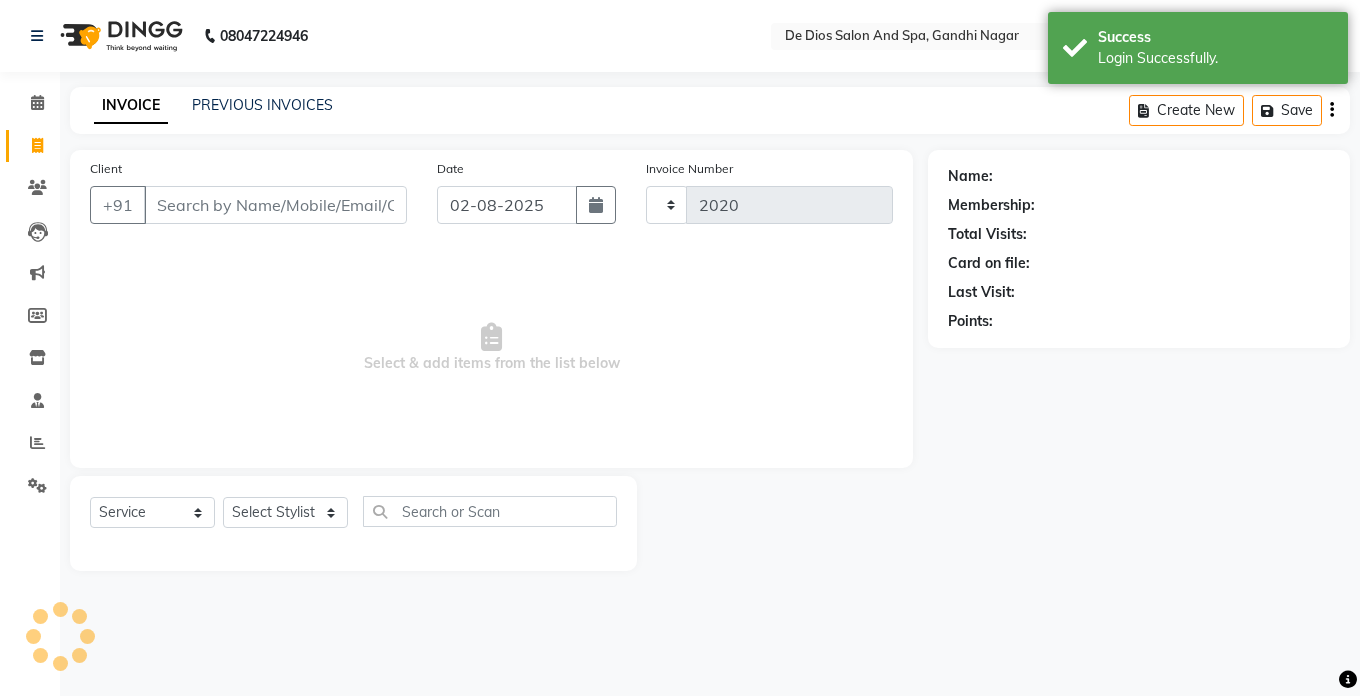select on "6431" 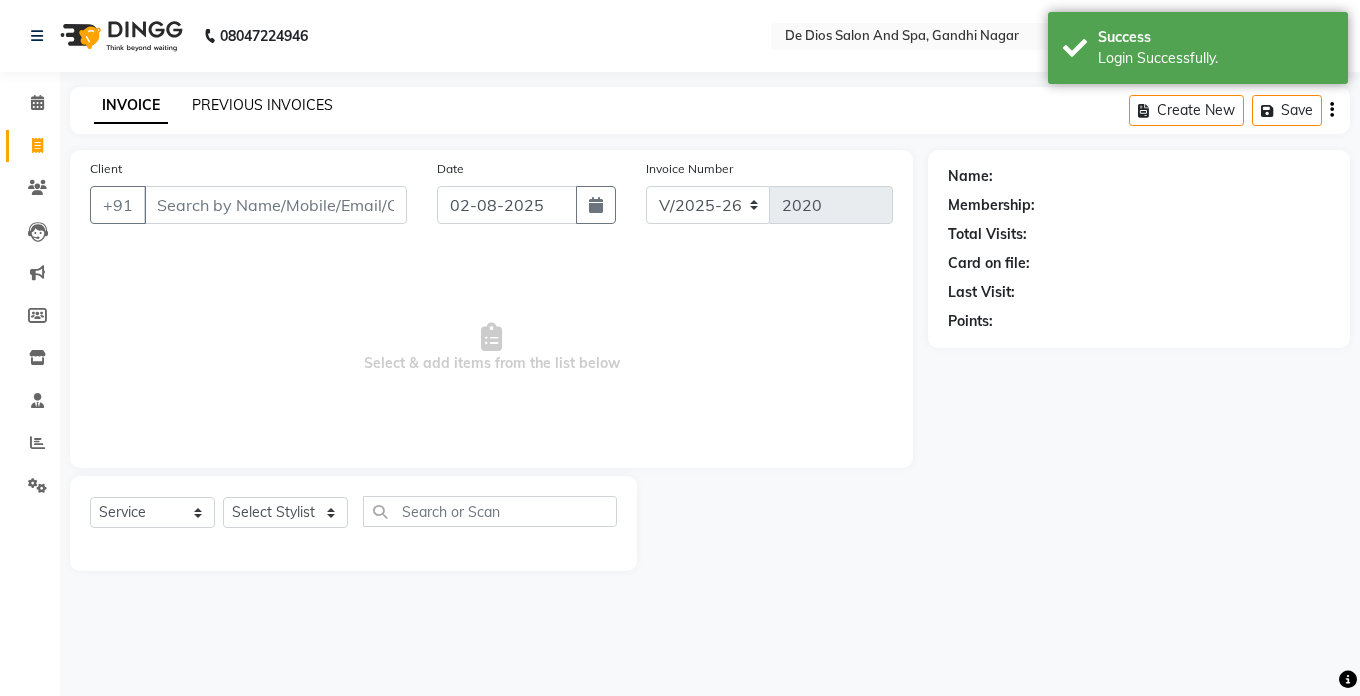 click on "PREVIOUS INVOICES" 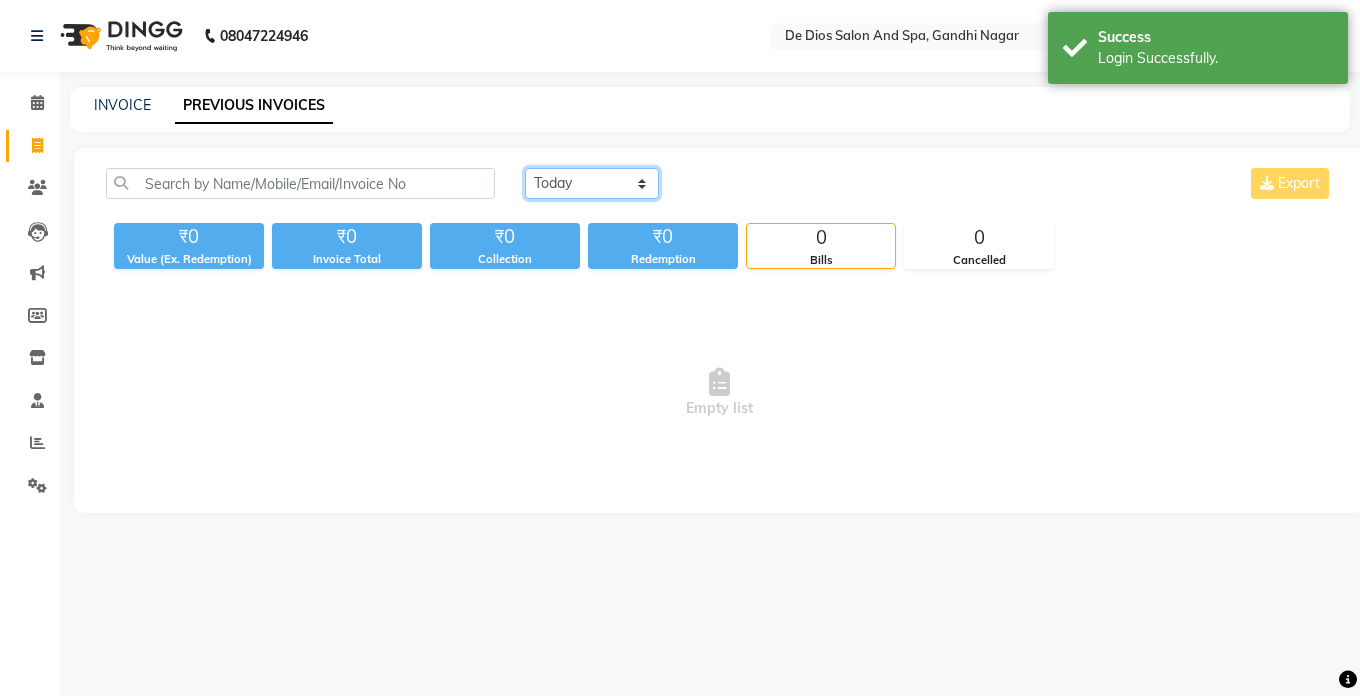 click on "Today Yesterday Custom Range" 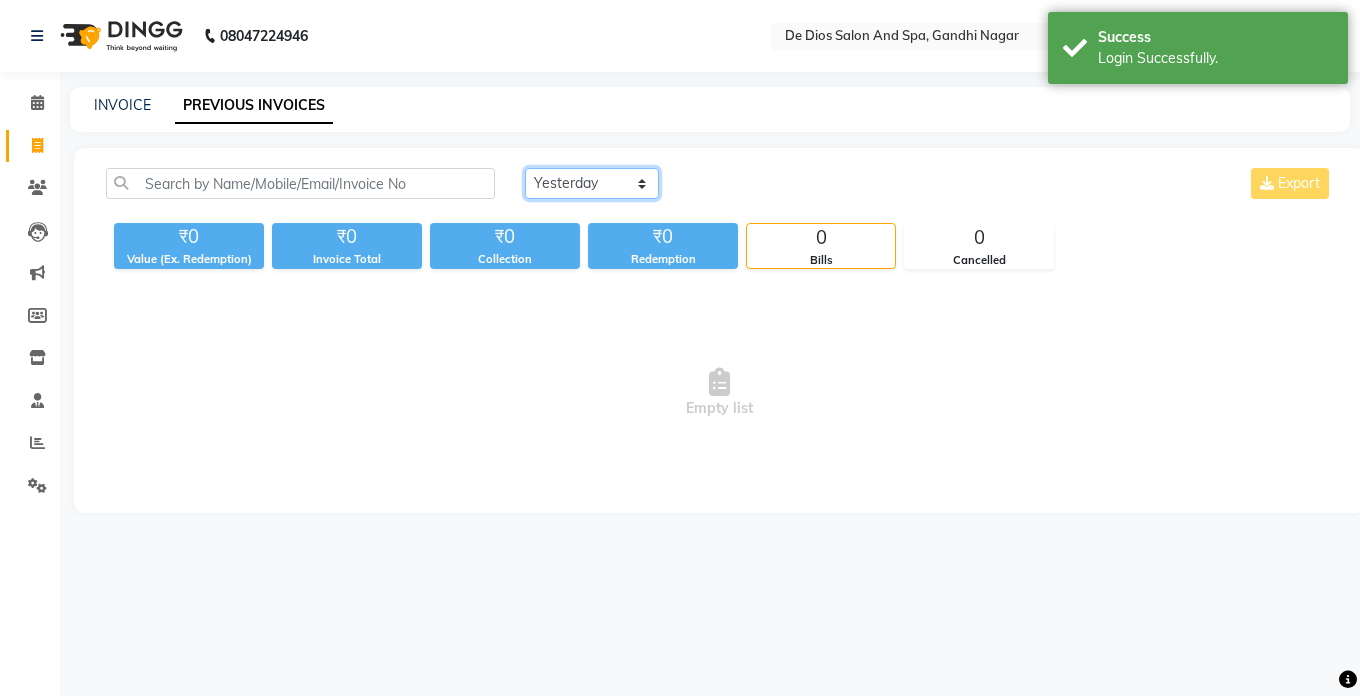 click on "Today Yesterday Custom Range" 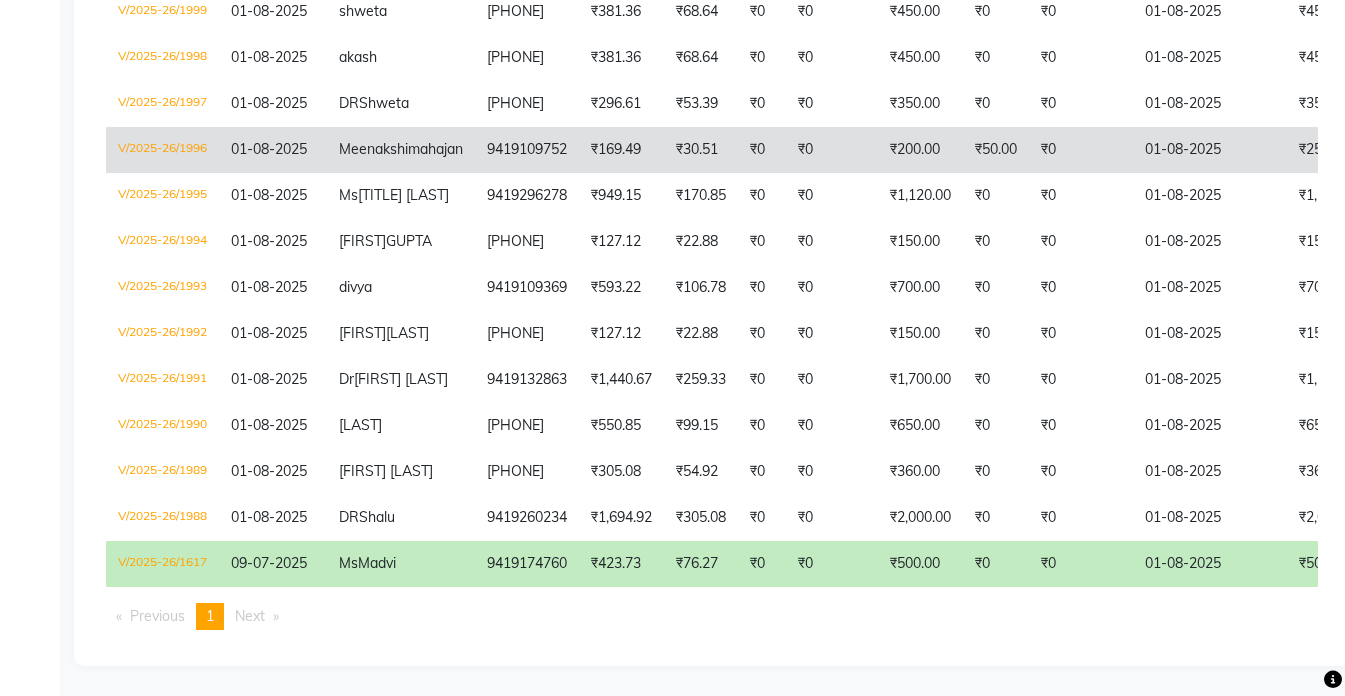 scroll, scrollTop: 1454, scrollLeft: 0, axis: vertical 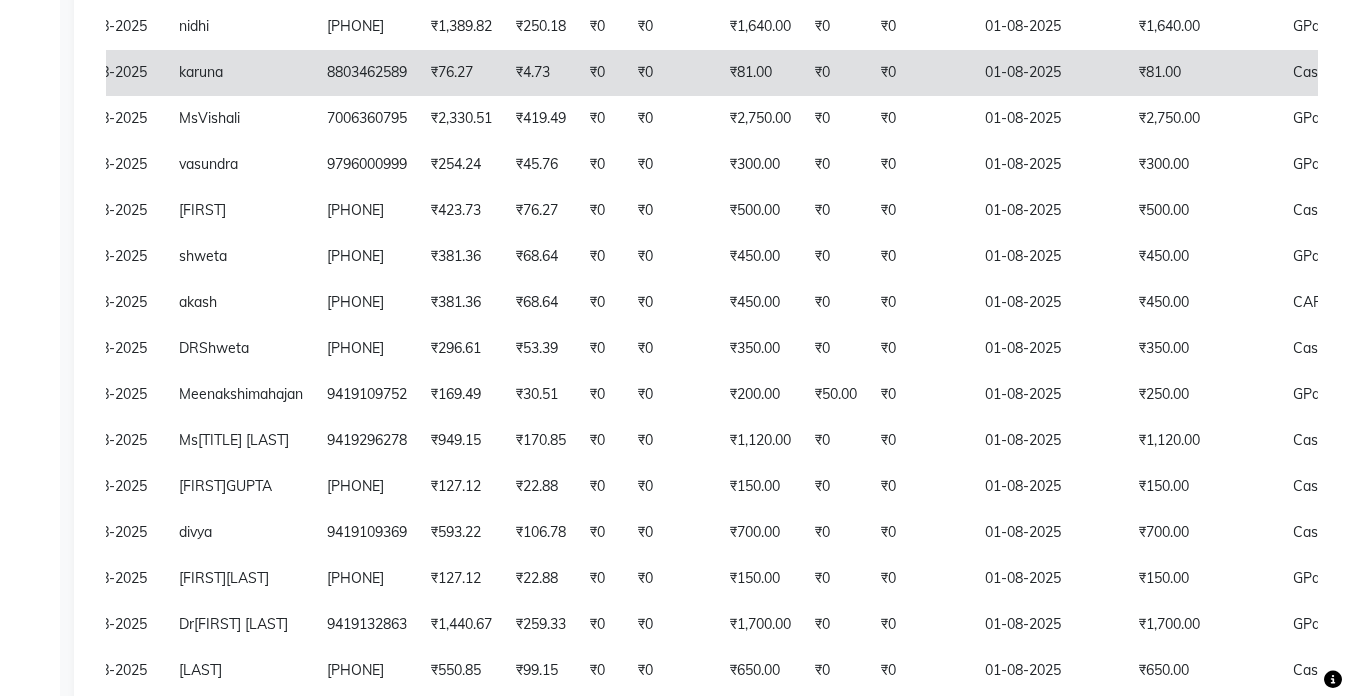 click on "₹81.00" 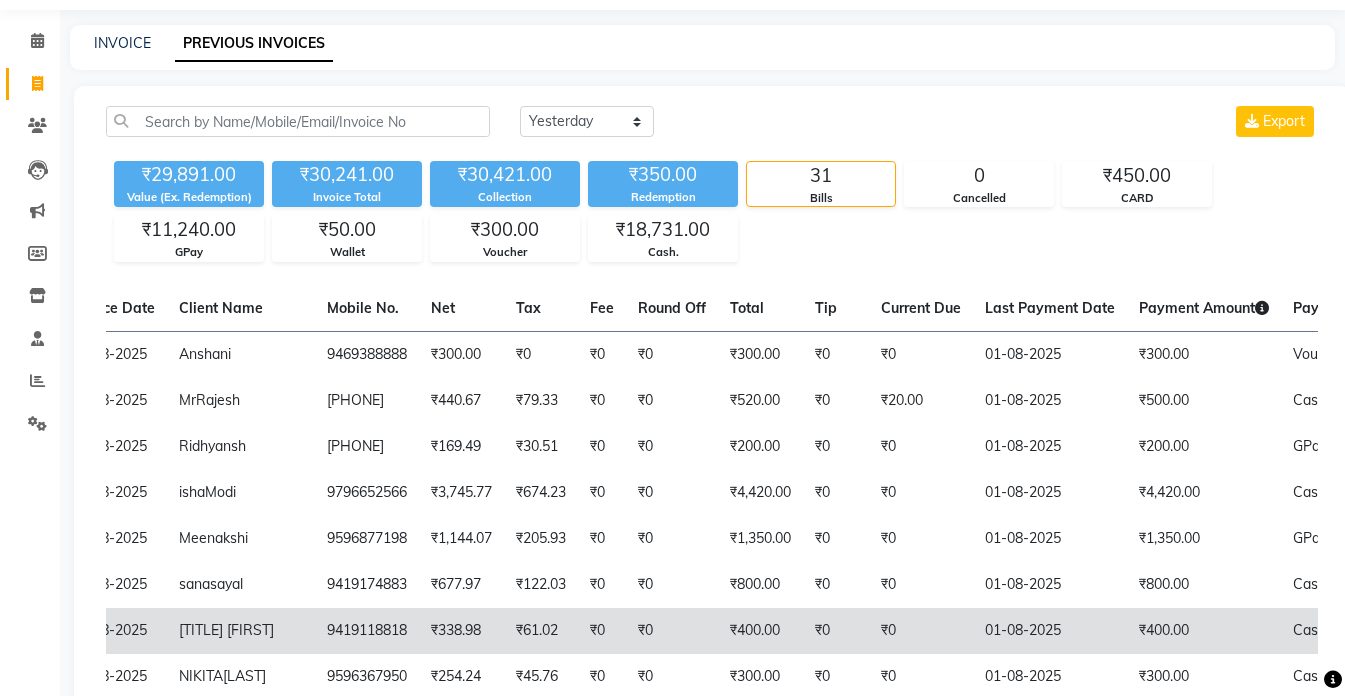 scroll, scrollTop: 0, scrollLeft: 0, axis: both 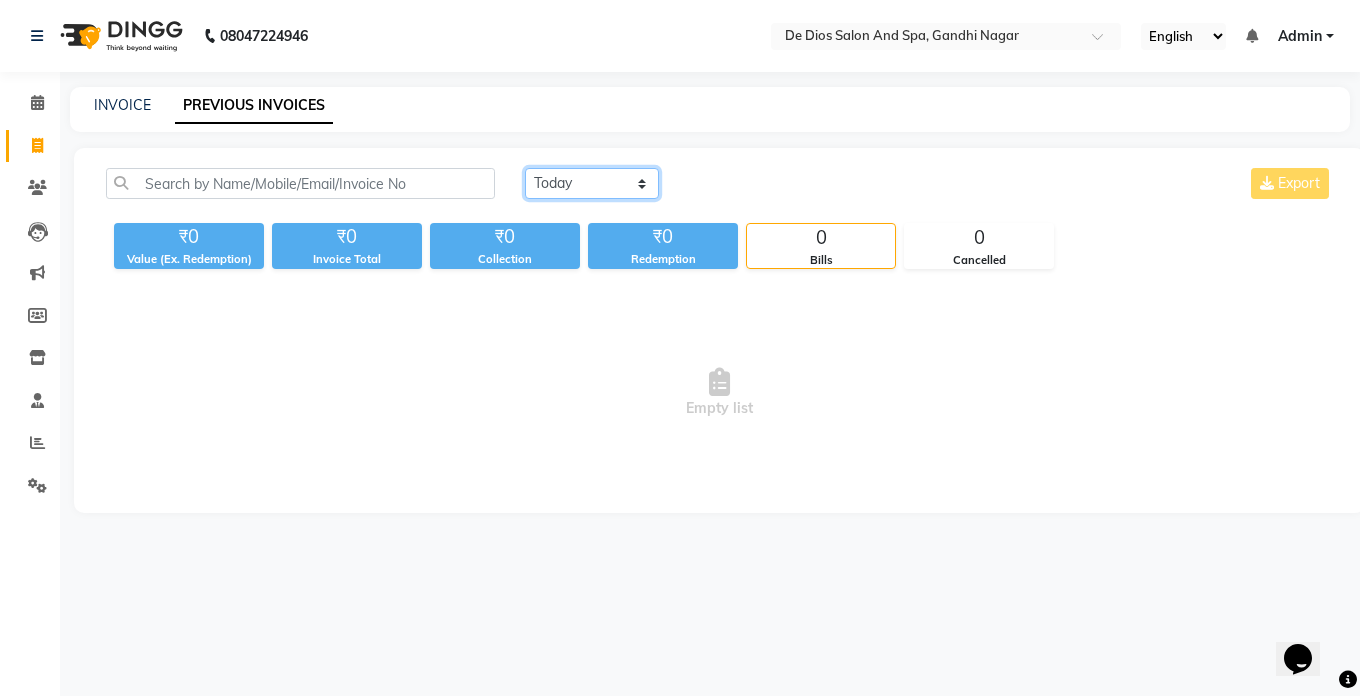 click on "Today Yesterday Custom Range" 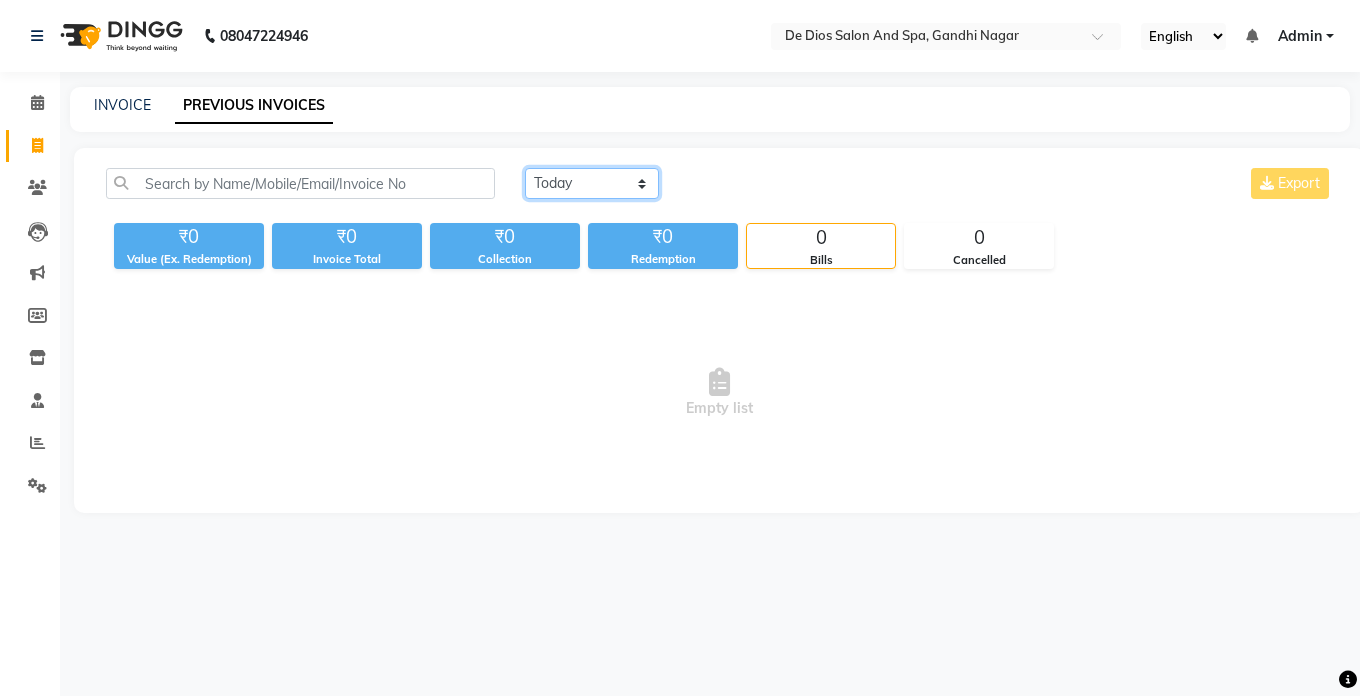 select on "yesterday" 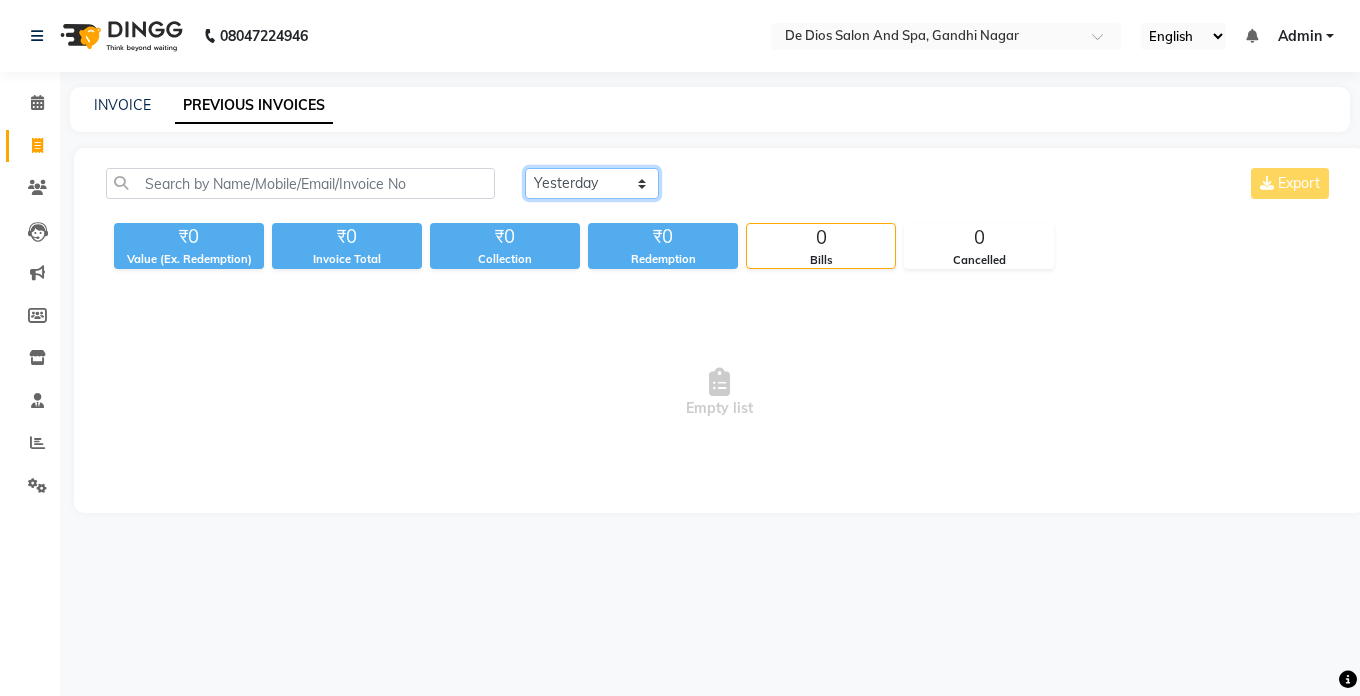 click on "Today Yesterday Custom Range" 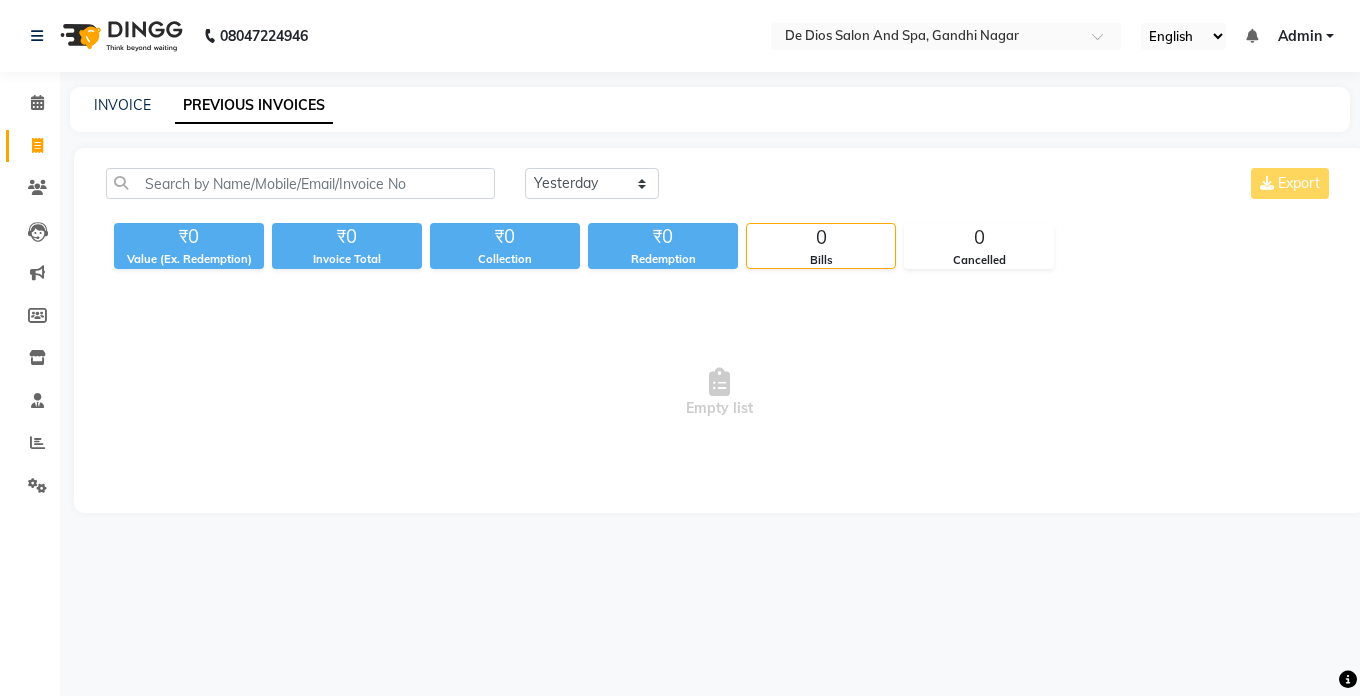 click on "₹0" 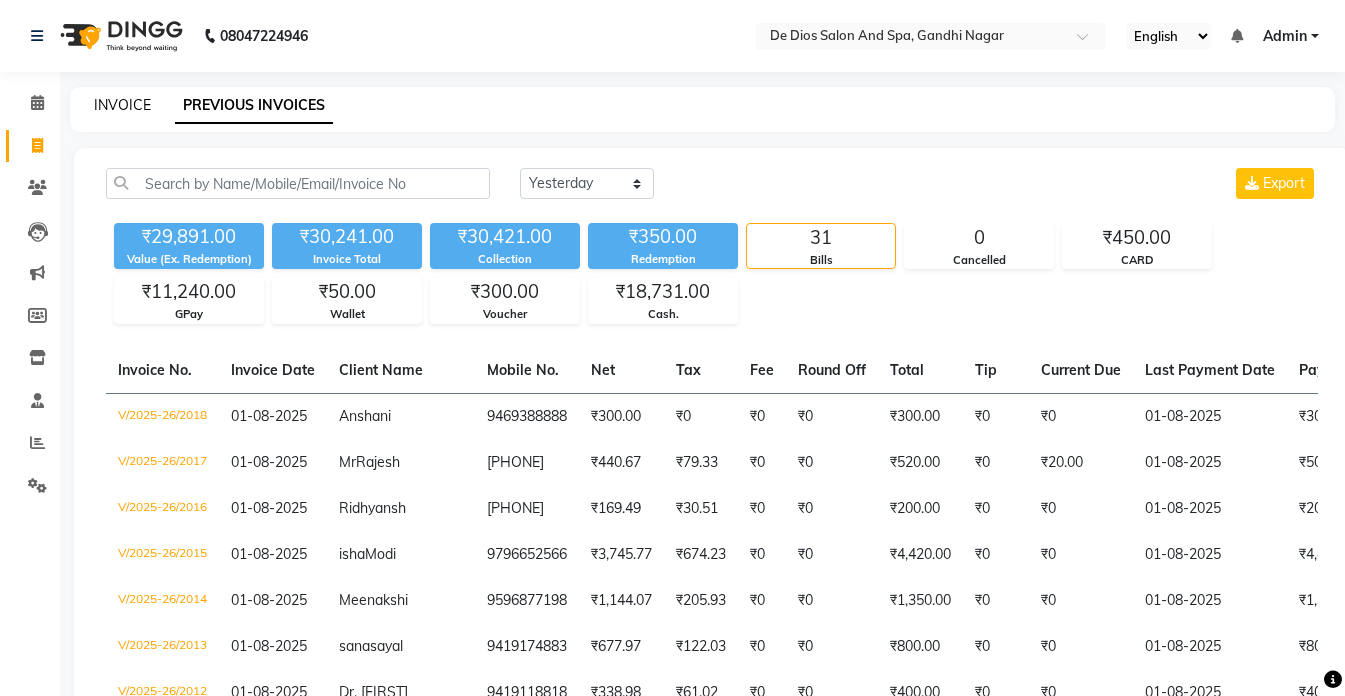 click on "INVOICE" 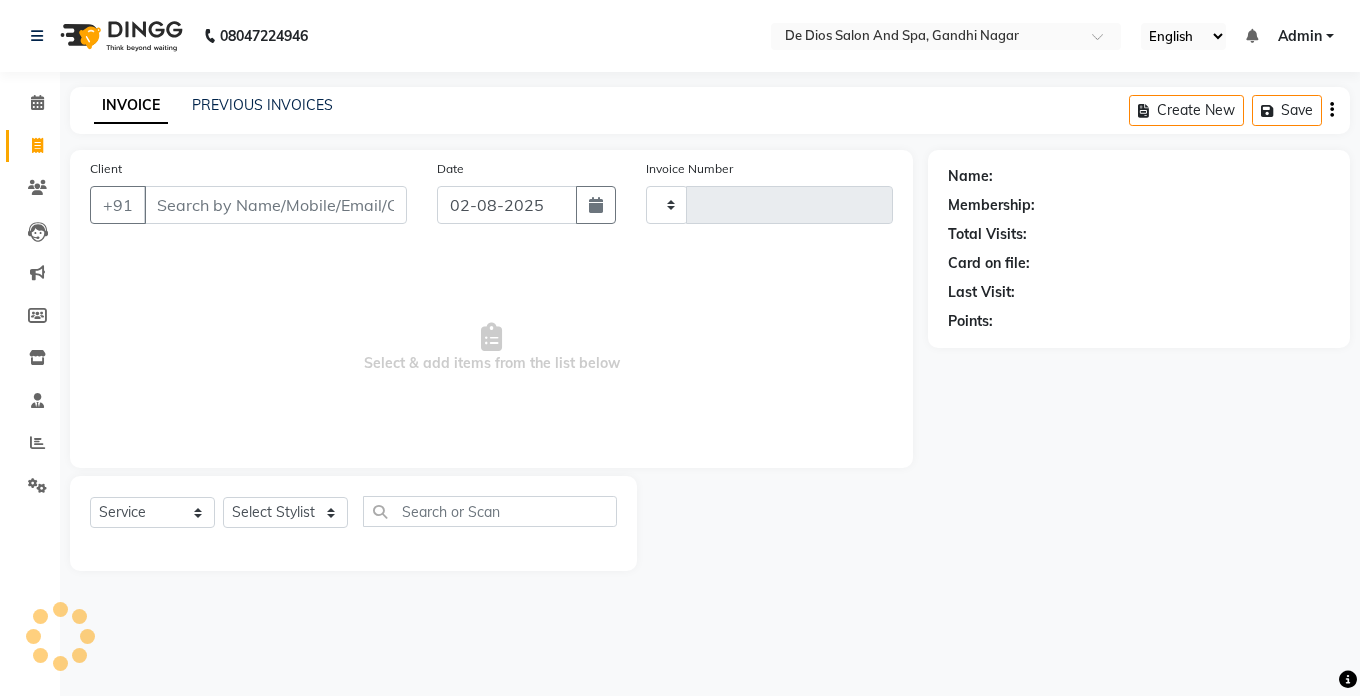 type on "2020" 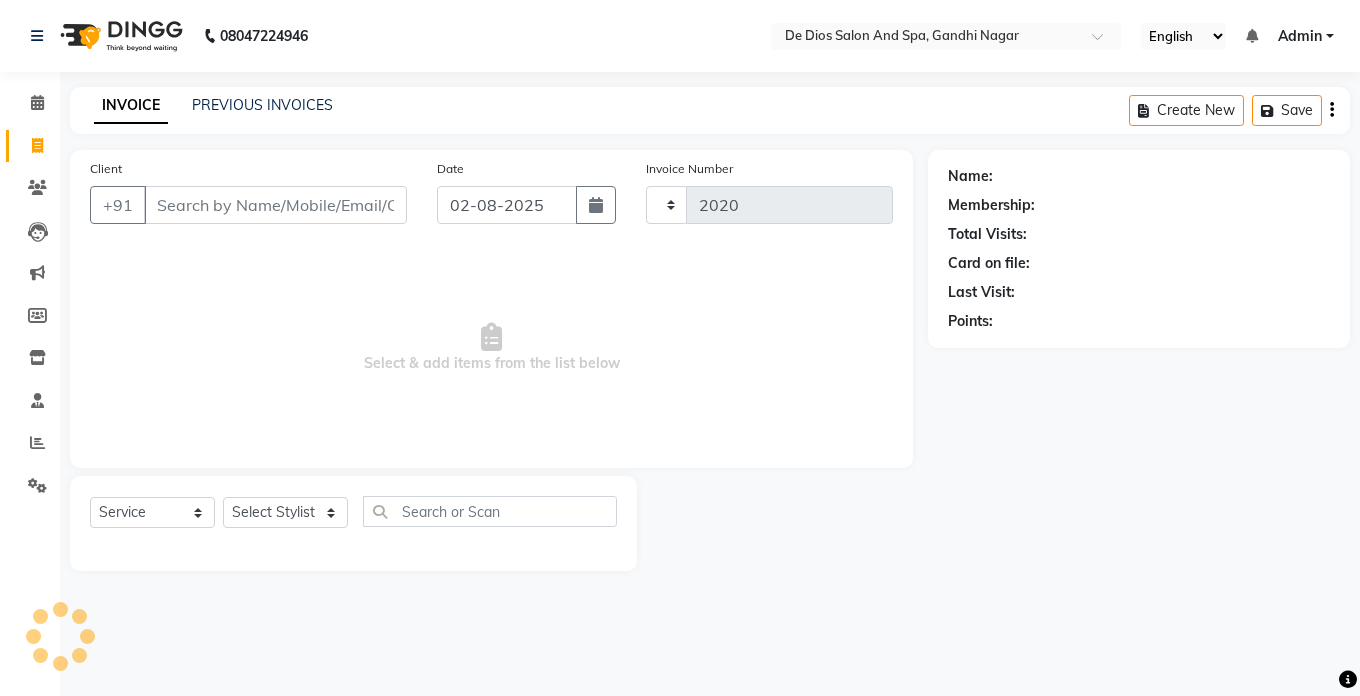 select on "6431" 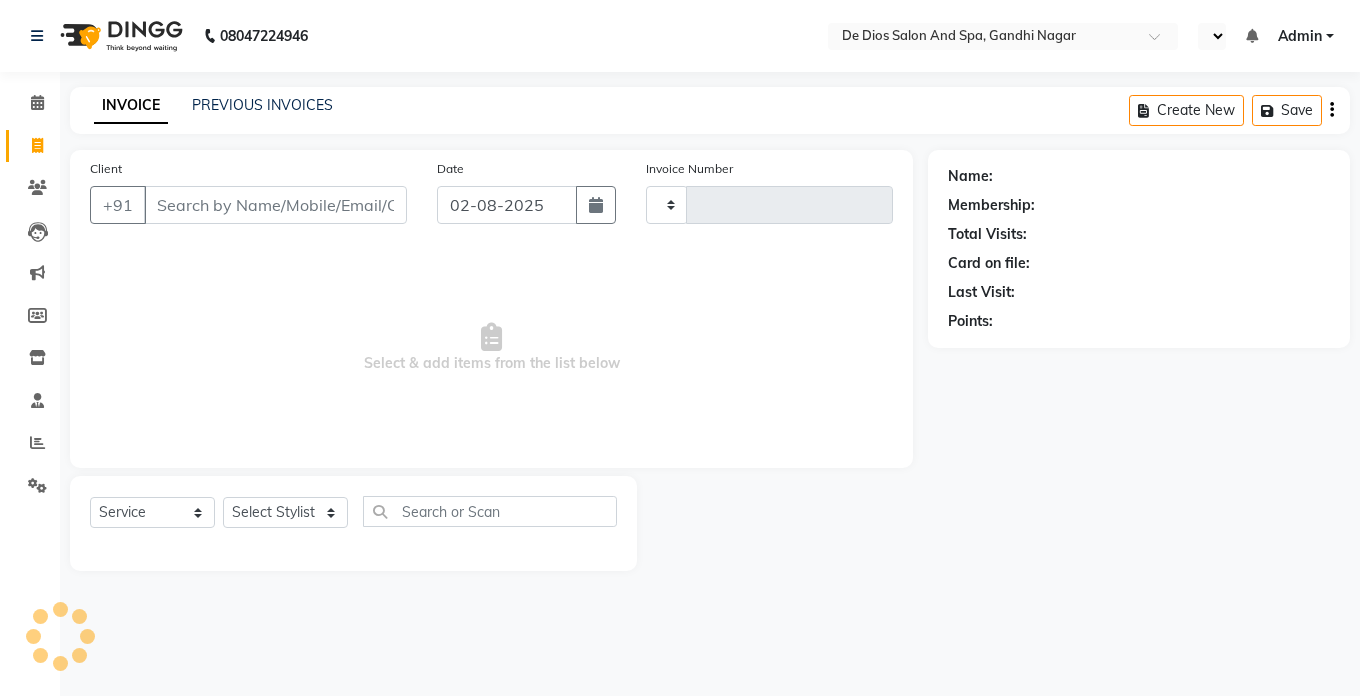 select on "service" 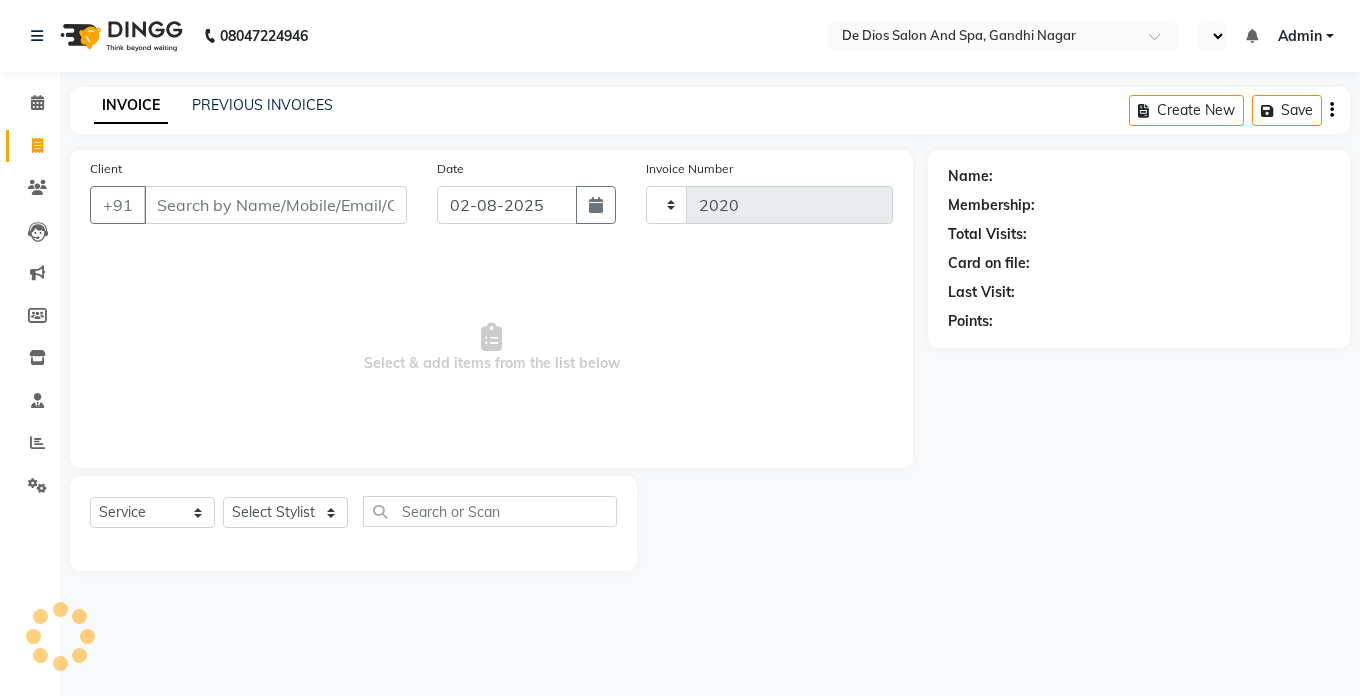 scroll, scrollTop: 0, scrollLeft: 0, axis: both 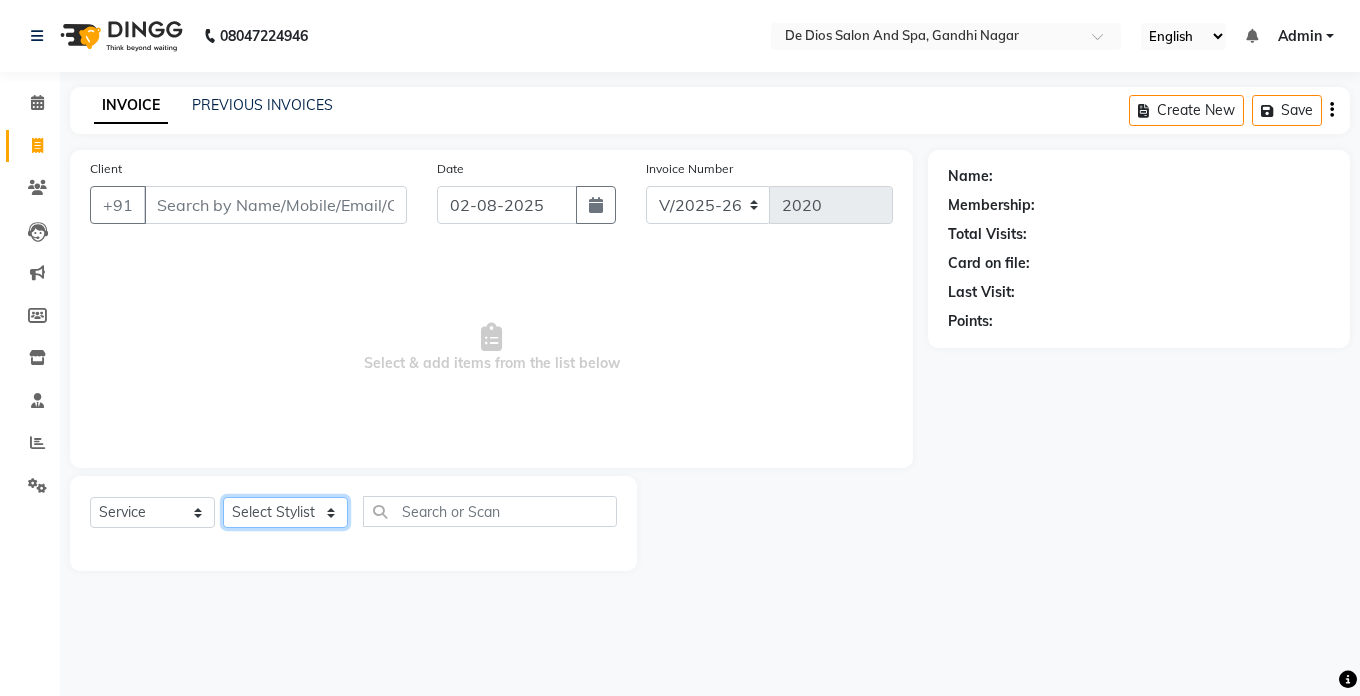 click on "Select Stylist akshay aman Arman Ashwani gunraj megha  nikita thappa nisha parveen shafali vishal vishu kumar" 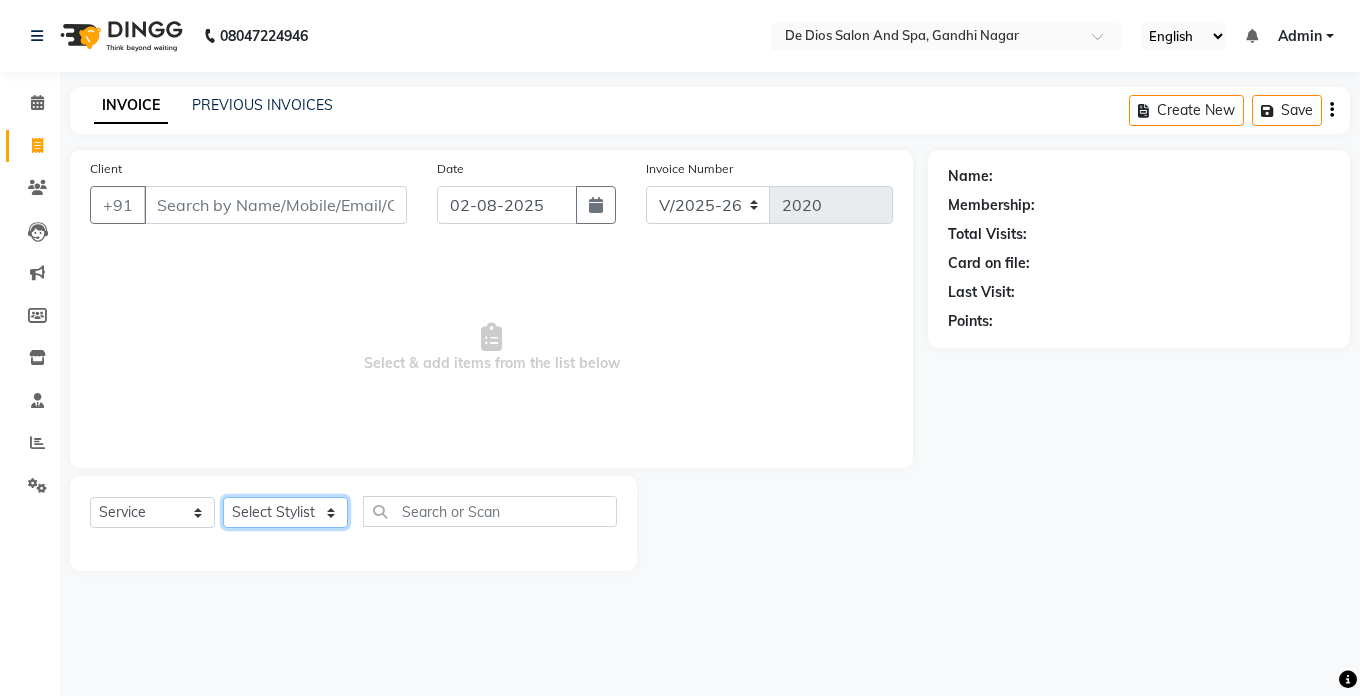 select on "61511" 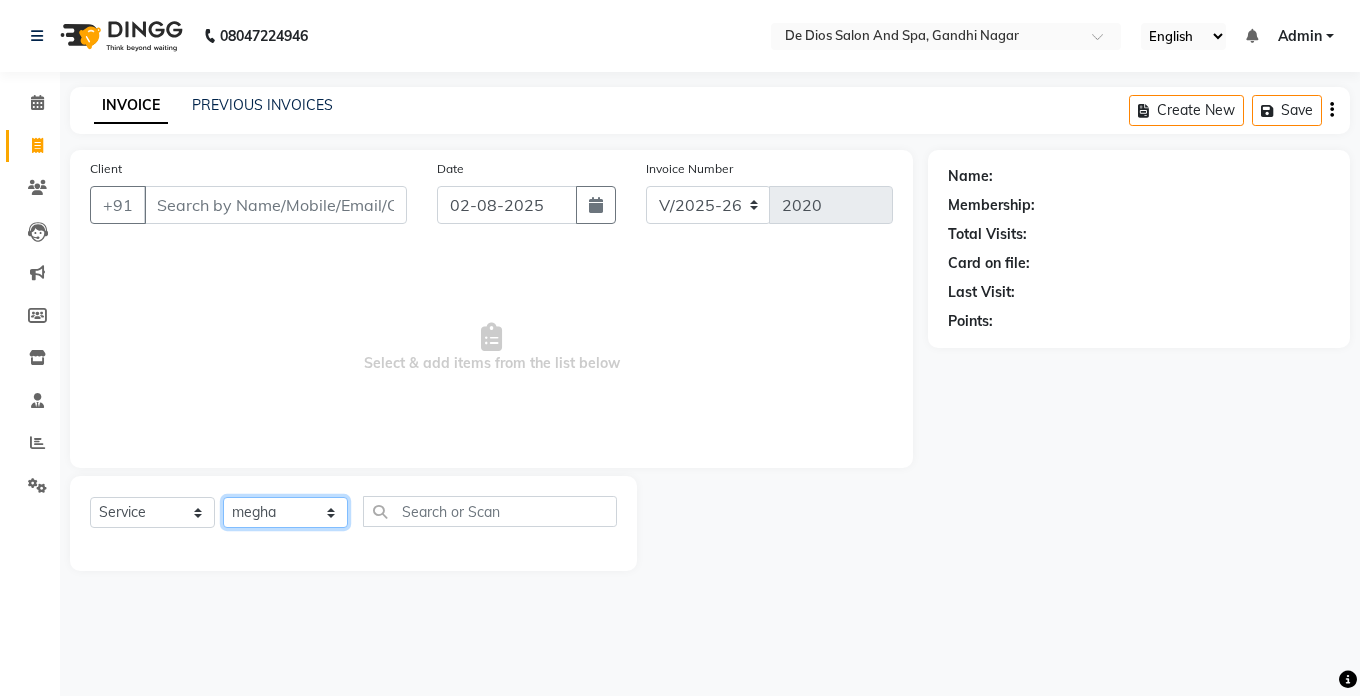 click on "Select Stylist akshay aman Arman Ashwani gunraj megha  nikita thappa nisha parveen shafali vishal vishu kumar" 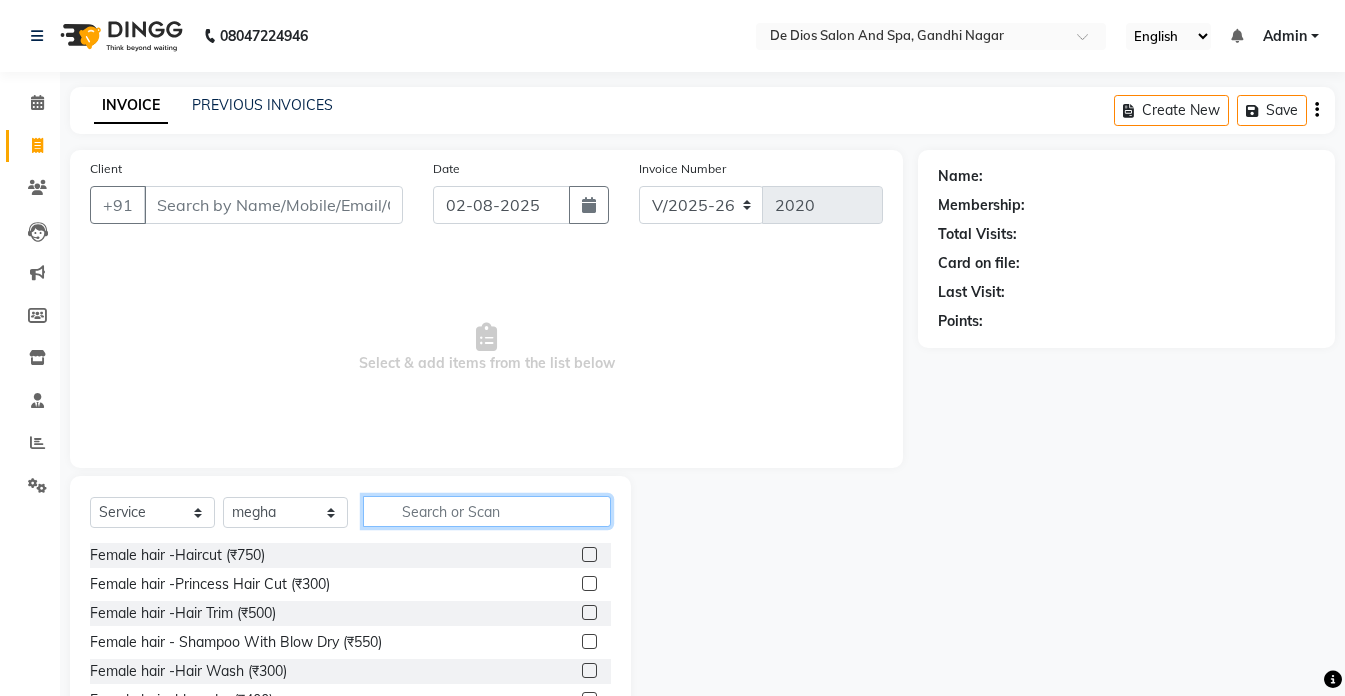 click 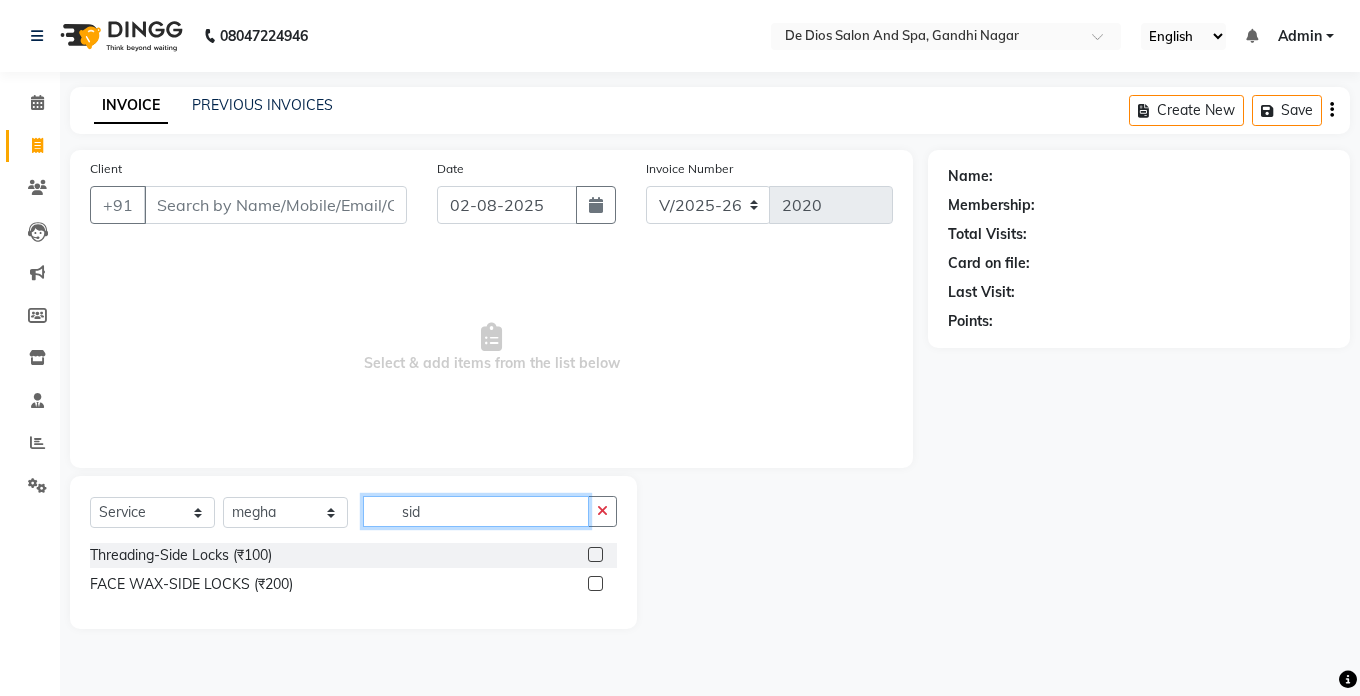 type on "sid" 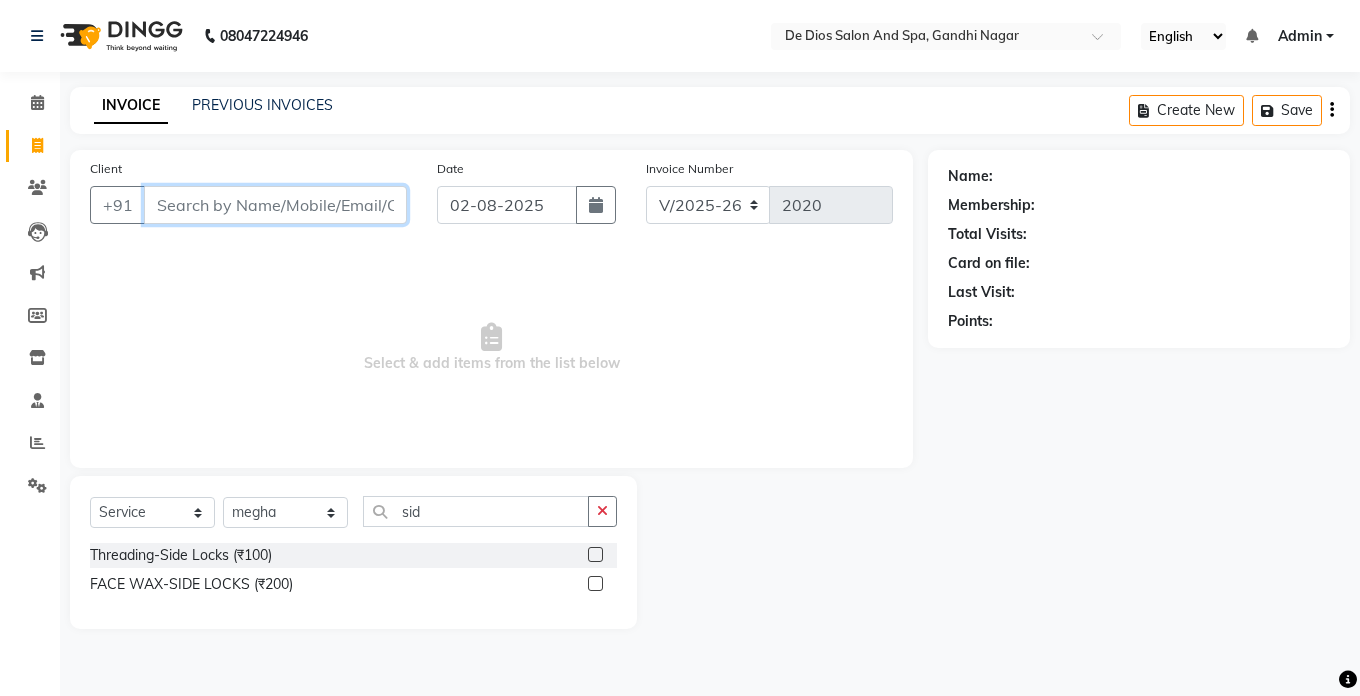 click on "Client" at bounding box center (275, 205) 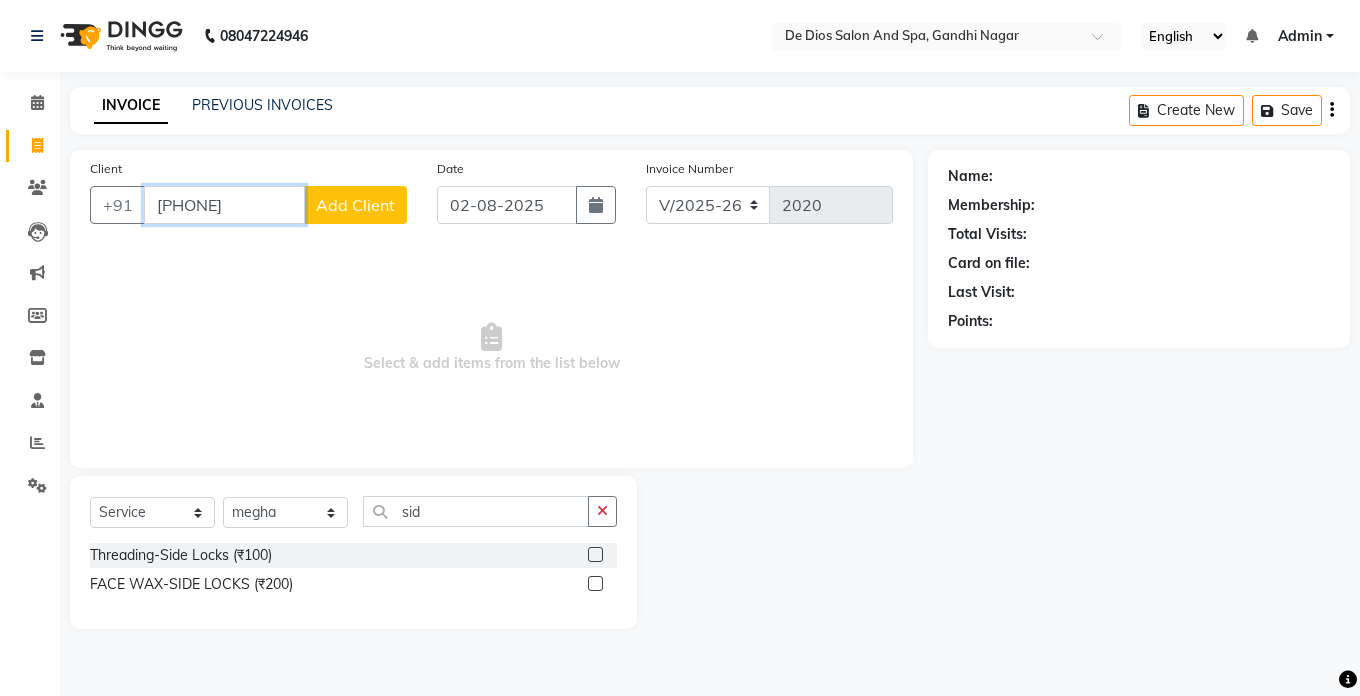 type on "[PHONE]" 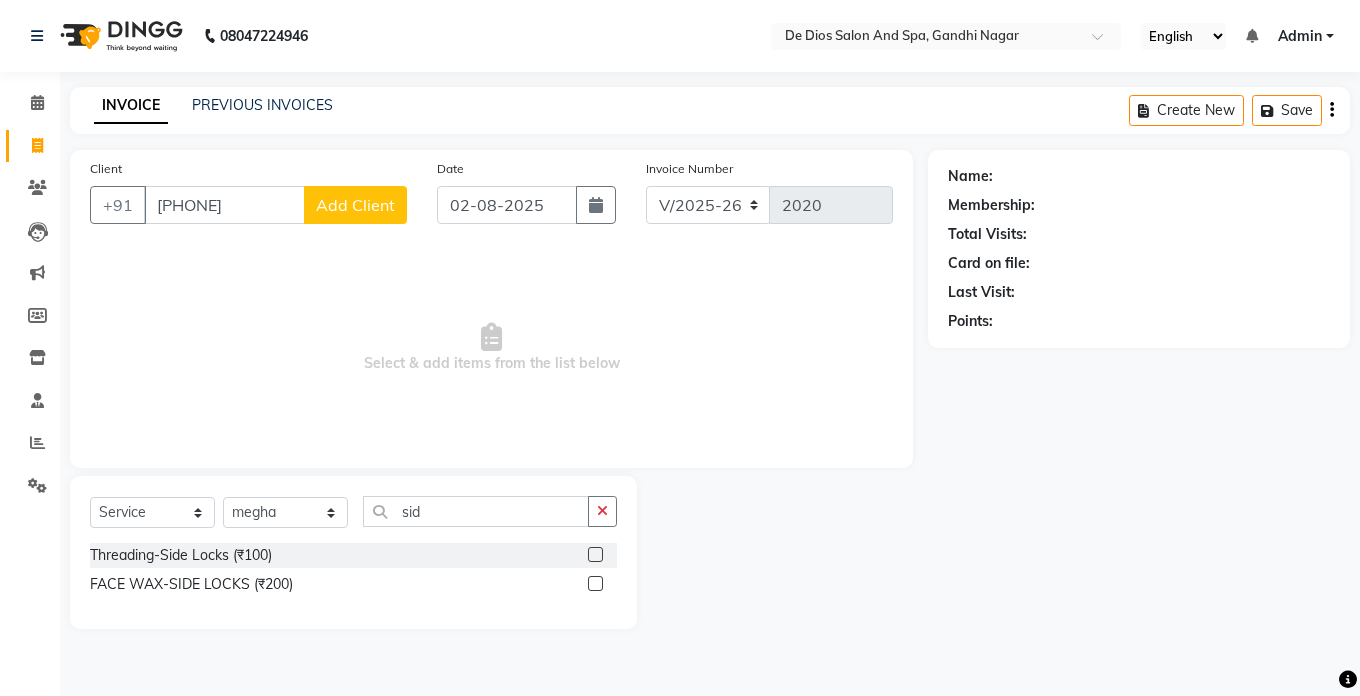 click on "Add Client" 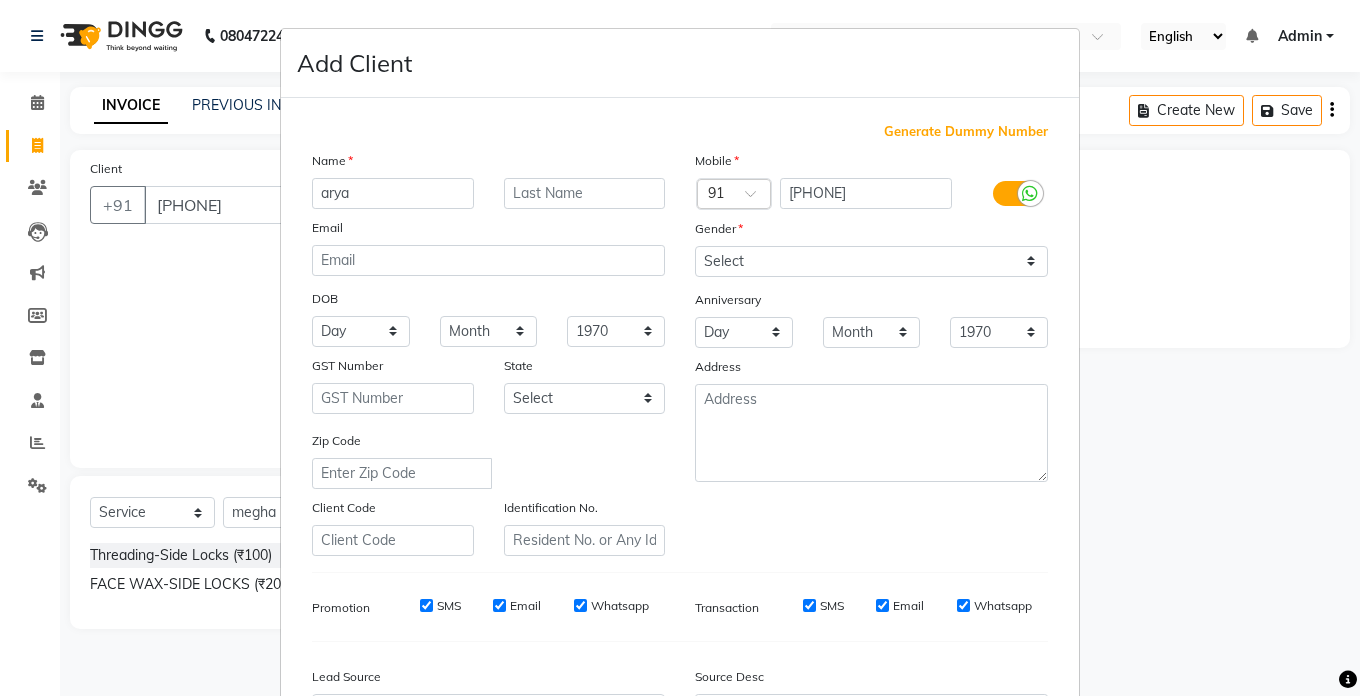 type on "arya" 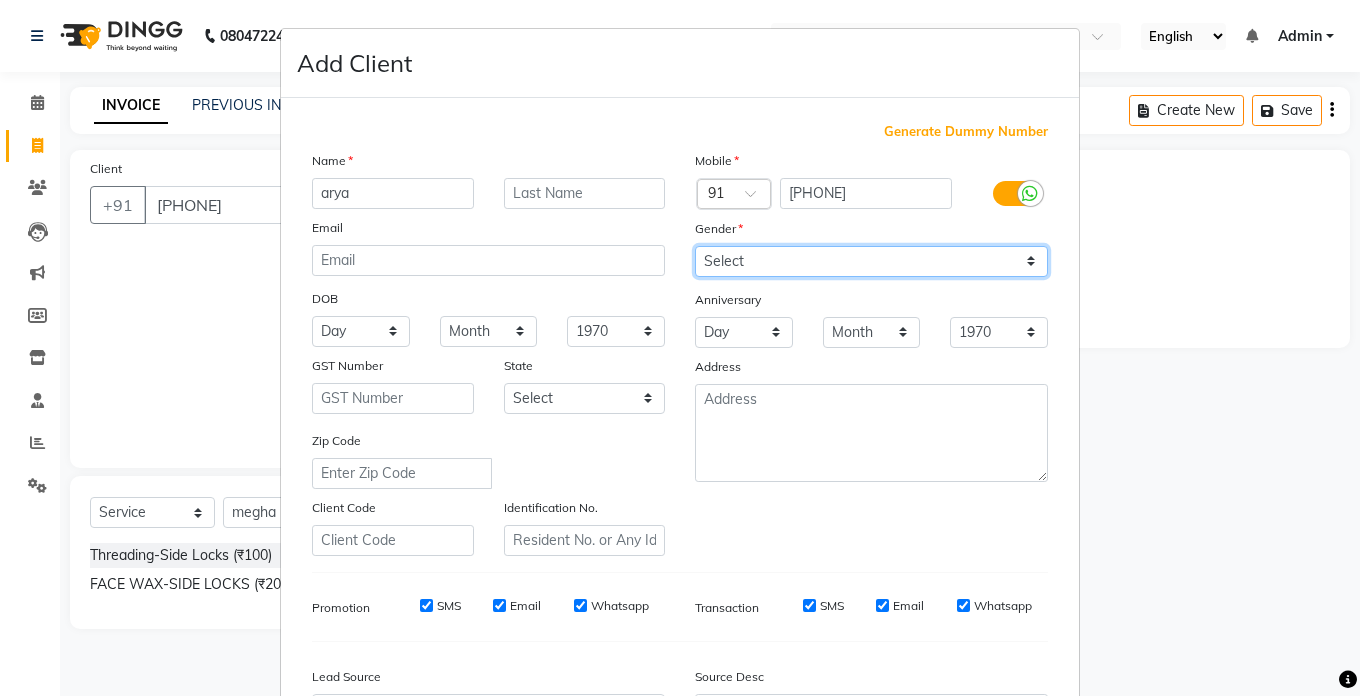 click on "Select Male Female Other Prefer Not To Say" at bounding box center [871, 261] 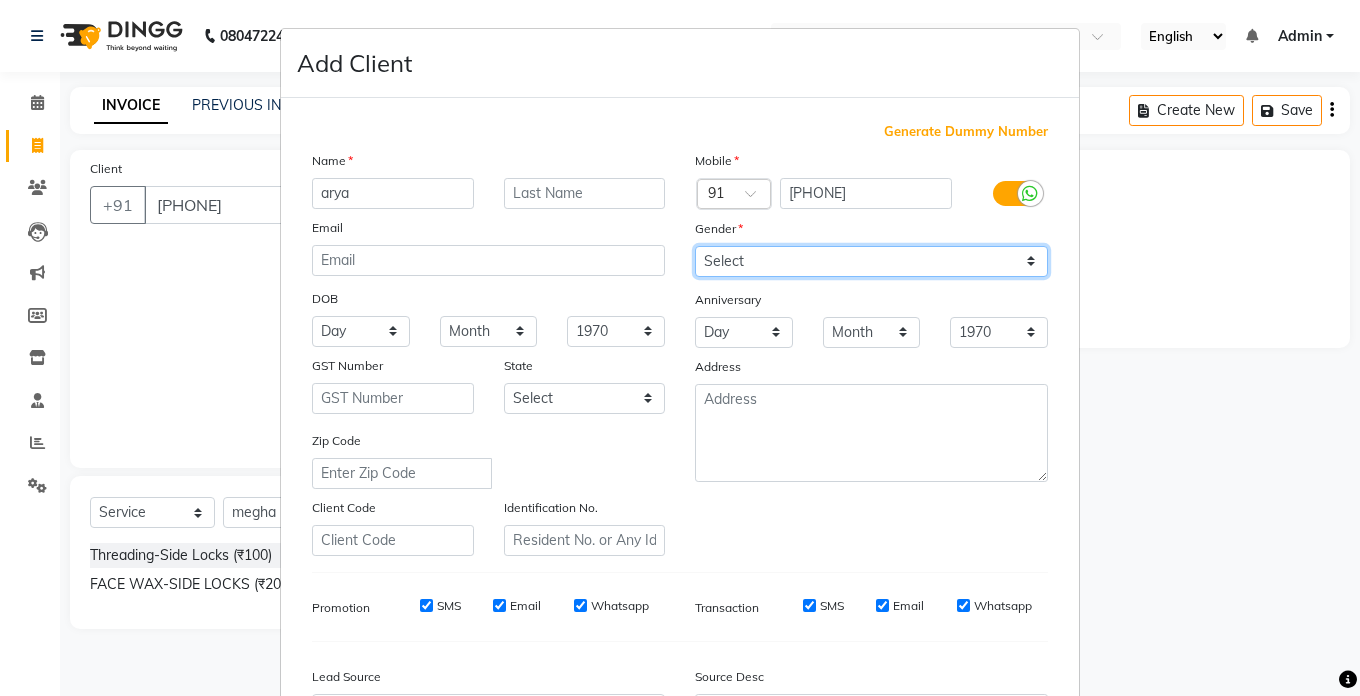 select on "female" 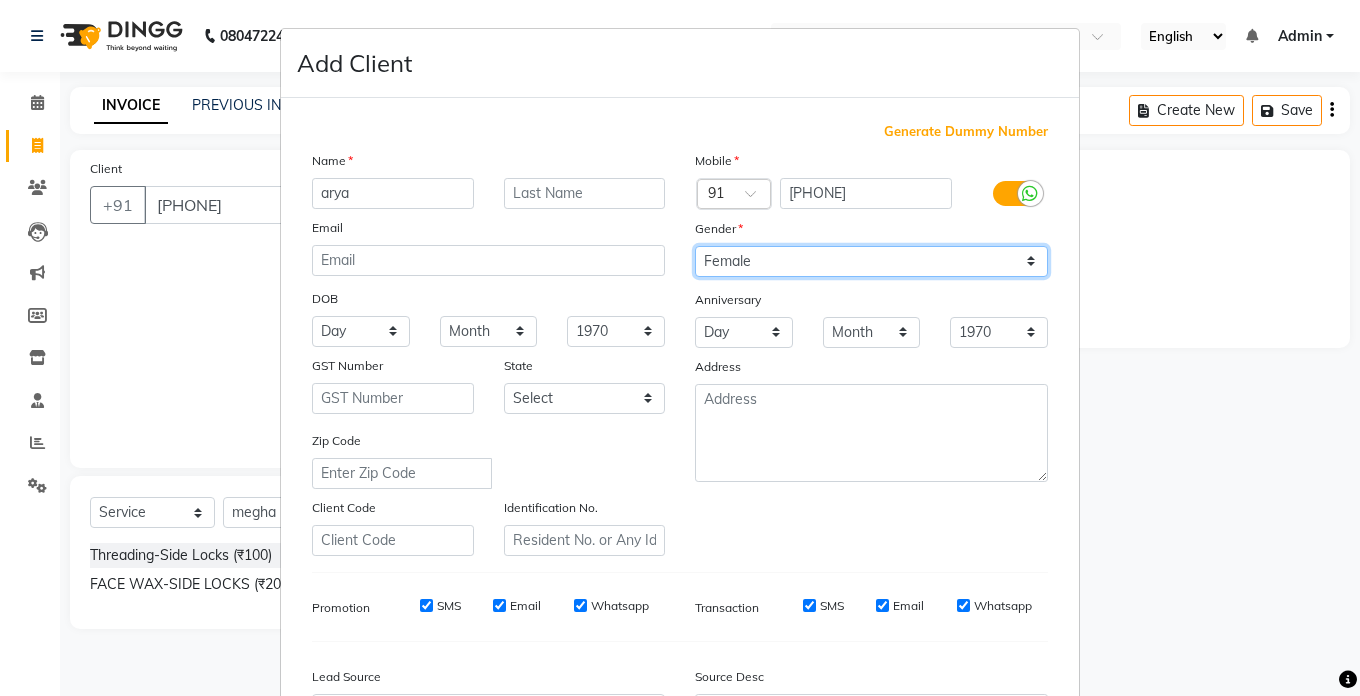 click on "Select Male Female Other Prefer Not To Say" at bounding box center [871, 261] 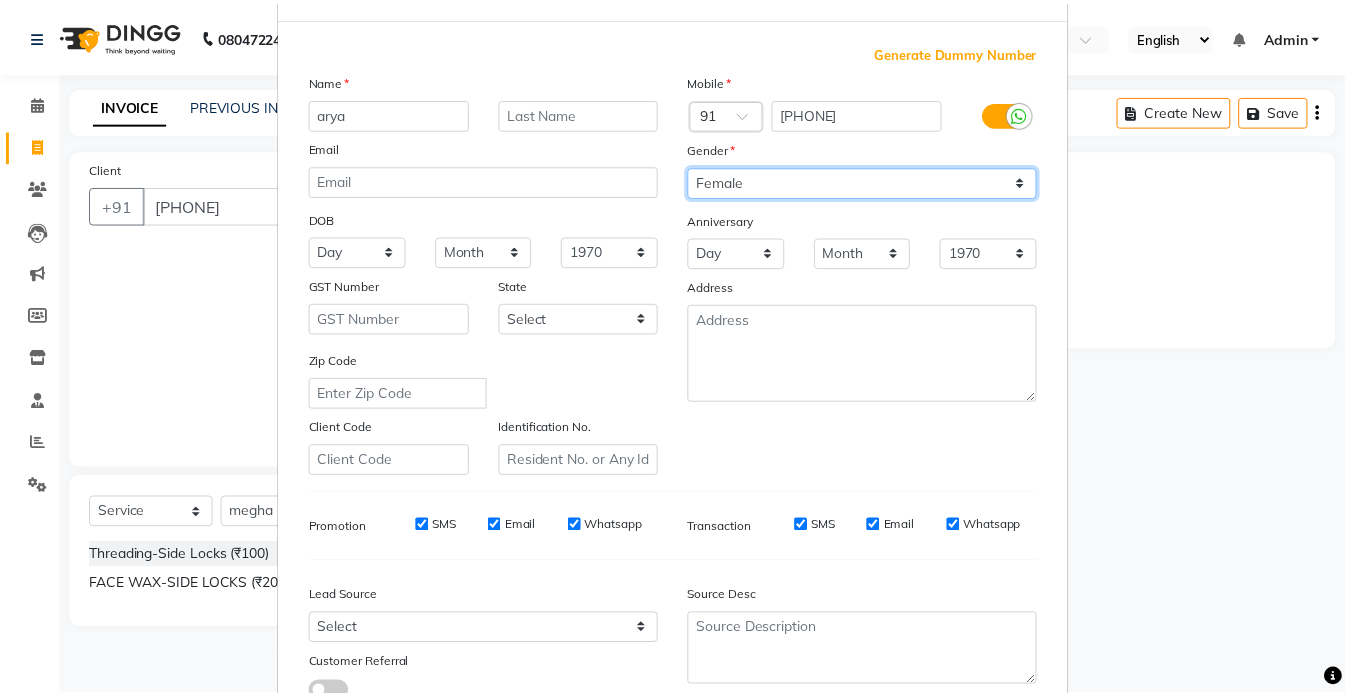 scroll, scrollTop: 200, scrollLeft: 0, axis: vertical 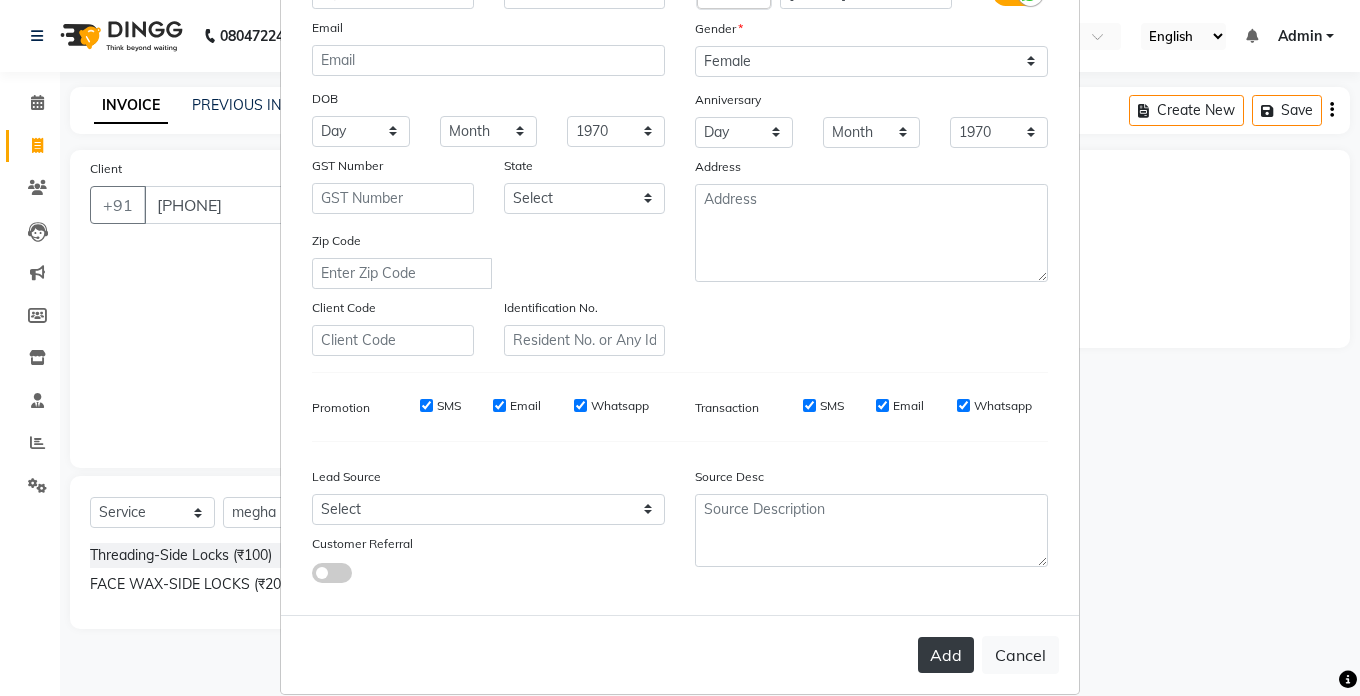 click on "Add" at bounding box center (946, 655) 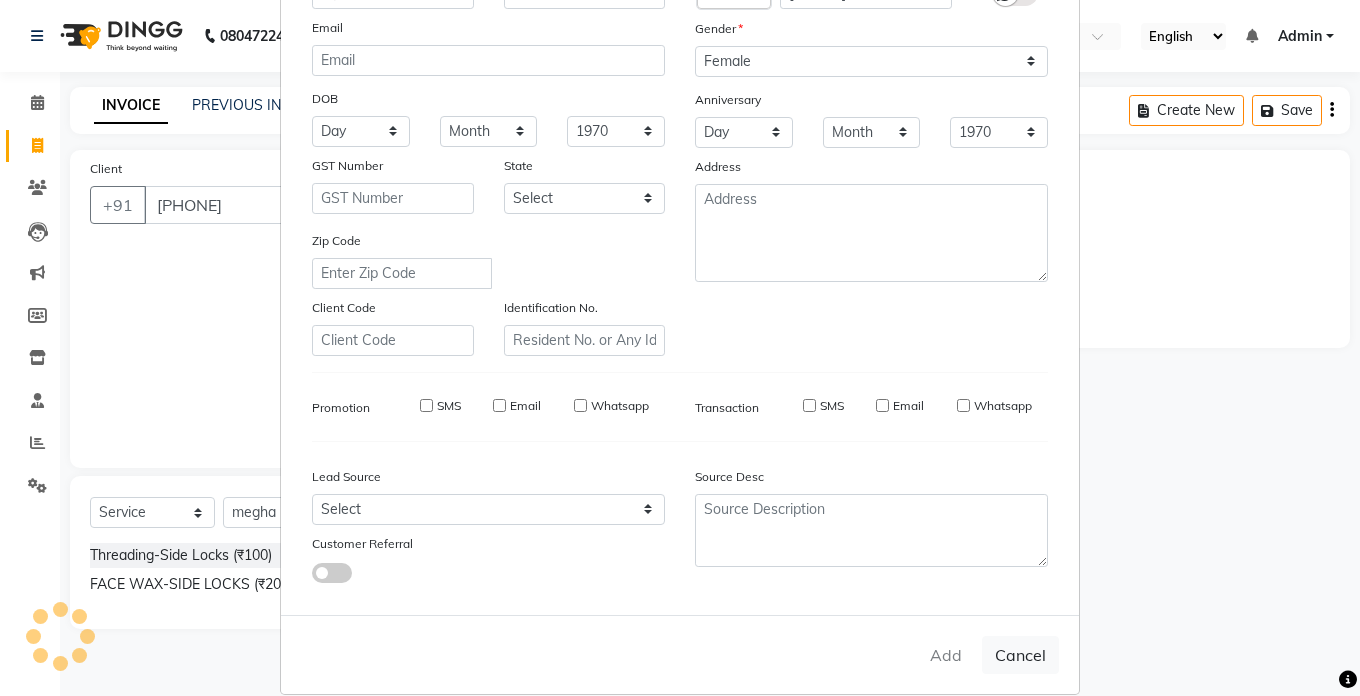 type 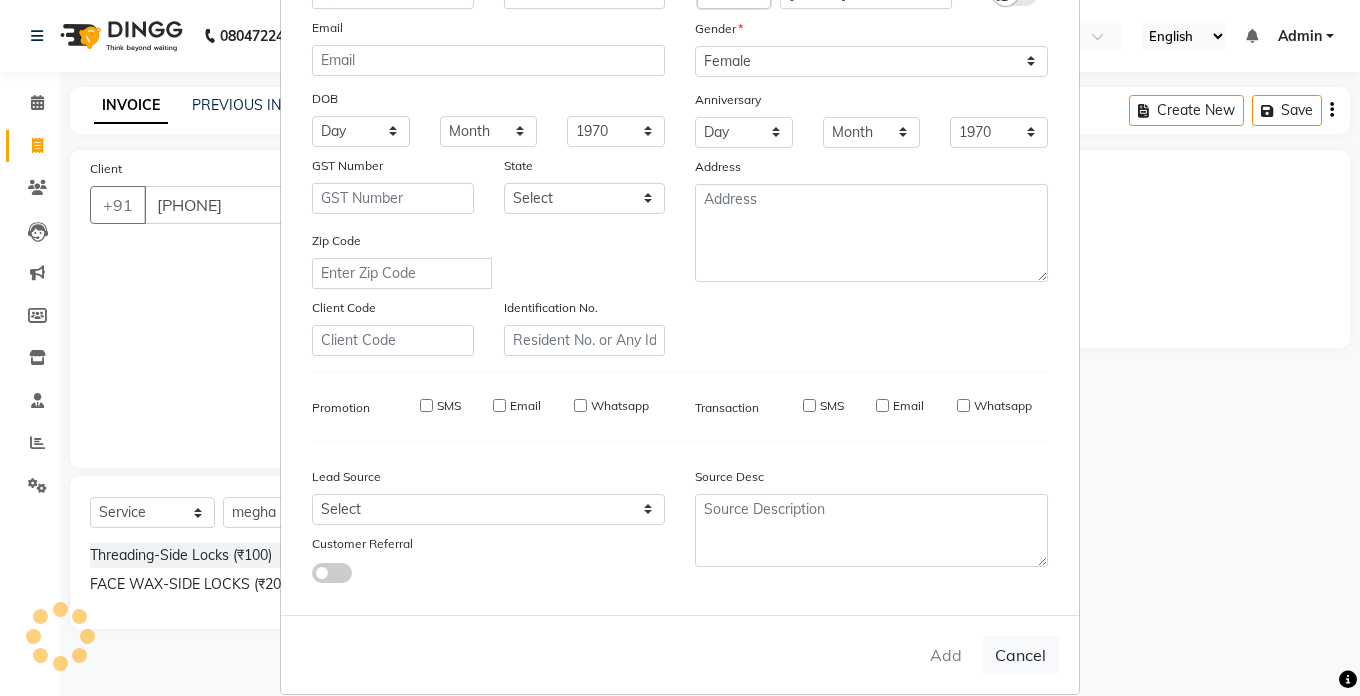 select 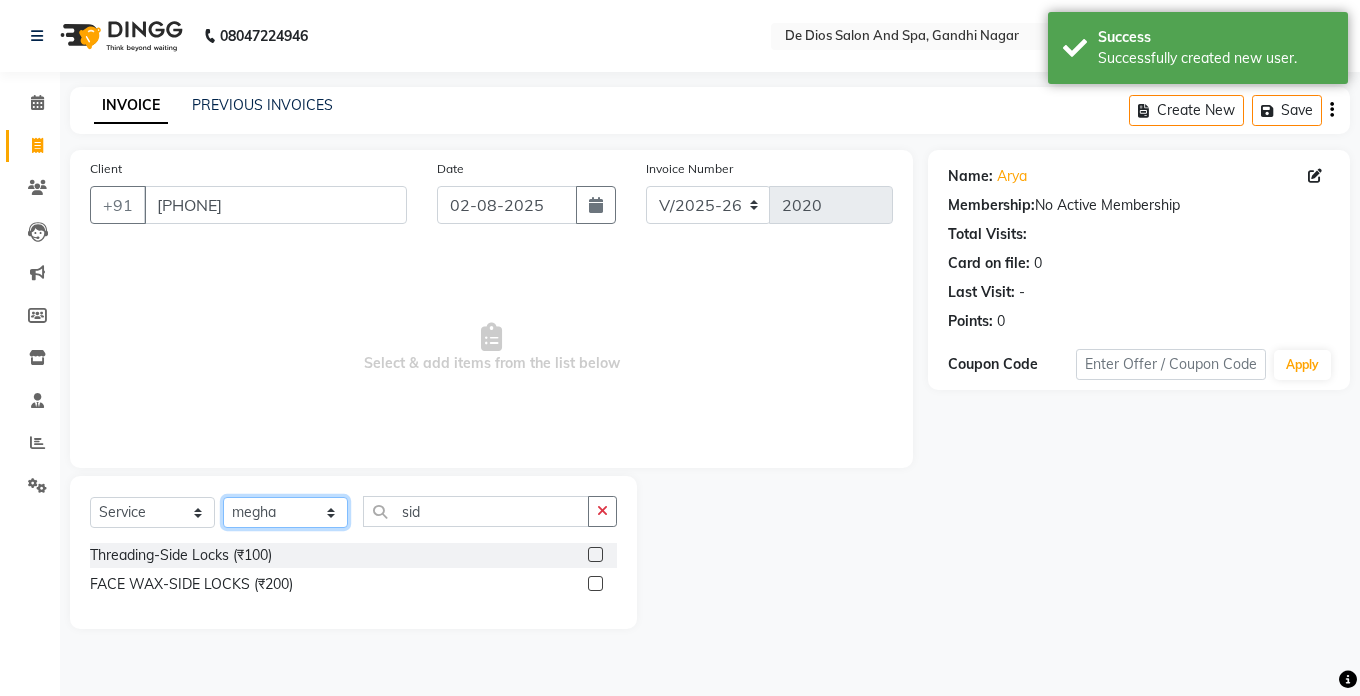 click on "Select Stylist akshay aman Arman Ashwani gunraj megha  nikita thappa nisha parveen shafali vishal vishu kumar" 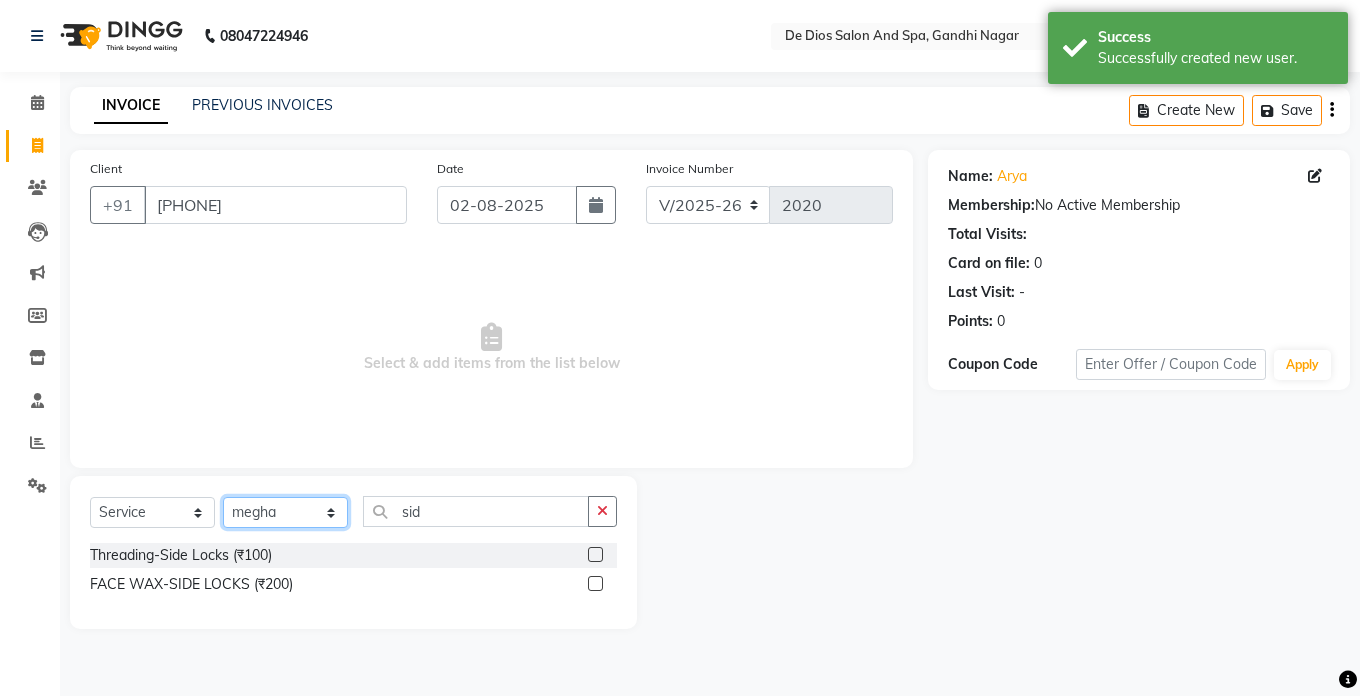 select on "49371" 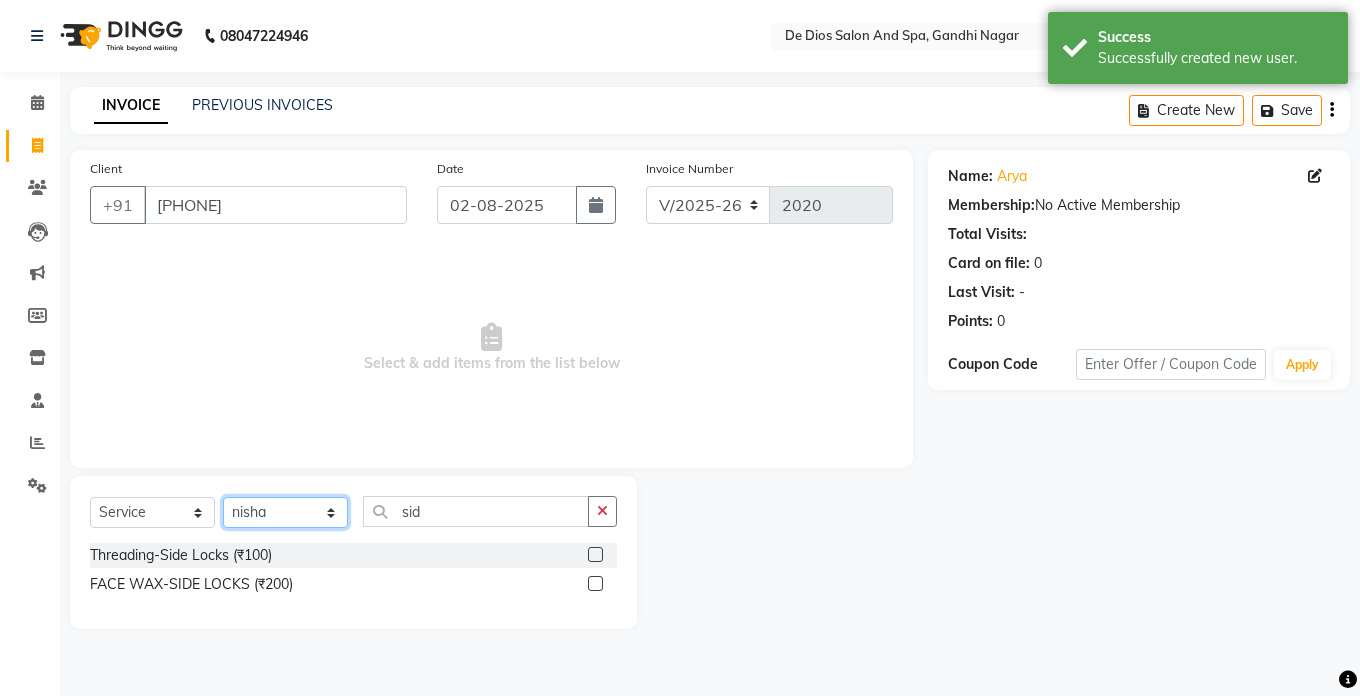 click on "Select Stylist akshay aman Arman Ashwani gunraj megha  nikita thappa nisha parveen shafali vishal vishu kumar" 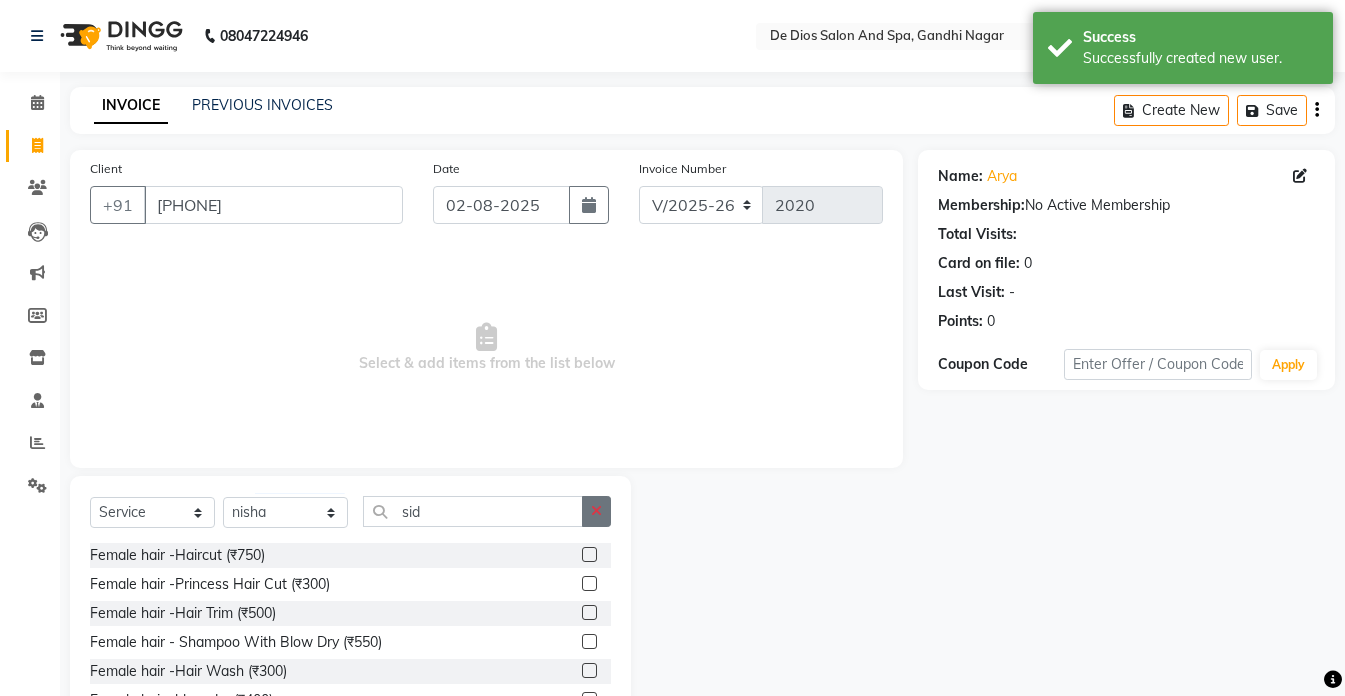 click 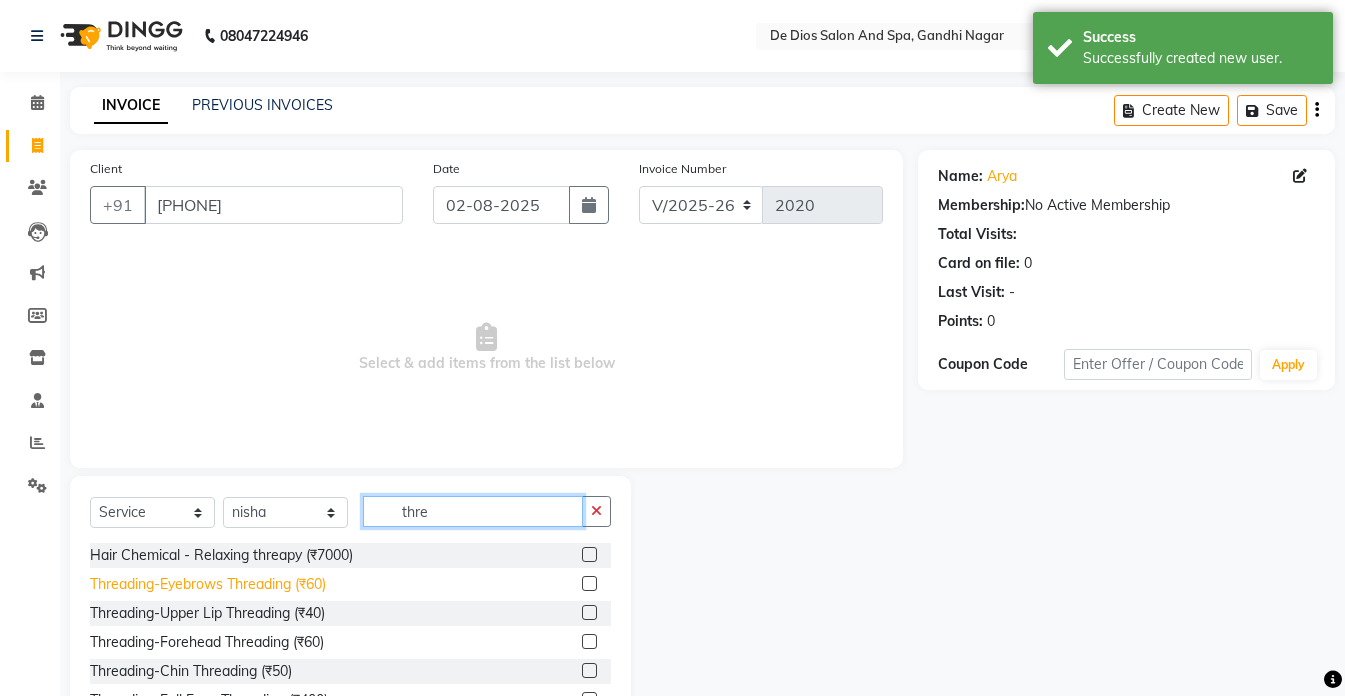 type on "thre" 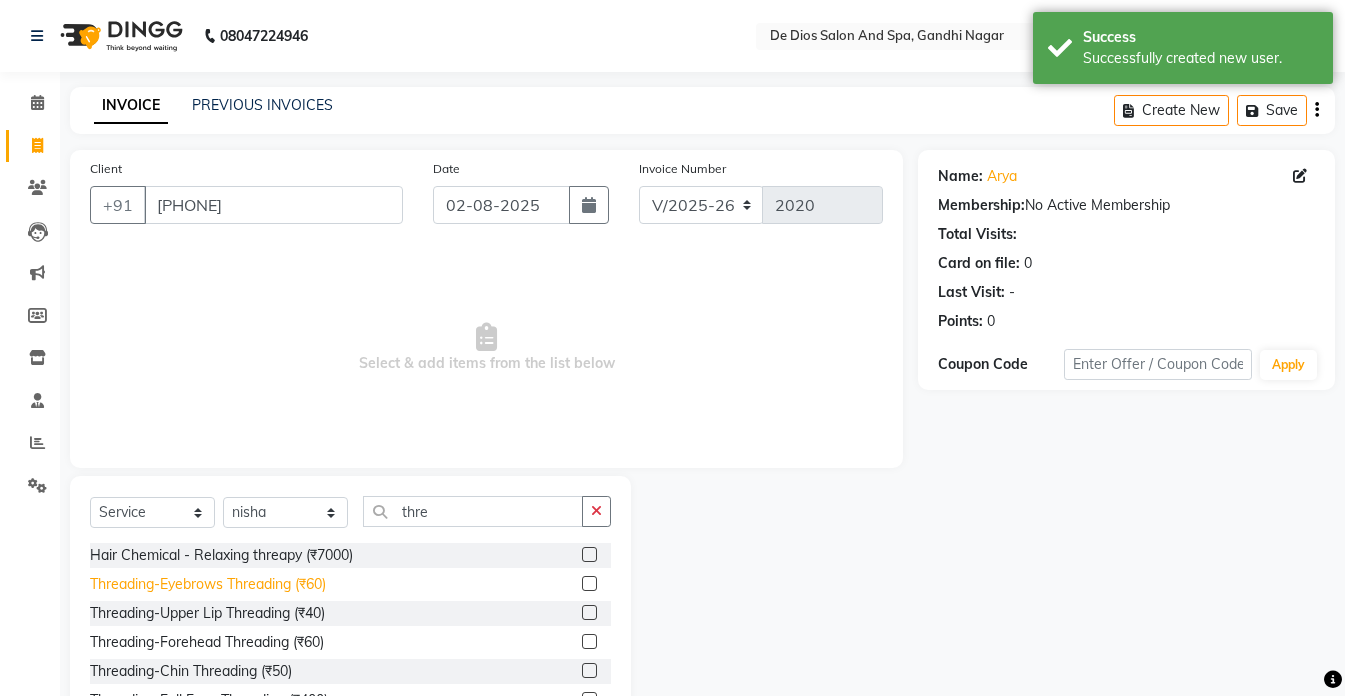 click on "Threading-Eyebrows Threading (₹60)" 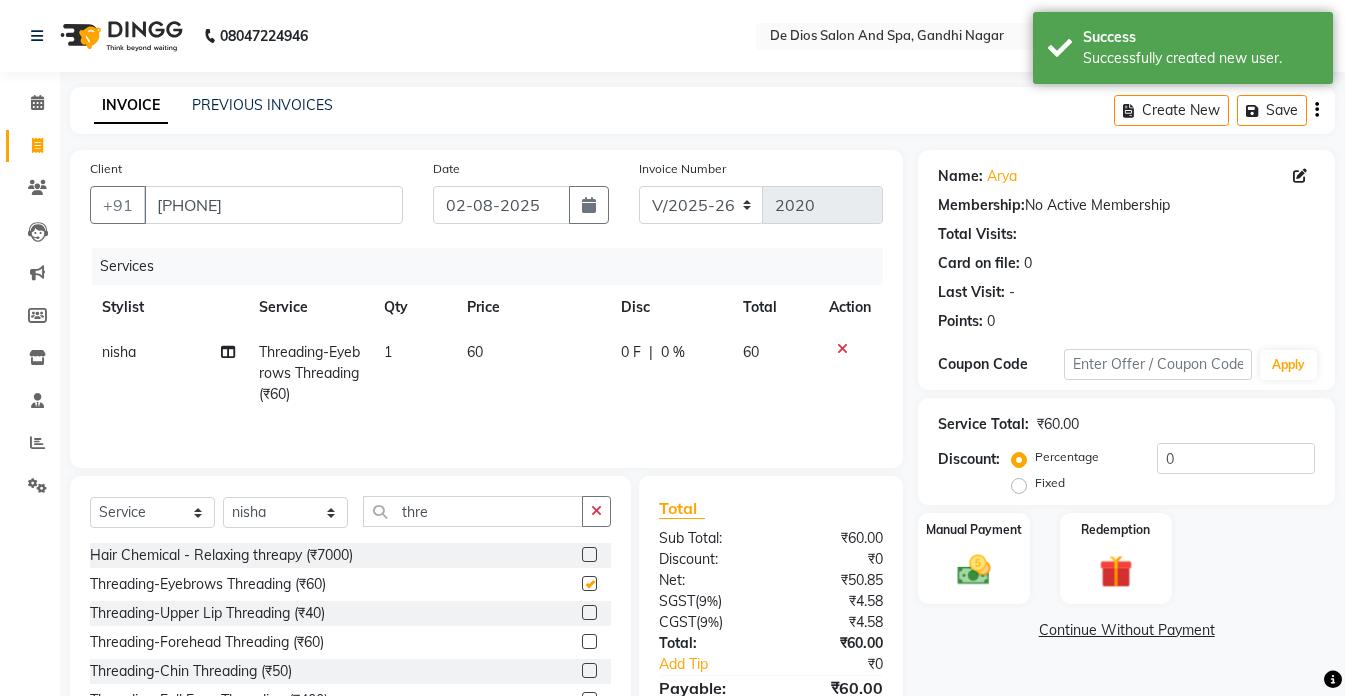 checkbox on "false" 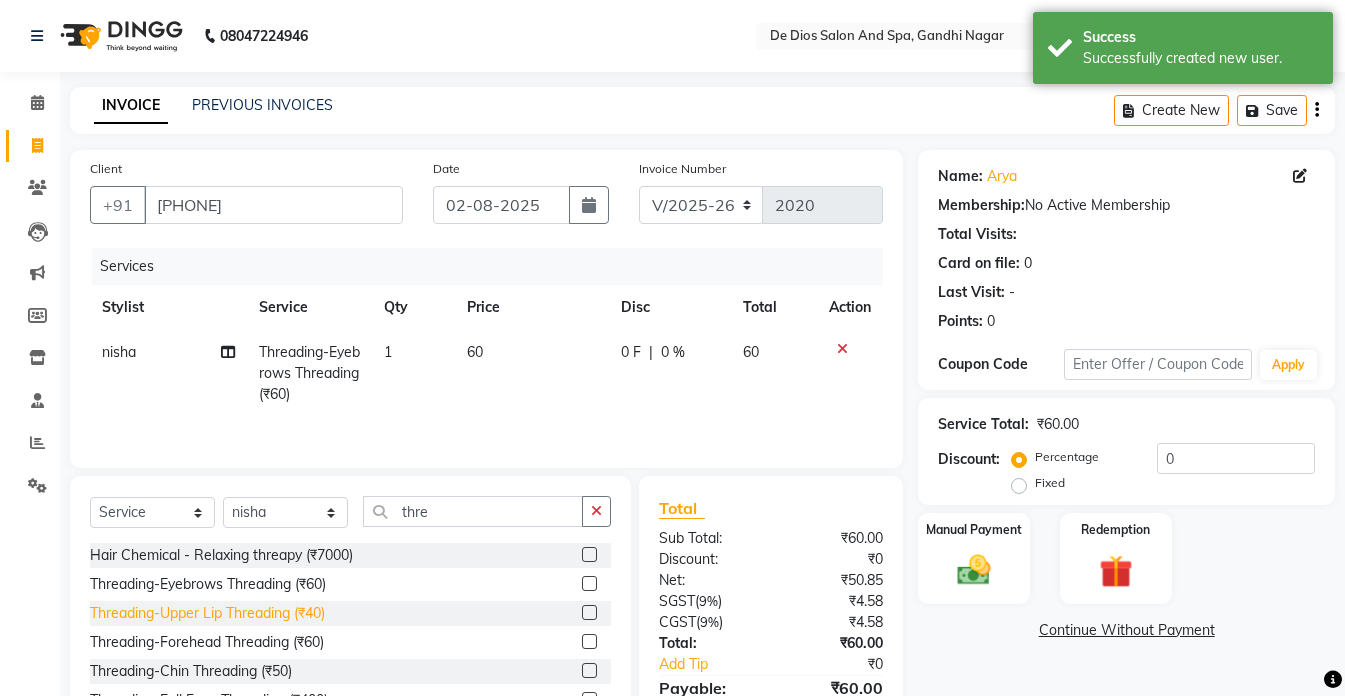 click on "Threading-Upper Lip Threading (₹40)" 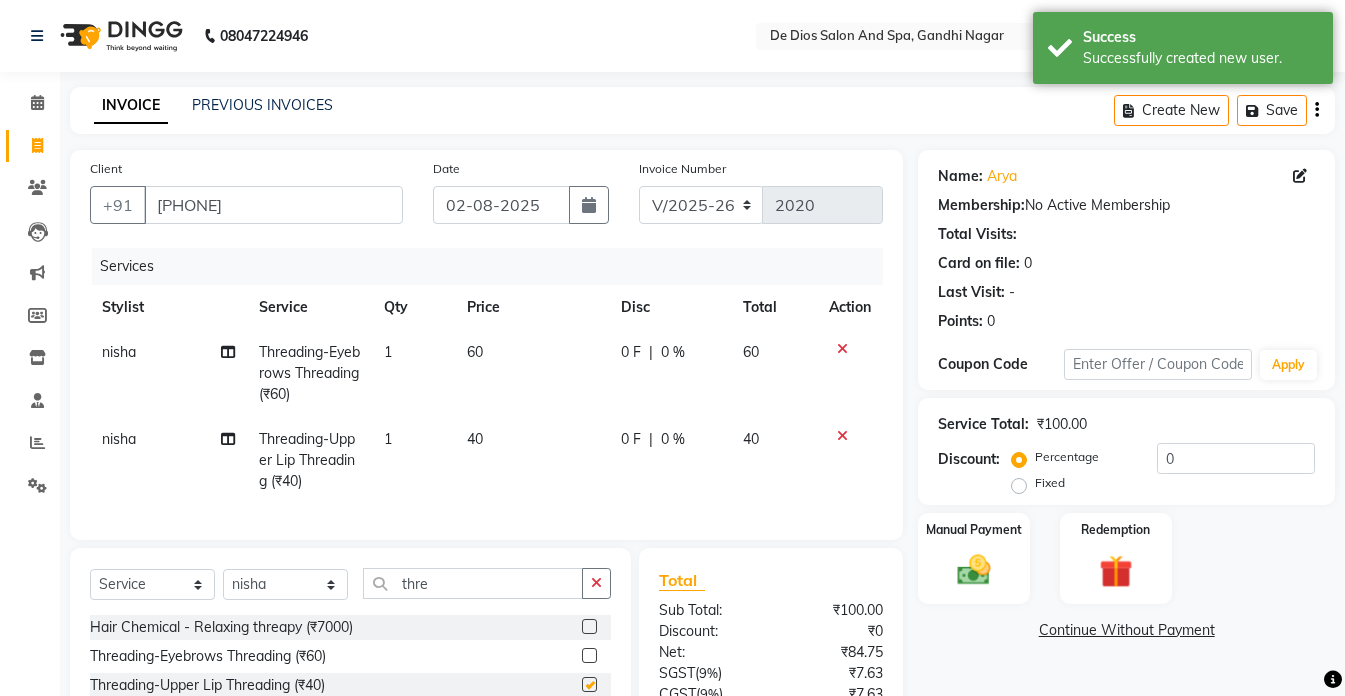 checkbox on "false" 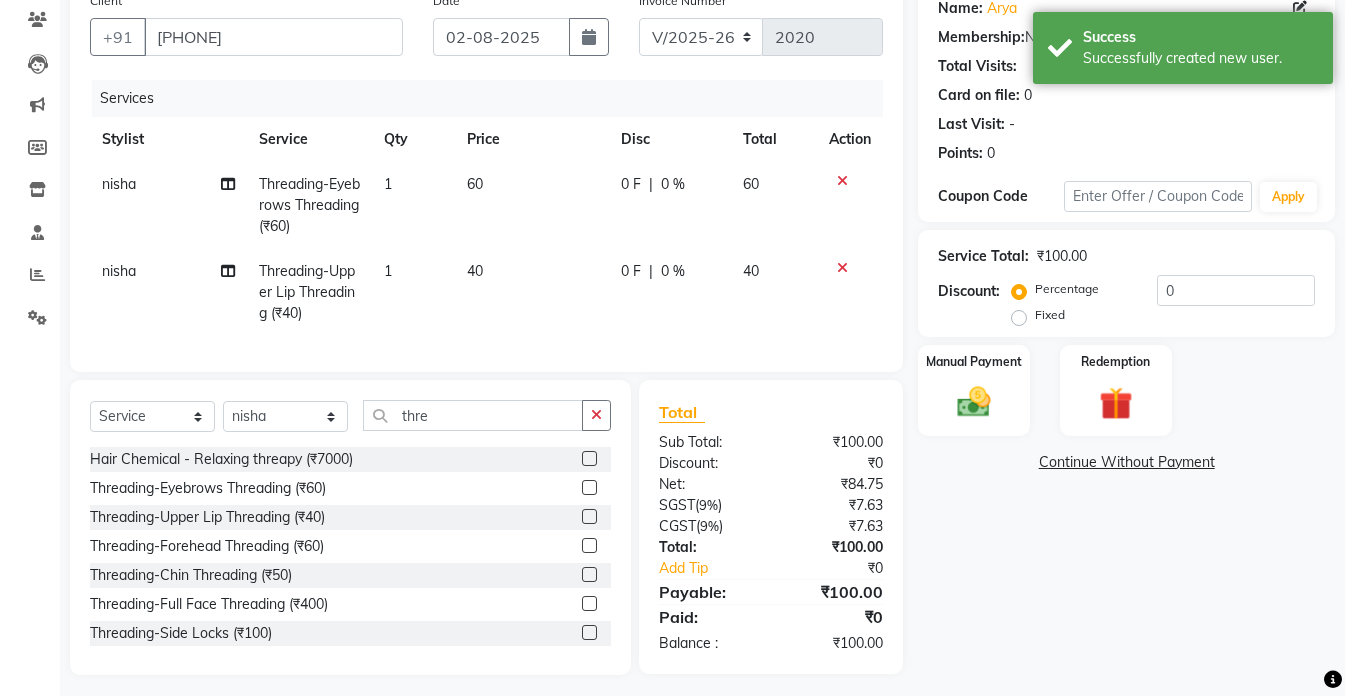 scroll, scrollTop: 192, scrollLeft: 0, axis: vertical 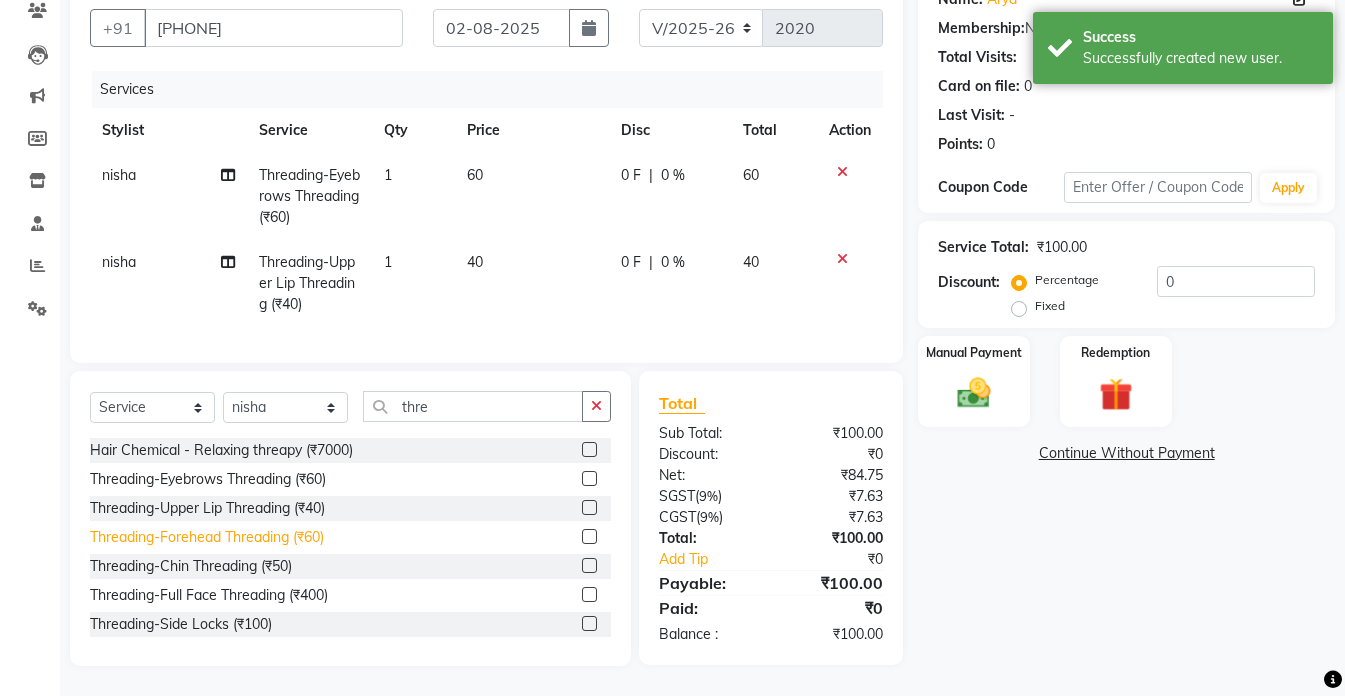 click on "Threading-Forehead Threading (₹60)" 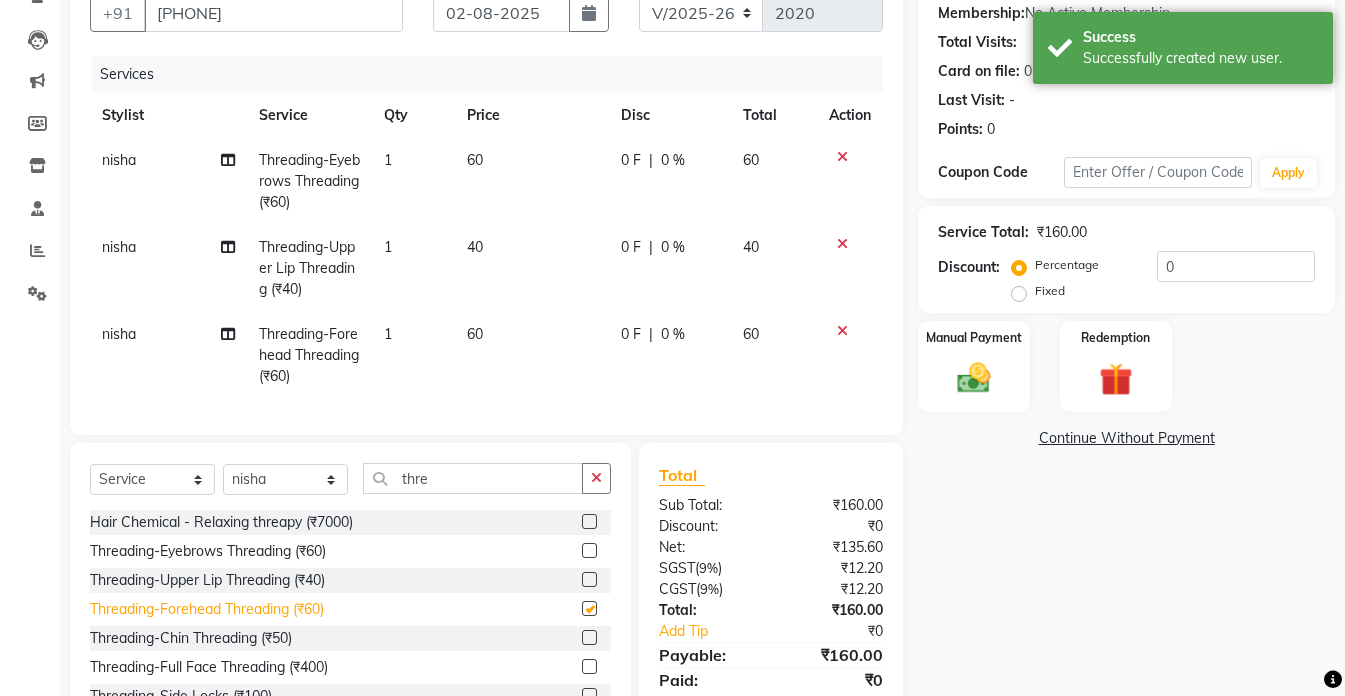 checkbox on "false" 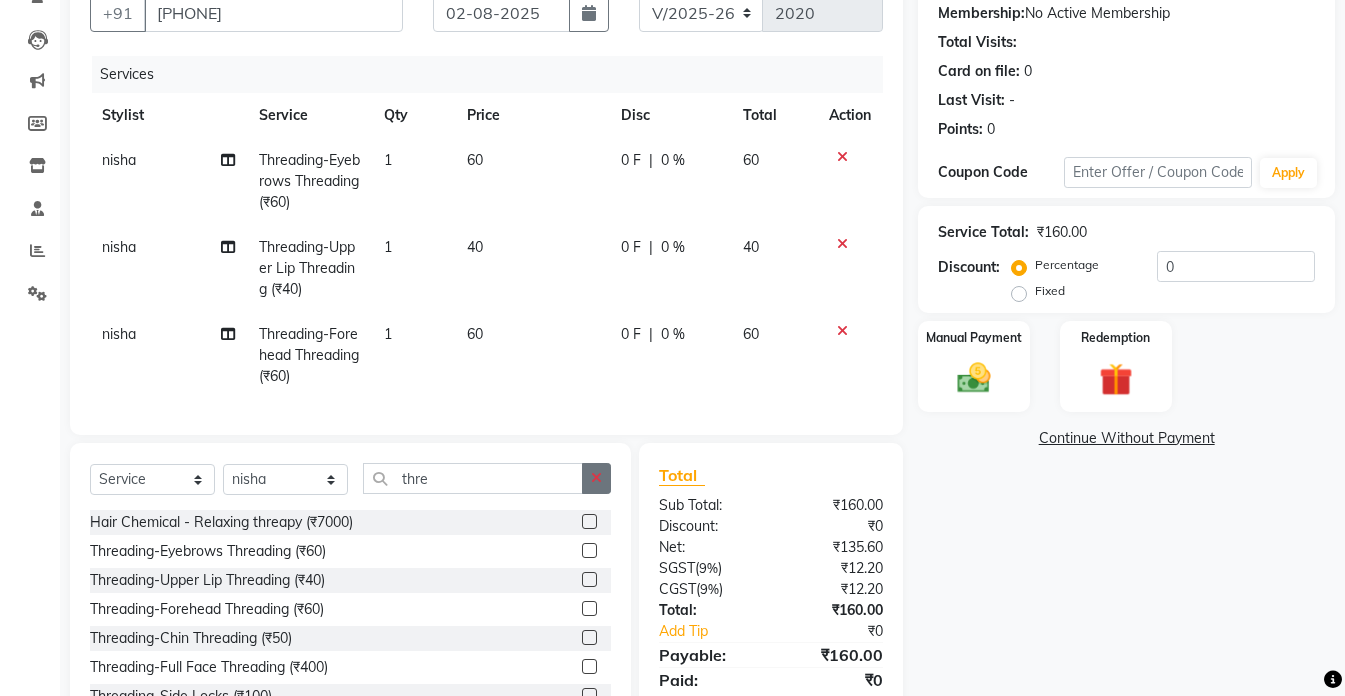 click 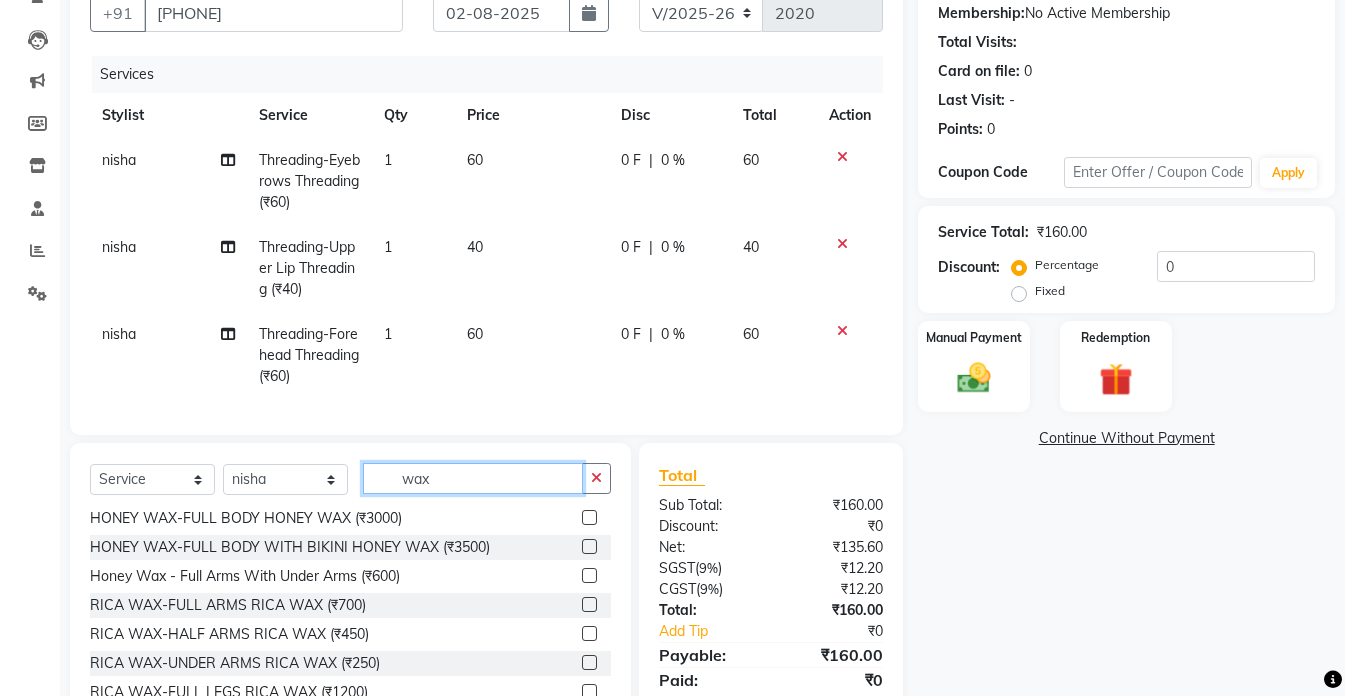 scroll, scrollTop: 300, scrollLeft: 0, axis: vertical 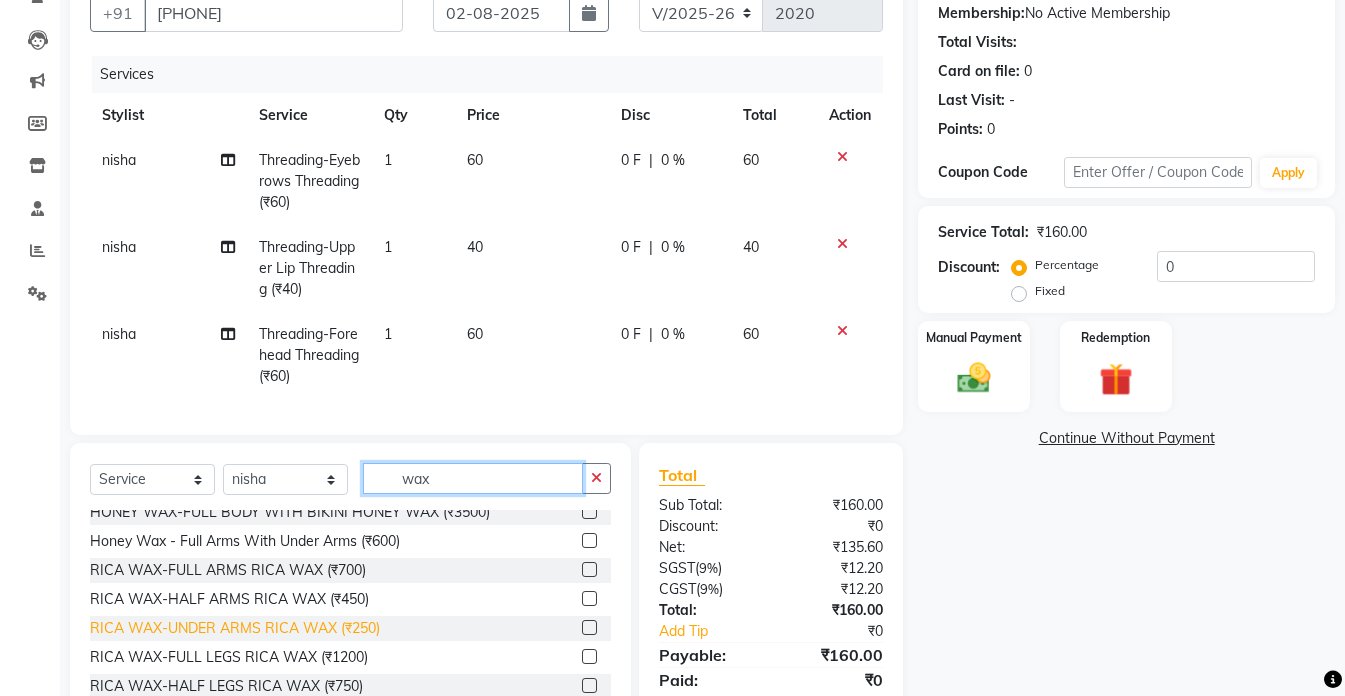 type on "wax" 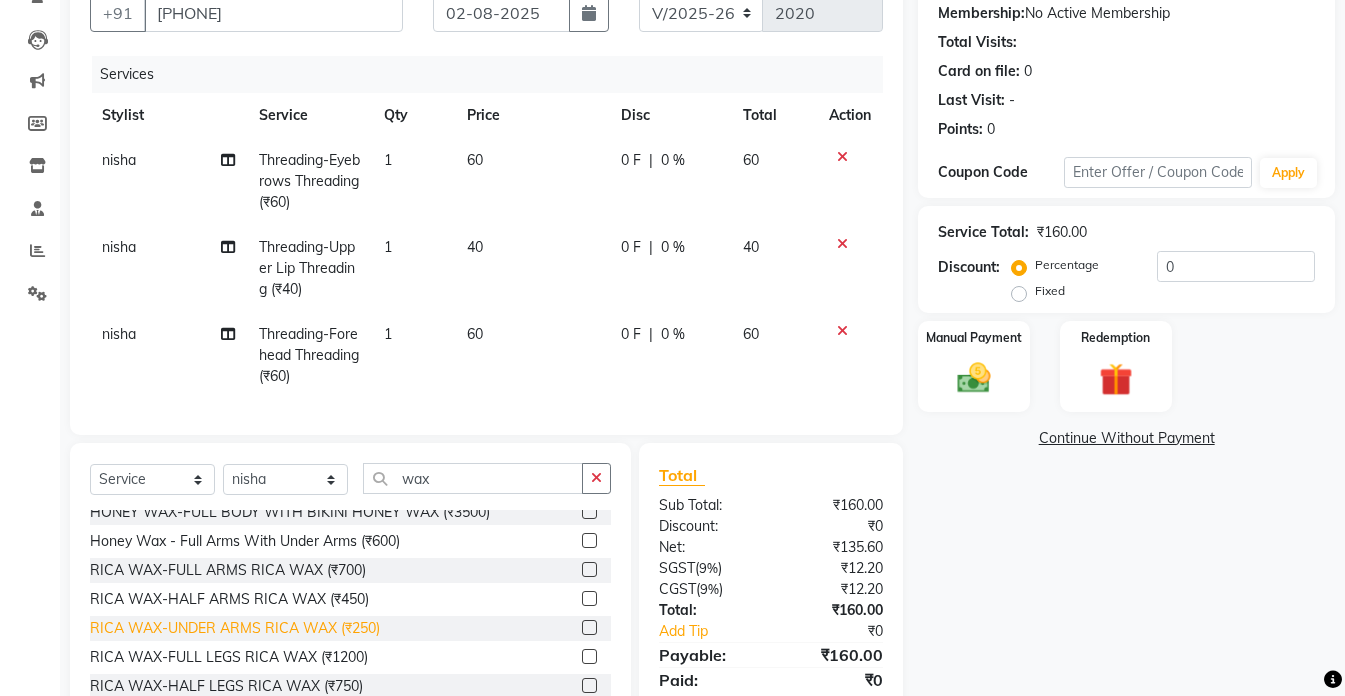 click on "RICA WAX-UNDER ARMS RICA WAX (₹250)" 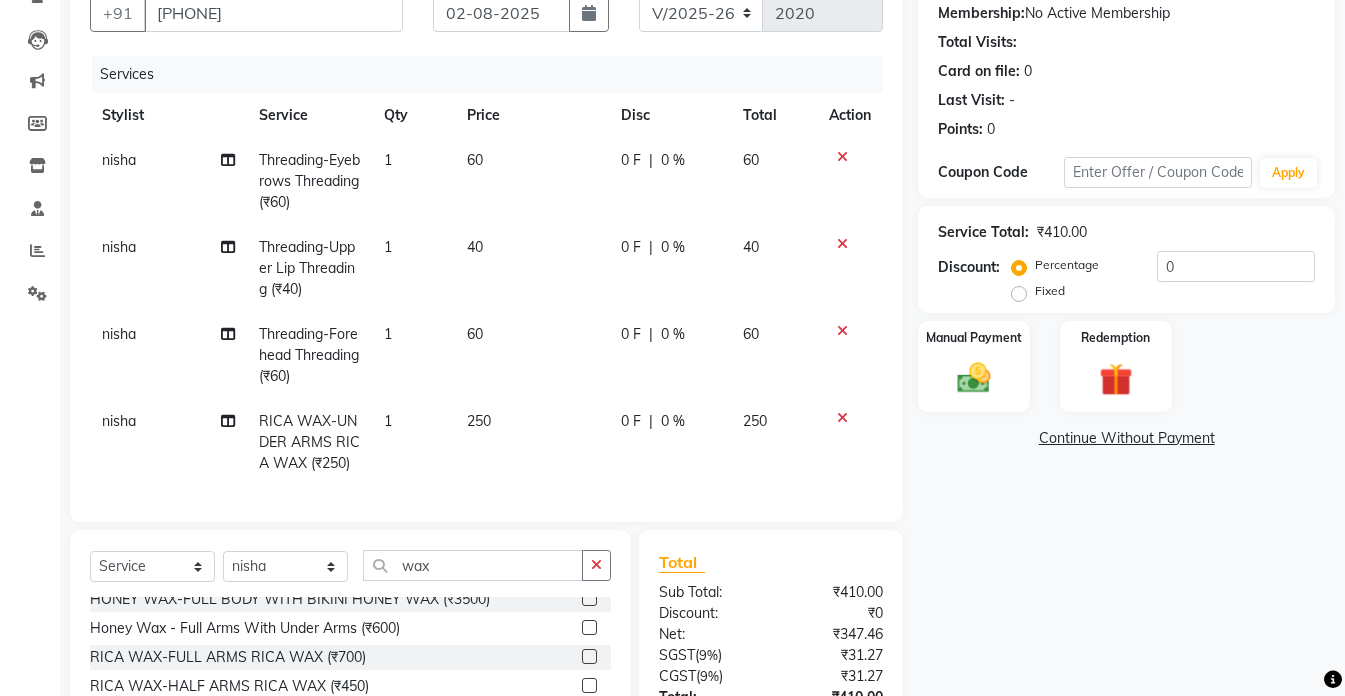 checkbox on "false" 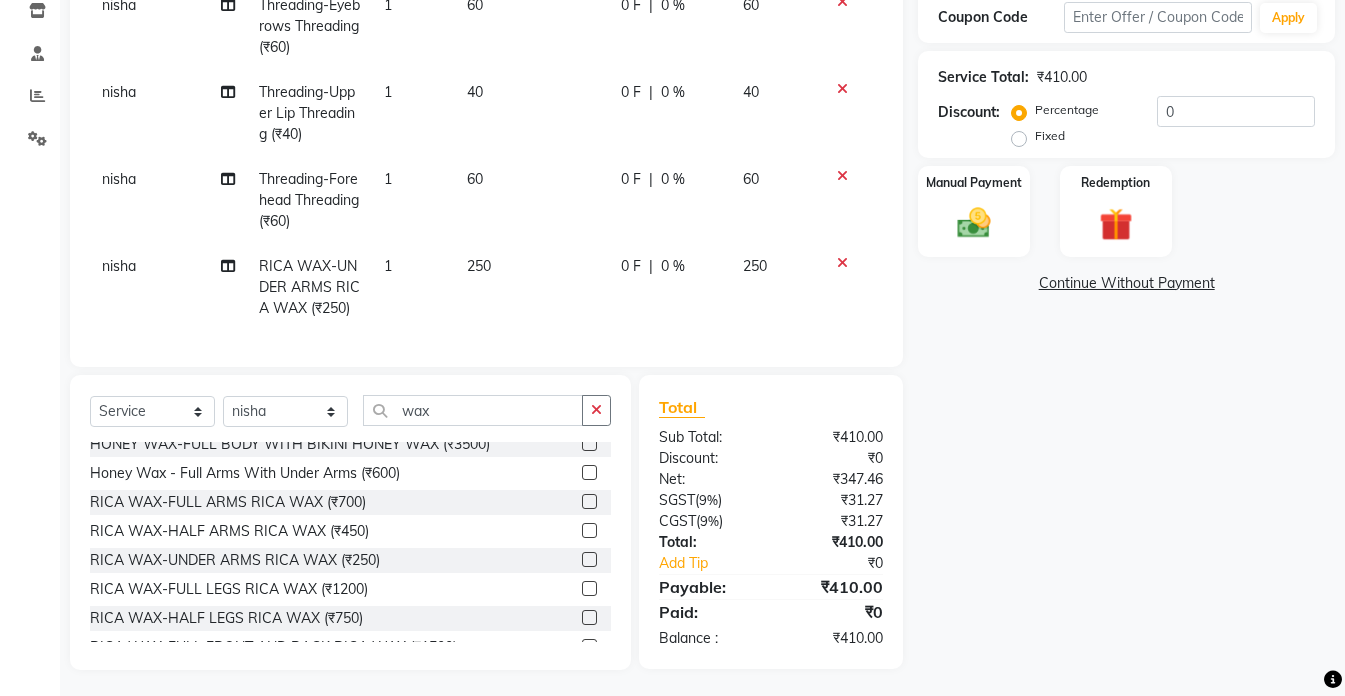 scroll, scrollTop: 366, scrollLeft: 0, axis: vertical 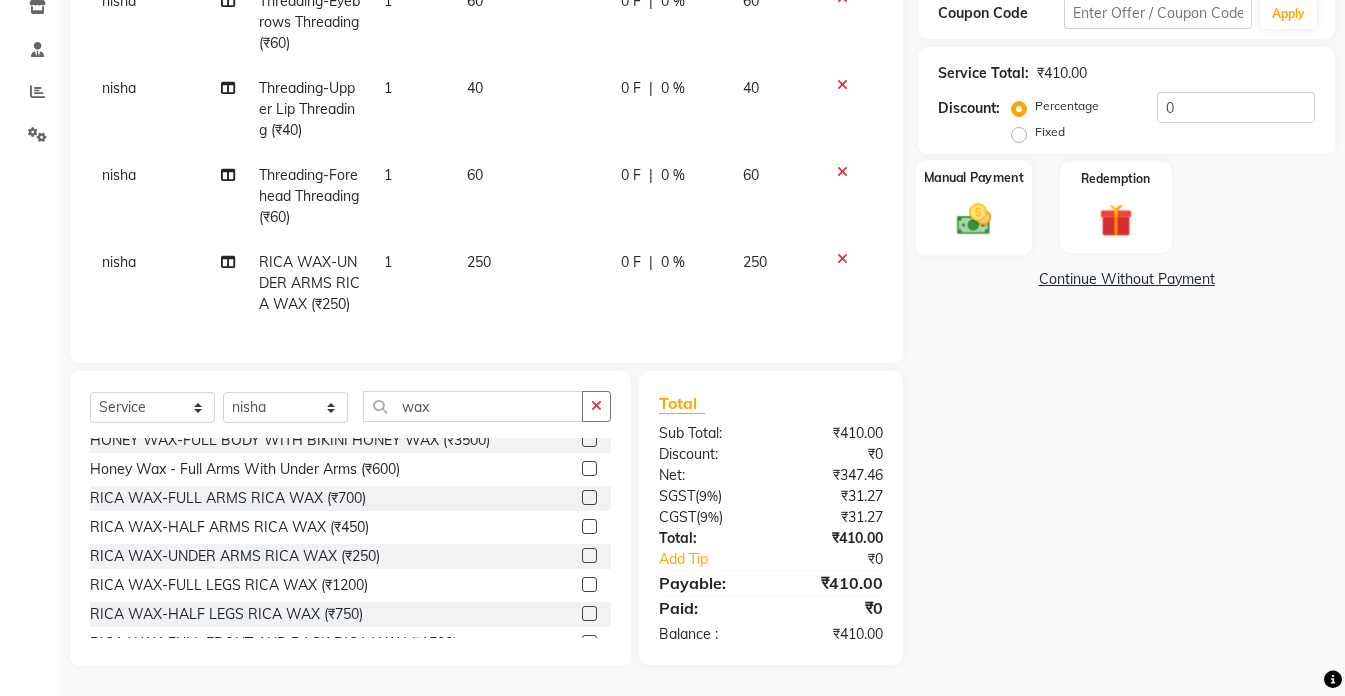 click 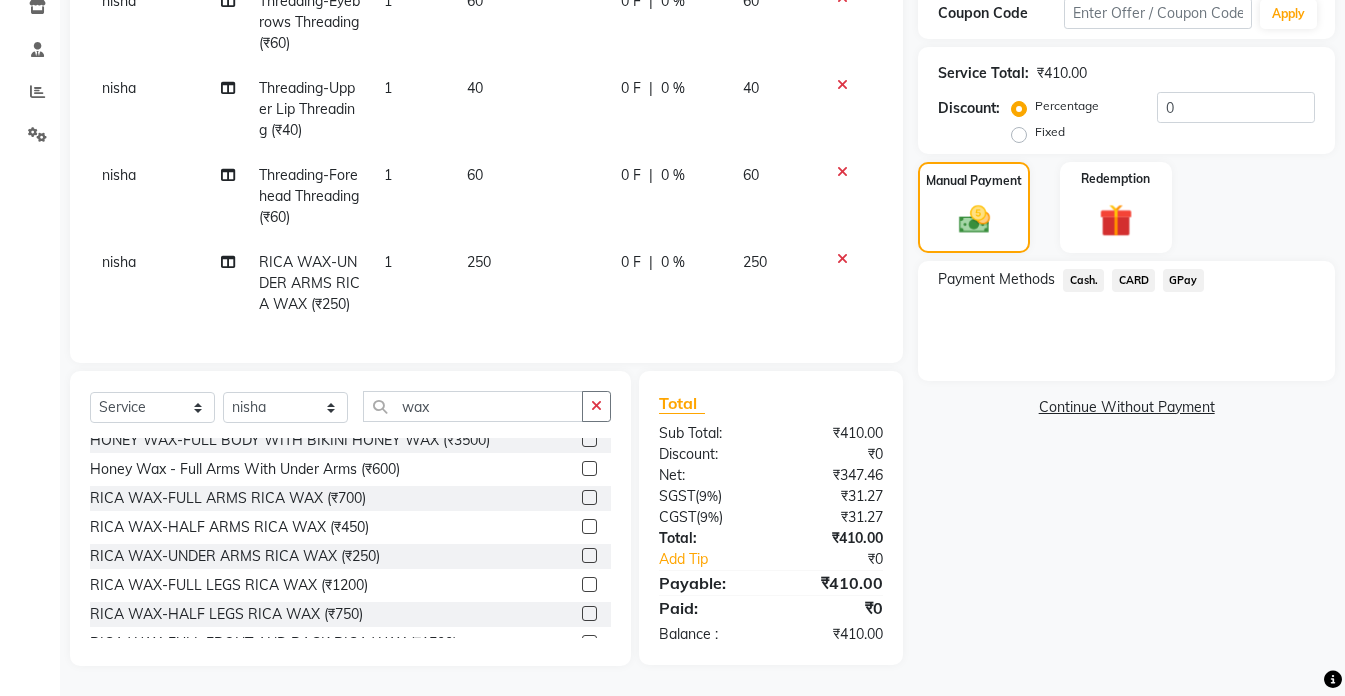 click on "GPay" 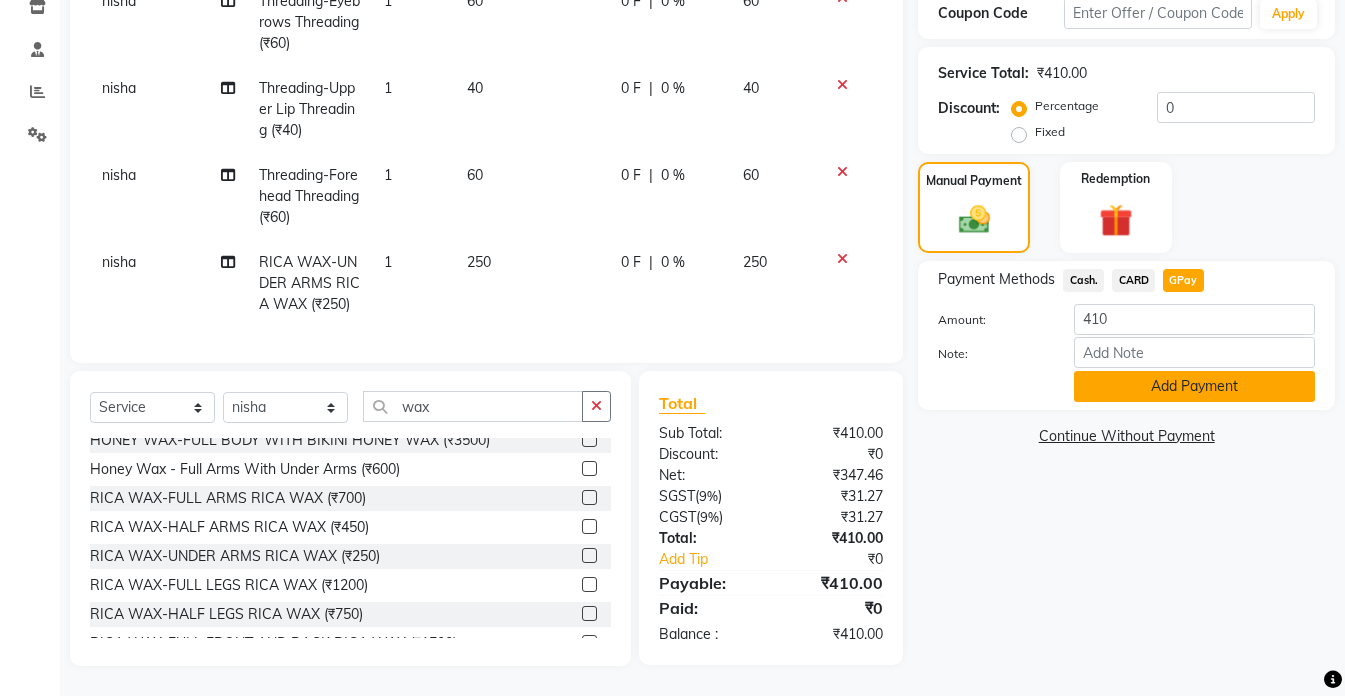 click on "Add Payment" 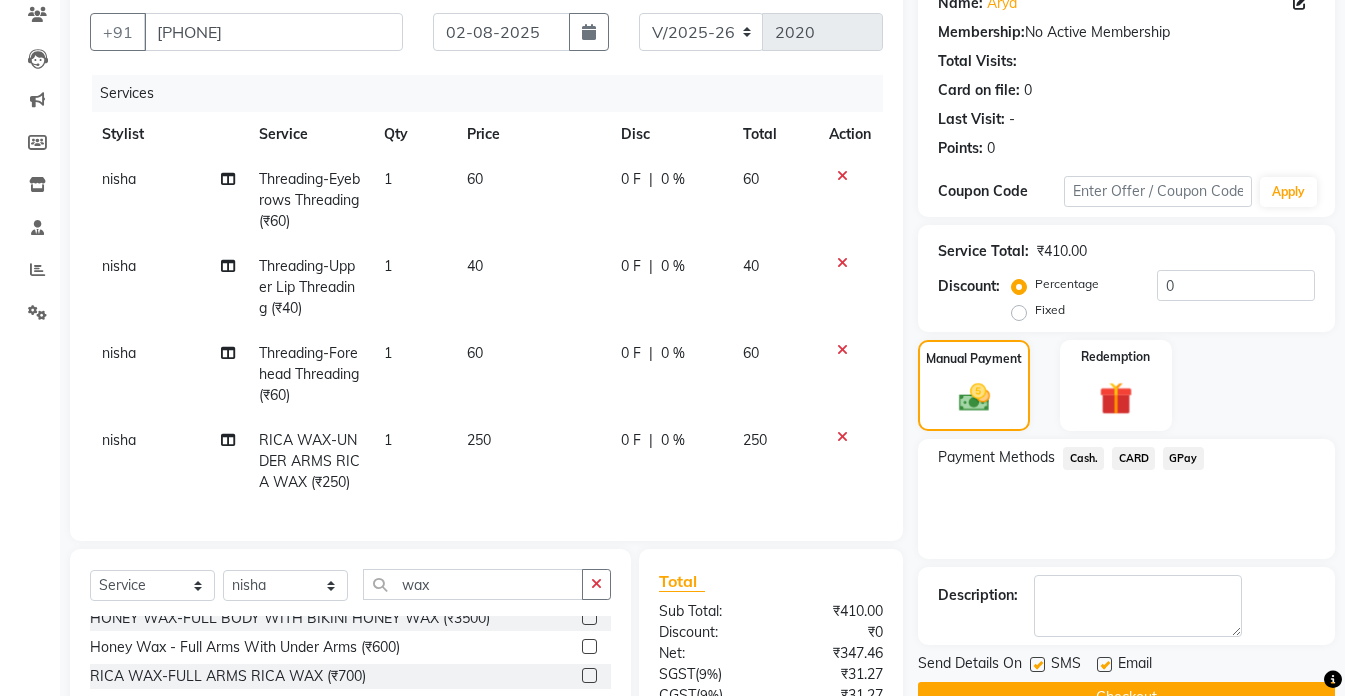 scroll, scrollTop: 407, scrollLeft: 0, axis: vertical 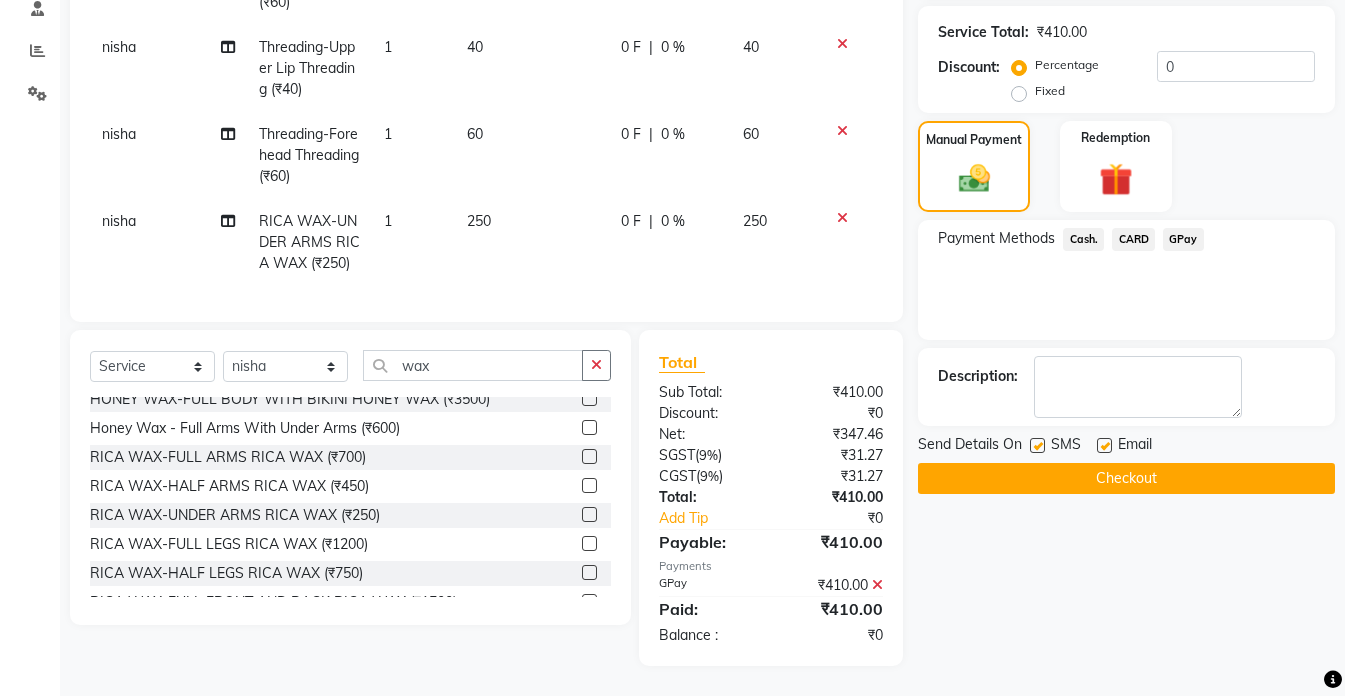 click on "Checkout" 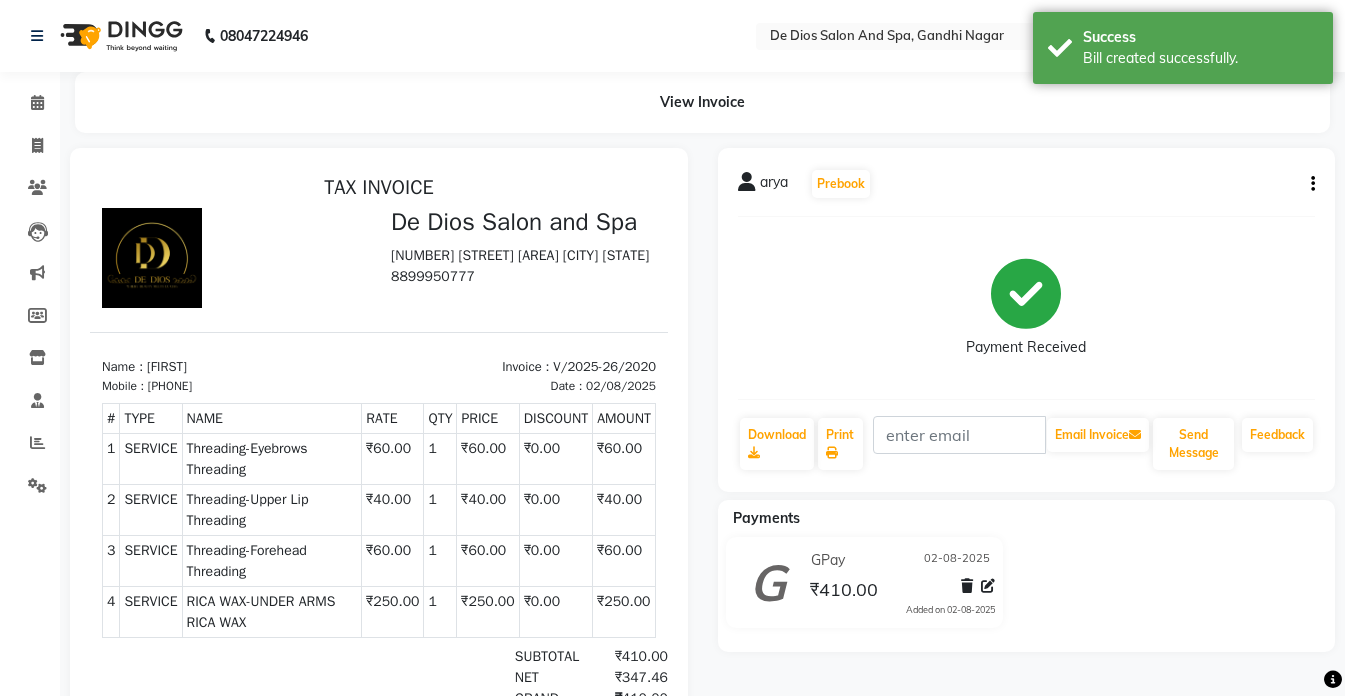 scroll, scrollTop: 0, scrollLeft: 0, axis: both 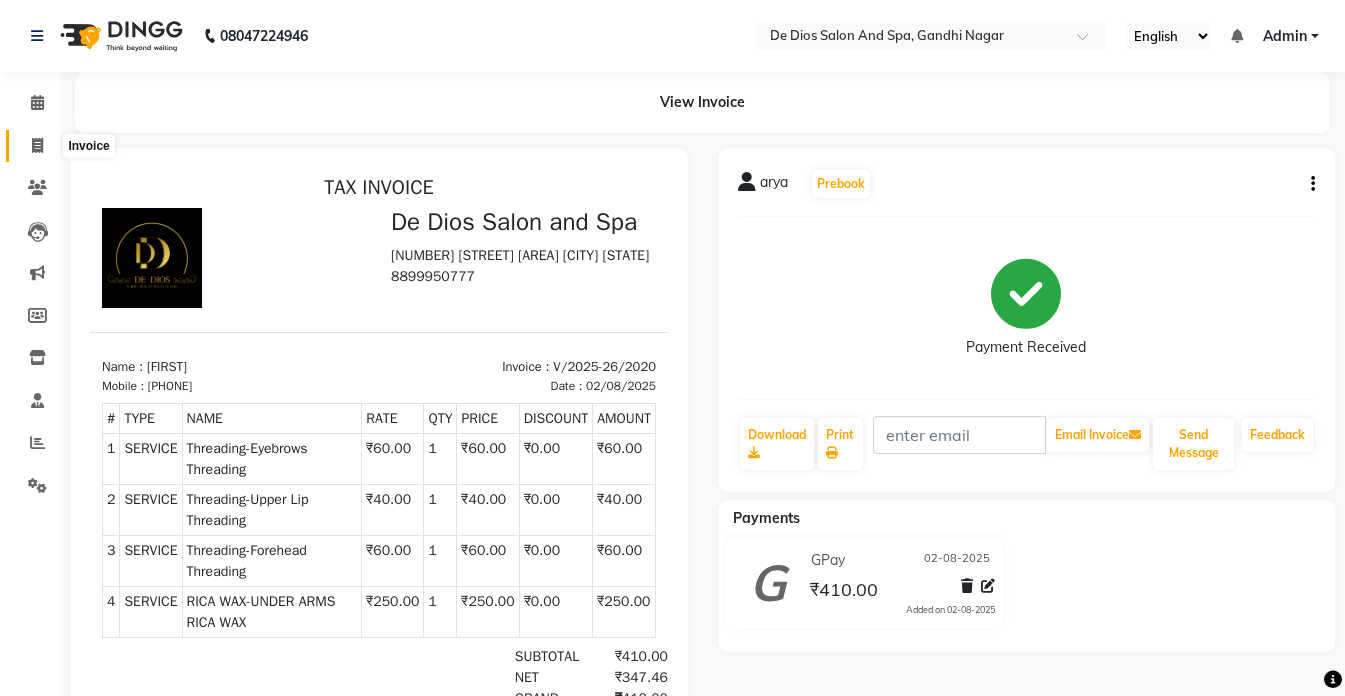 click 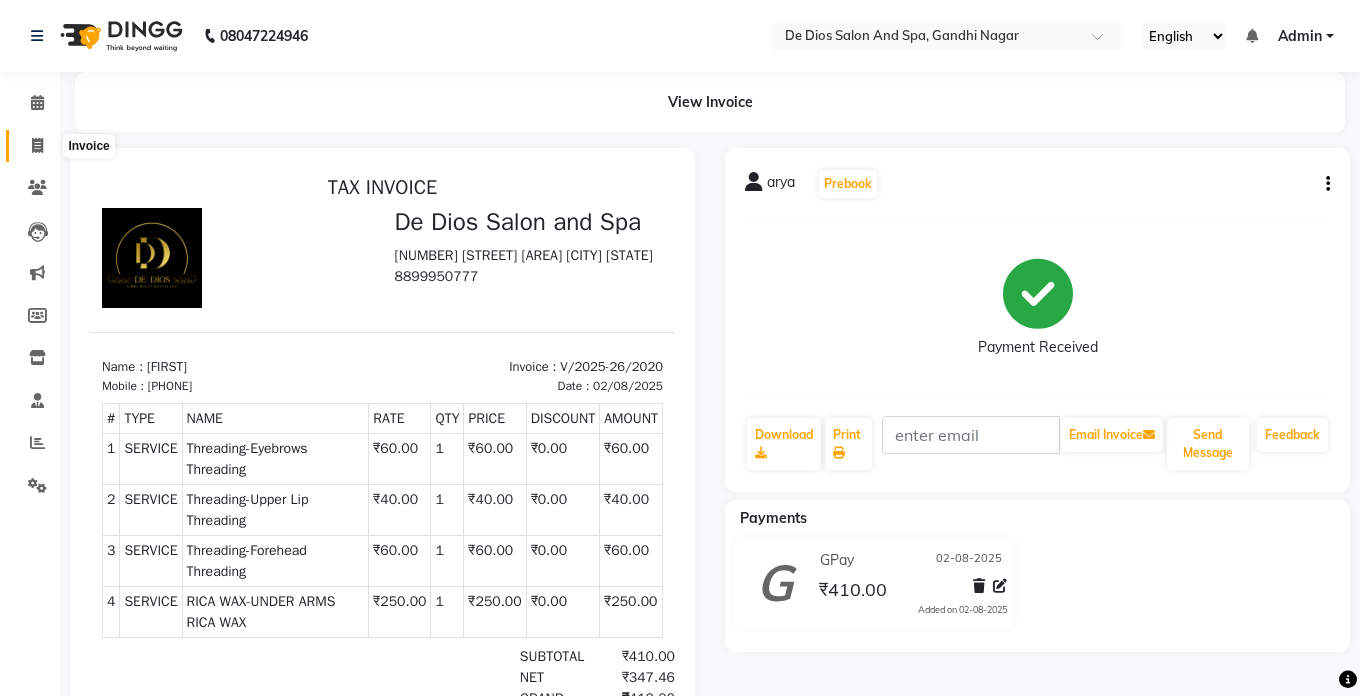select on "service" 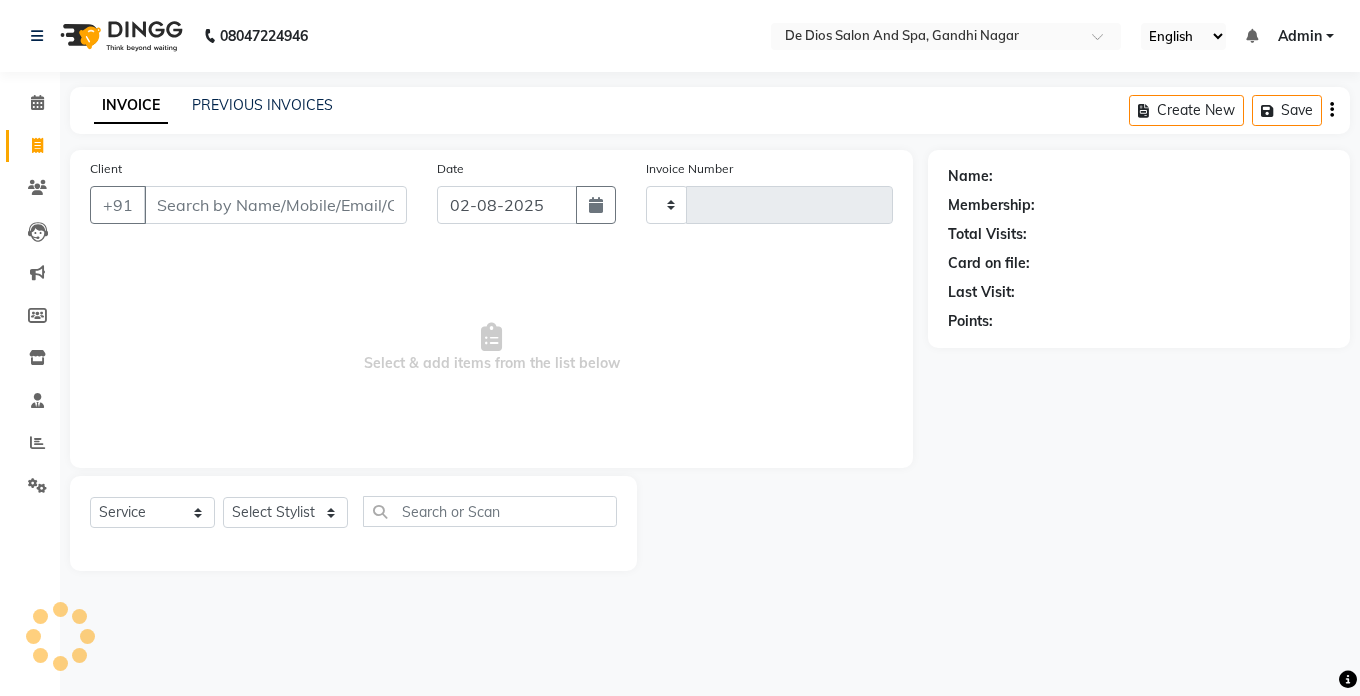 type on "2021" 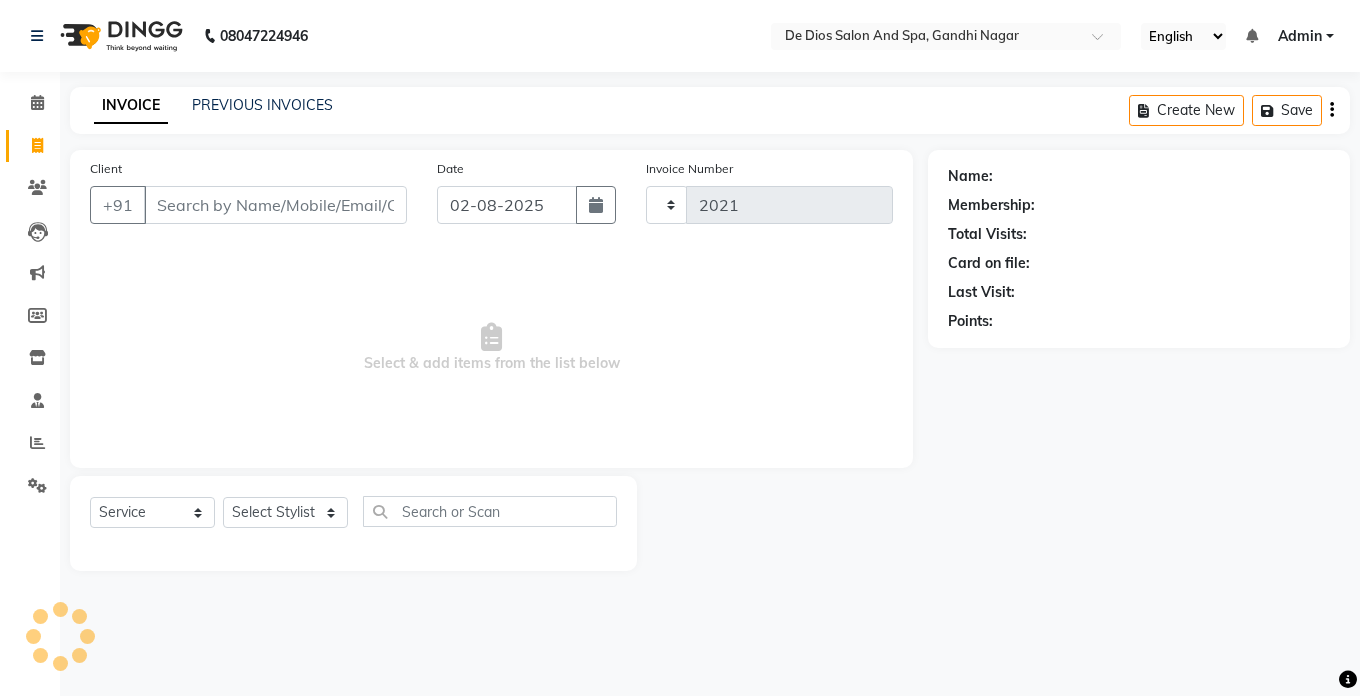 select on "6431" 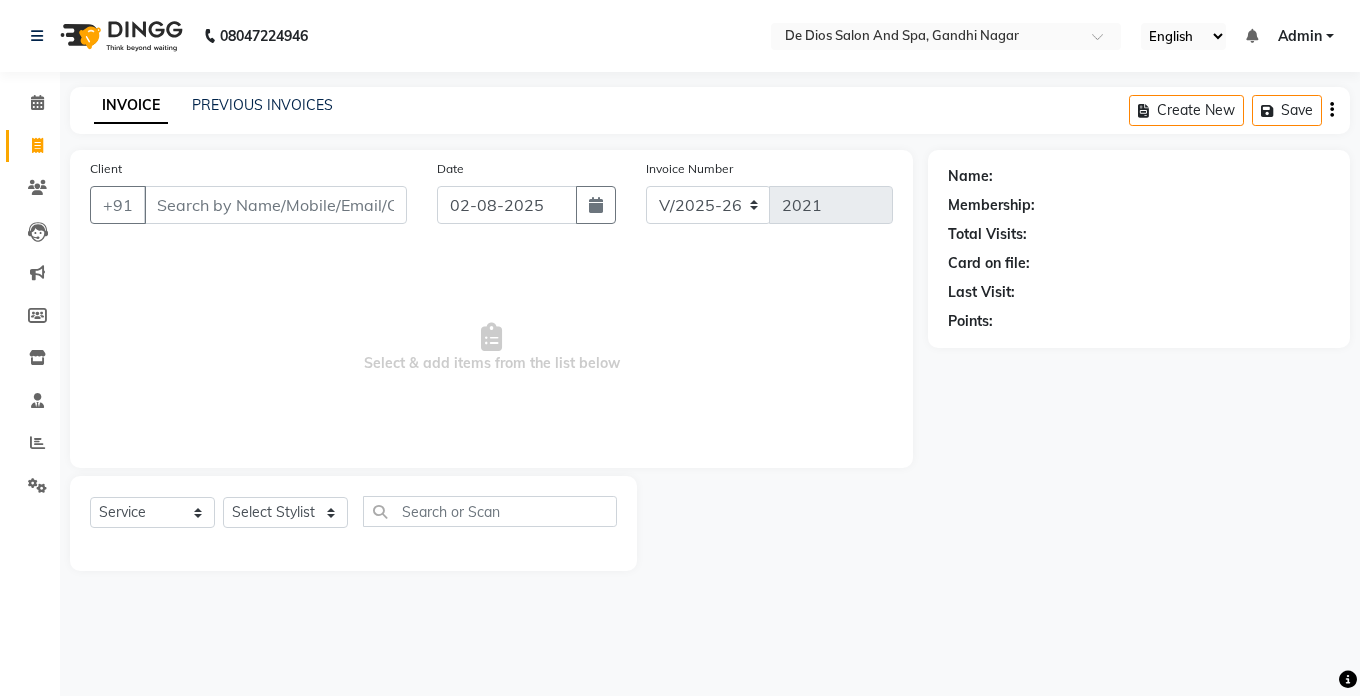 click on "Client +[COUNTRYCODE] [DATE] Invoice Number V/[YEAR] V/[YEAR]-[YEAR] [YEAR]  Select & add items from the list below" 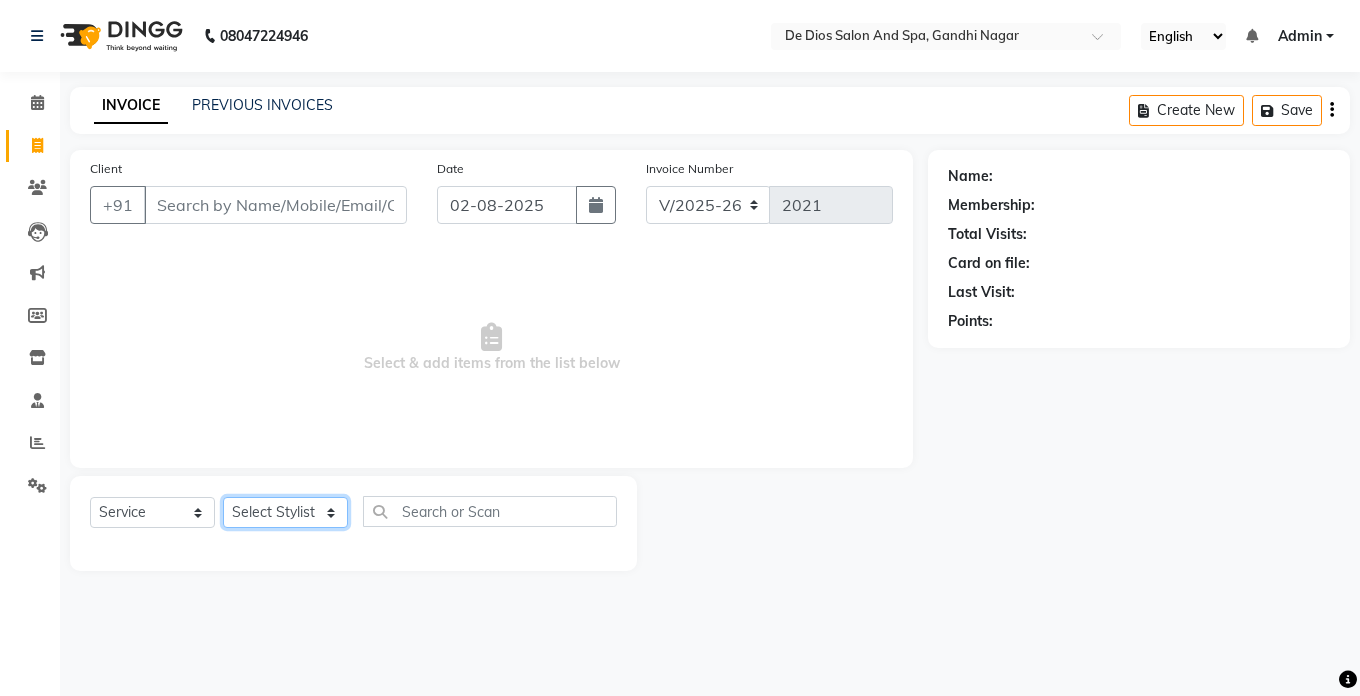click on "Select Stylist akshay aman Arman Ashwani gunraj megha  nikita thappa nisha parveen shafali vishal vishu kumar" 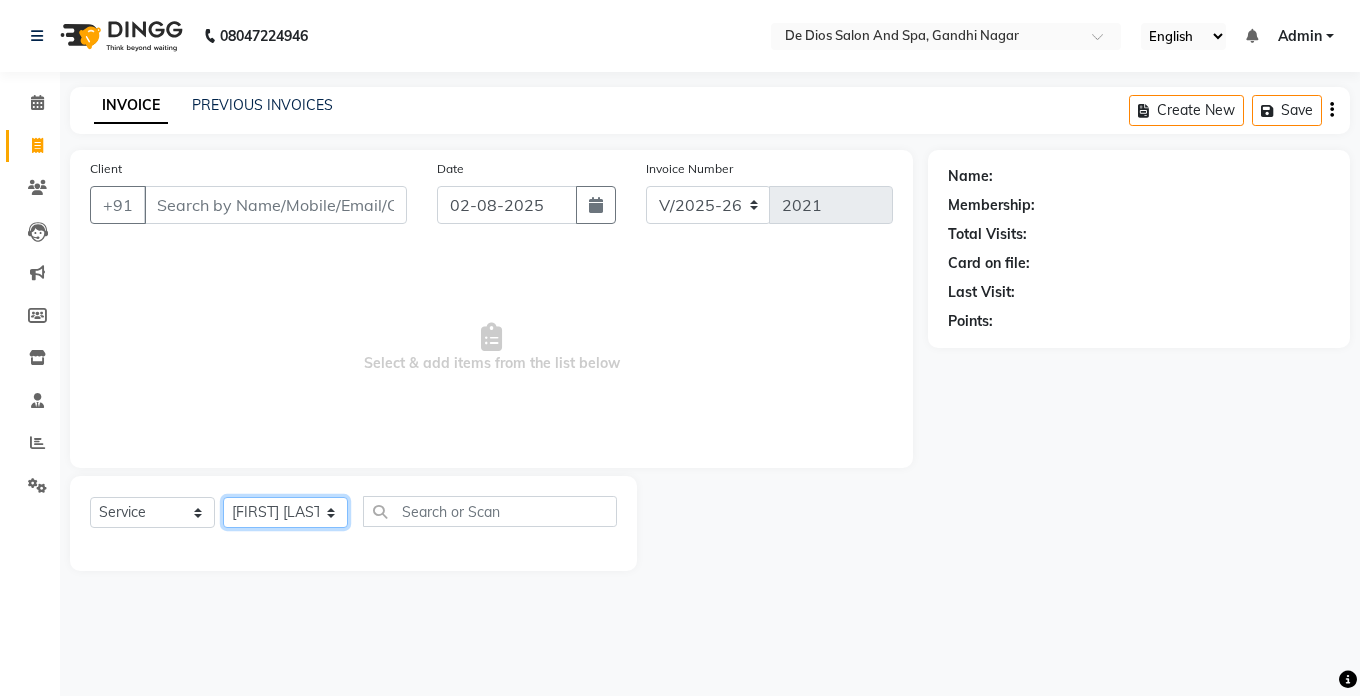 click on "Select Stylist akshay aman Arman Ashwani gunraj megha  nikita thappa nisha parveen shafali vishal vishu kumar" 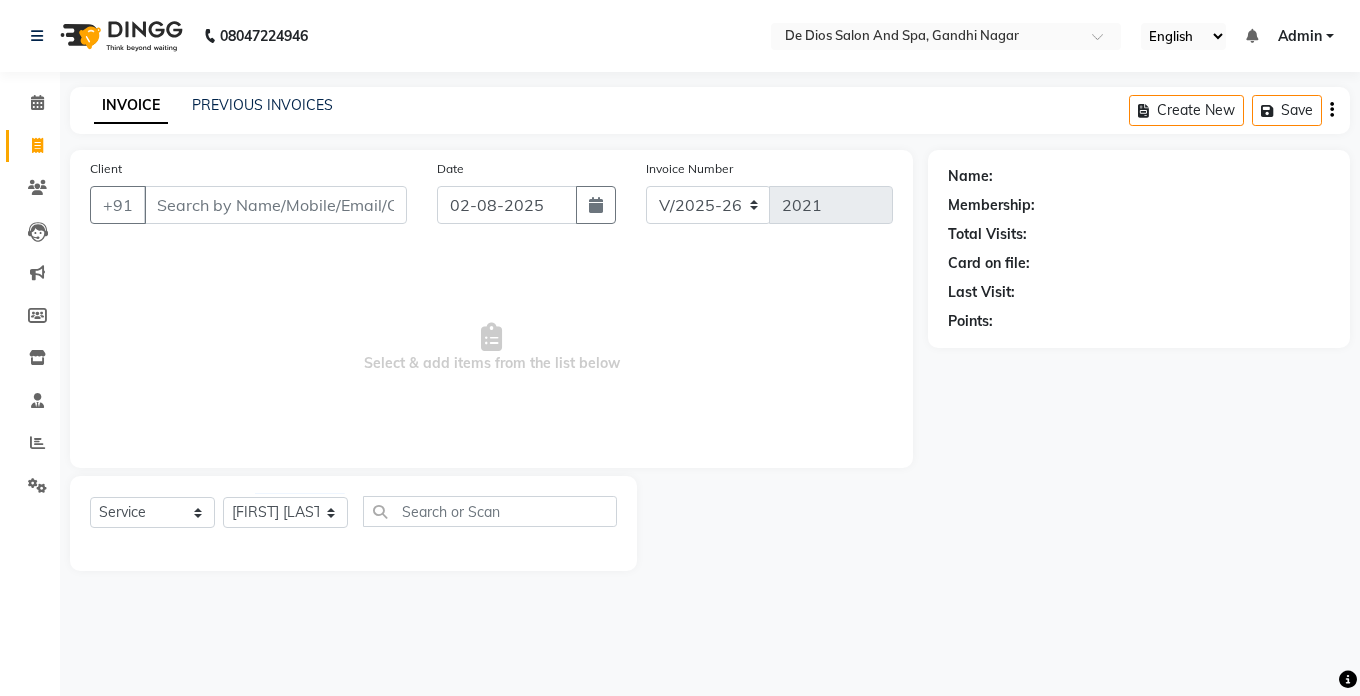 click on "Select & add items from the list below" at bounding box center (491, 348) 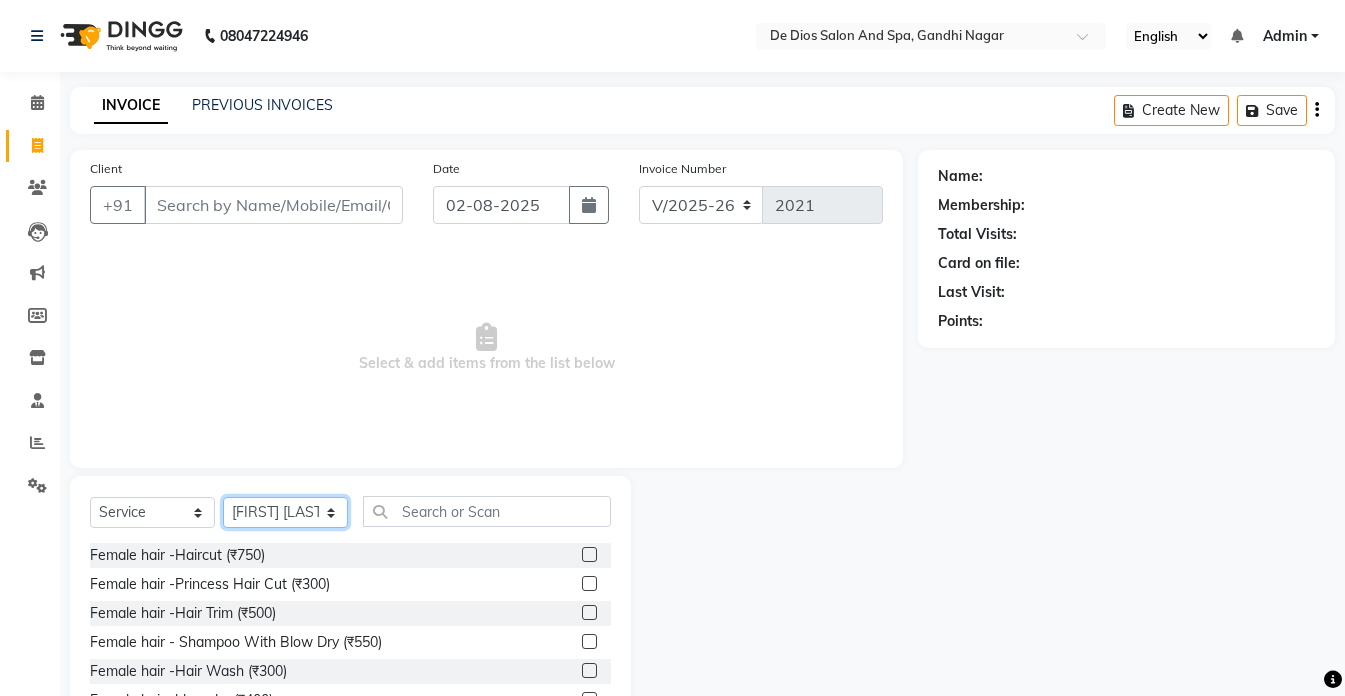 click on "Select Stylist akshay aman Arman Ashwani gunraj megha  nikita thappa nisha parveen shafali vishal vishu kumar" 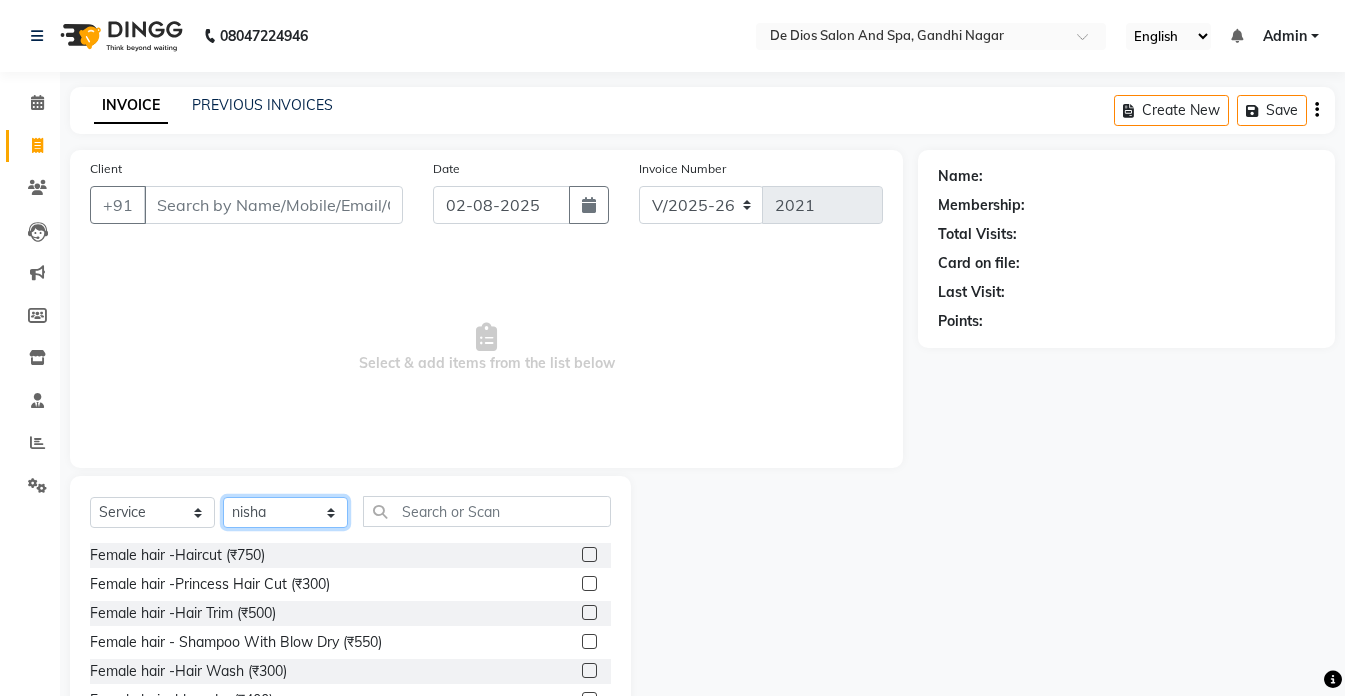 click on "Select Stylist akshay aman Arman Ashwani gunraj megha  nikita thappa nisha parveen shafali vishal vishu kumar" 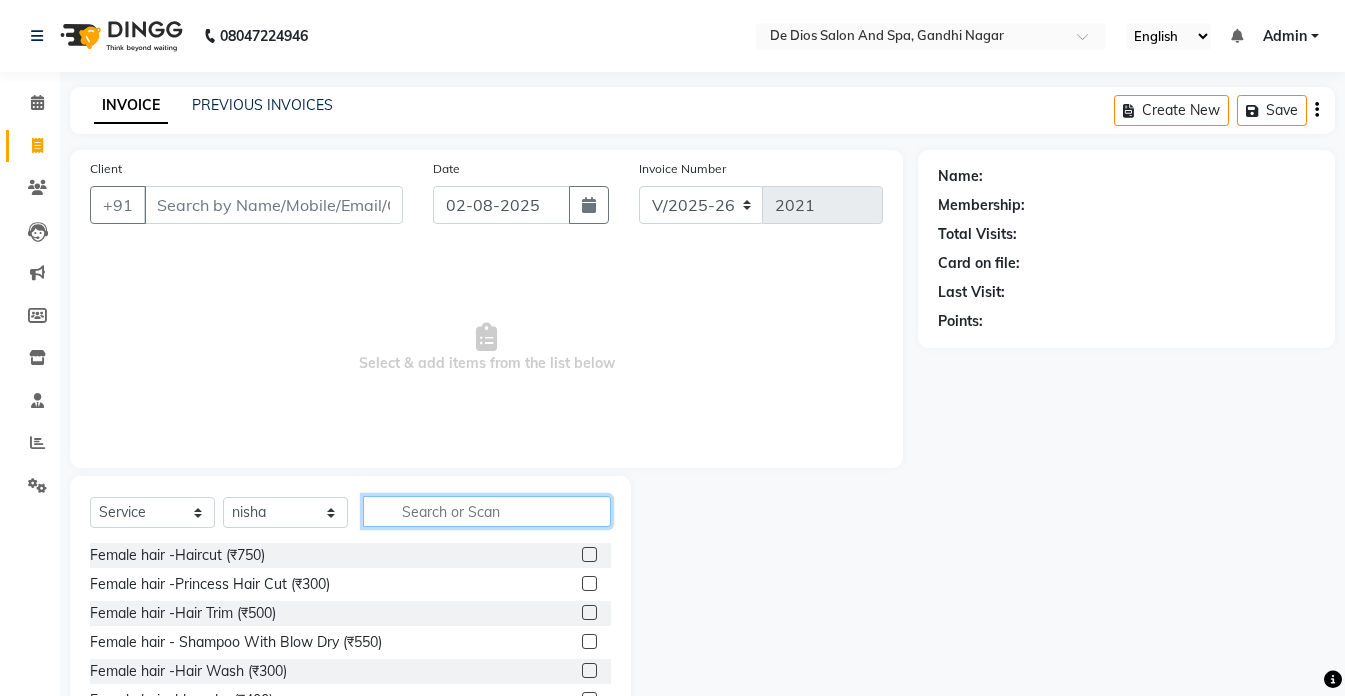 click 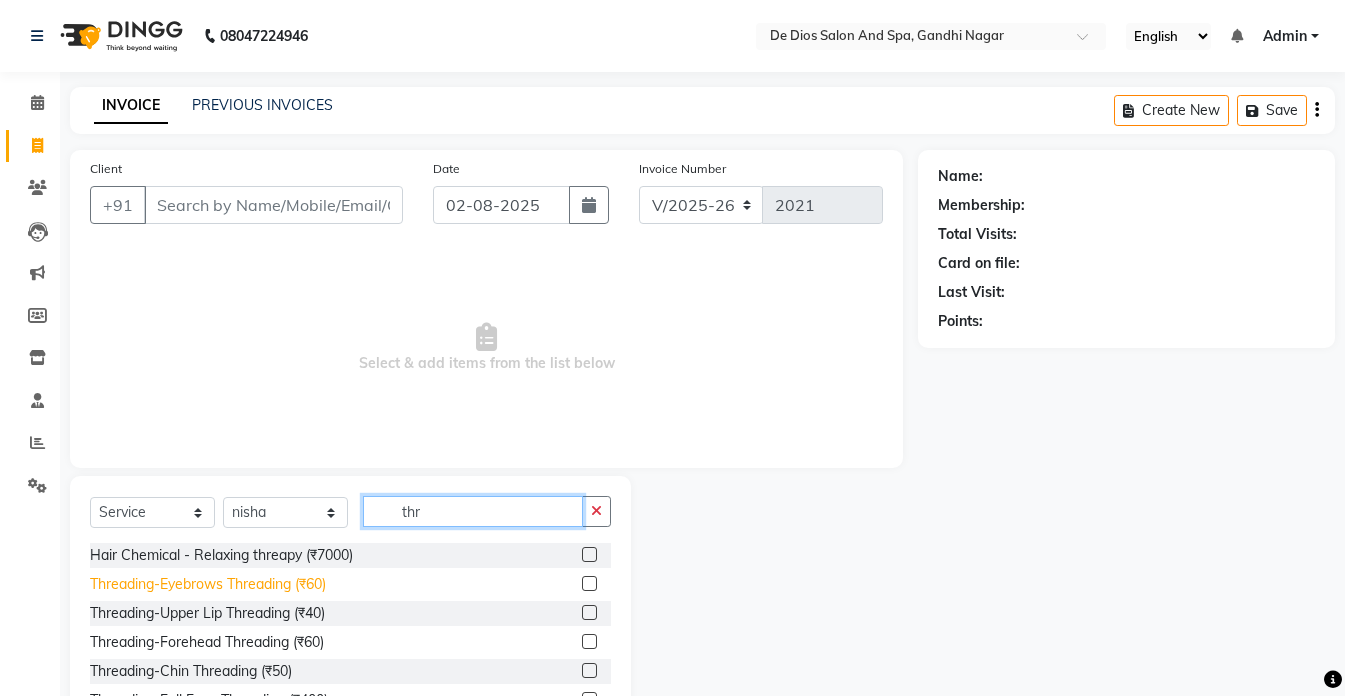 type on "thr" 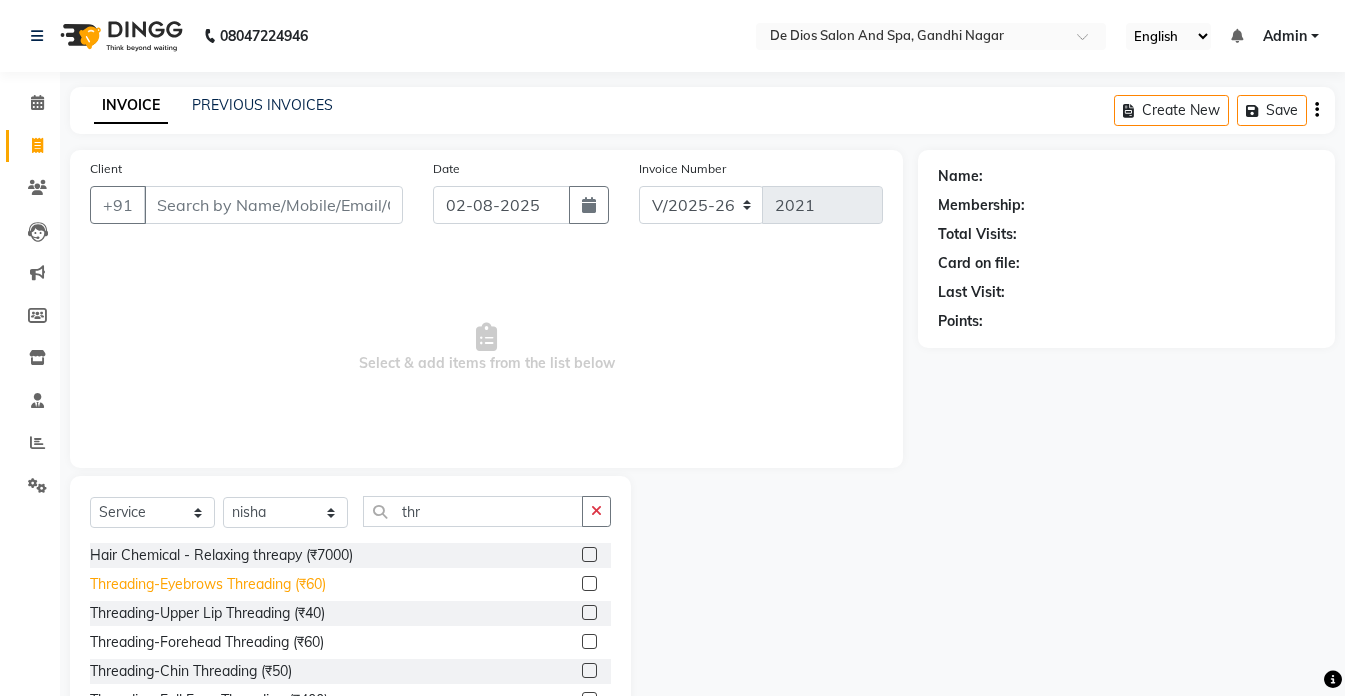 click on "Threading-Eyebrows Threading (₹60)" 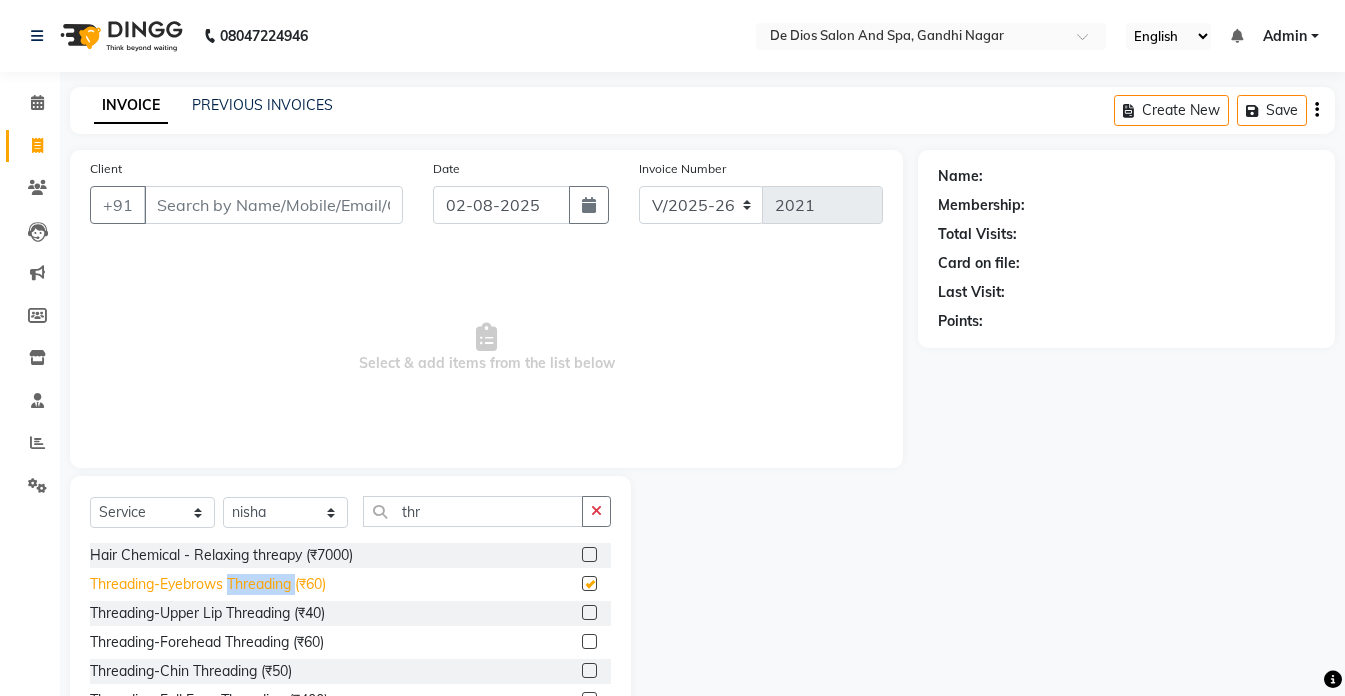 click on "Threading-Eyebrows Threading (₹60)" 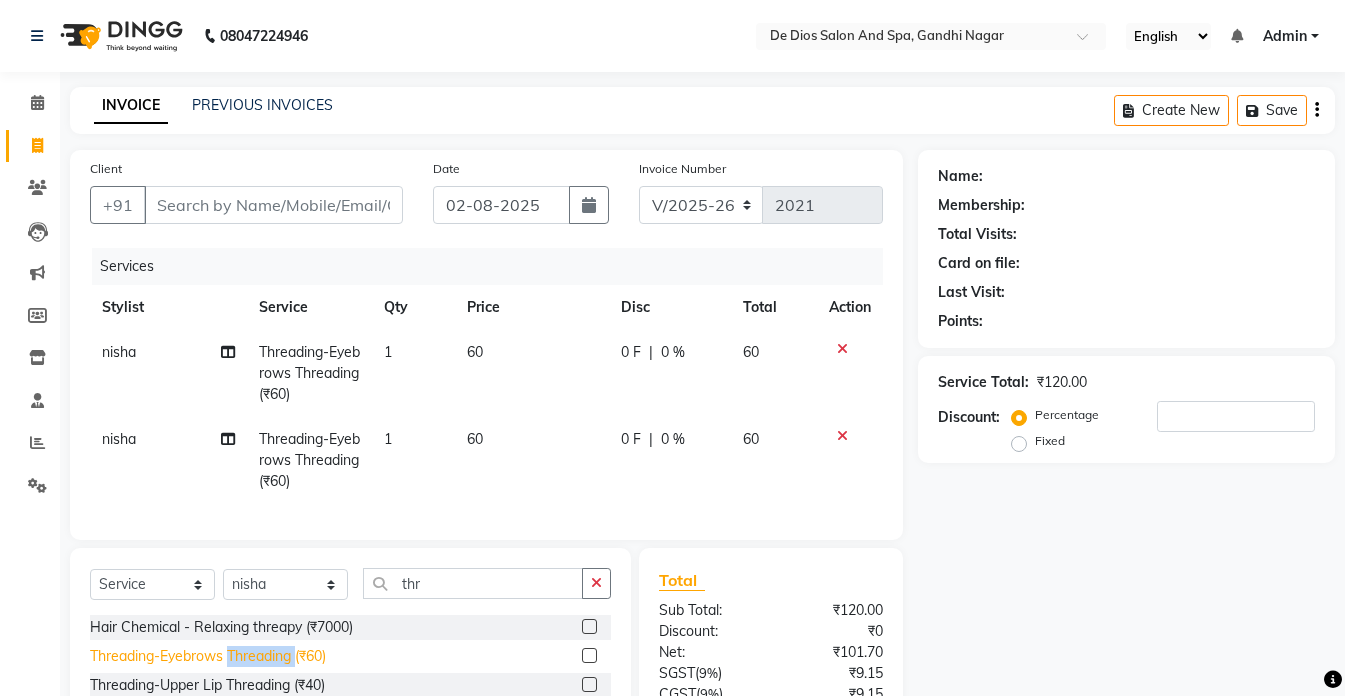checkbox on "false" 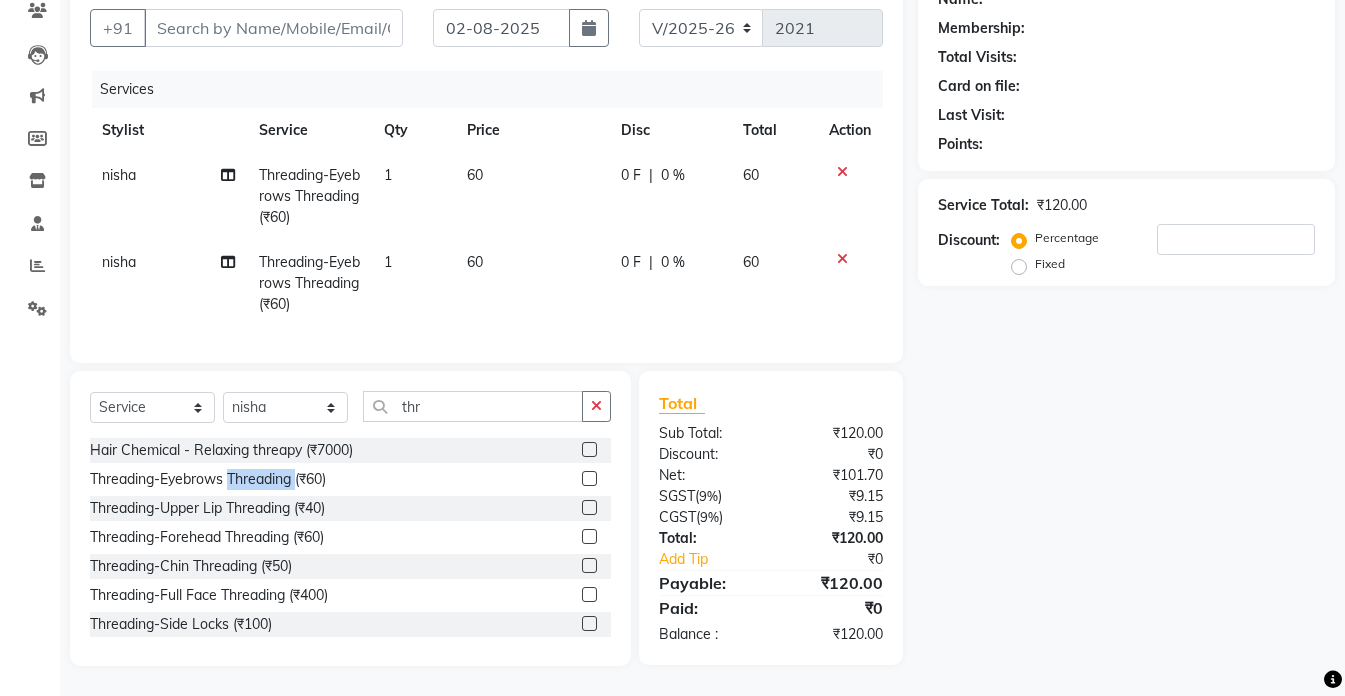 scroll, scrollTop: 192, scrollLeft: 0, axis: vertical 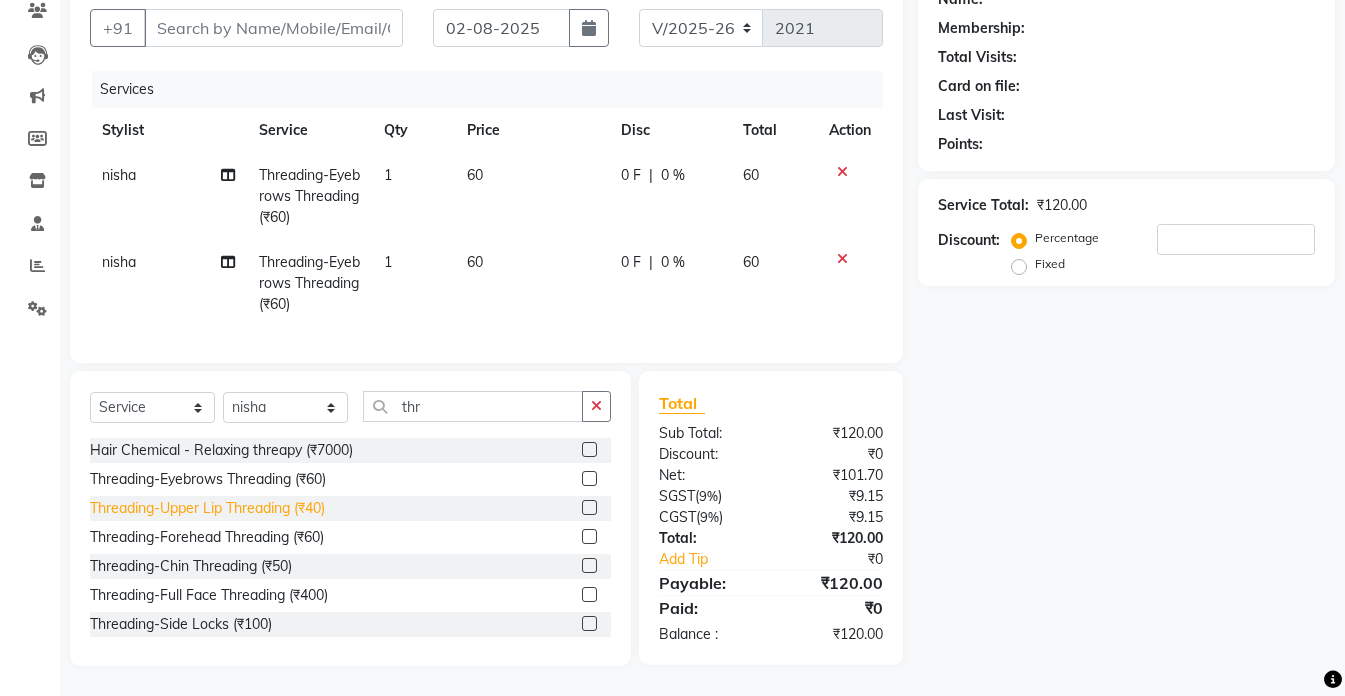 click on "Threading-Upper Lip Threading (₹40)" 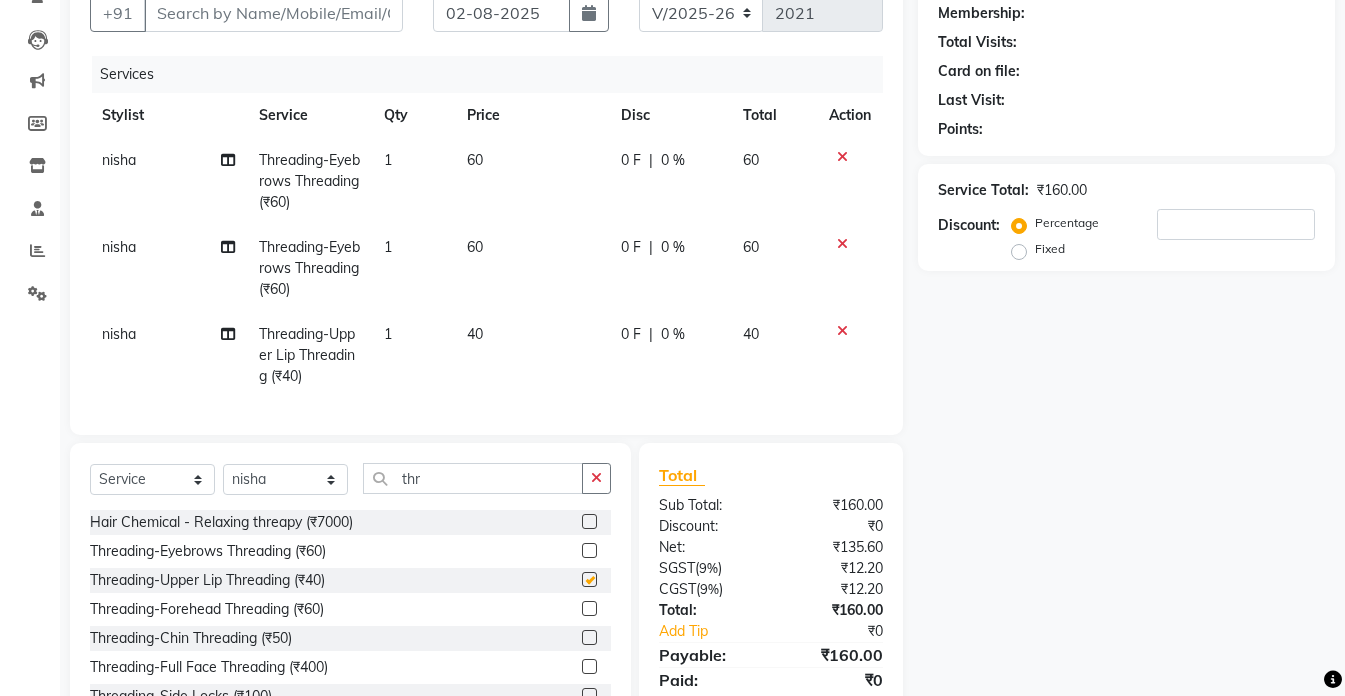 checkbox on "false" 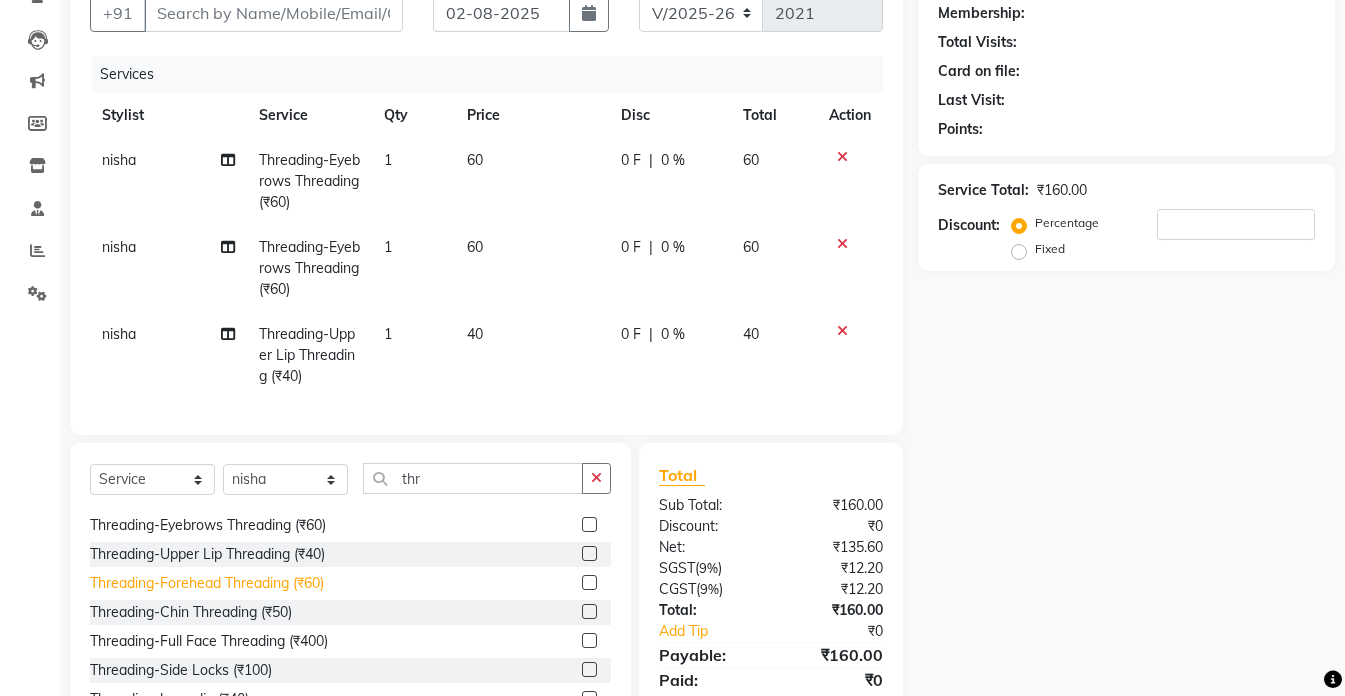 scroll, scrollTop: 32, scrollLeft: 0, axis: vertical 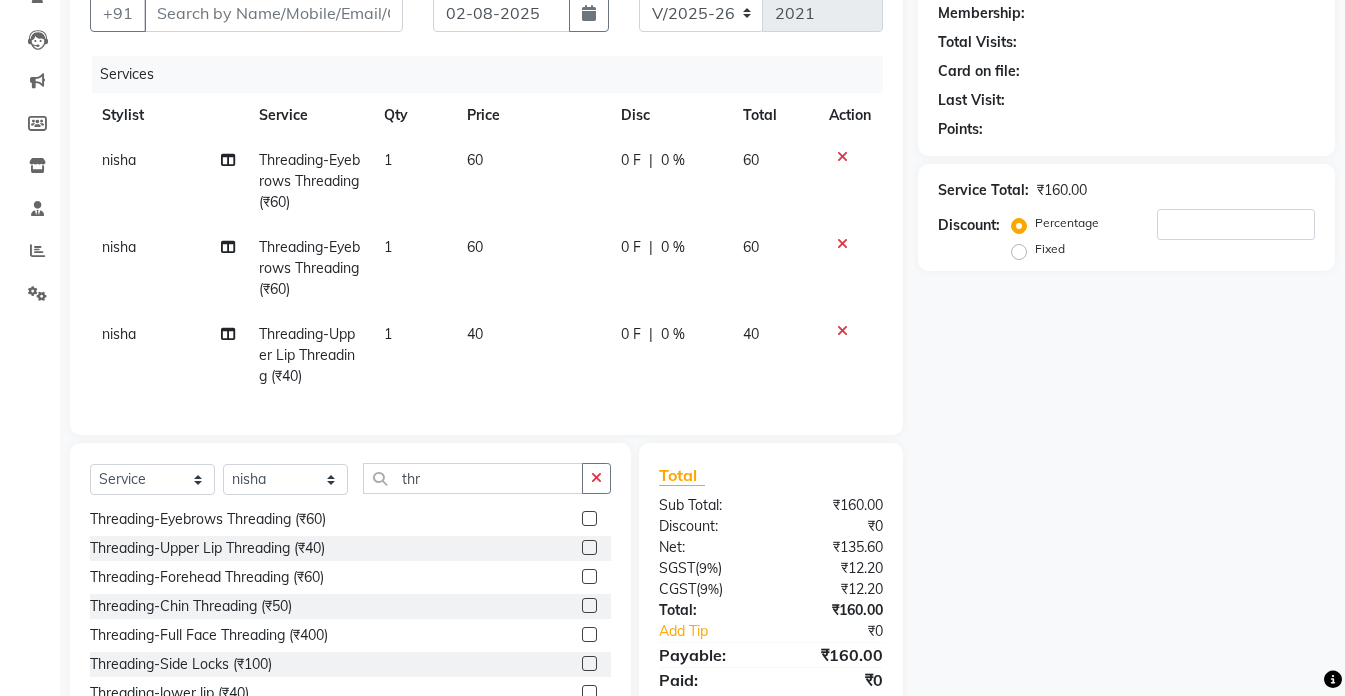 click on "Threading-Forehead Threading (₹60)" 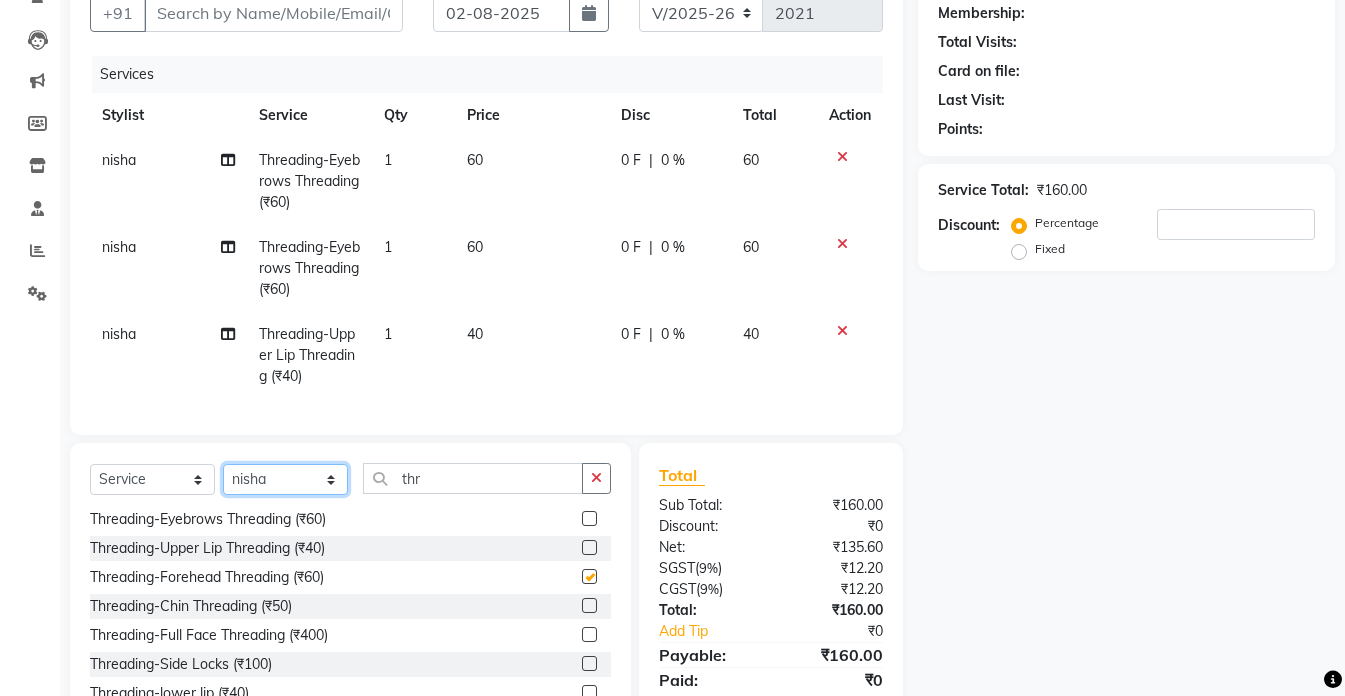 click on "Select Stylist akshay aman Arman Ashwani gunraj megha  nikita thappa nisha parveen shafali vishal vishu kumar" 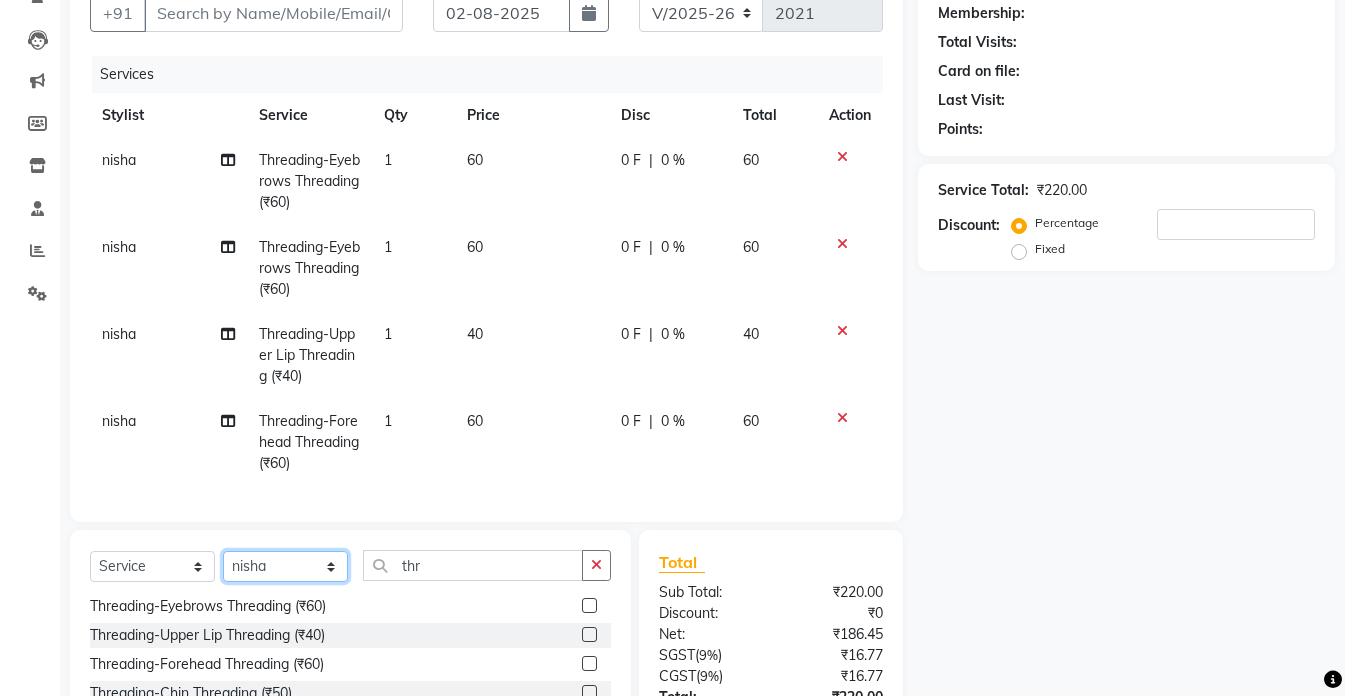checkbox on "false" 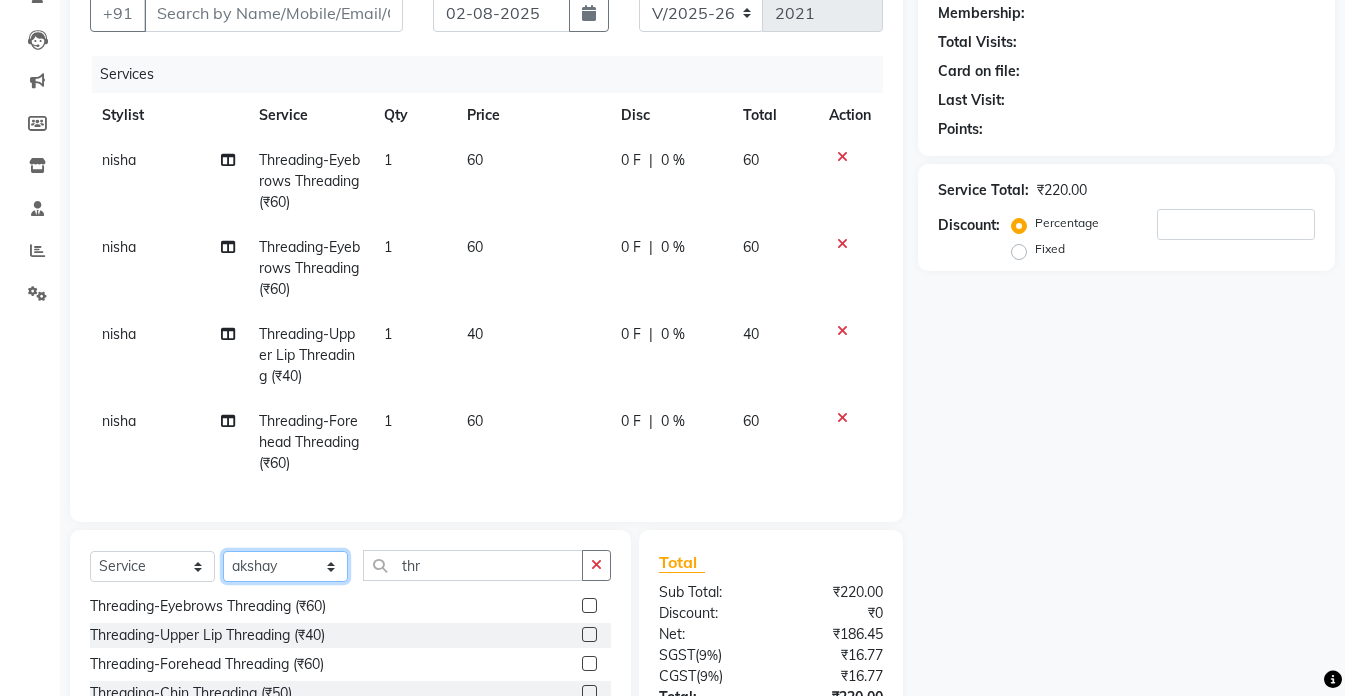 click on "Select Stylist akshay aman Arman Ashwani gunraj megha  nikita thappa nisha parveen shafali vishal vishu kumar" 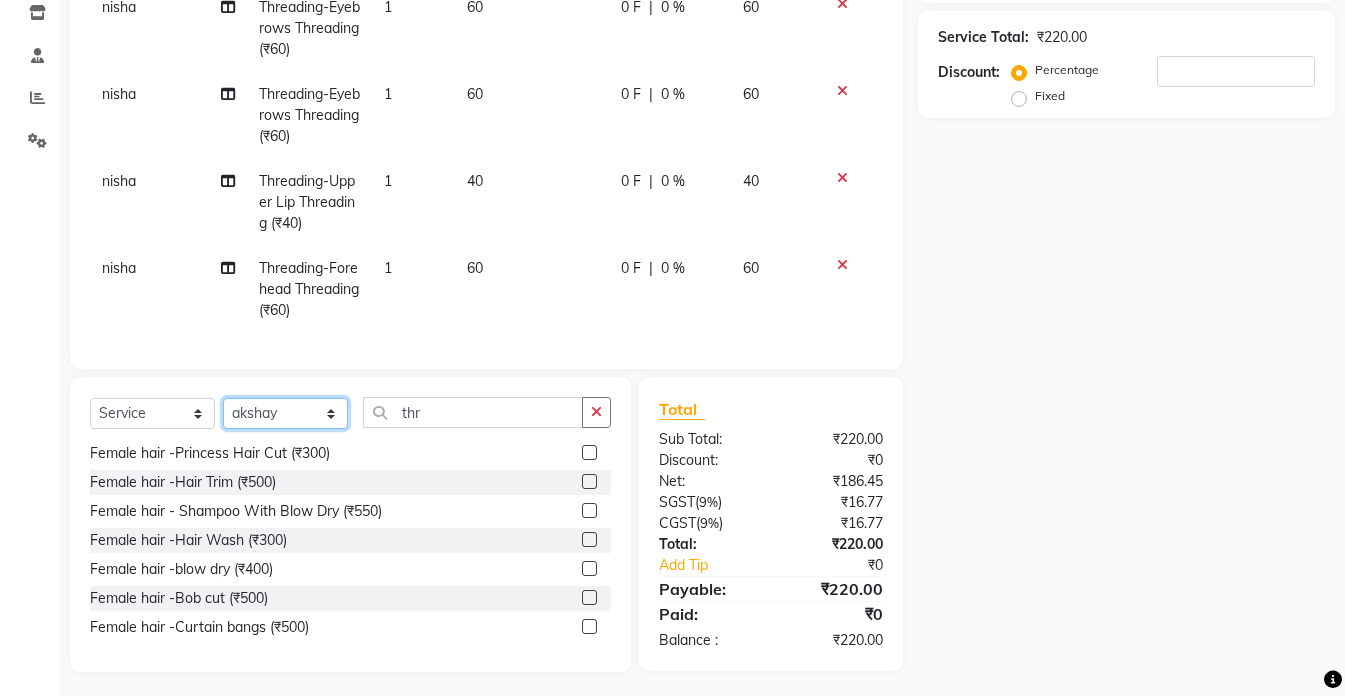 scroll, scrollTop: 366, scrollLeft: 0, axis: vertical 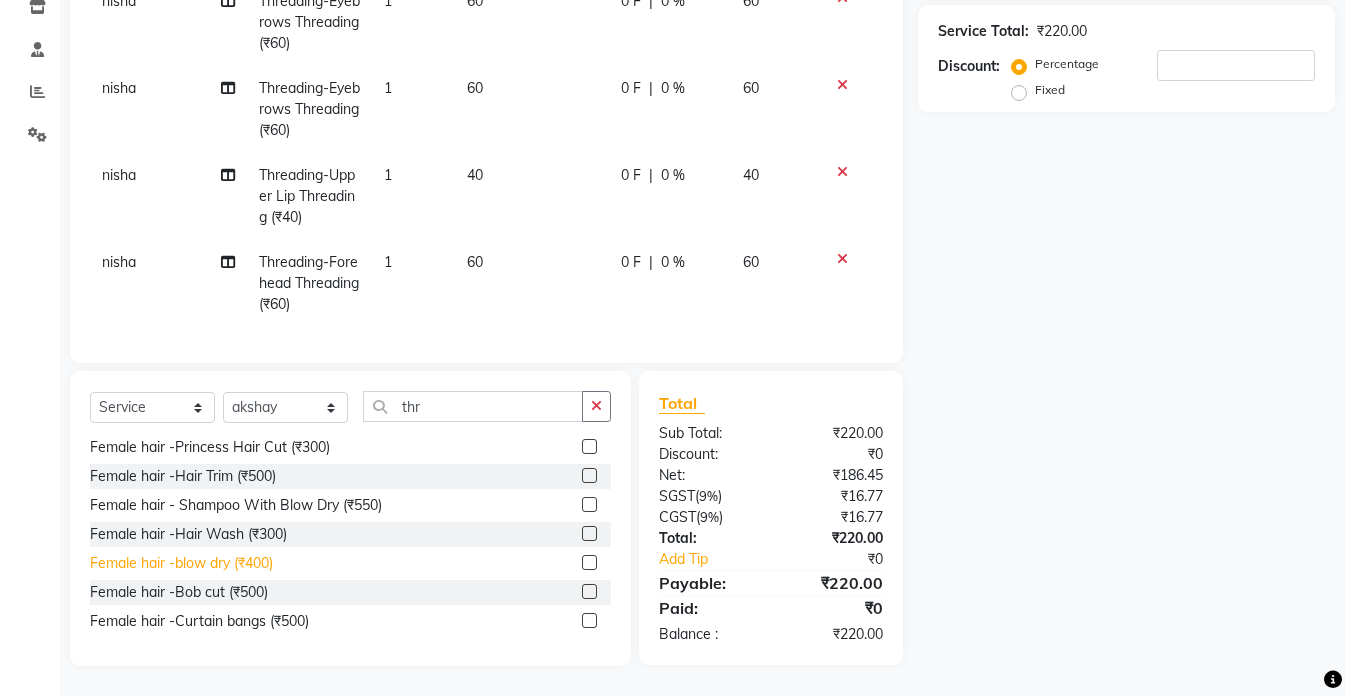 click on "Female hair -blow dry (₹400)" 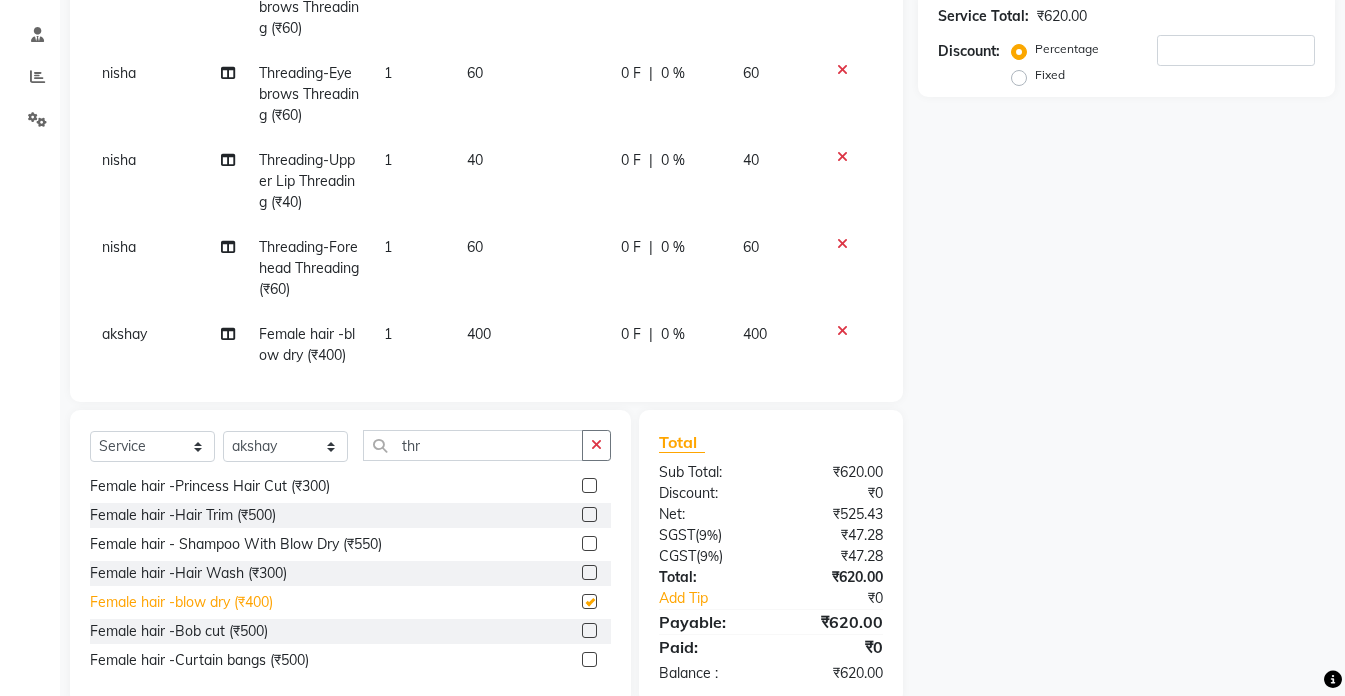 checkbox on "false" 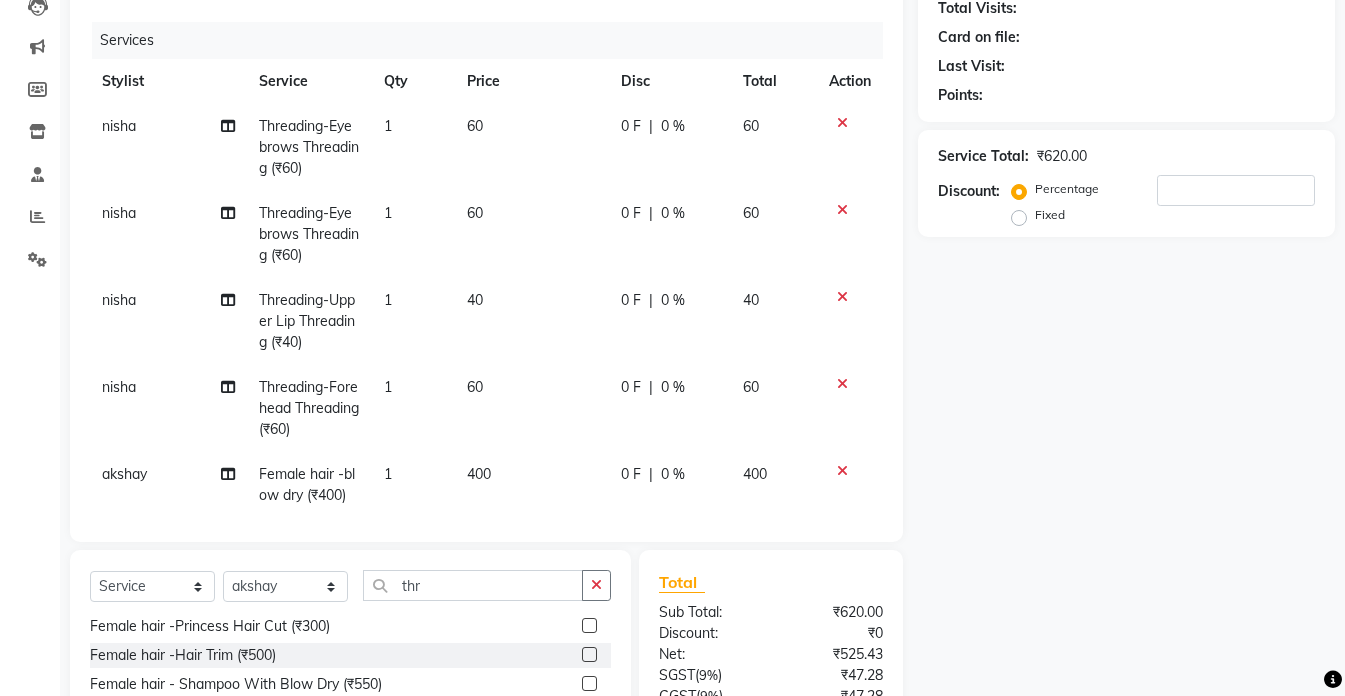 scroll, scrollTop: 166, scrollLeft: 0, axis: vertical 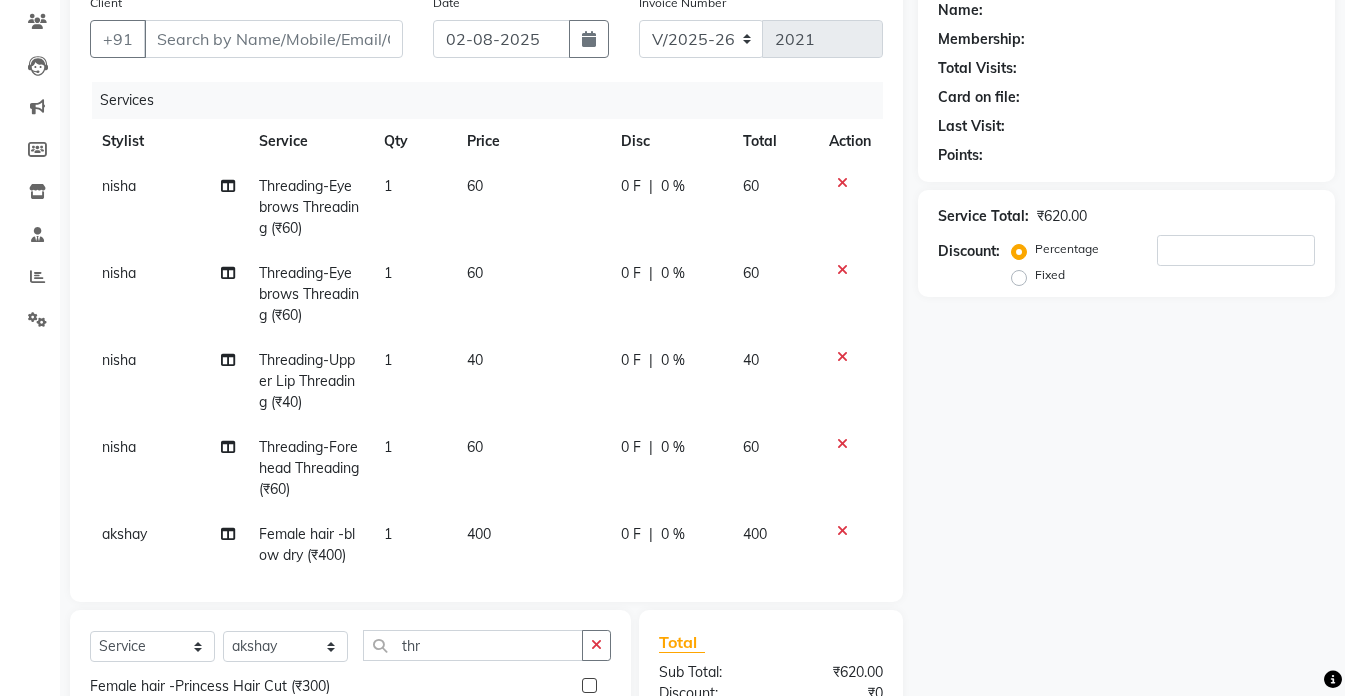 click 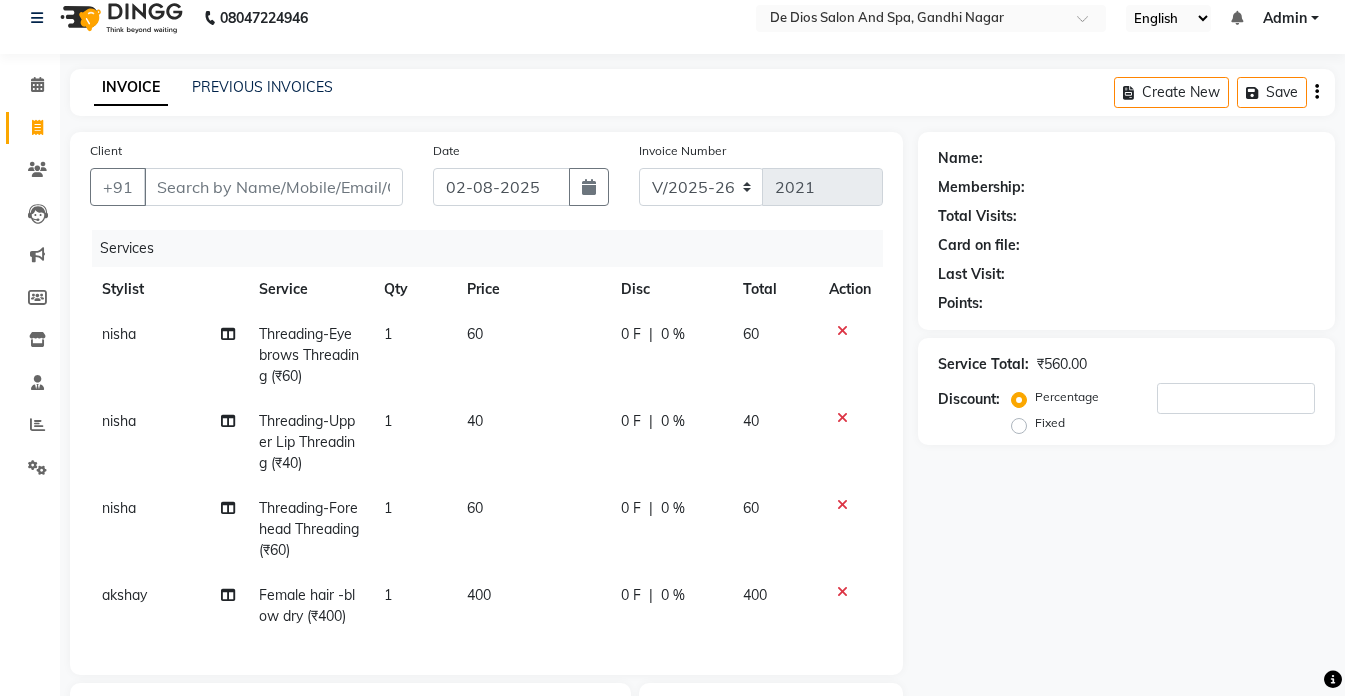 scroll, scrollTop: 0, scrollLeft: 0, axis: both 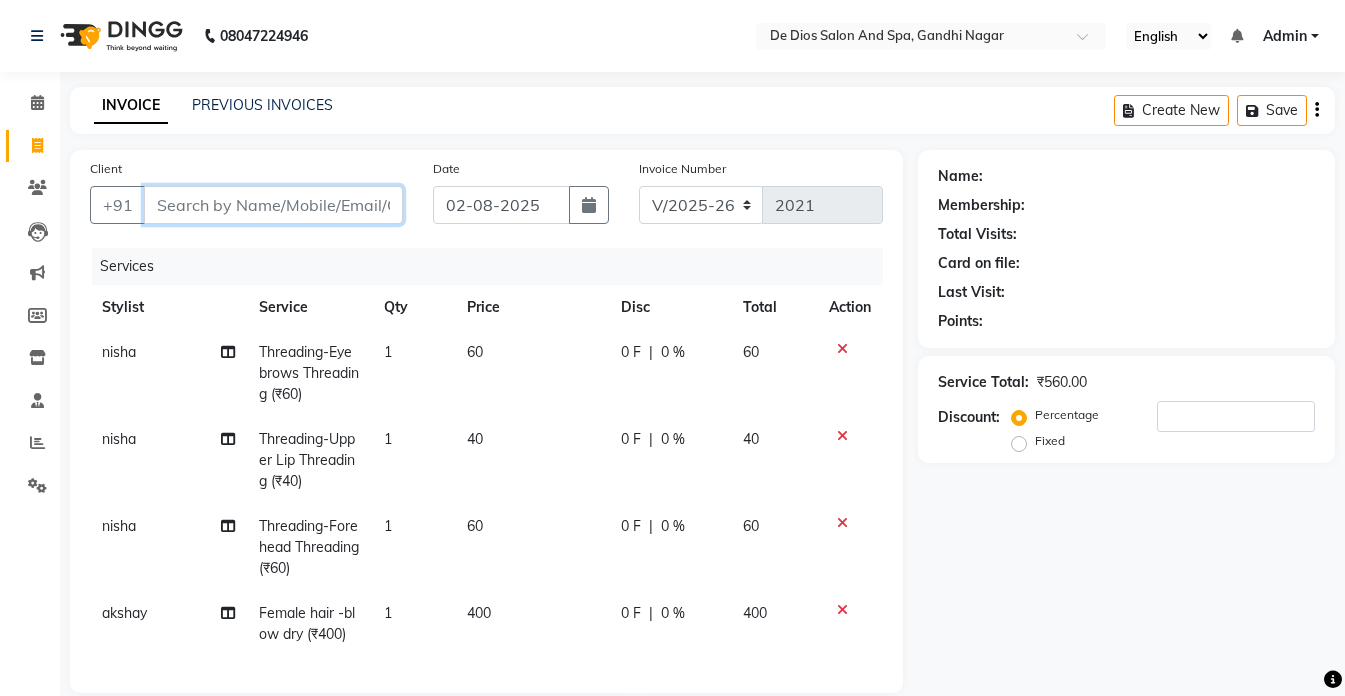 click on "Client" at bounding box center [273, 205] 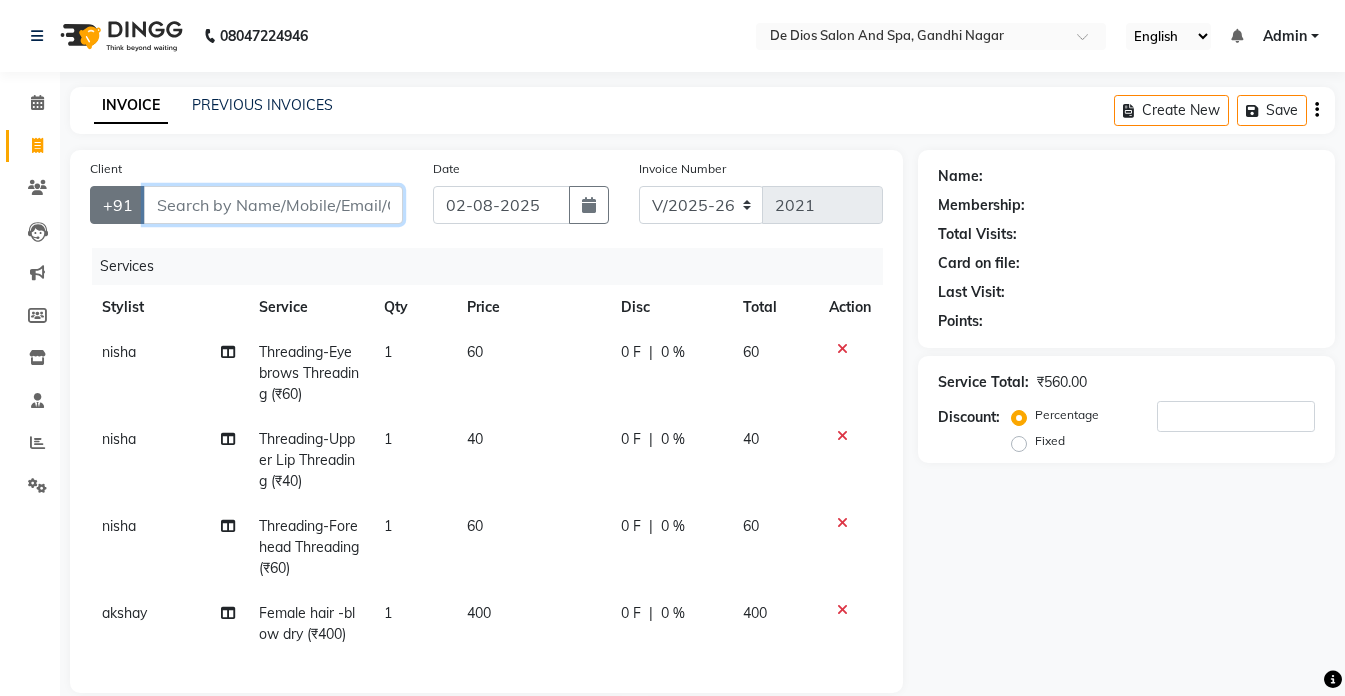 type on "9" 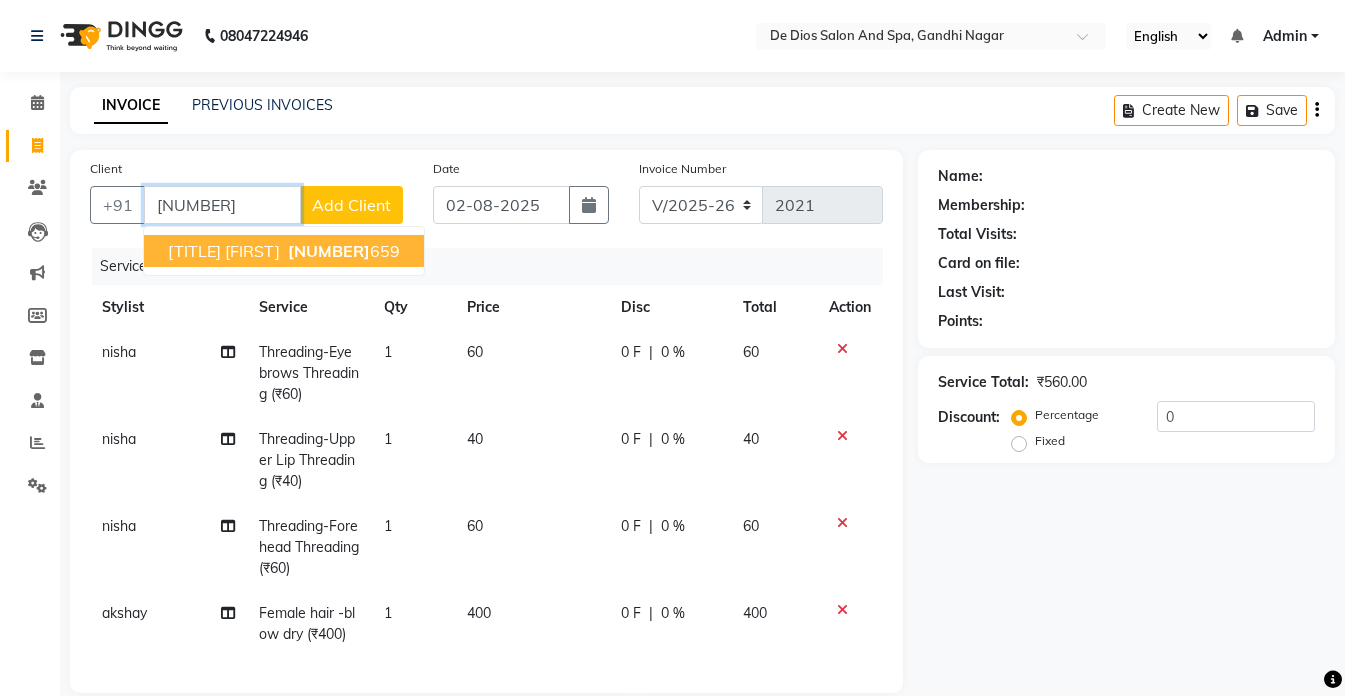 click on "[NUMBER]" at bounding box center [329, 251] 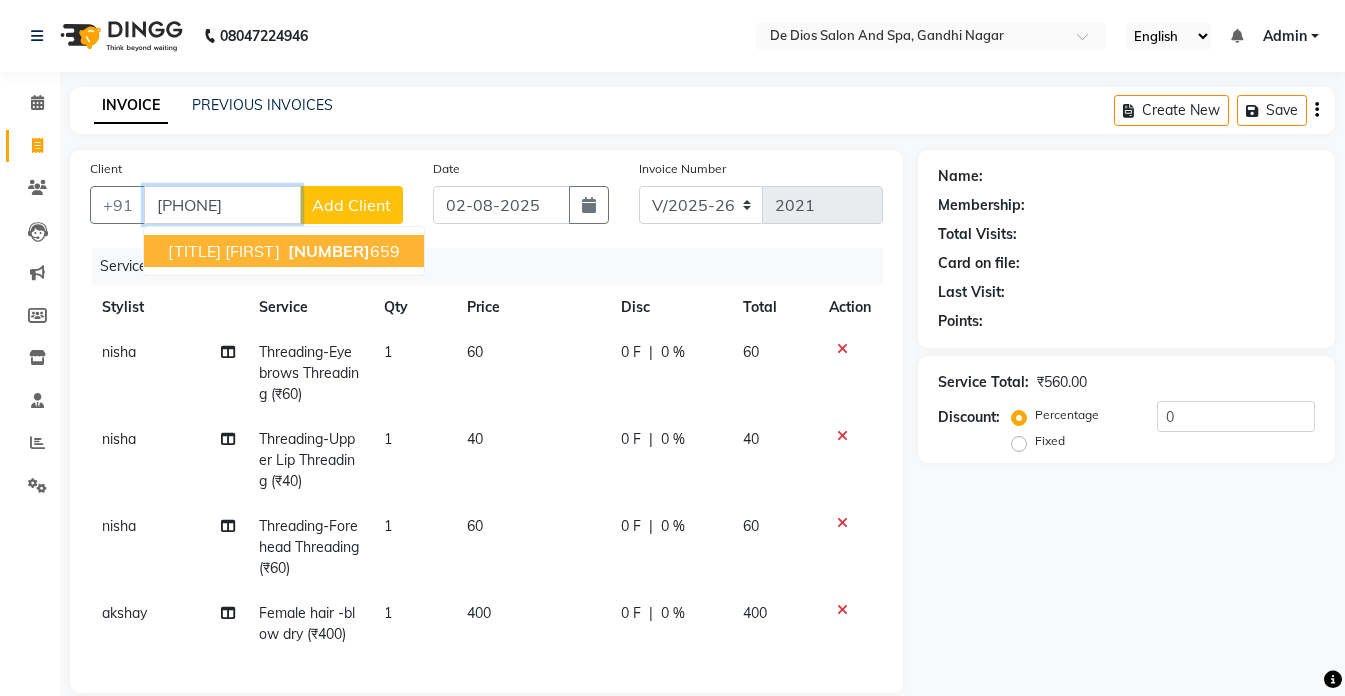 type on "[PHONE]" 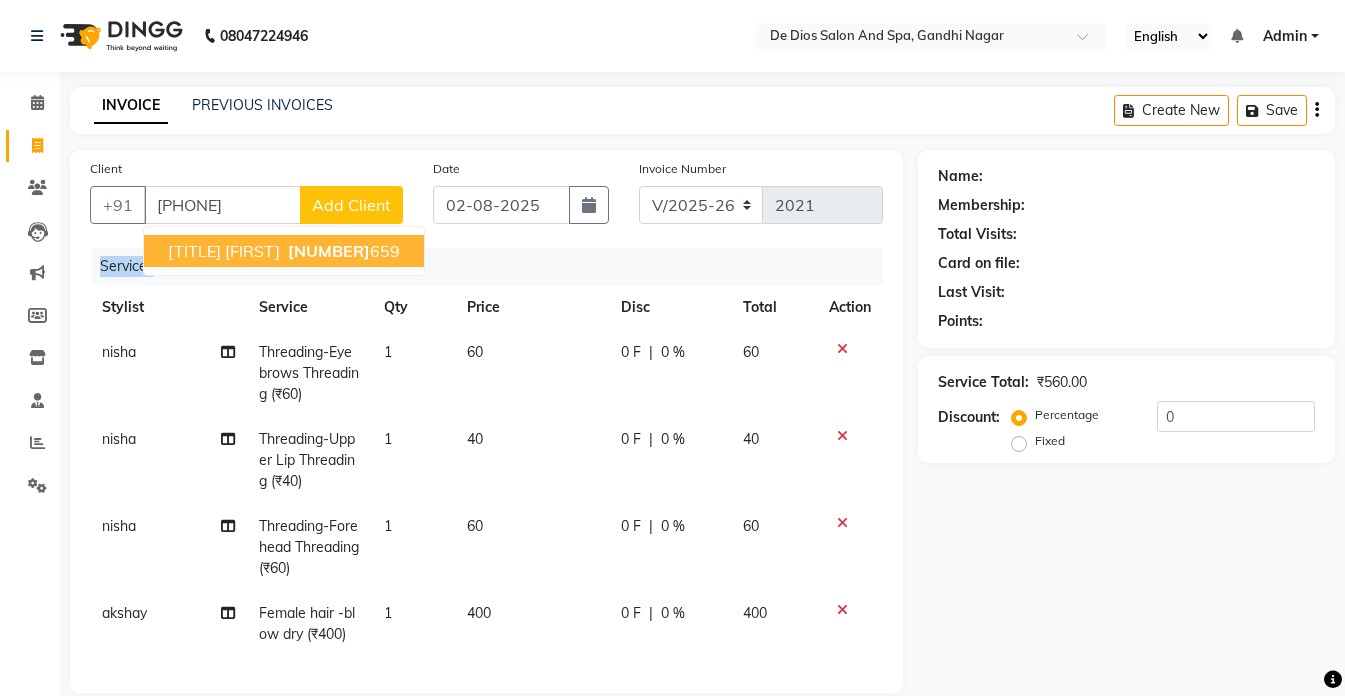 click on "Services" 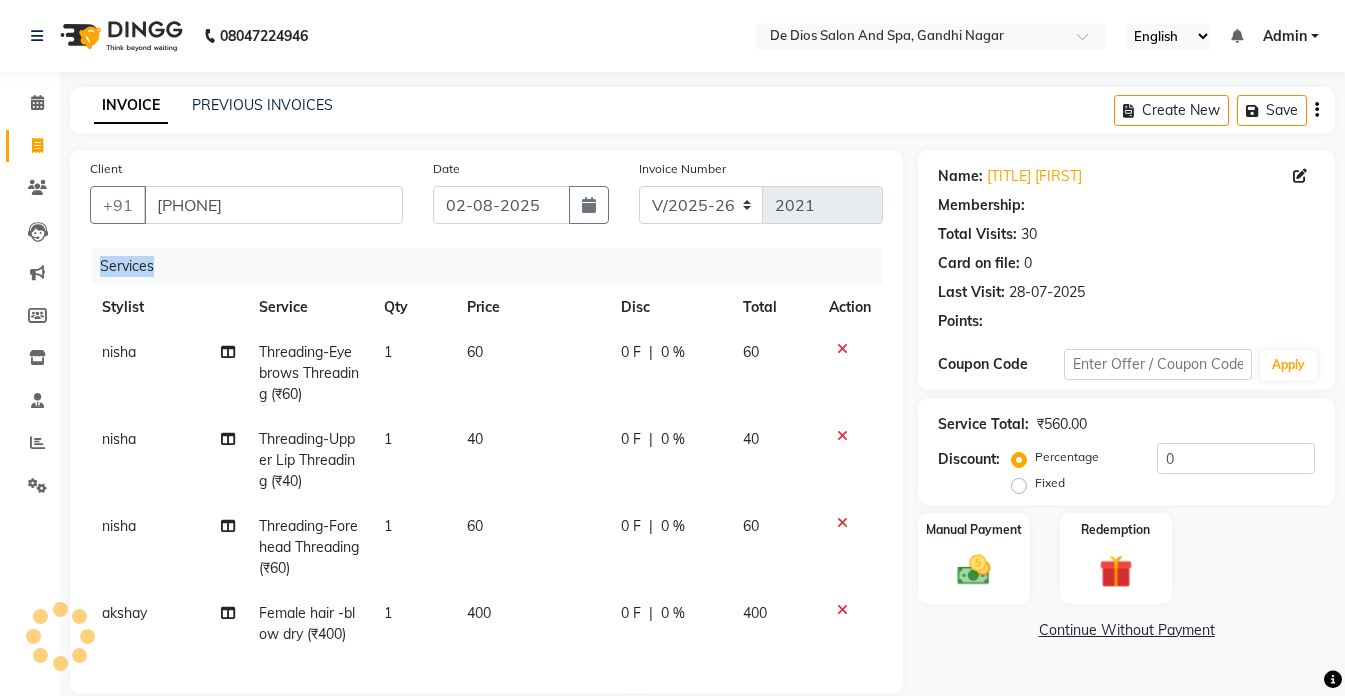 select on "1: Object" 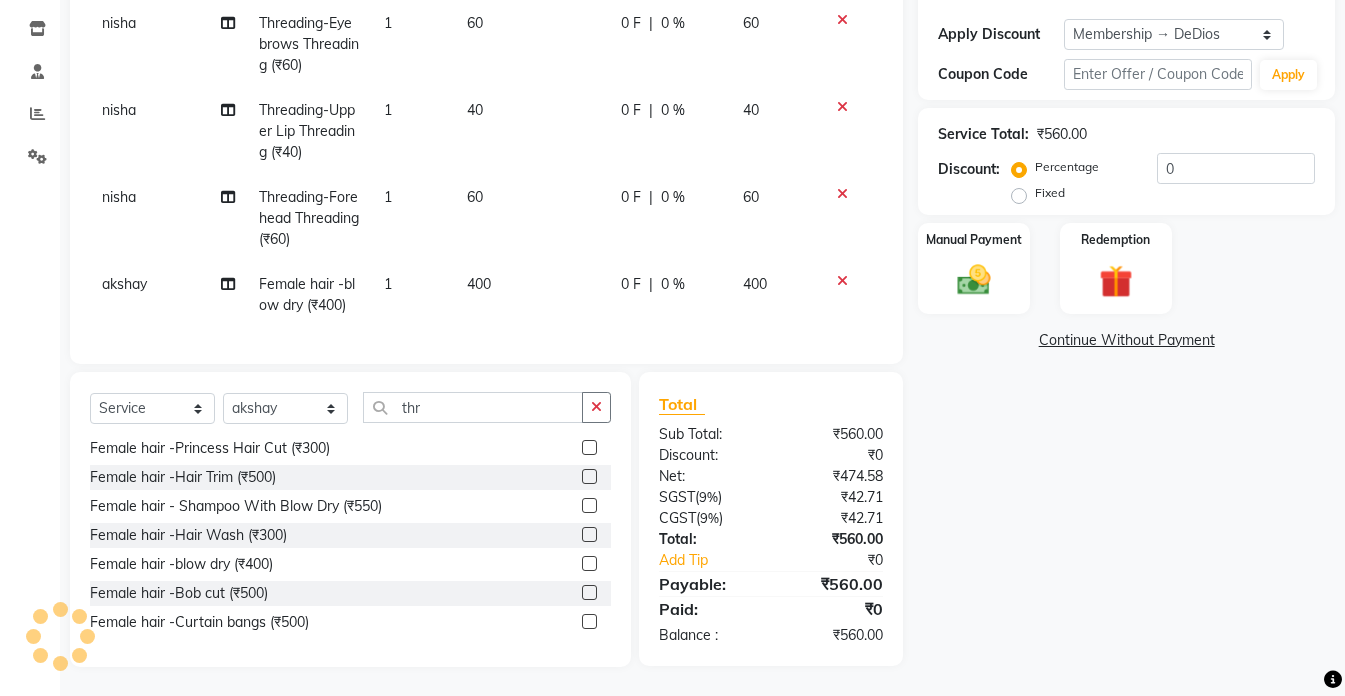 scroll, scrollTop: 330, scrollLeft: 0, axis: vertical 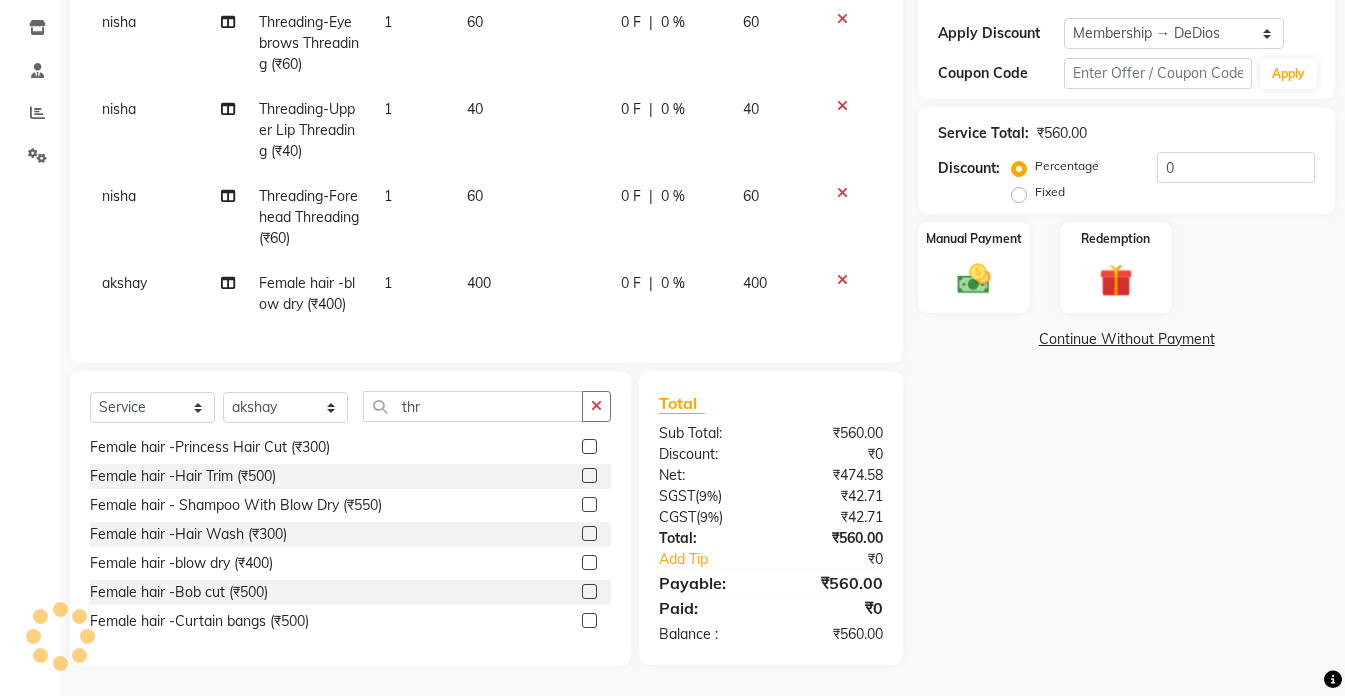 type 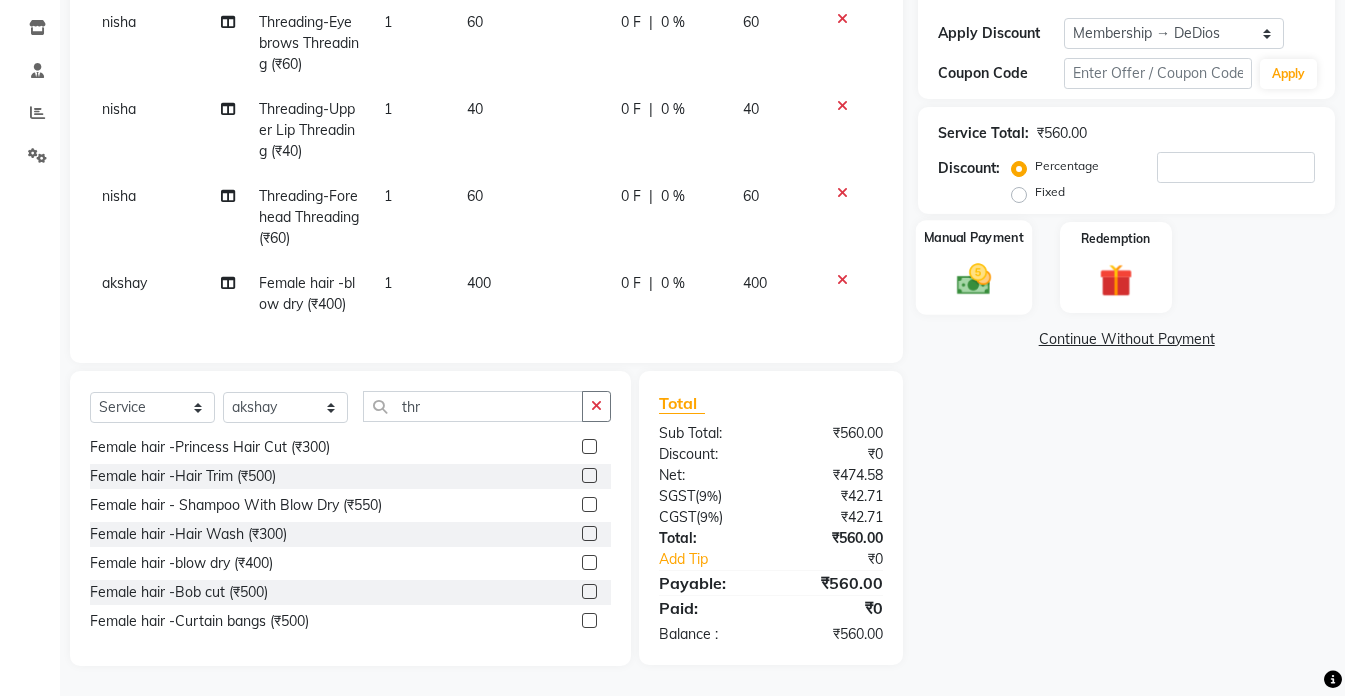 click on "Manual Payment" 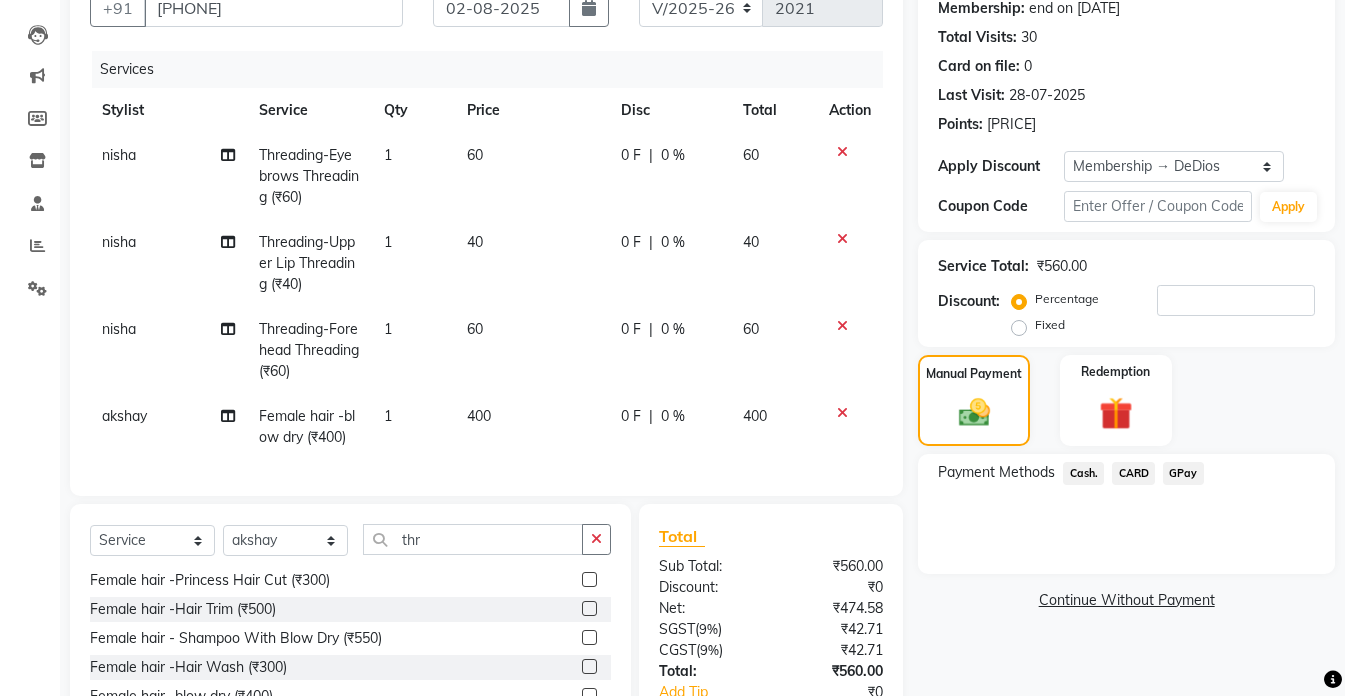 scroll, scrollTop: 330, scrollLeft: 0, axis: vertical 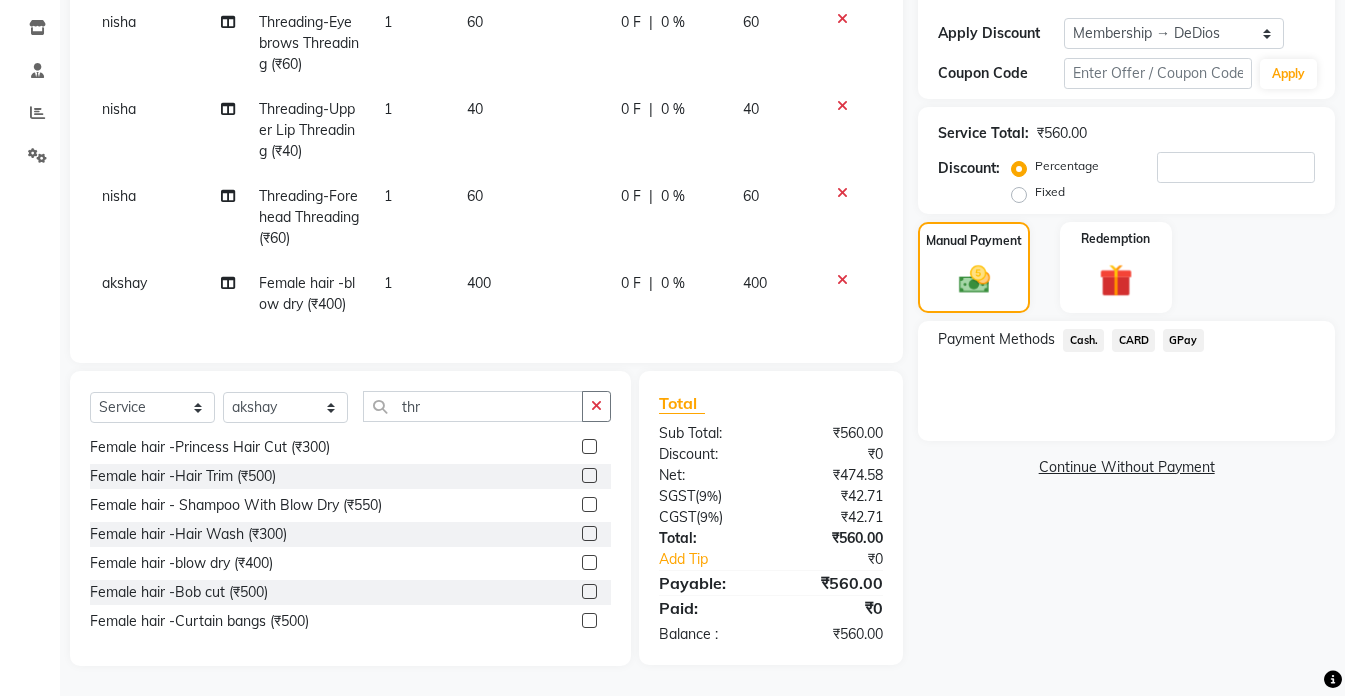 click on "0 F | 0 %" 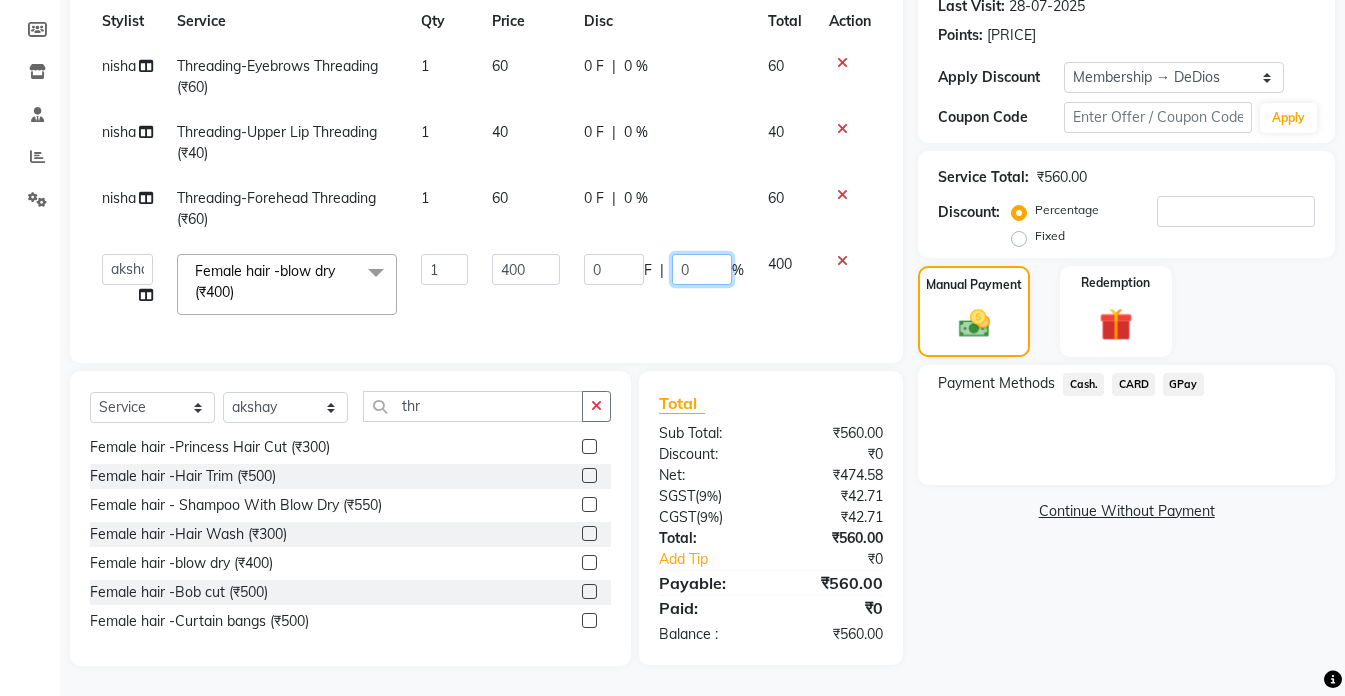 click on "0" 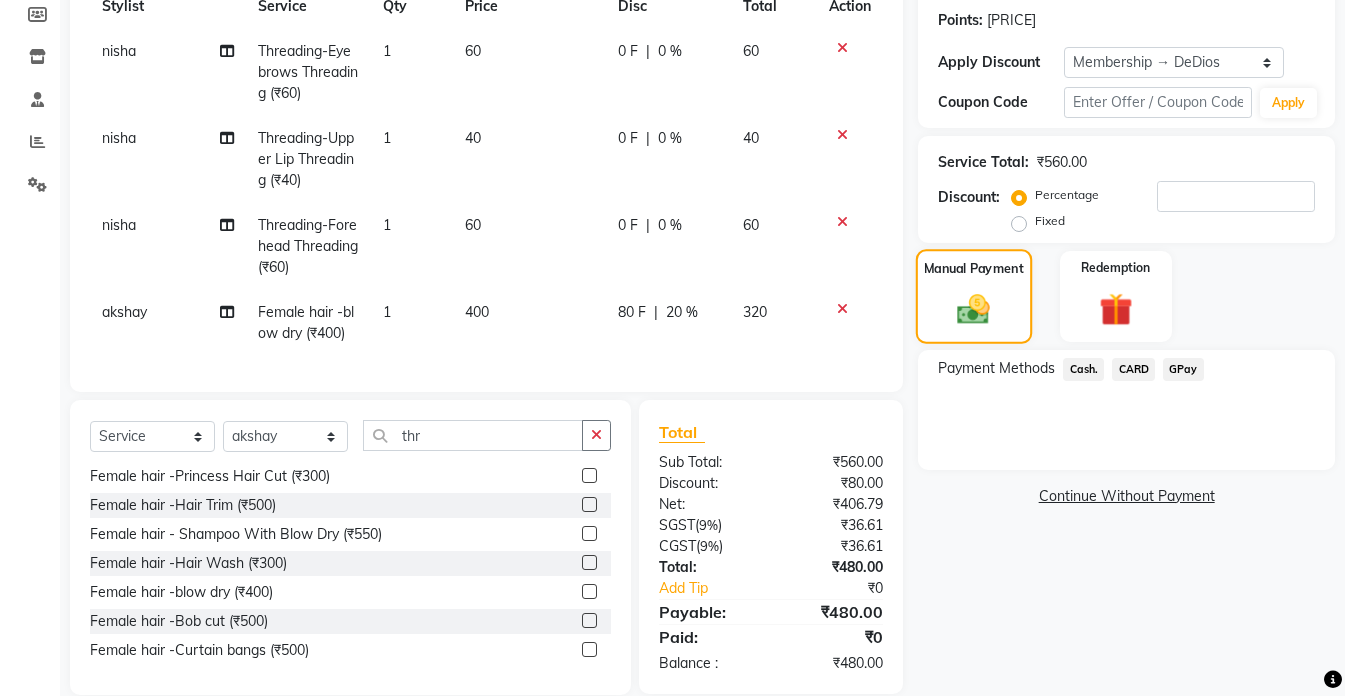 click 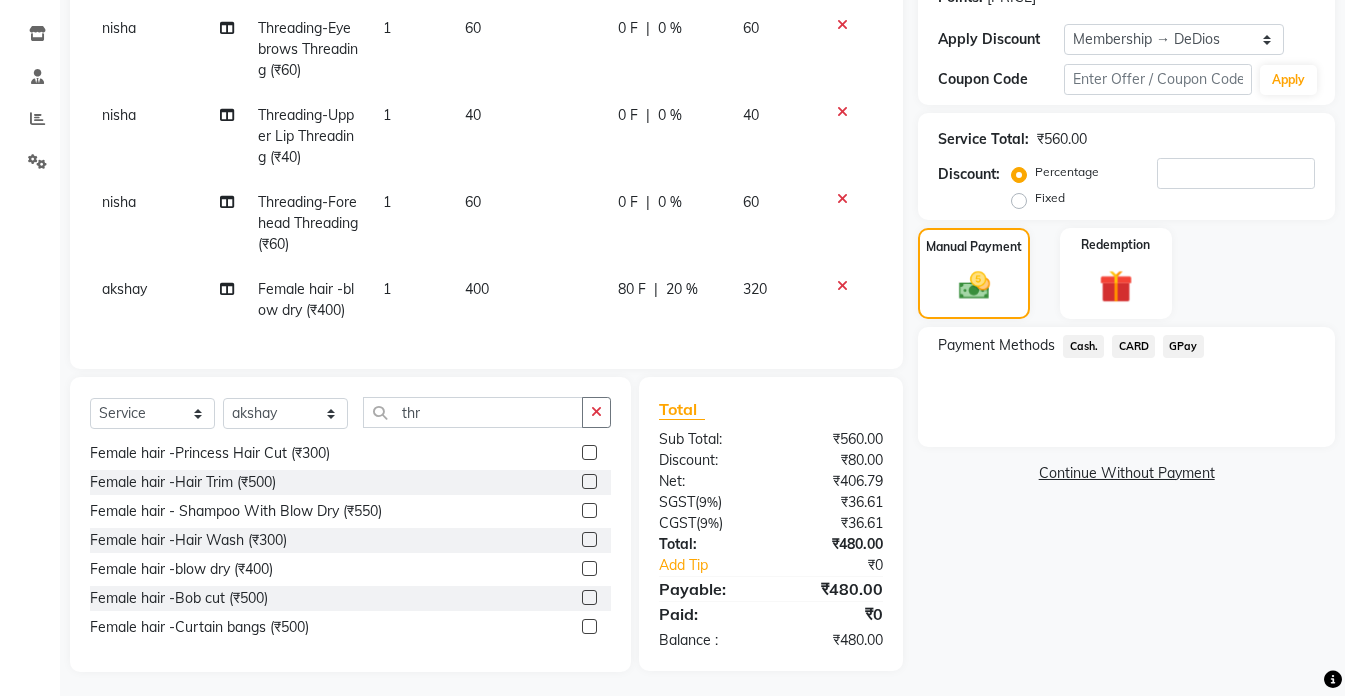 scroll, scrollTop: 345, scrollLeft: 0, axis: vertical 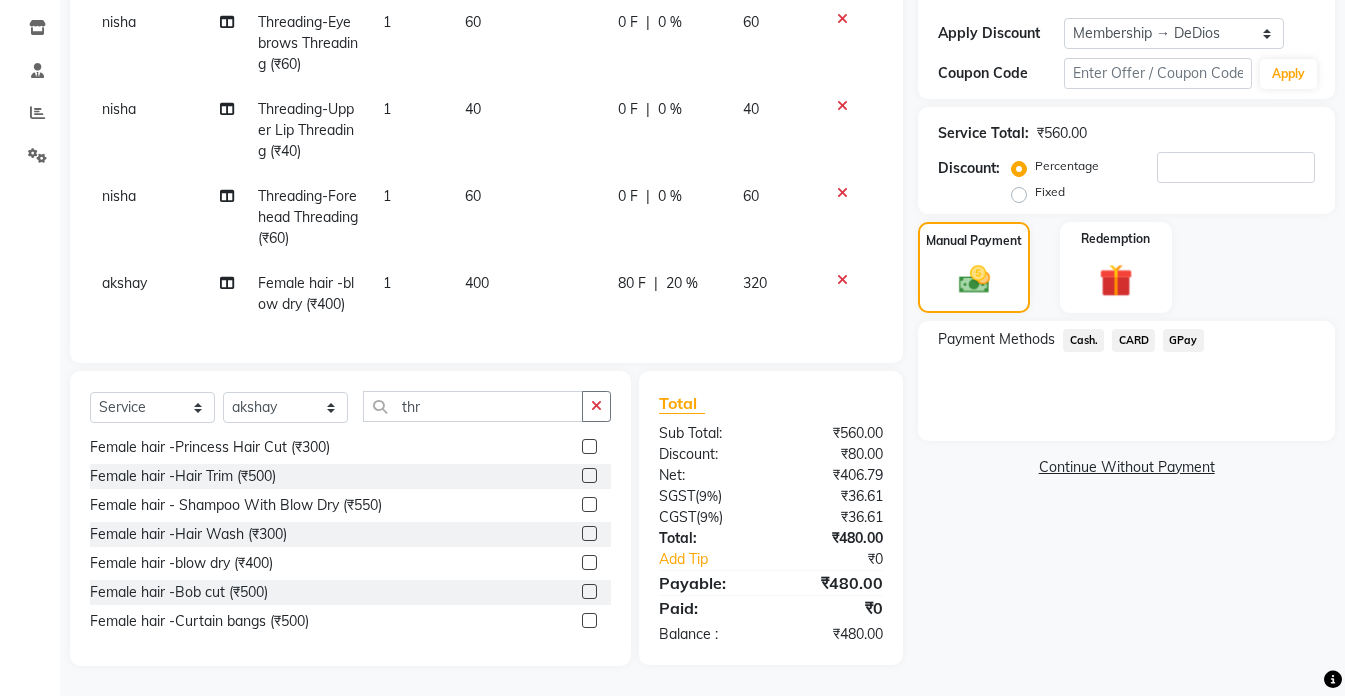 click on "GPay" 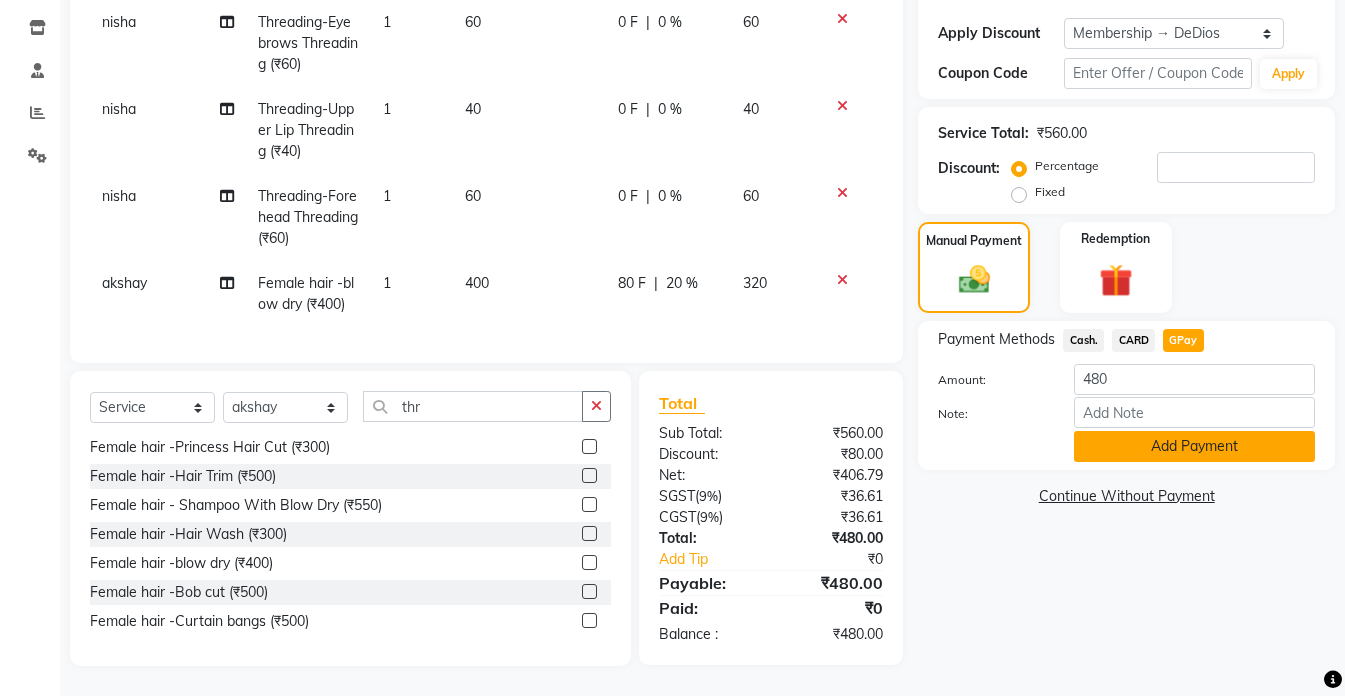 click on "Add Payment" 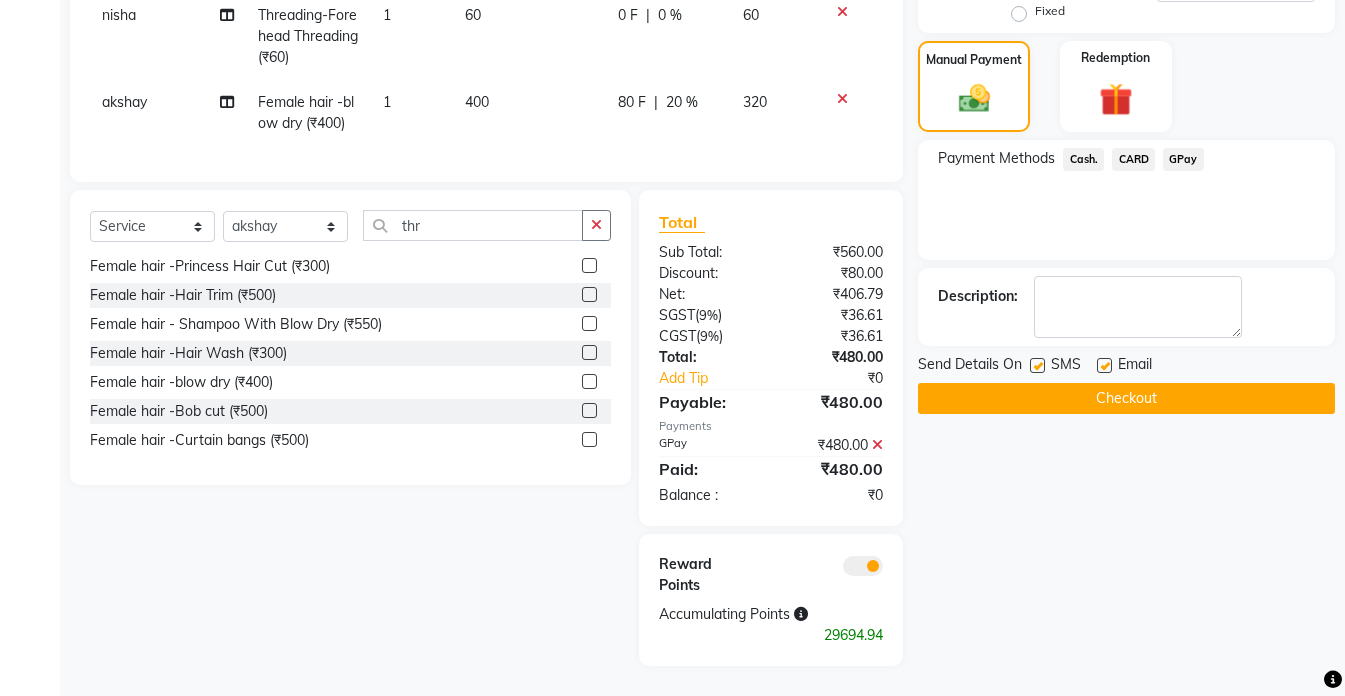 scroll, scrollTop: 526, scrollLeft: 0, axis: vertical 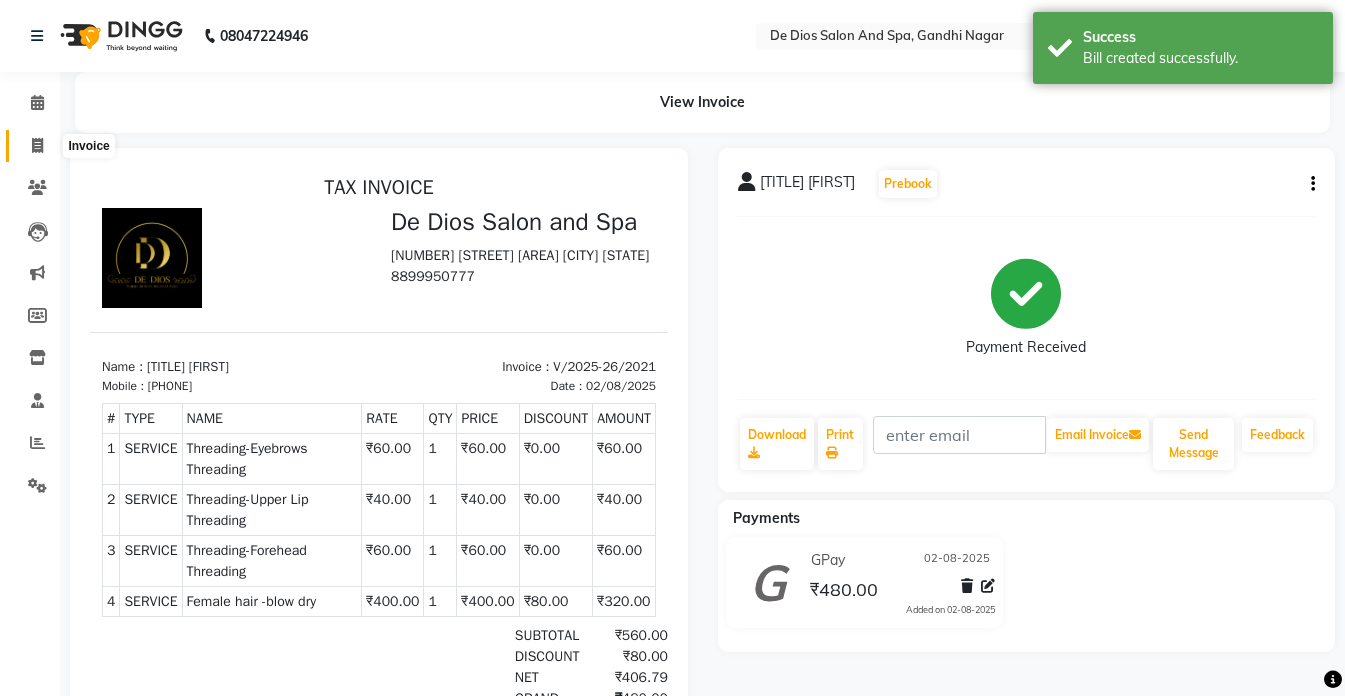 click 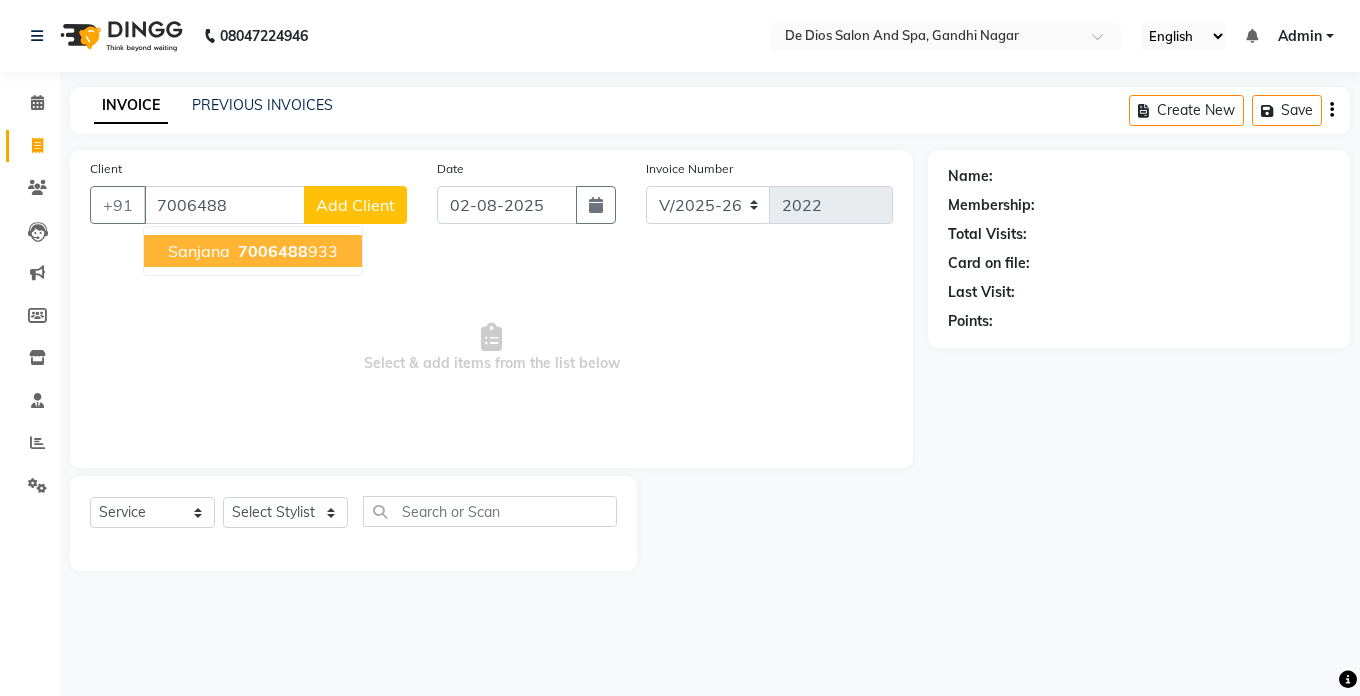 click on "7006488" at bounding box center [273, 251] 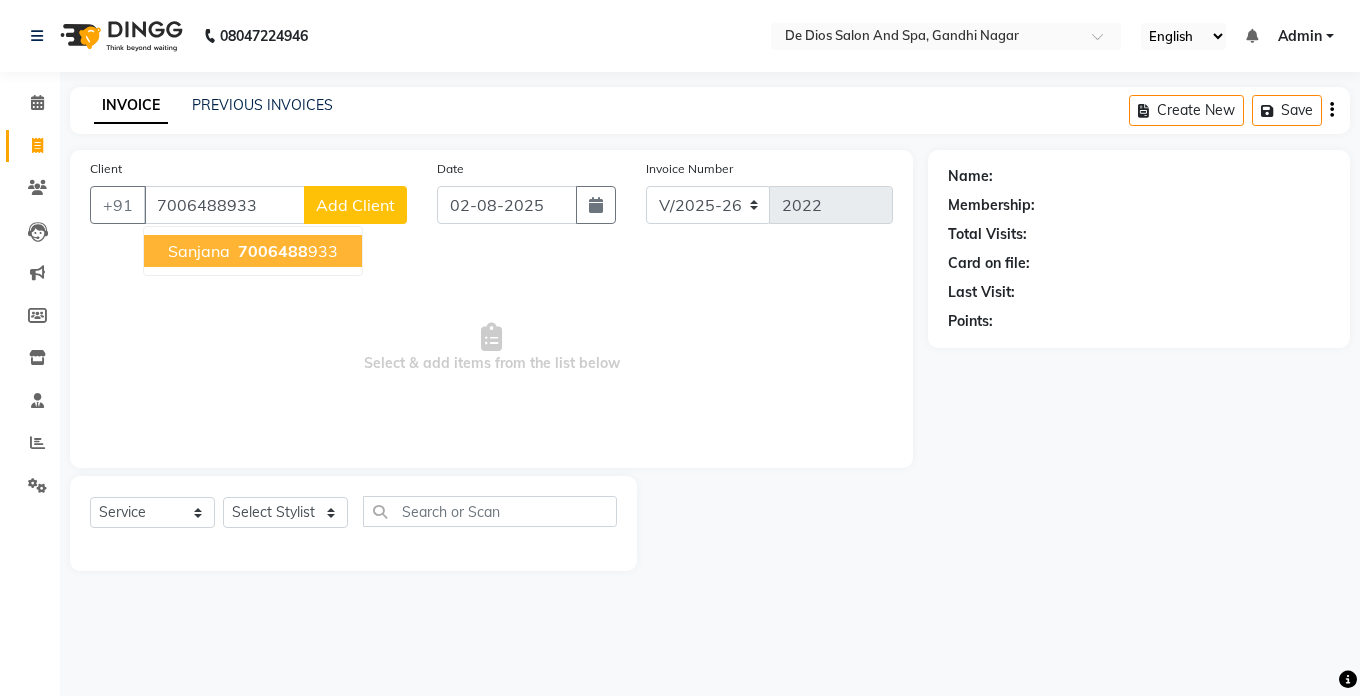 type on "7006488933" 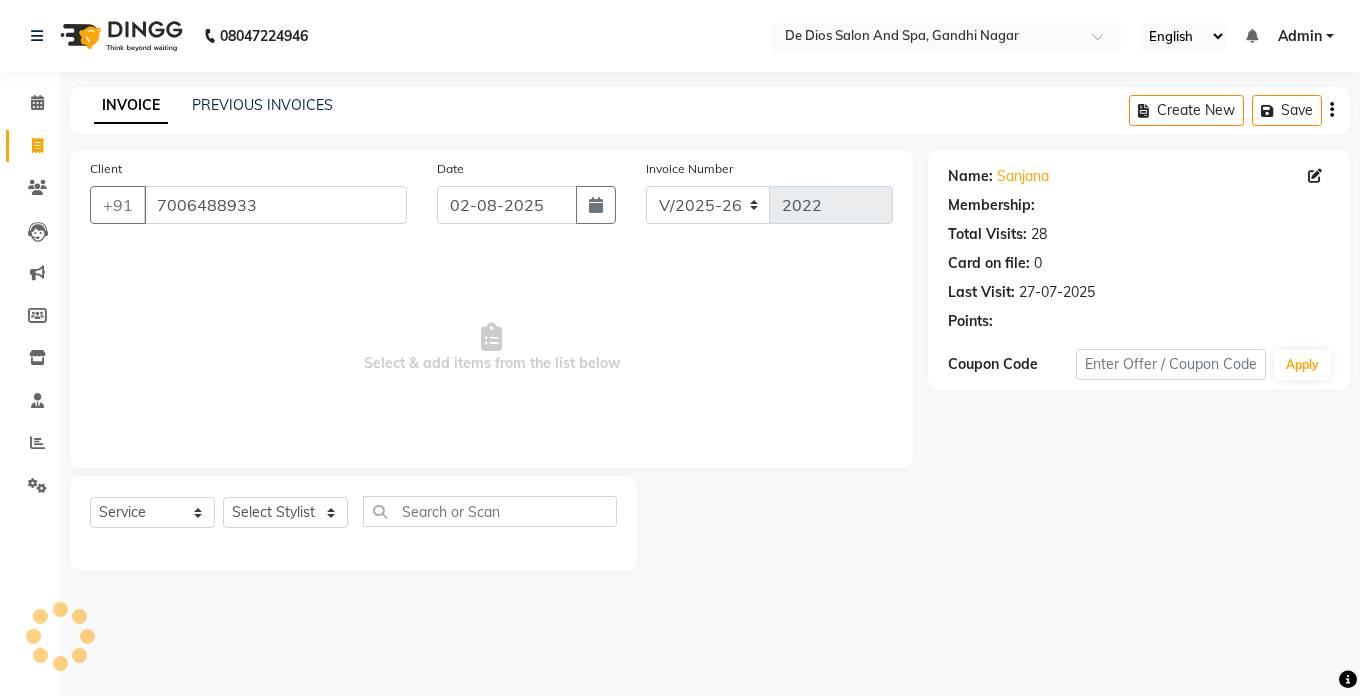 select on "1: Object" 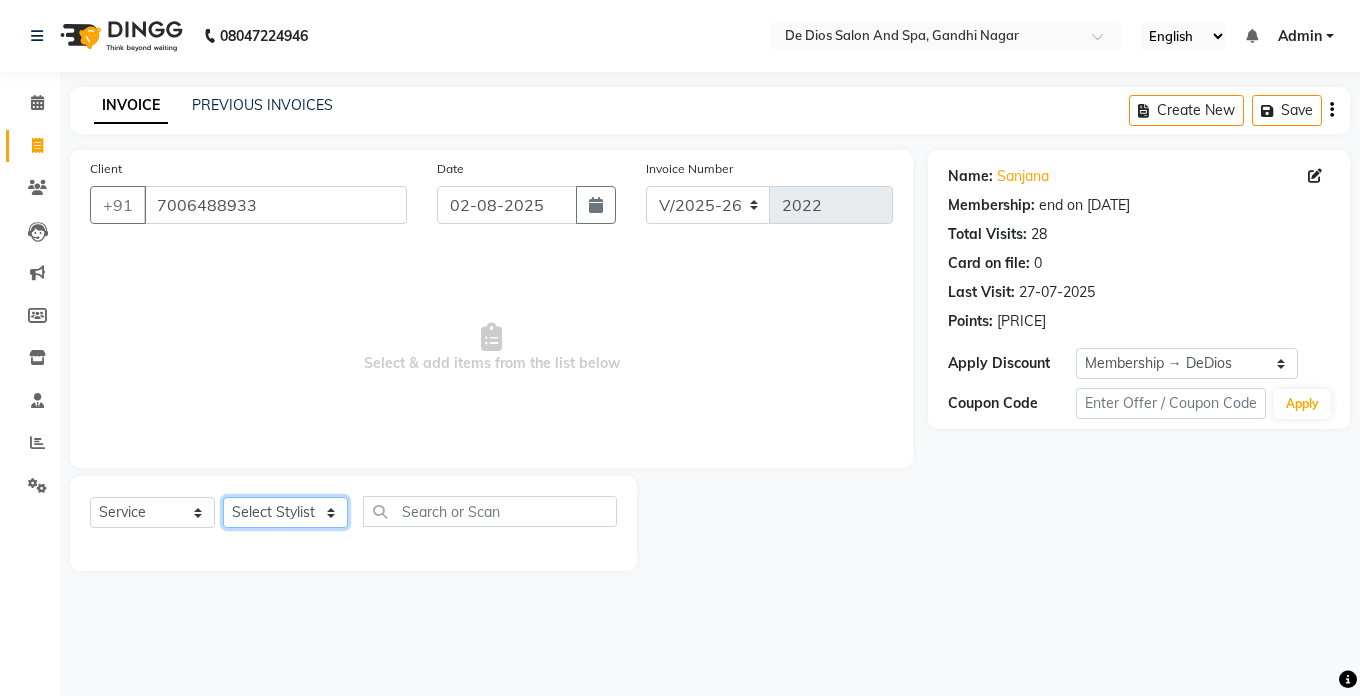 click on "Select Stylist akshay aman Arman Ashwani gunraj megha  nikita thappa nisha parveen shafali vishal vishu kumar" 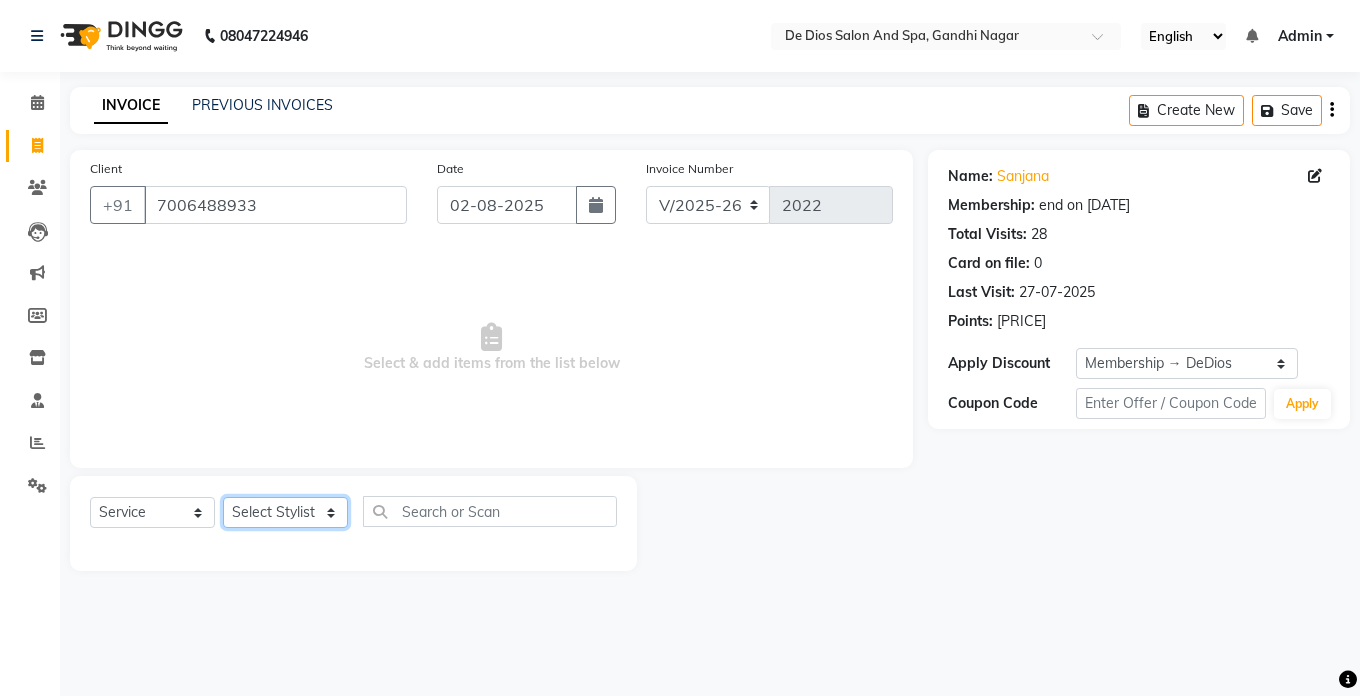 select on "61511" 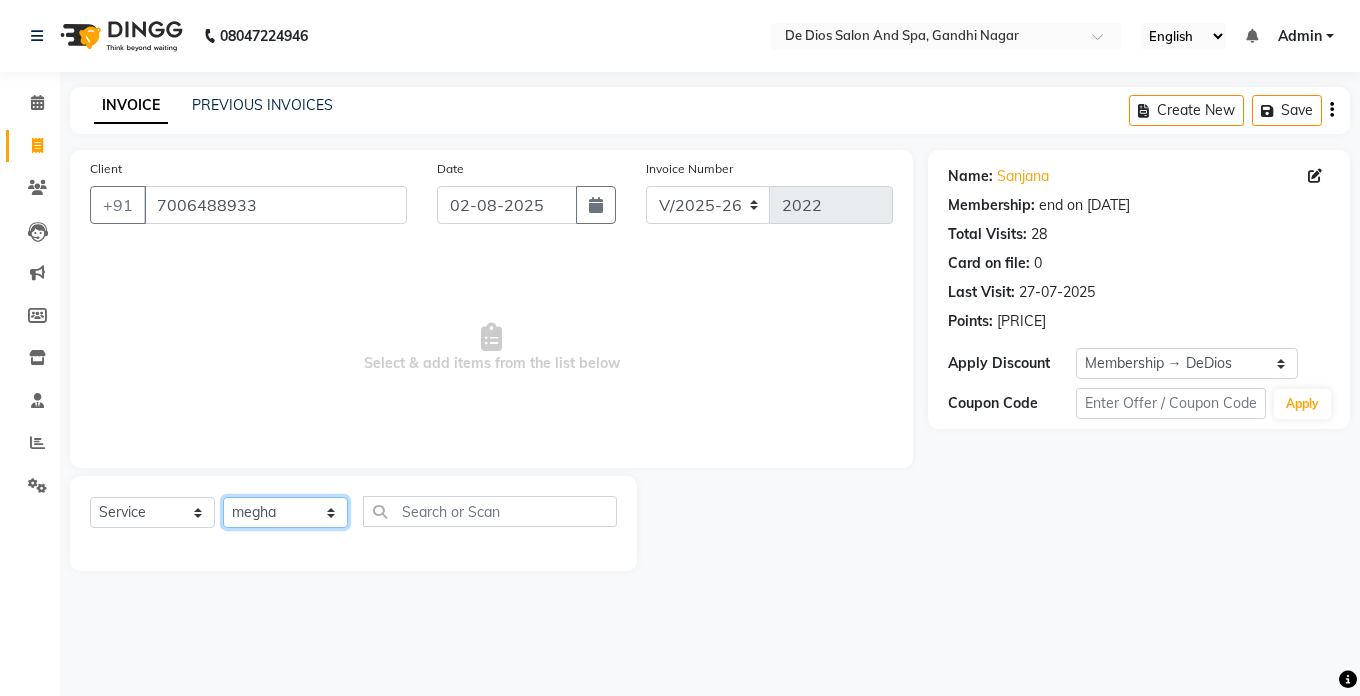 click on "Select Stylist akshay aman Arman Ashwani gunraj megha  nikita thappa nisha parveen shafali vishal vishu kumar" 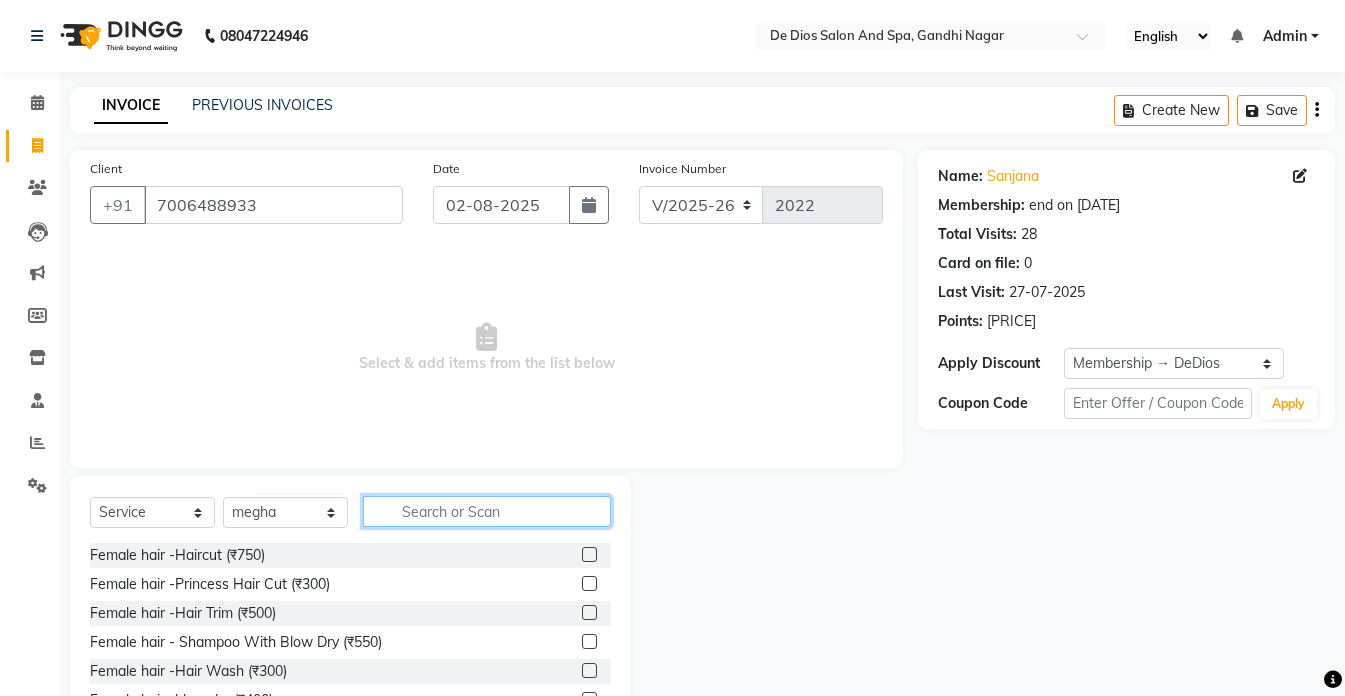 click 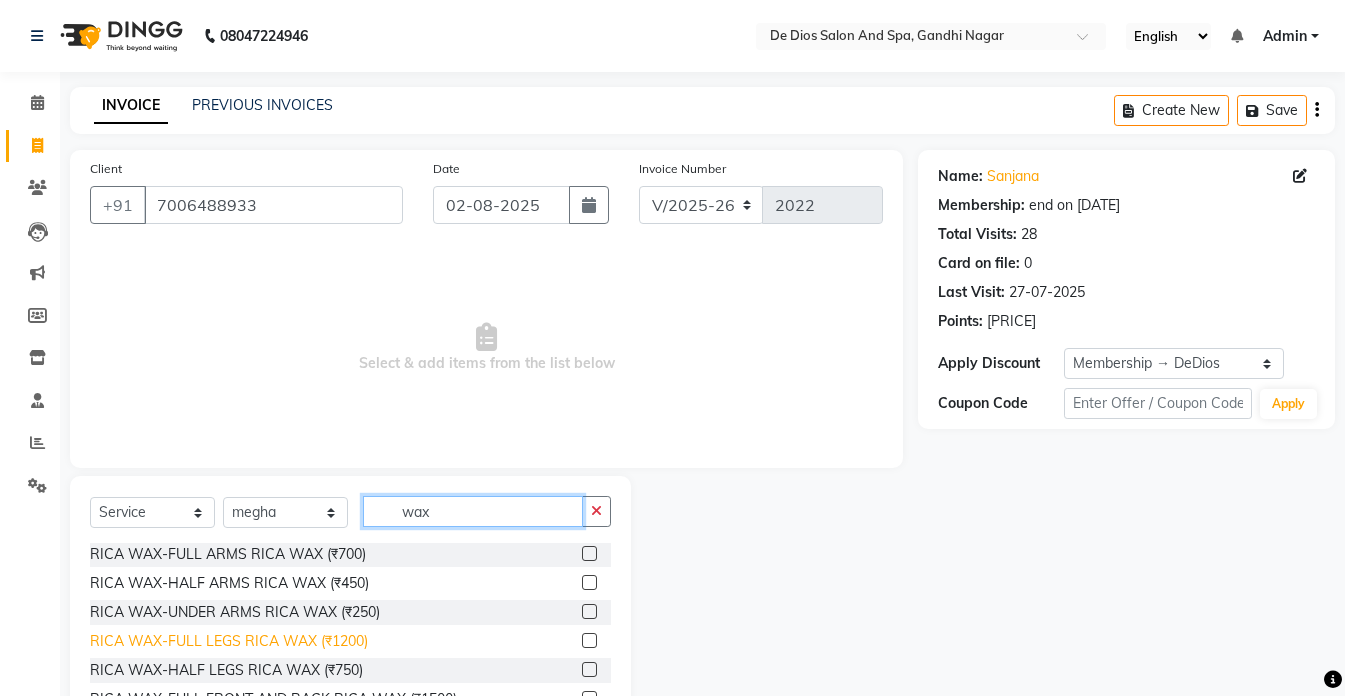 scroll, scrollTop: 300, scrollLeft: 0, axis: vertical 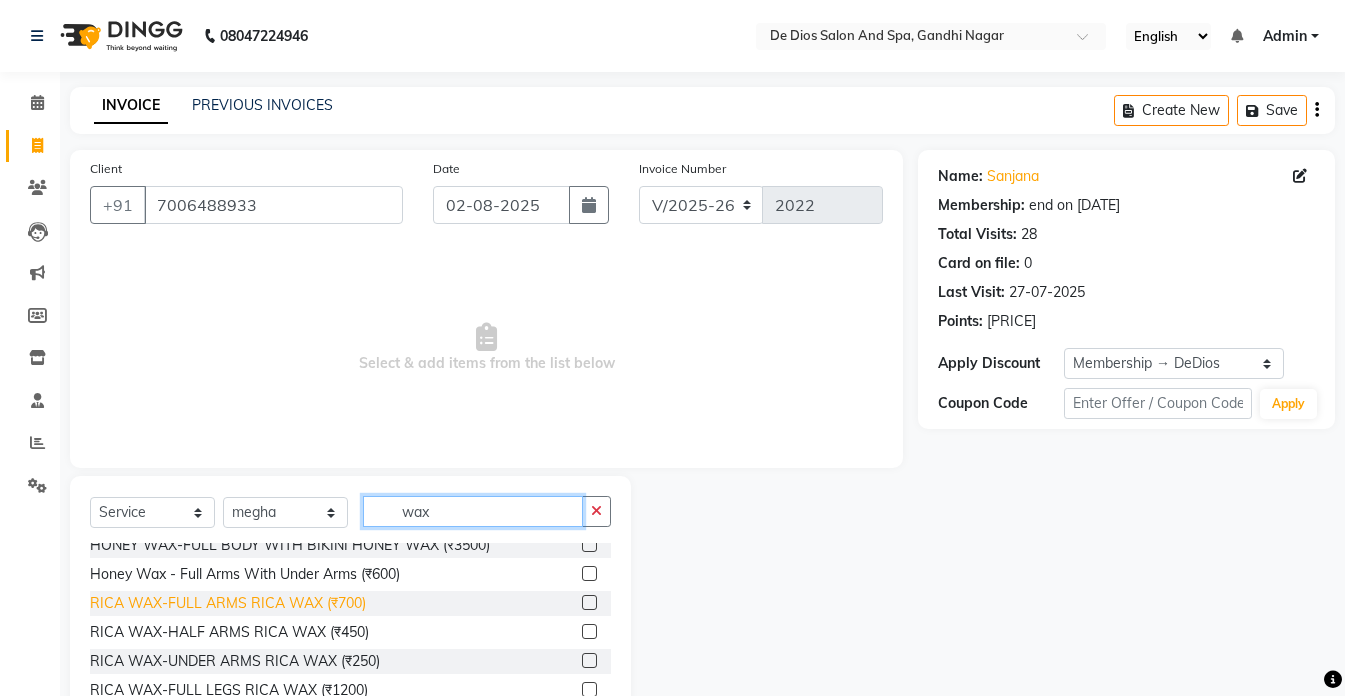 type on "wax" 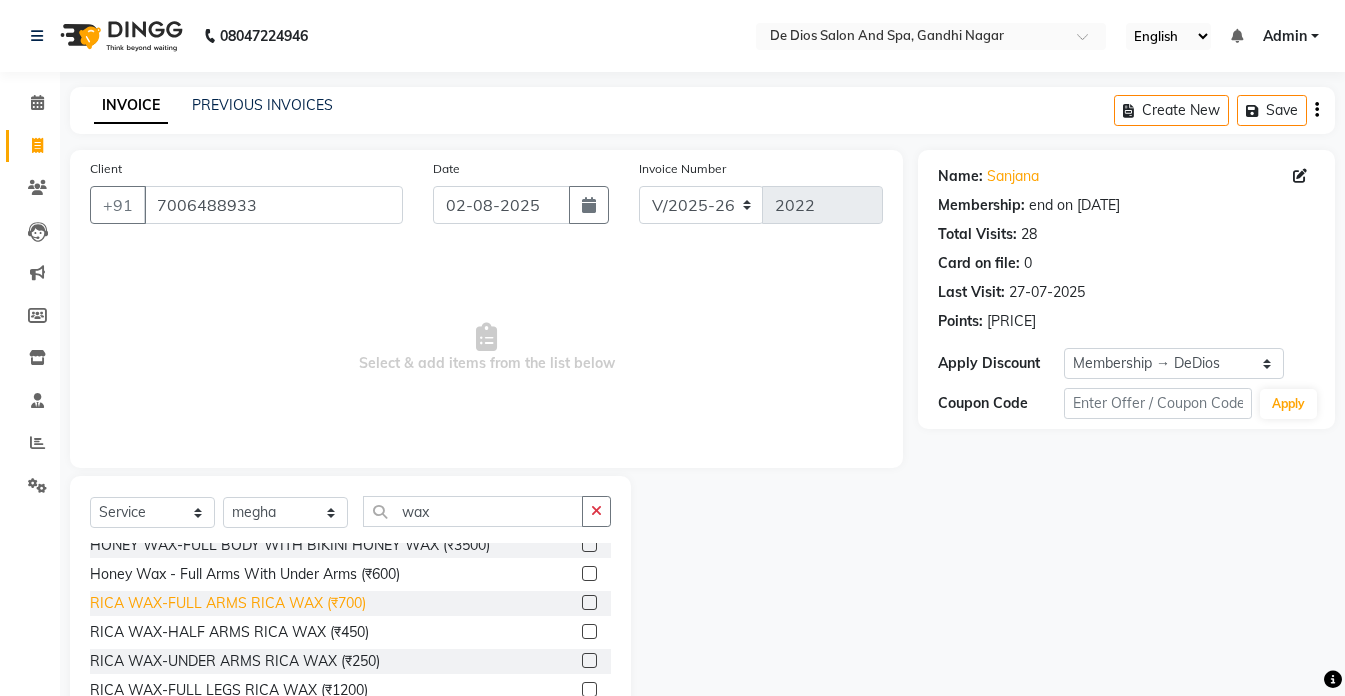 click on "RICA WAX-FULL ARMS RICA WAX (₹700)" 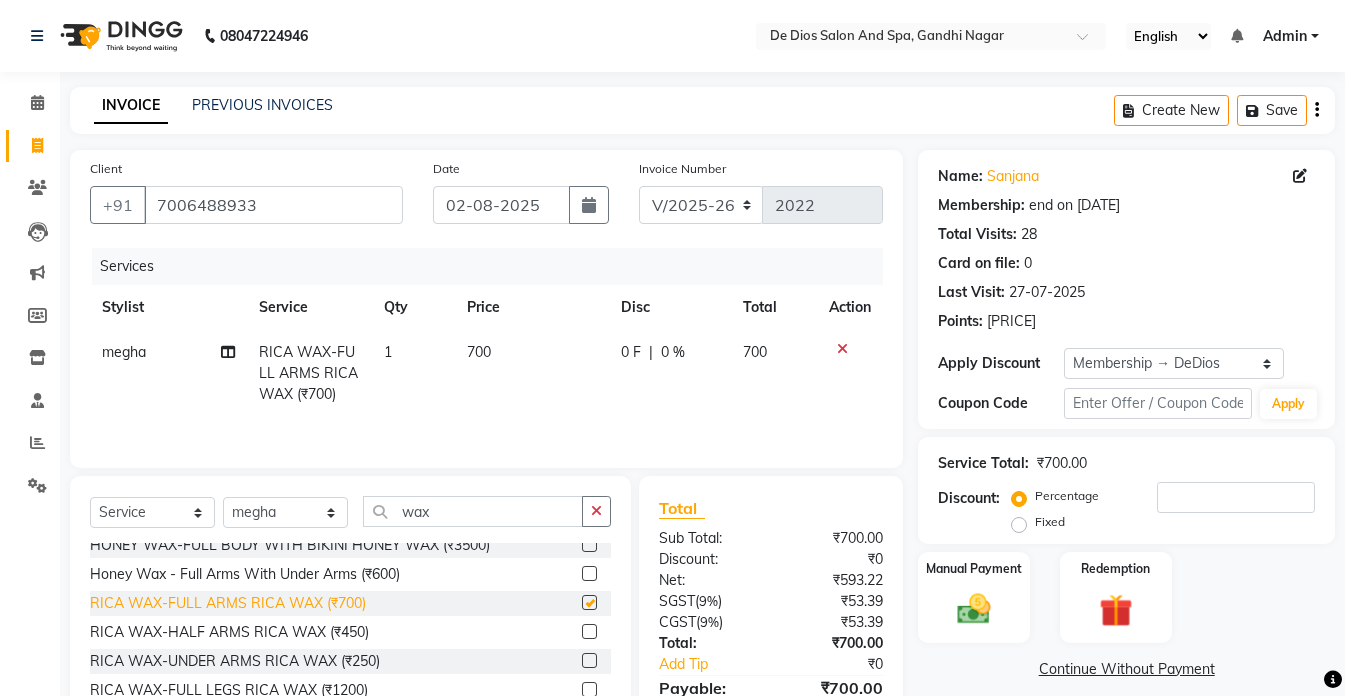 checkbox on "false" 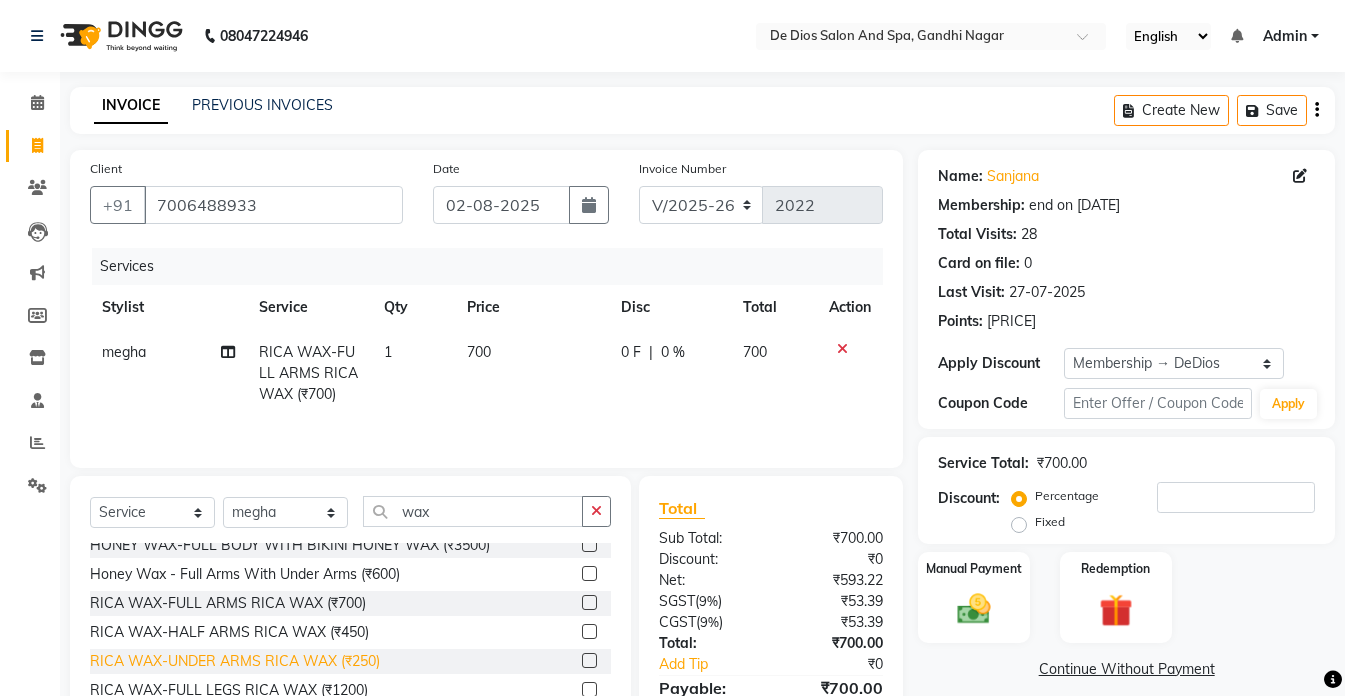 click on "RICA WAX-UNDER ARMS RICA WAX (₹250)" 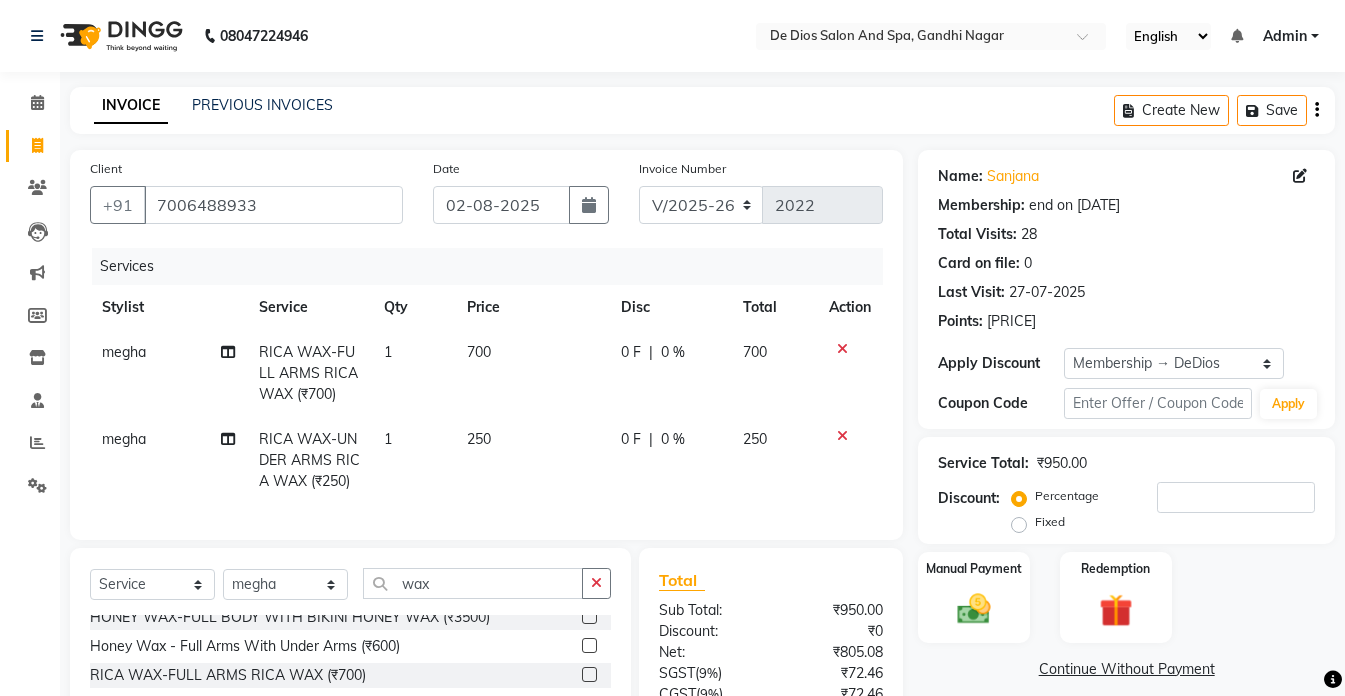 checkbox on "false" 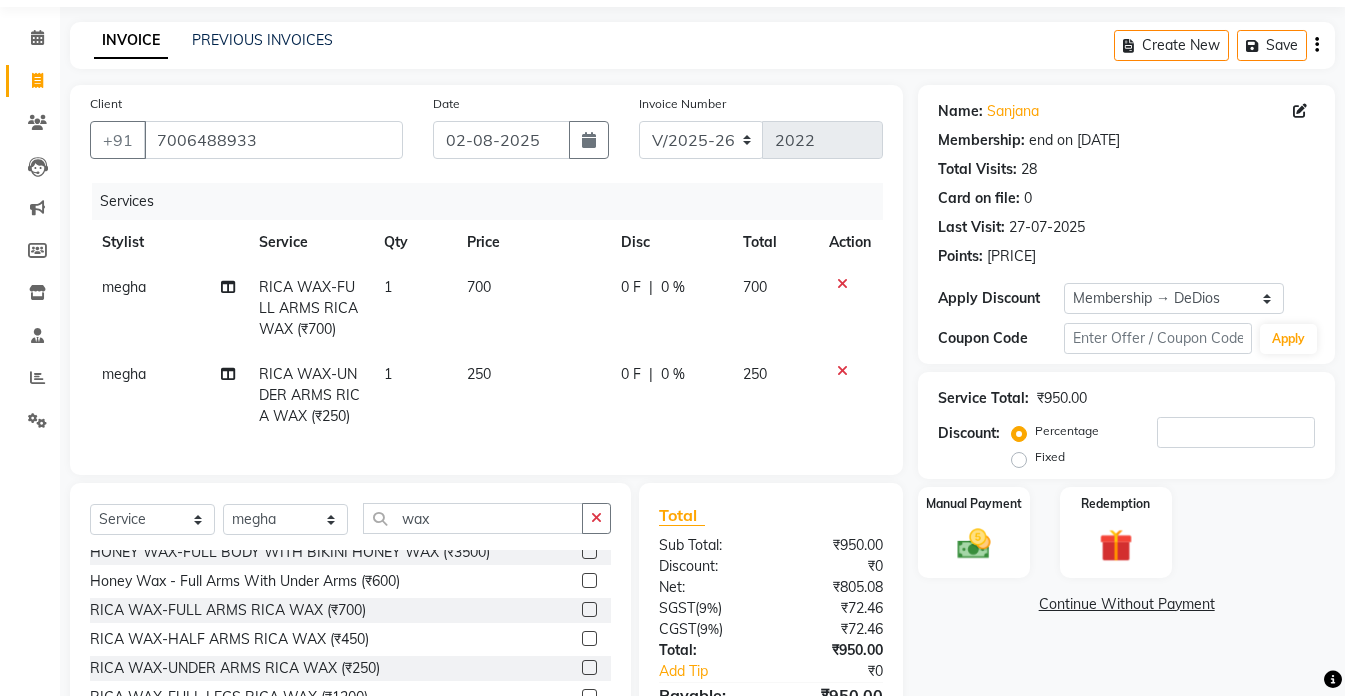 scroll, scrollTop: 100, scrollLeft: 0, axis: vertical 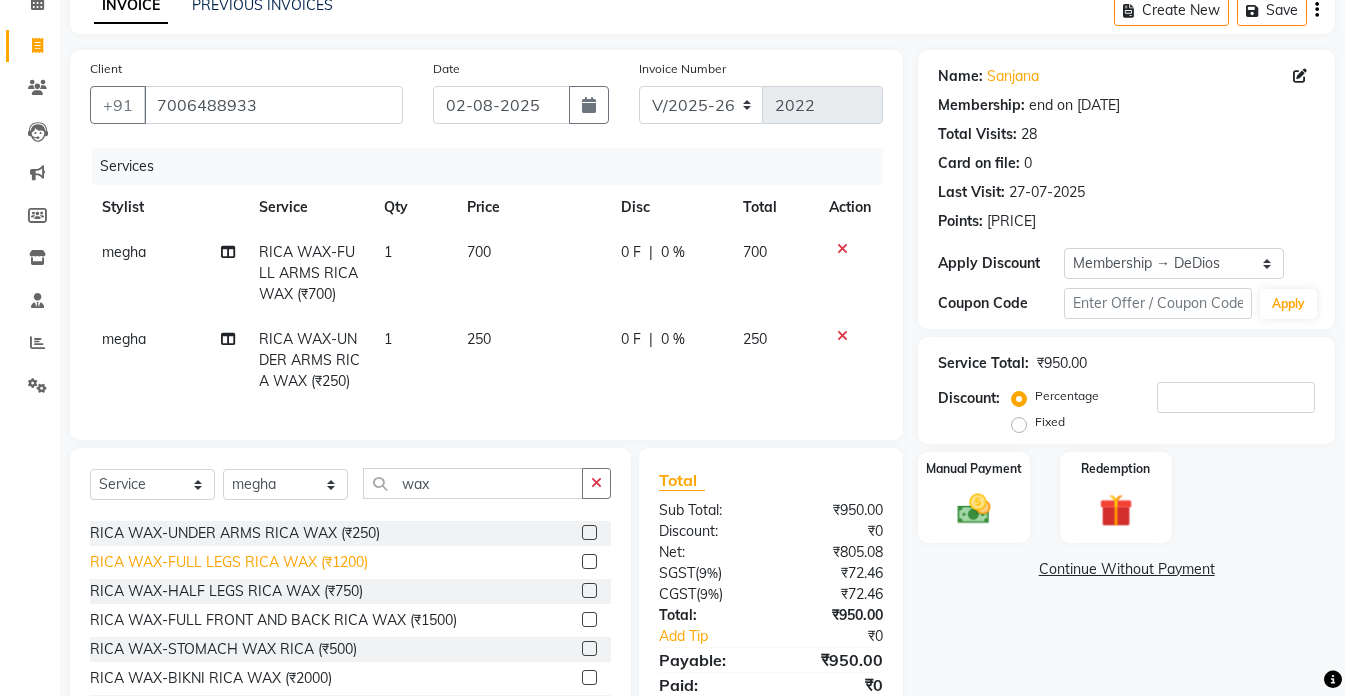 click on "RICA WAX-FULL LEGS RICA WAX (₹1200)" 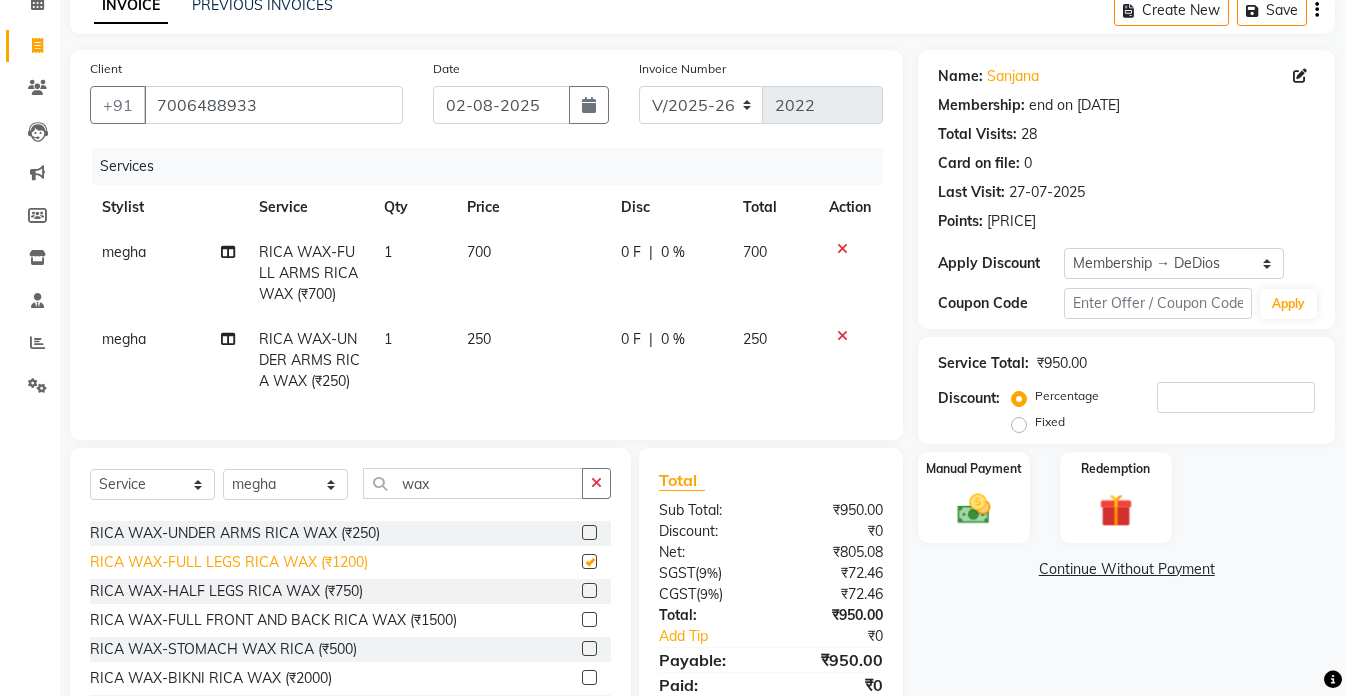 checkbox on "false" 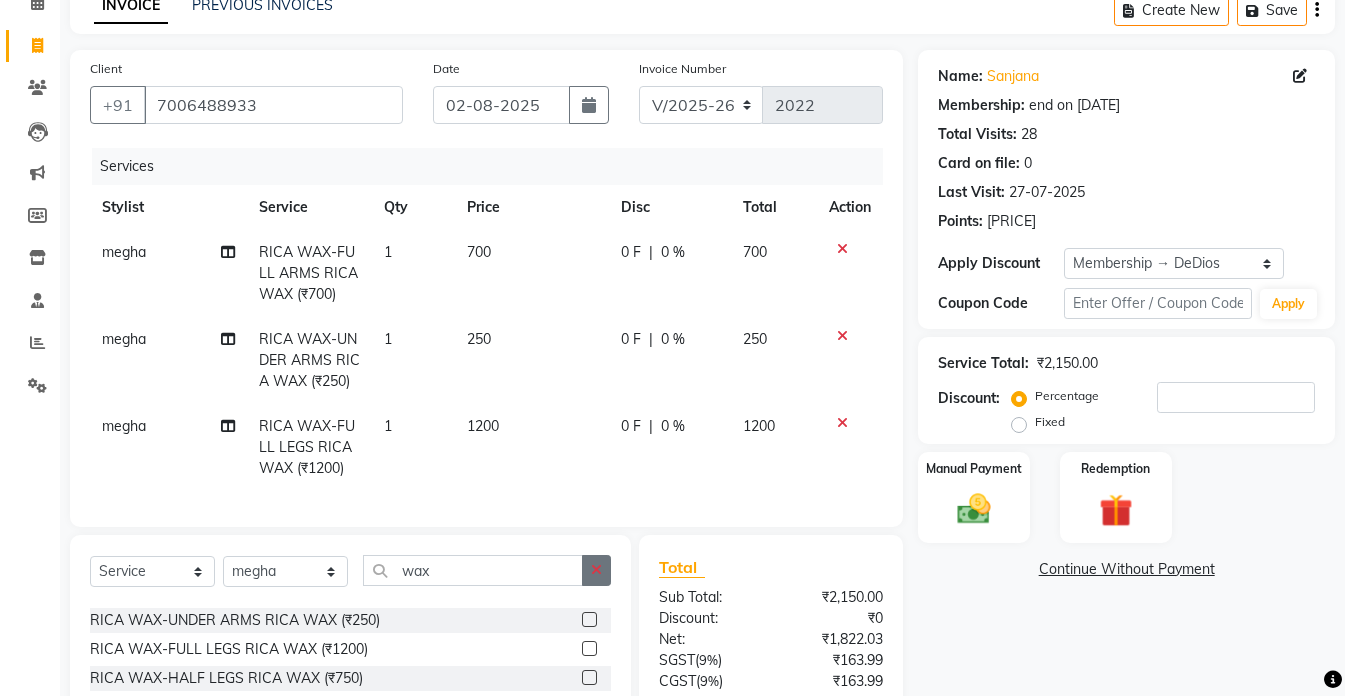 click 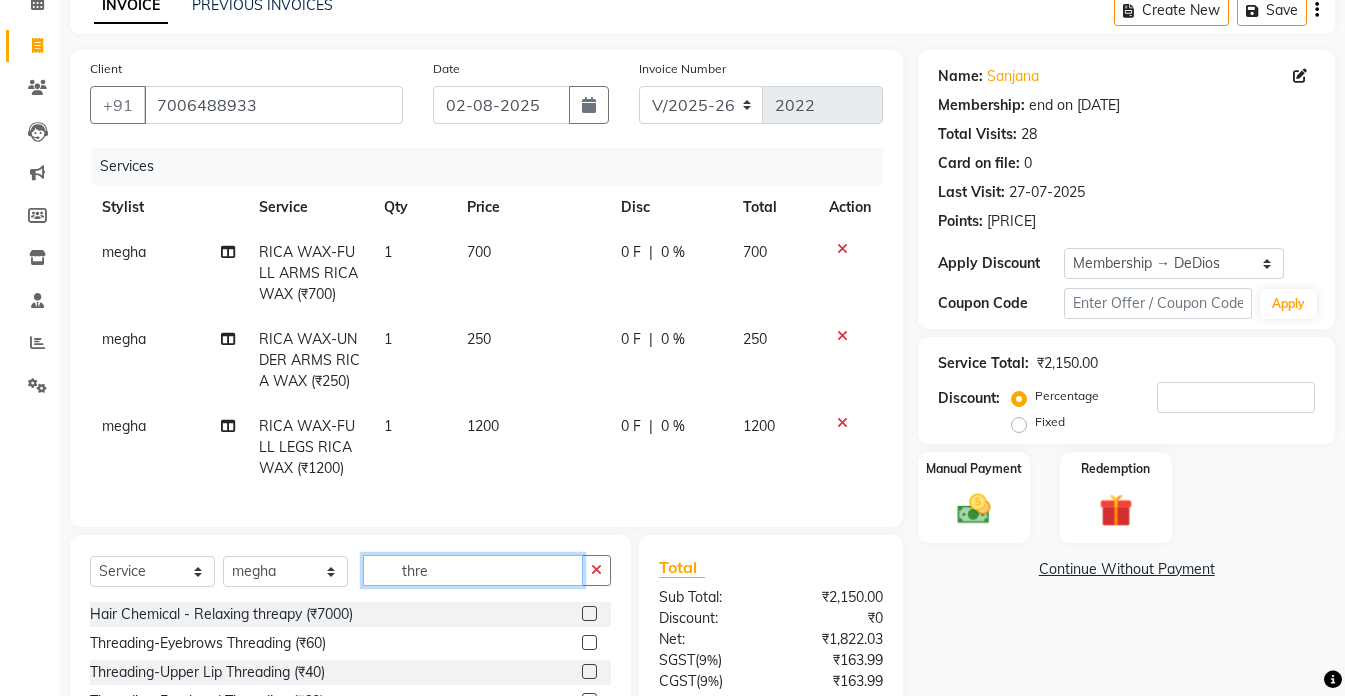 scroll, scrollTop: 32, scrollLeft: 0, axis: vertical 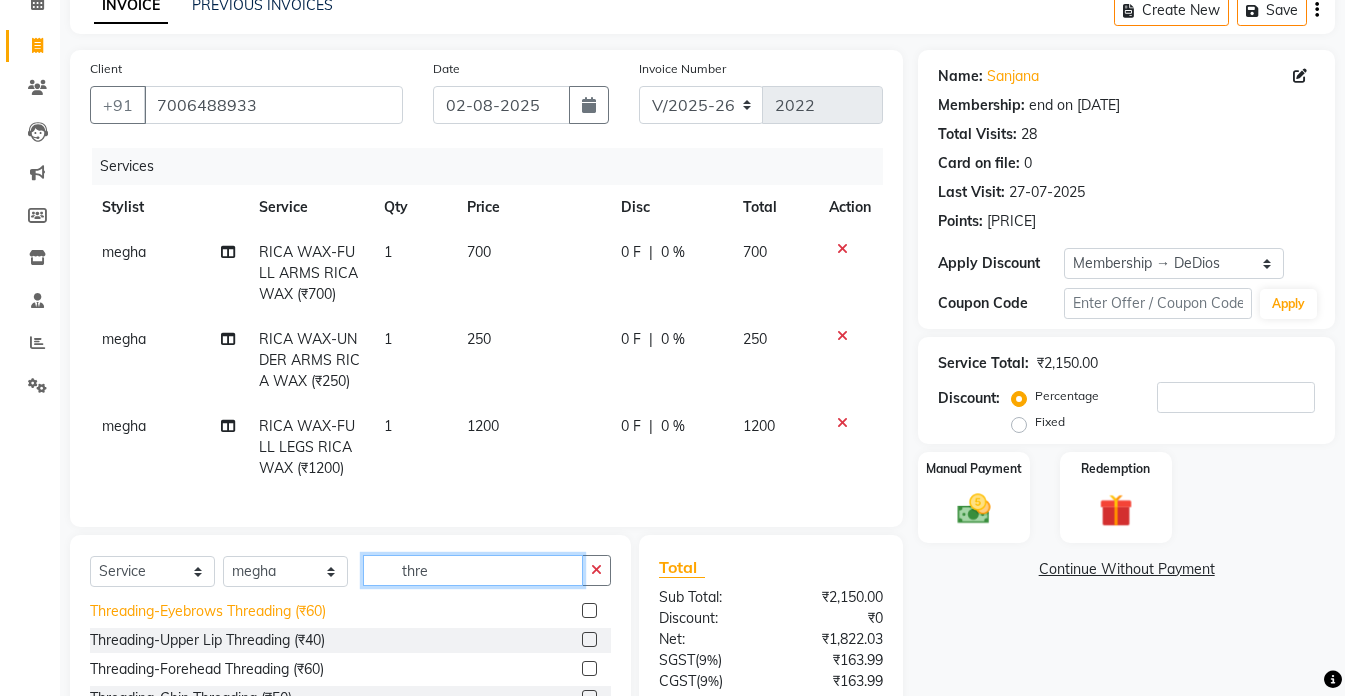 type on "thre" 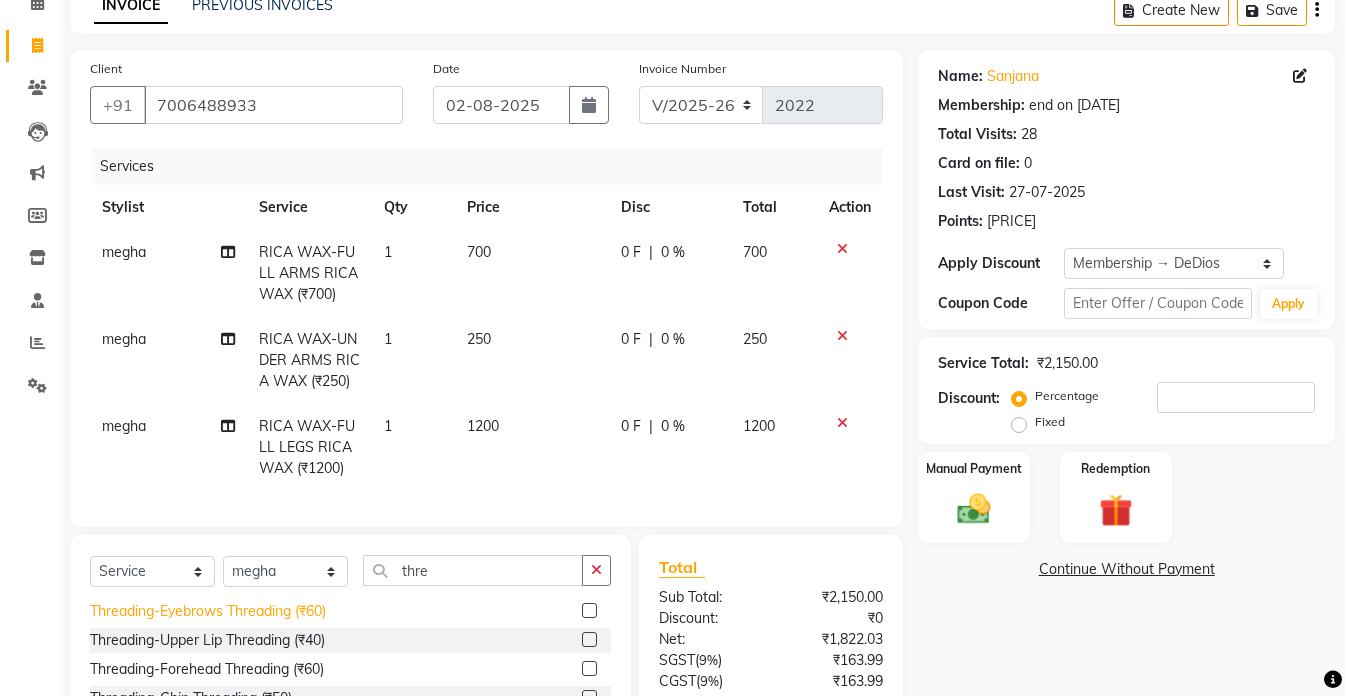 click on "Threading-Eyebrows Threading (₹60)" 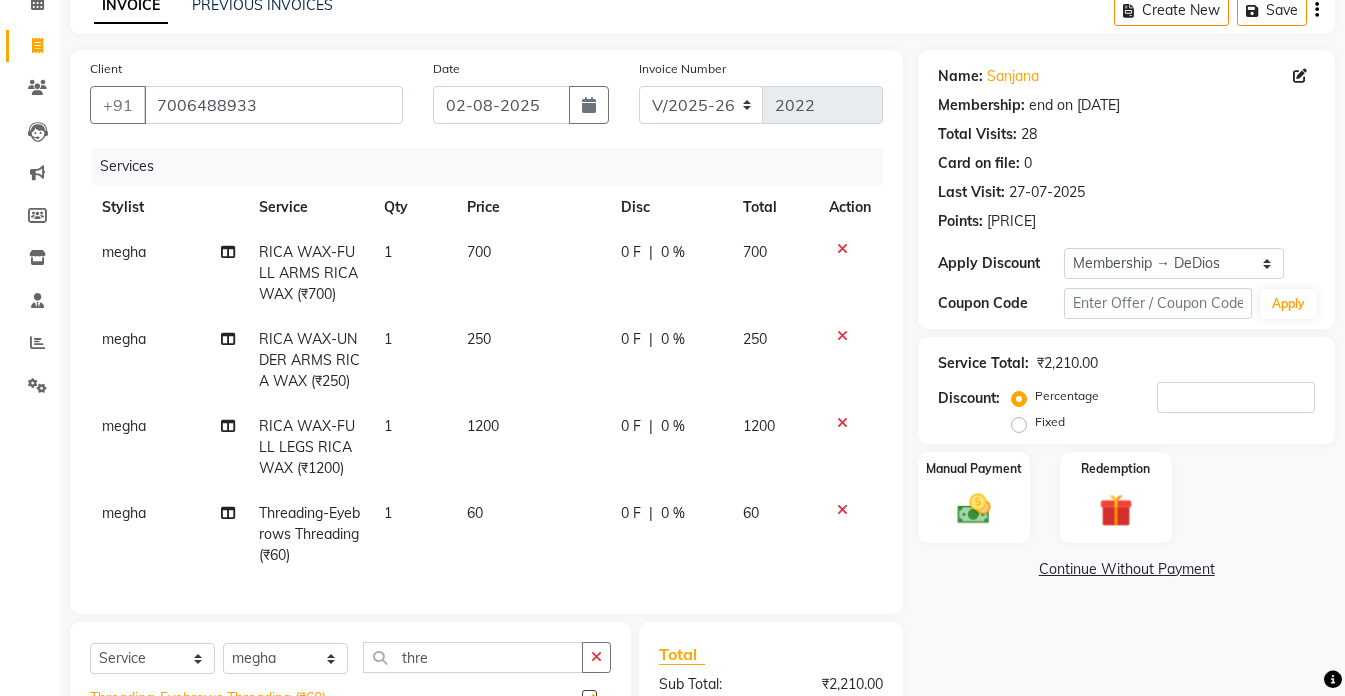 checkbox on "false" 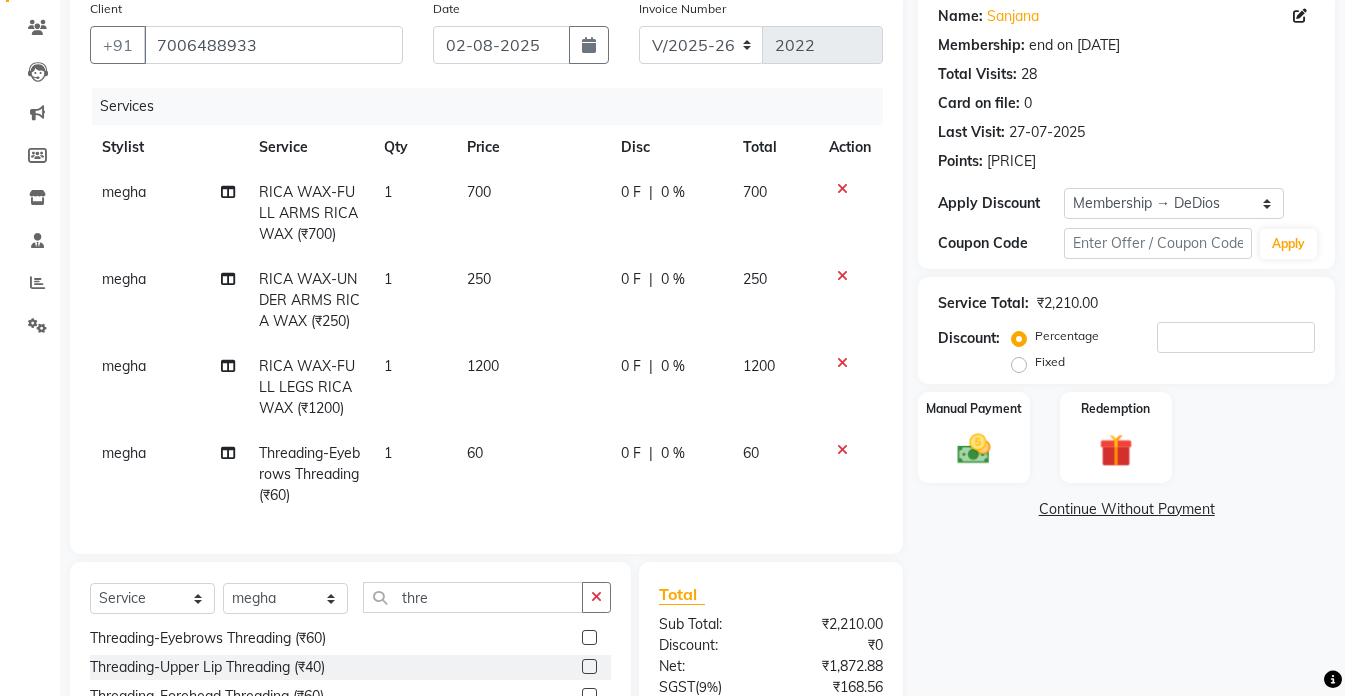 scroll, scrollTop: 366, scrollLeft: 0, axis: vertical 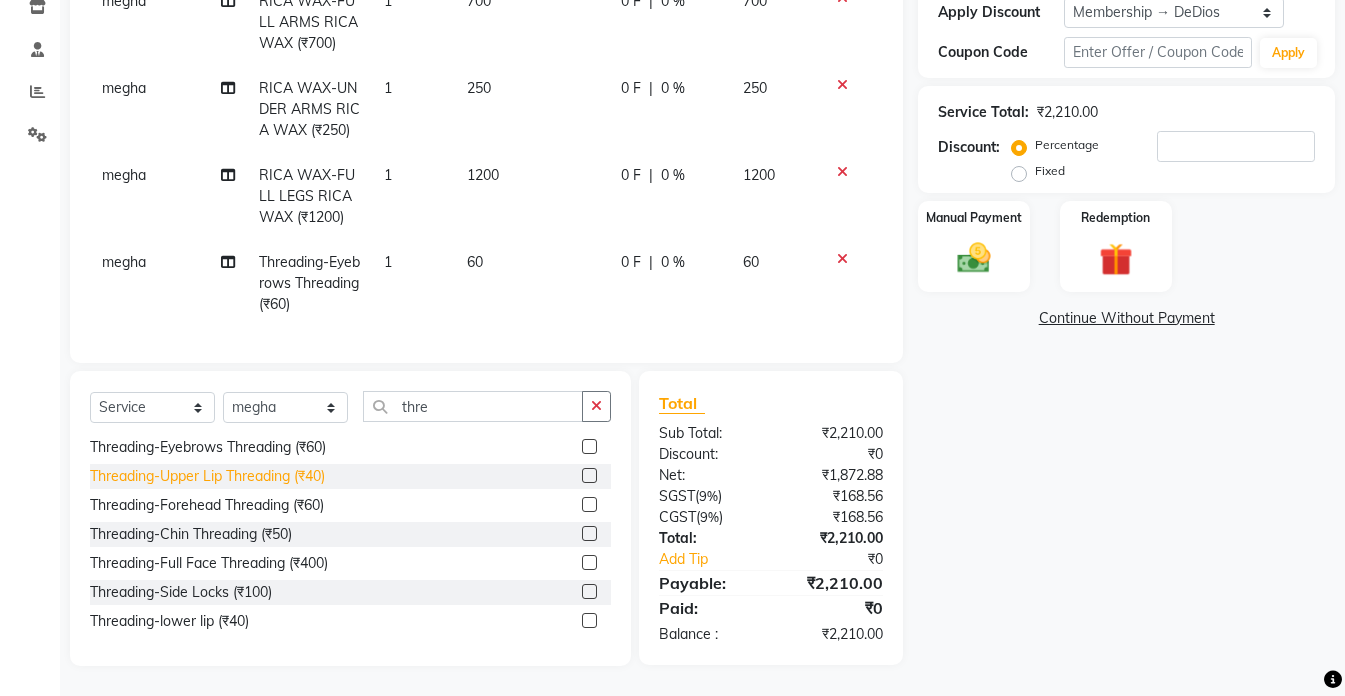 click on "Threading-Upper Lip Threading (₹40)" 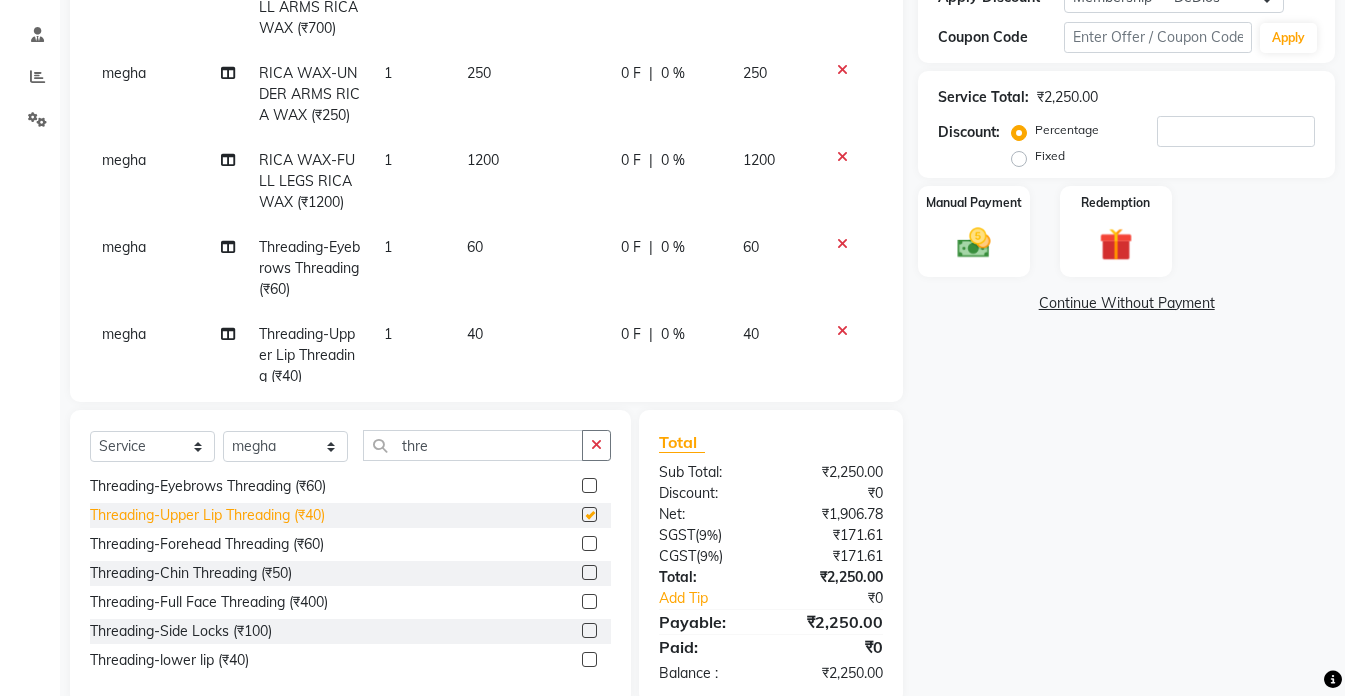 checkbox on "false" 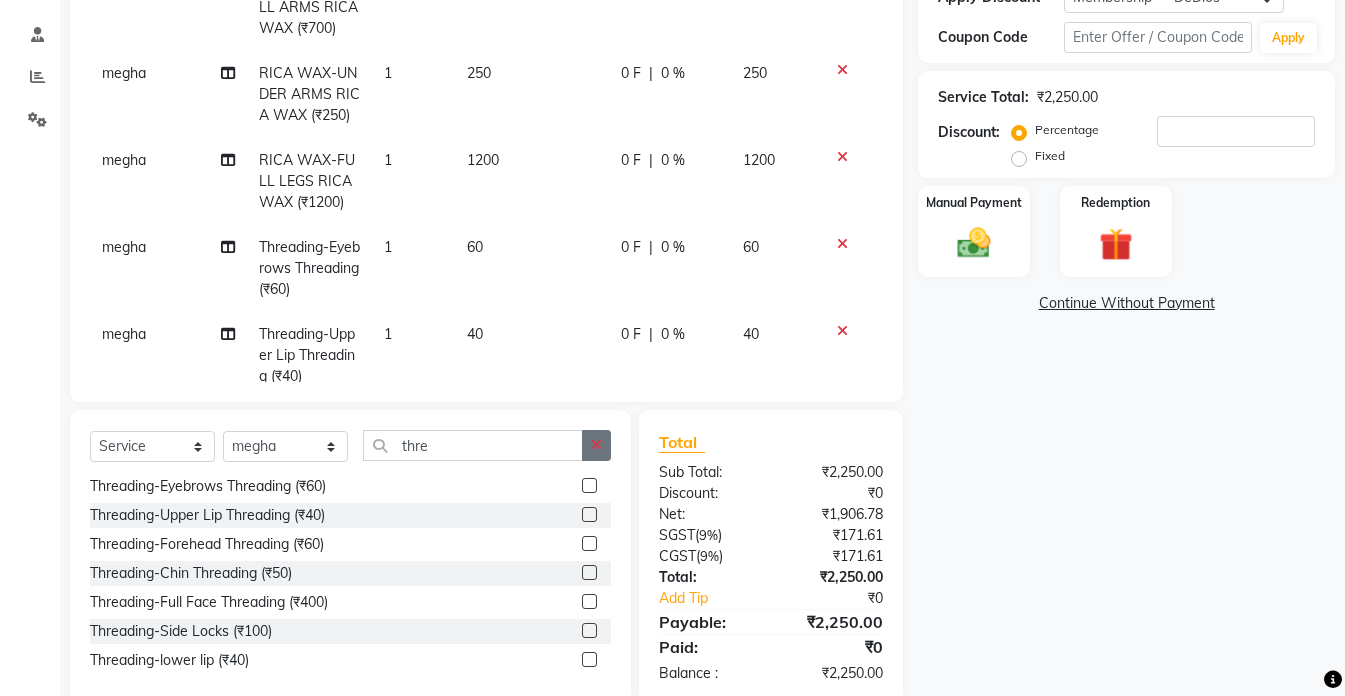 click 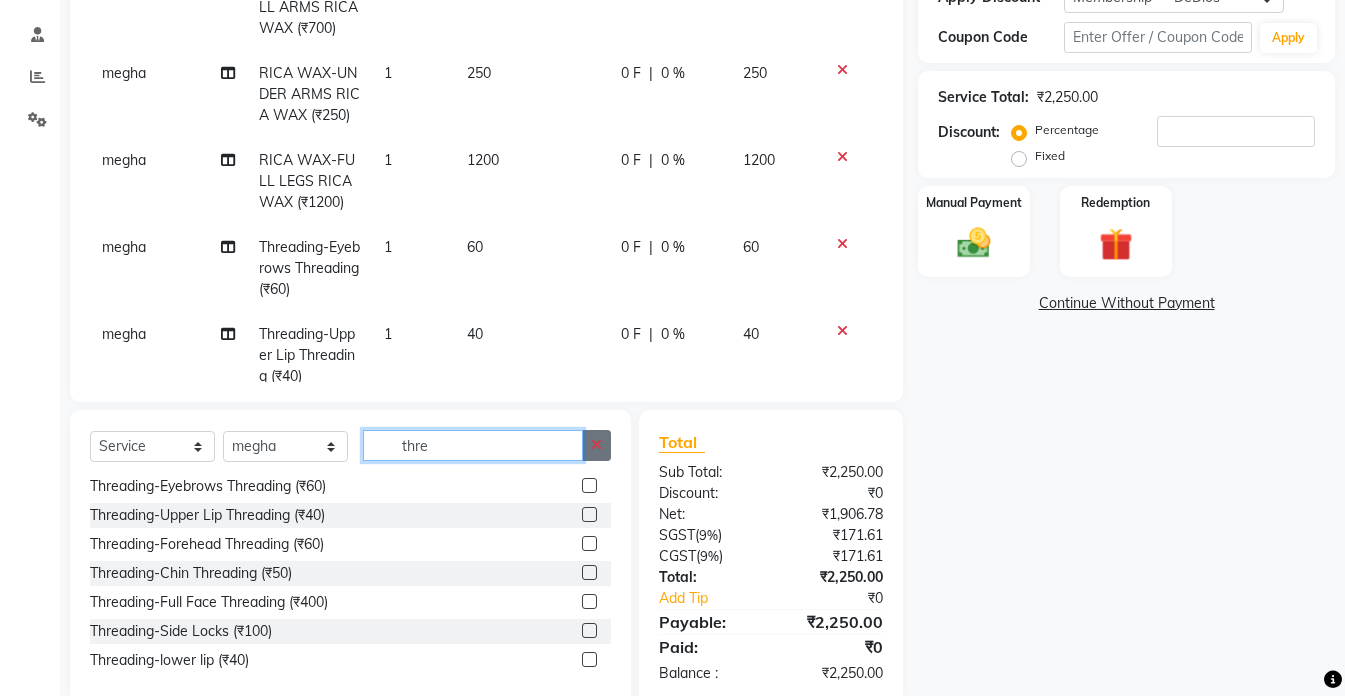 type 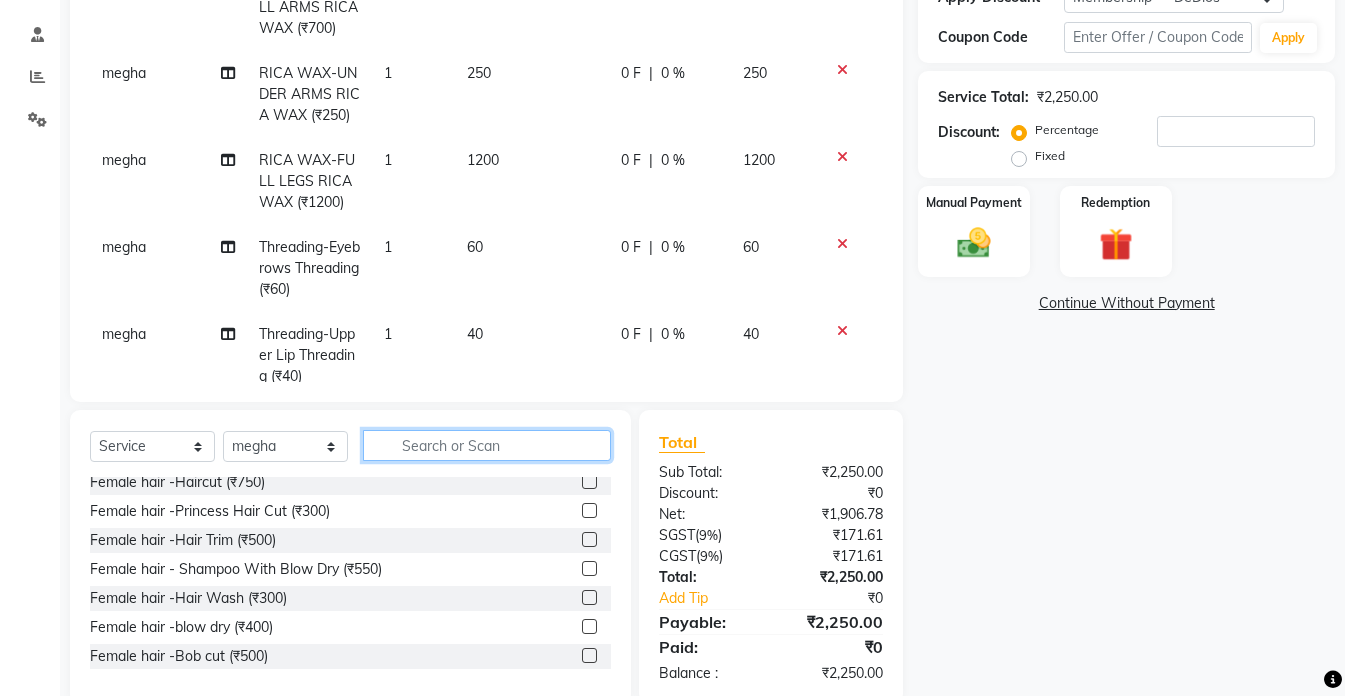 scroll, scrollTop: 0, scrollLeft: 0, axis: both 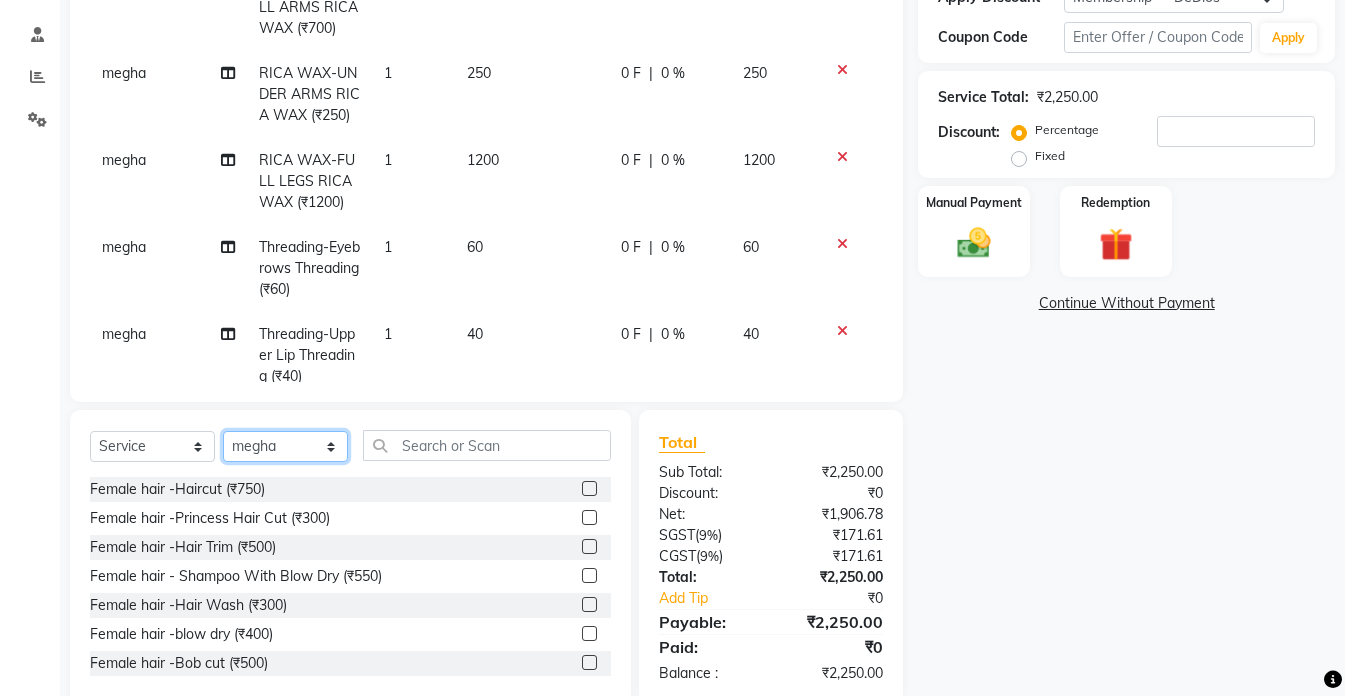 click on "Select Stylist akshay aman Arman Ashwani gunraj megha  nikita thappa nisha parveen shafali vishal vishu kumar" 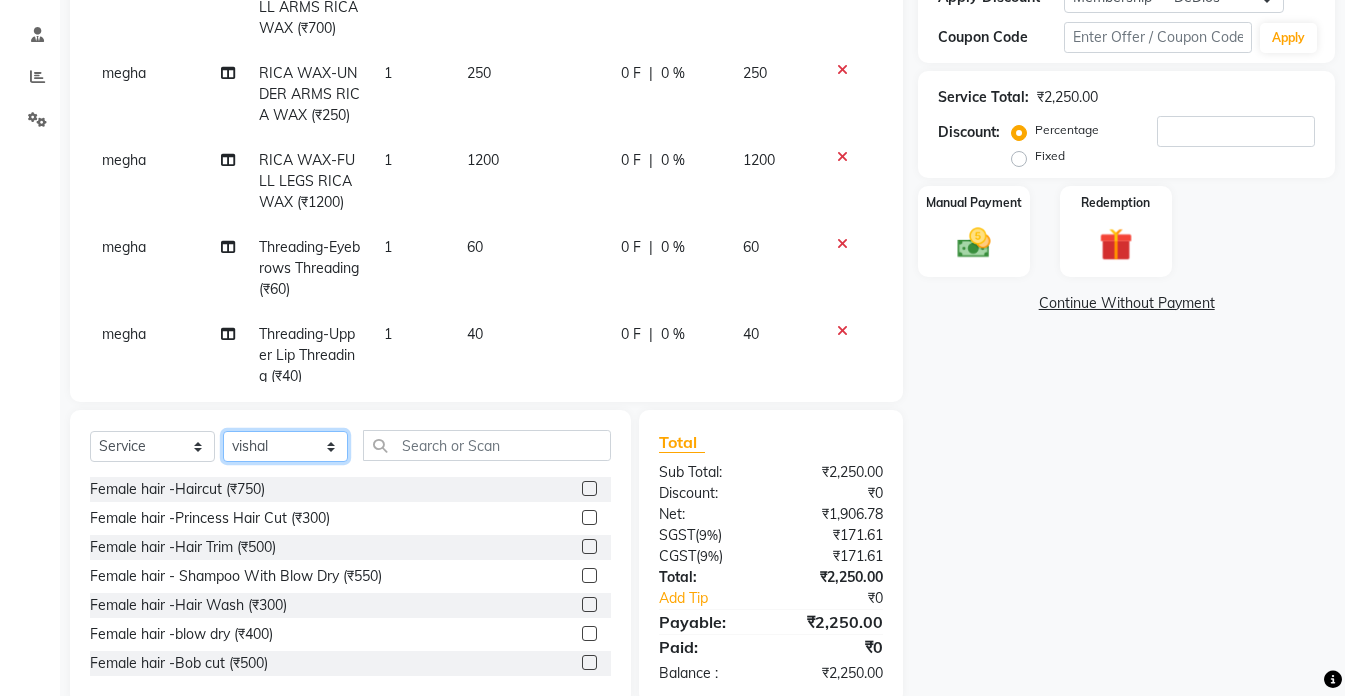 click on "Select Stylist akshay aman Arman Ashwani gunraj megha  nikita thappa nisha parveen shafali vishal vishu kumar" 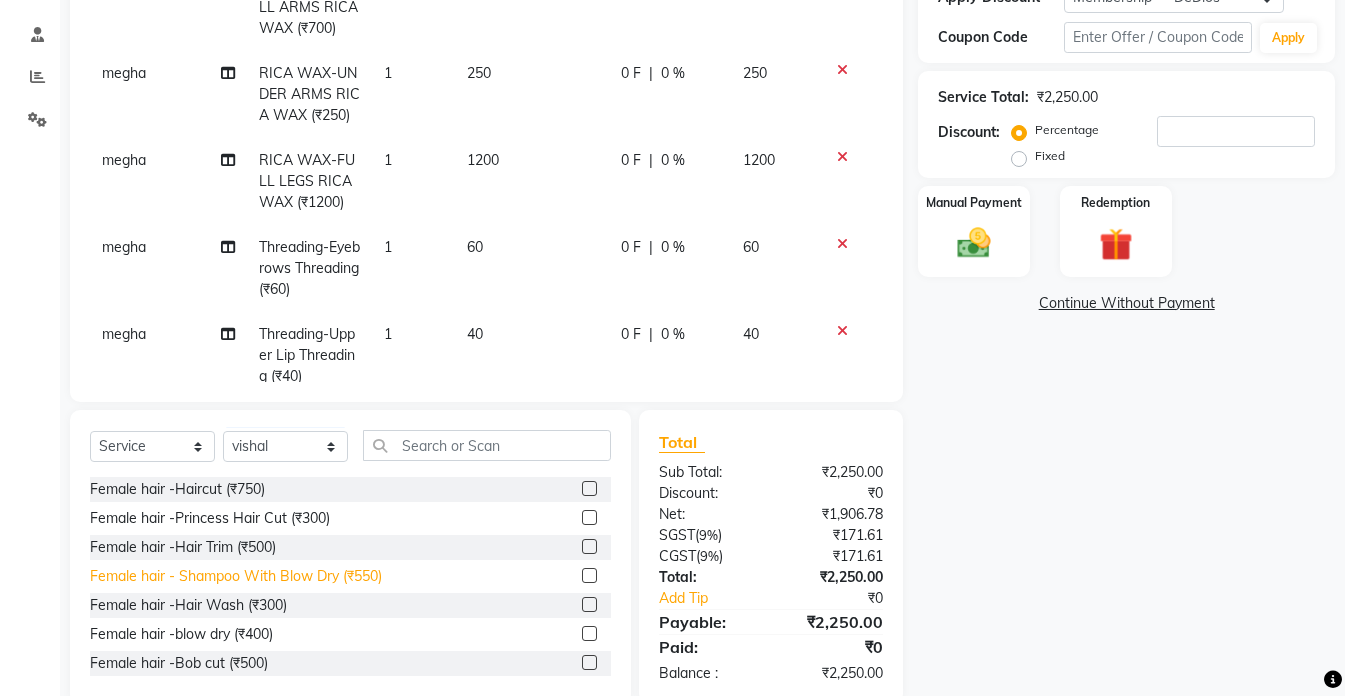 click on "Female hair - Shampoo With Blow Dry (₹550)" 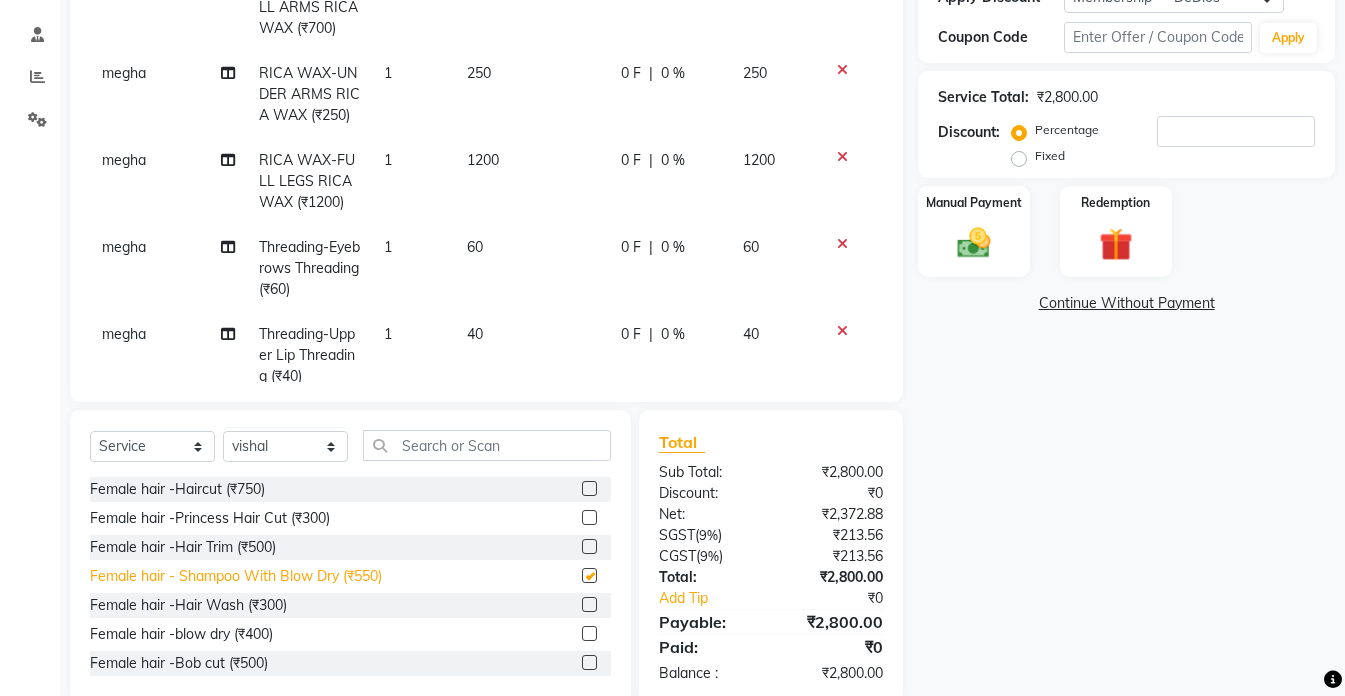checkbox on "false" 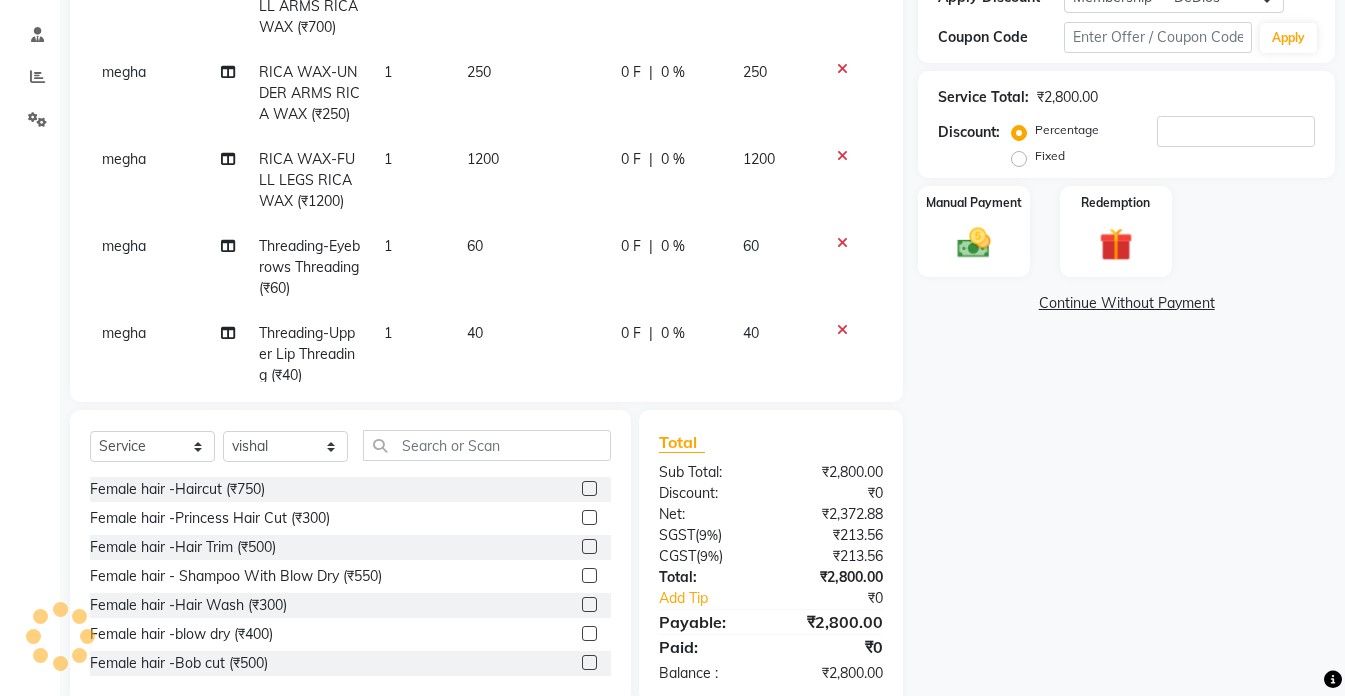 scroll, scrollTop: 0, scrollLeft: 0, axis: both 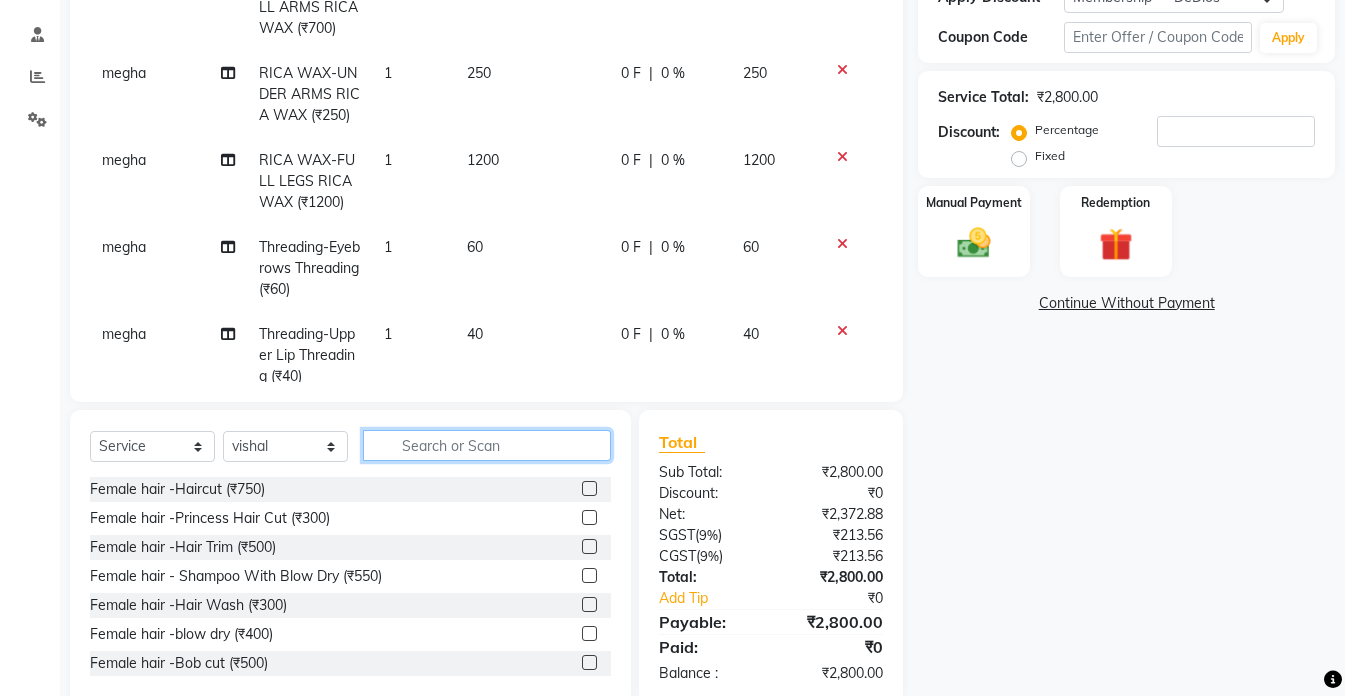 click 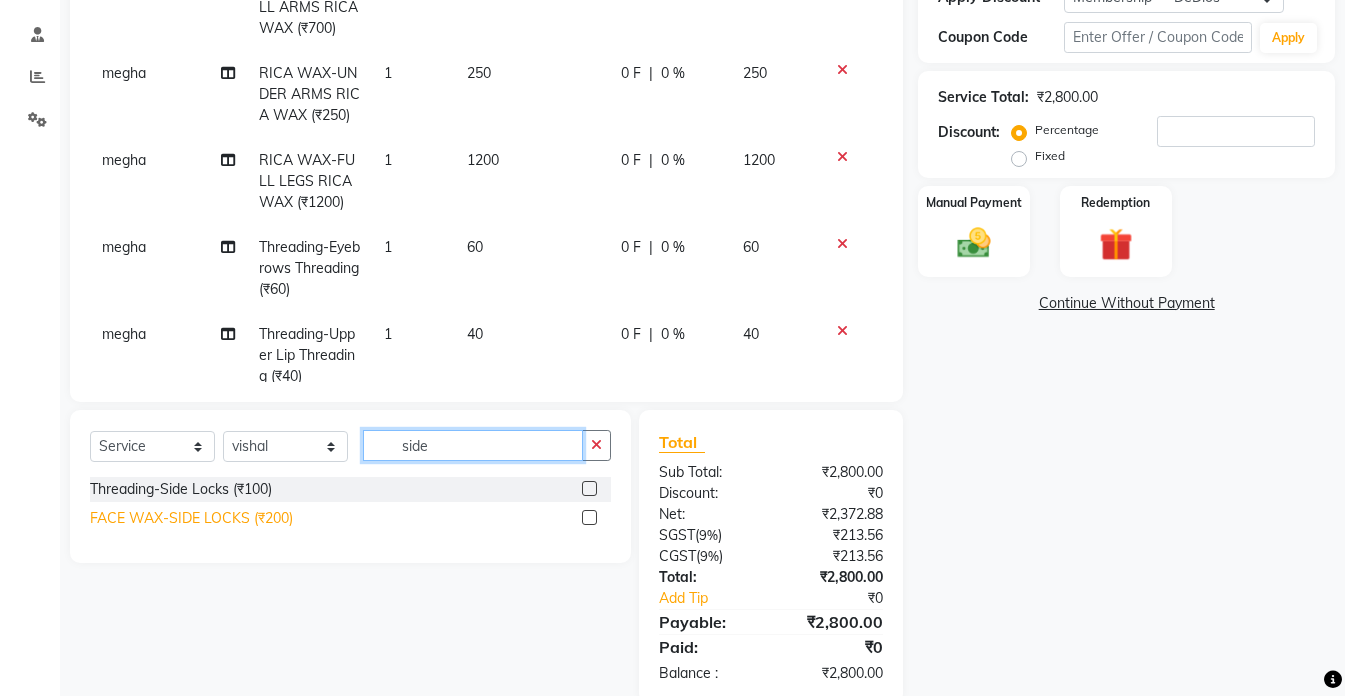 type on "side" 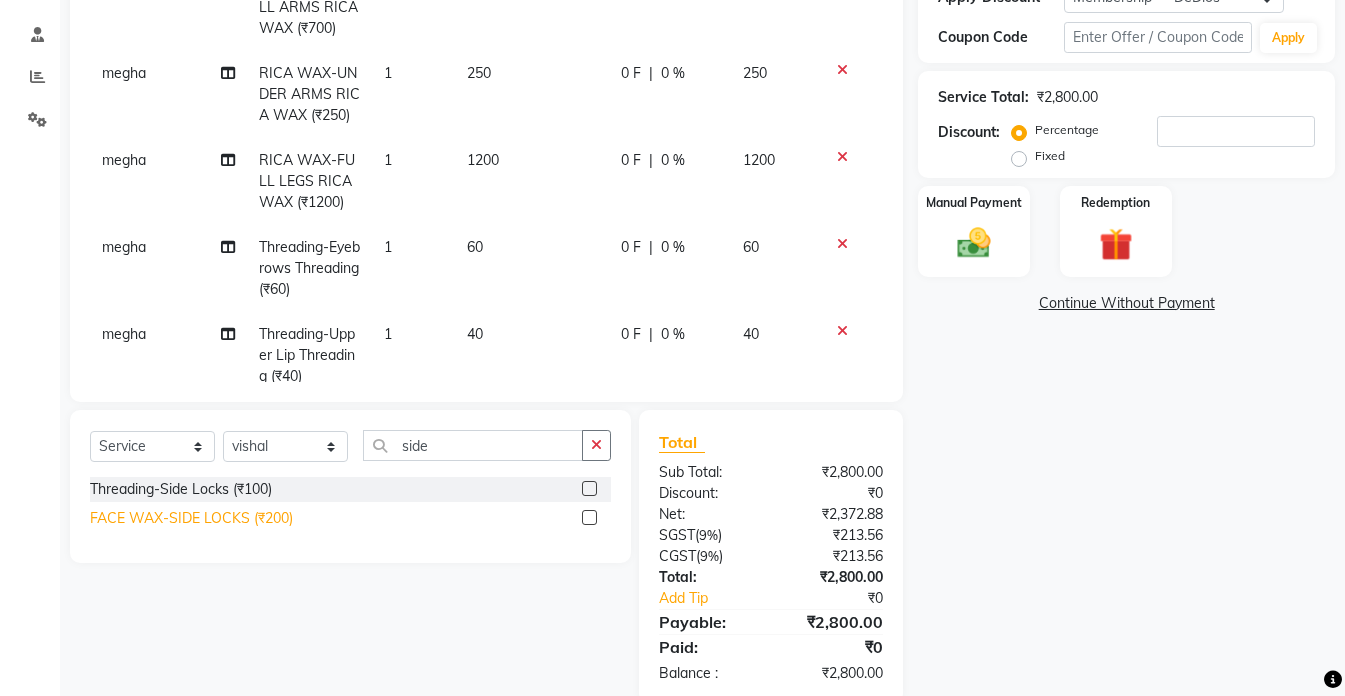 click on "FACE WAX-SIDE LOCKS (₹200)" 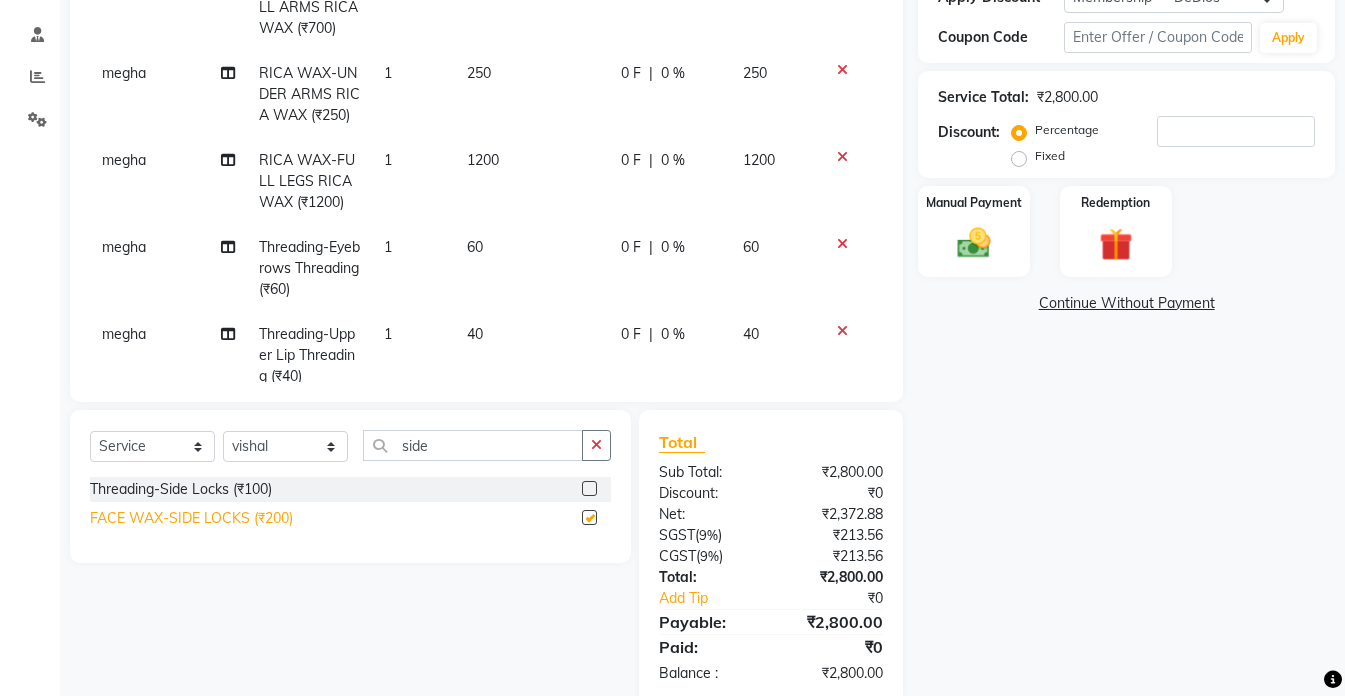 checkbox on "false" 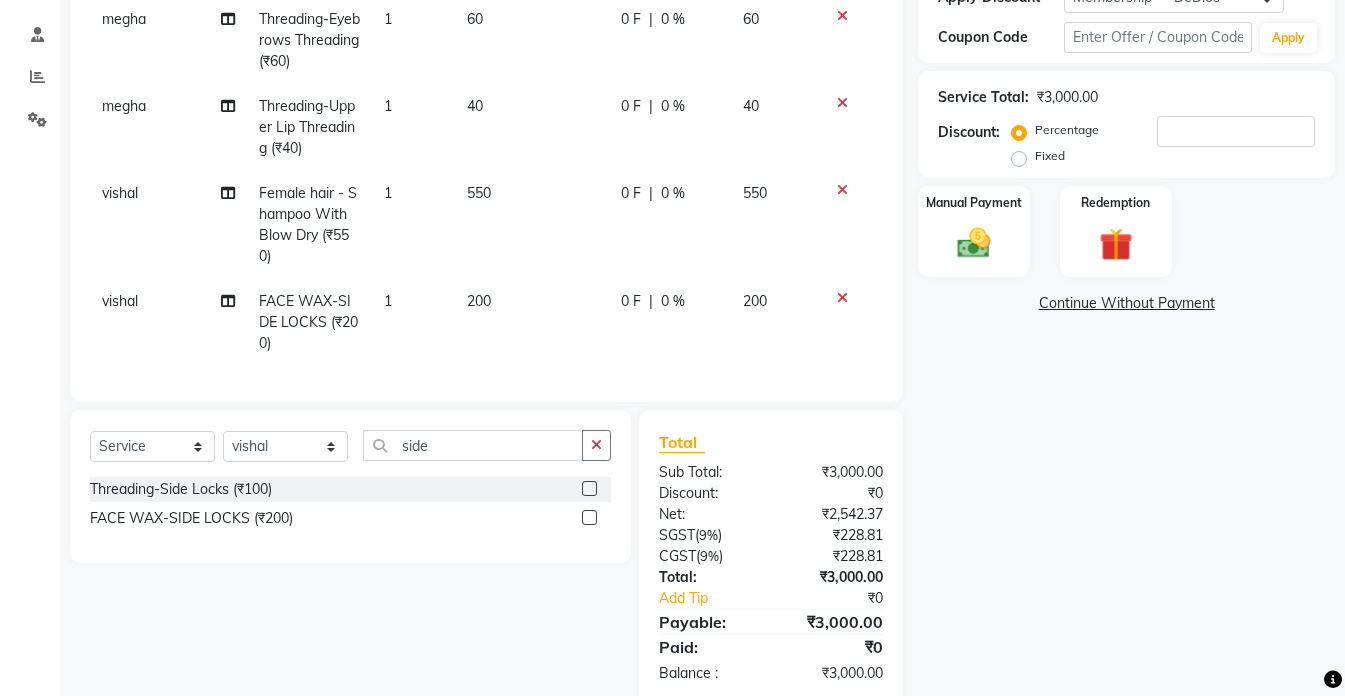 scroll, scrollTop: 264, scrollLeft: 0, axis: vertical 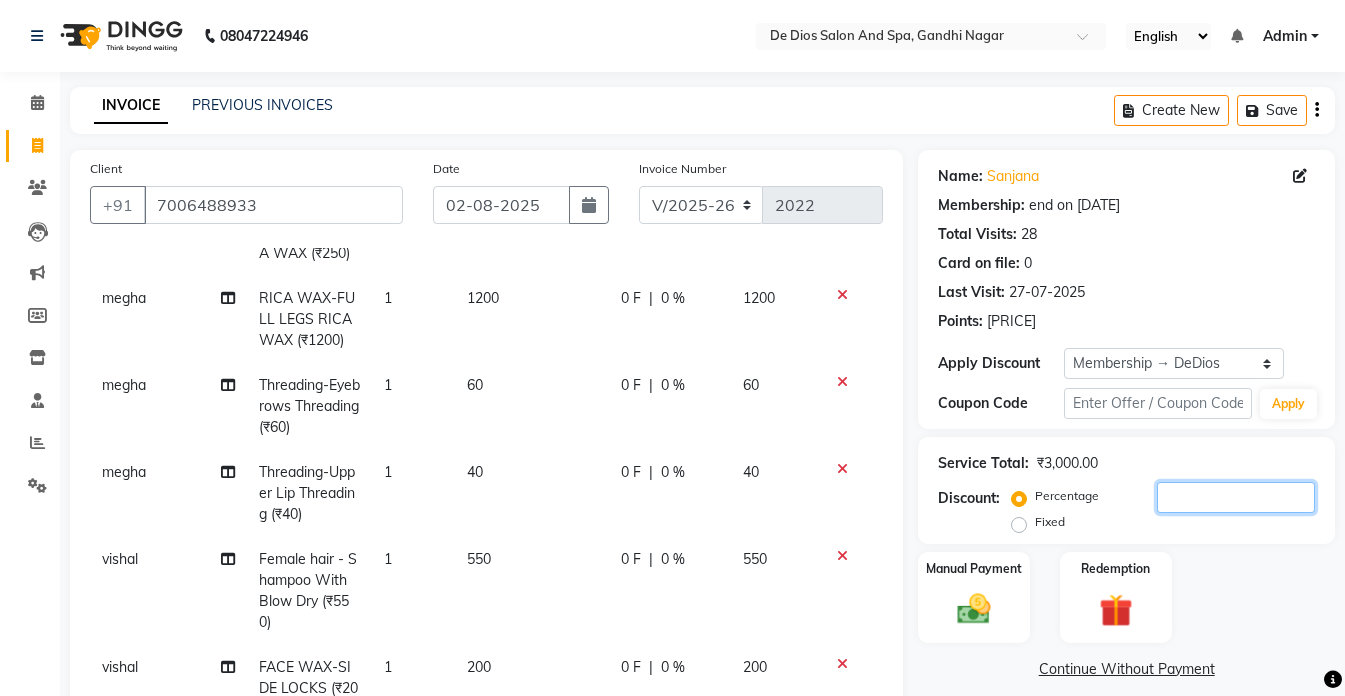 click 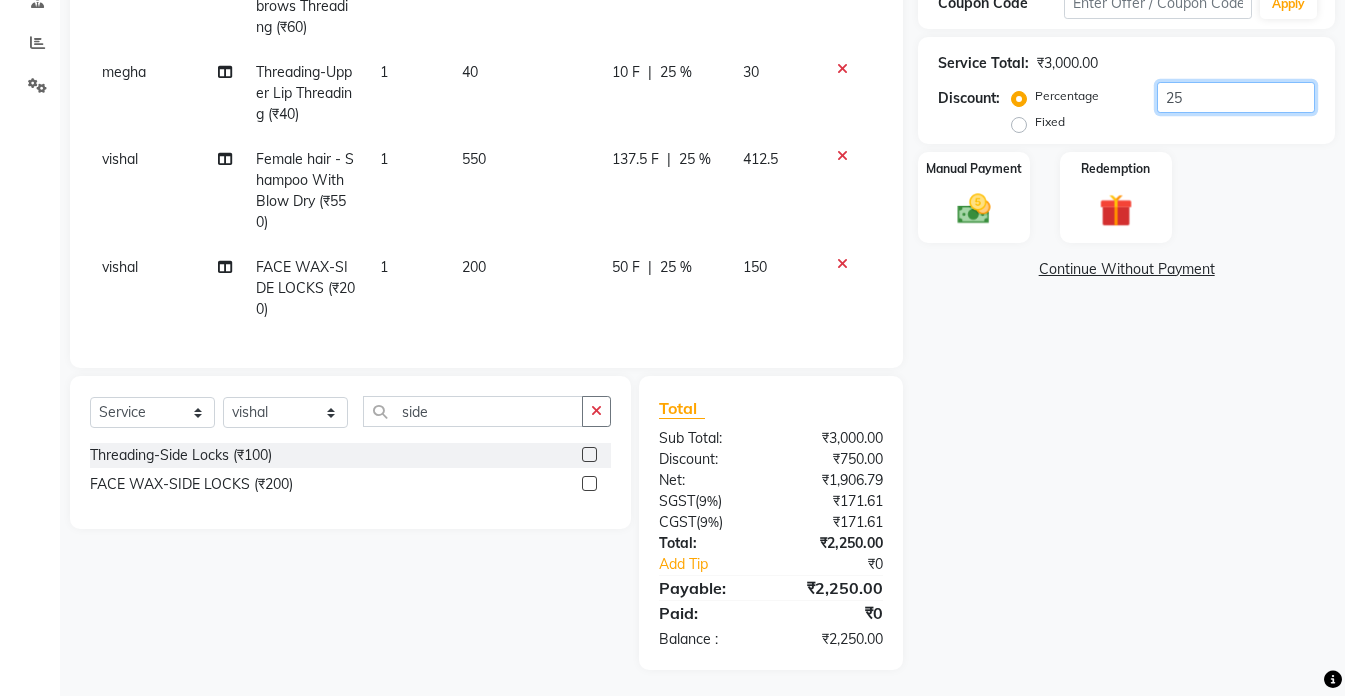 scroll, scrollTop: 404, scrollLeft: 0, axis: vertical 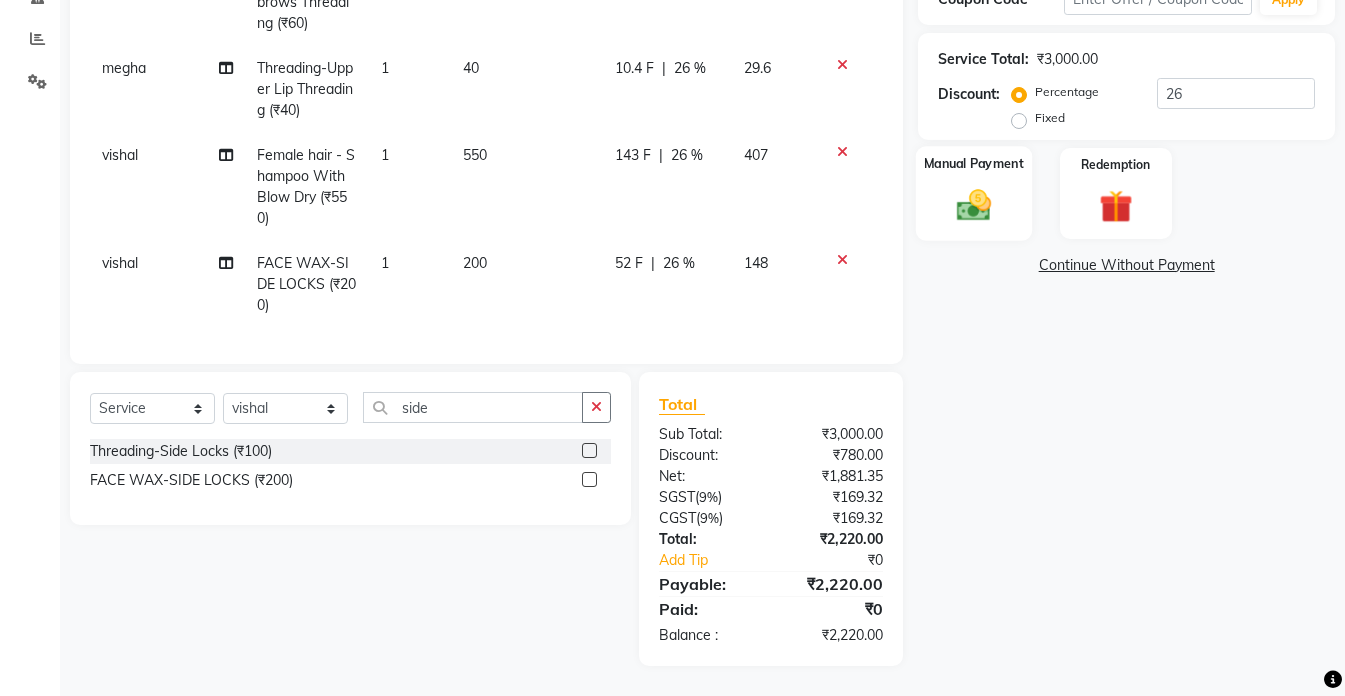 click 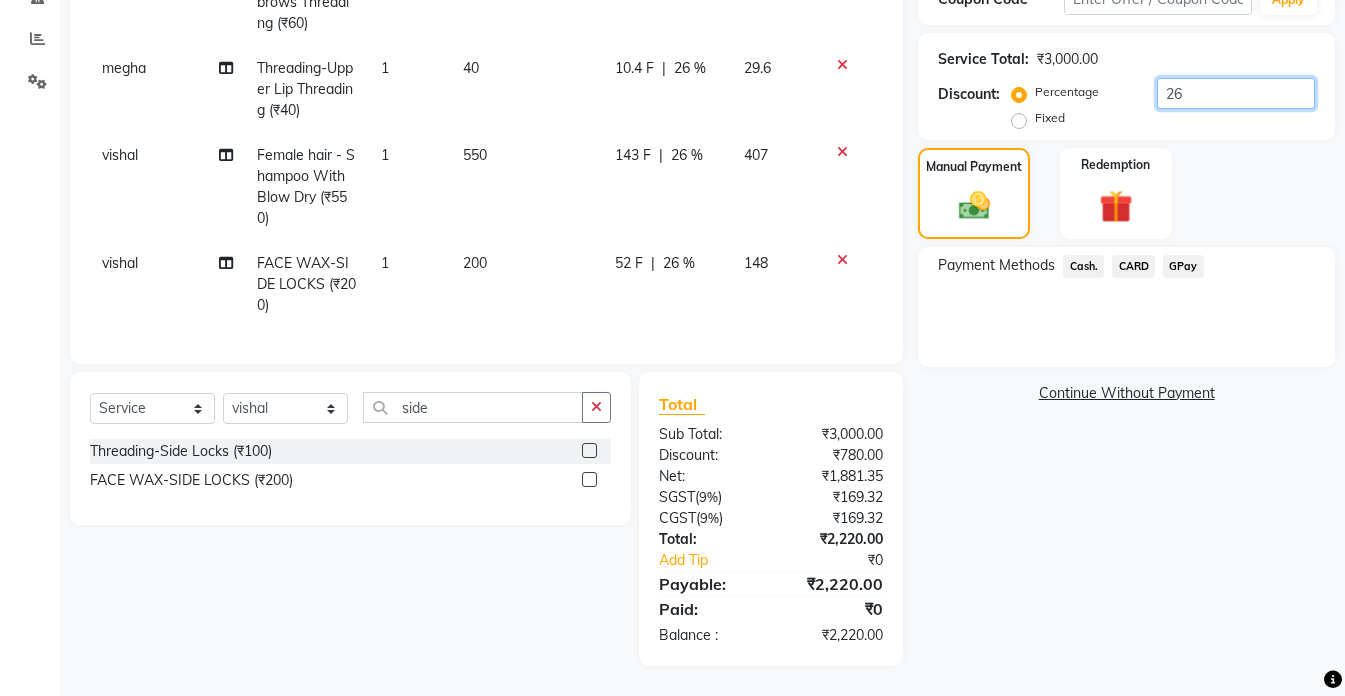 click on "26" 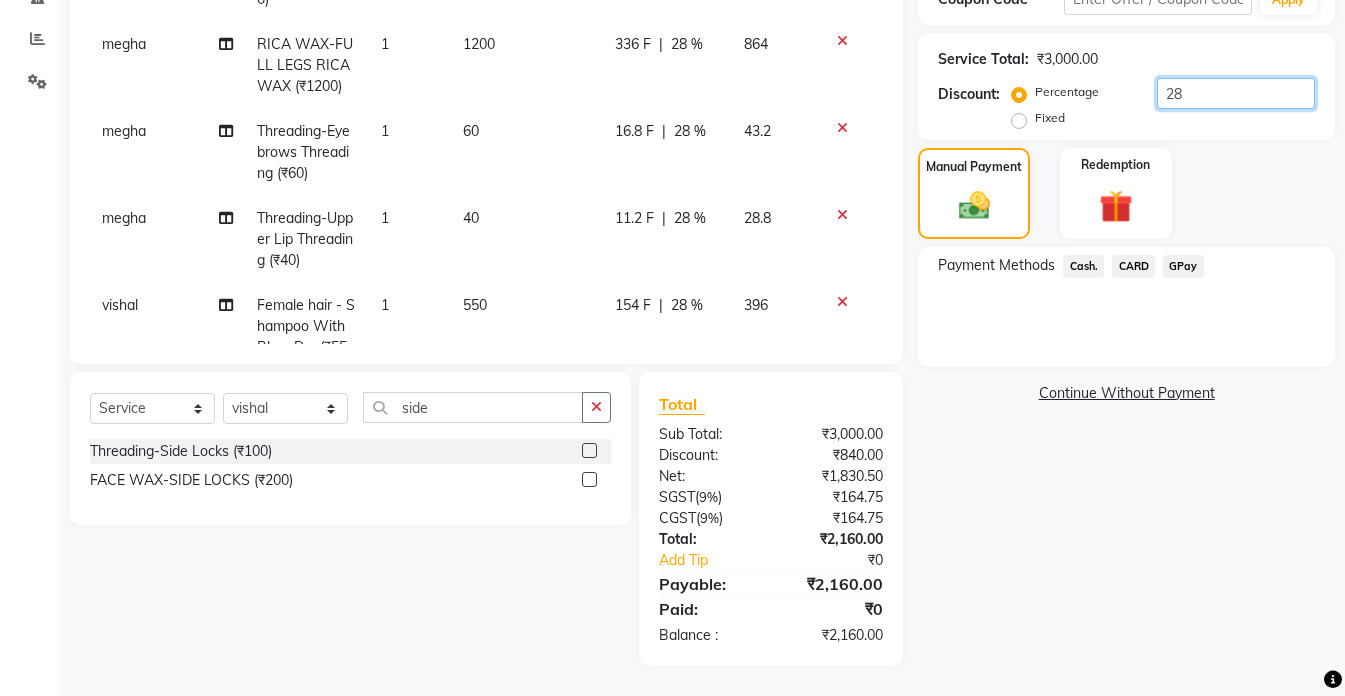 scroll, scrollTop: 64, scrollLeft: 0, axis: vertical 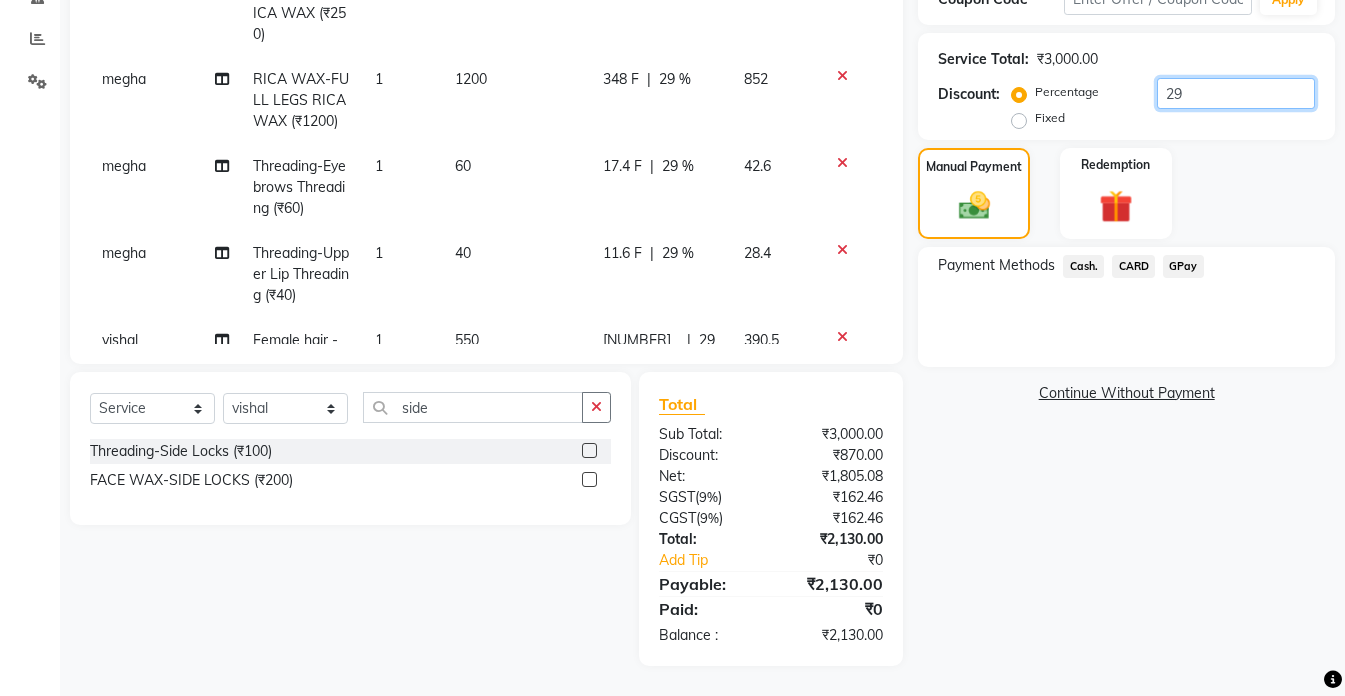 type on "2" 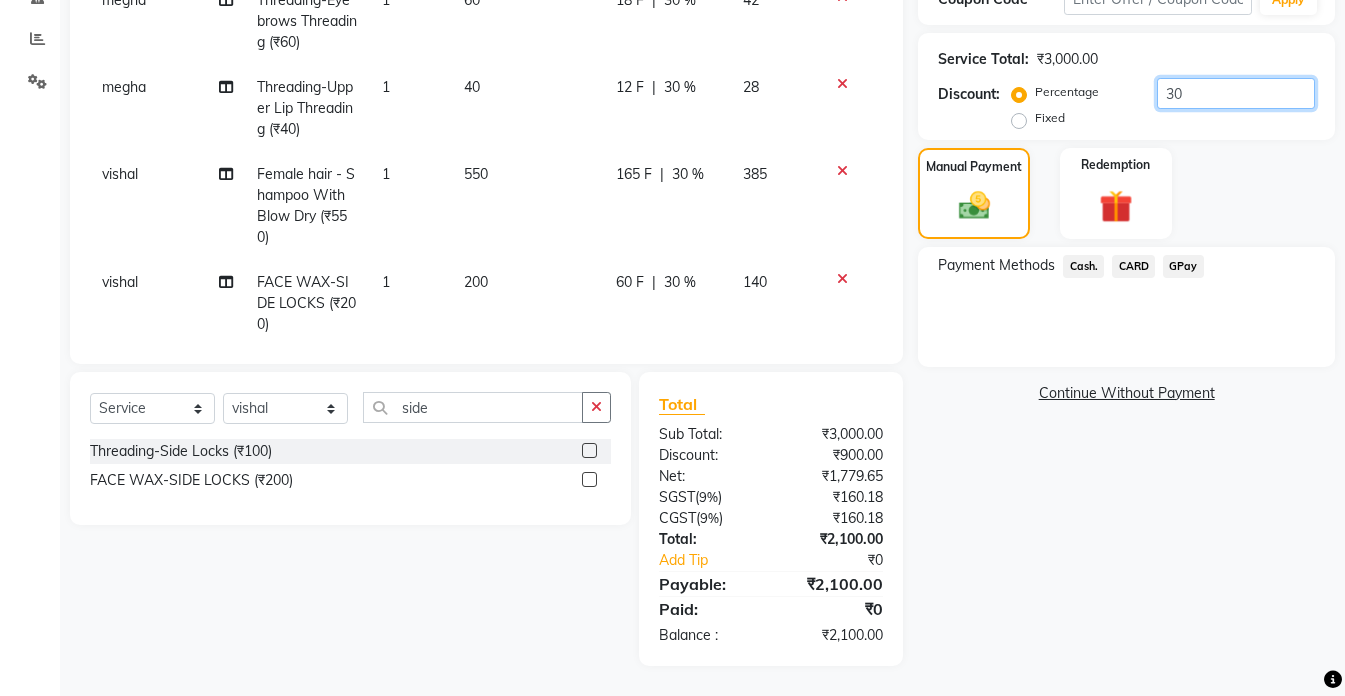 scroll, scrollTop: 264, scrollLeft: 0, axis: vertical 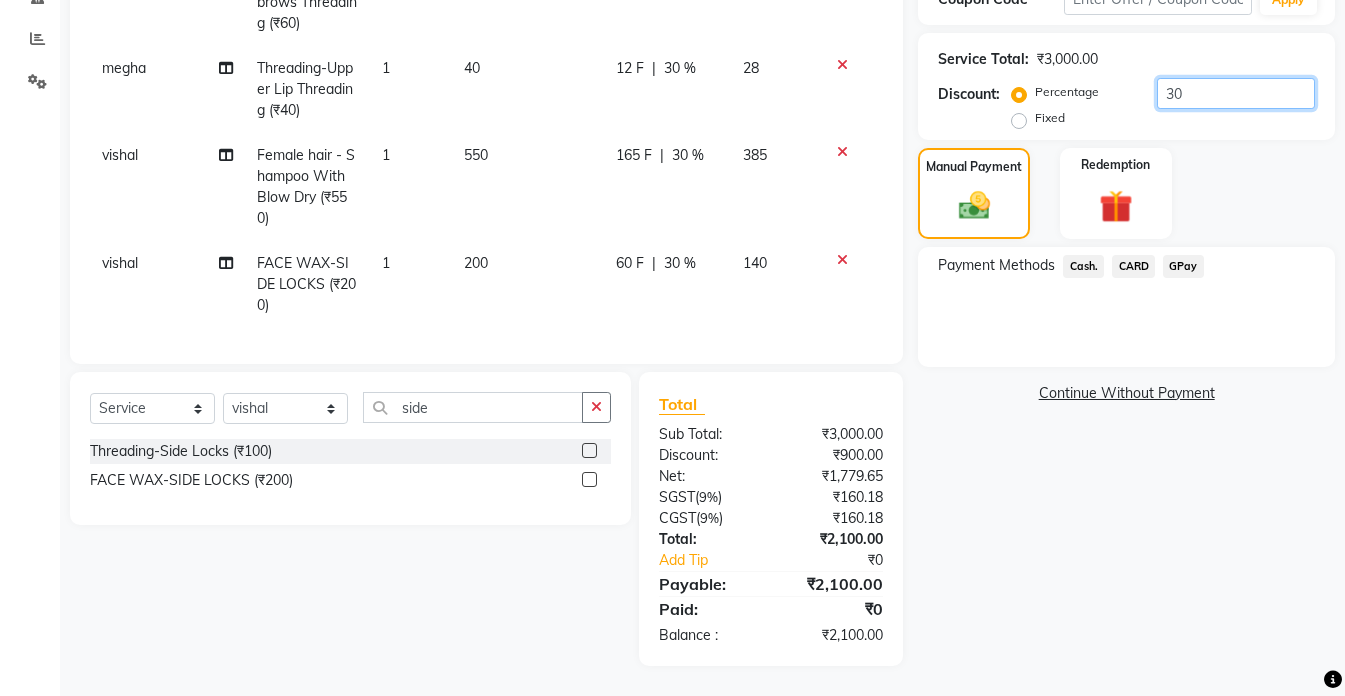 type on "30" 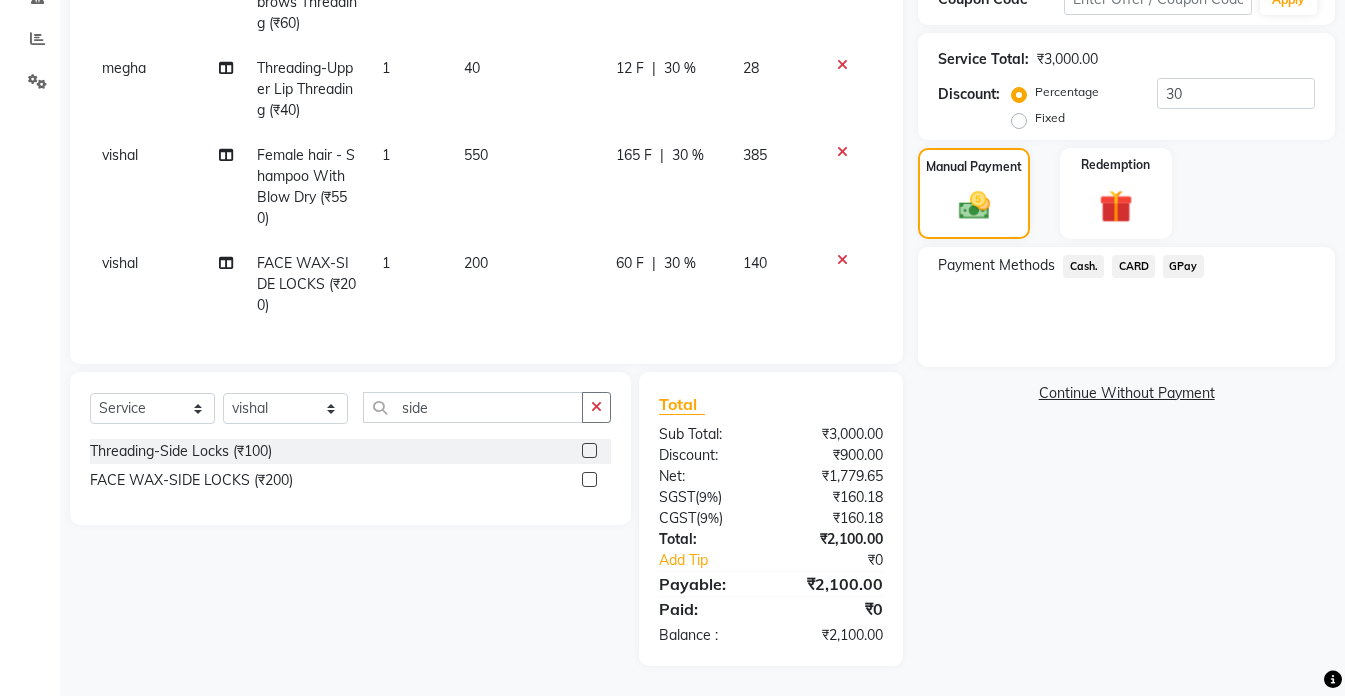 click on "Cash." 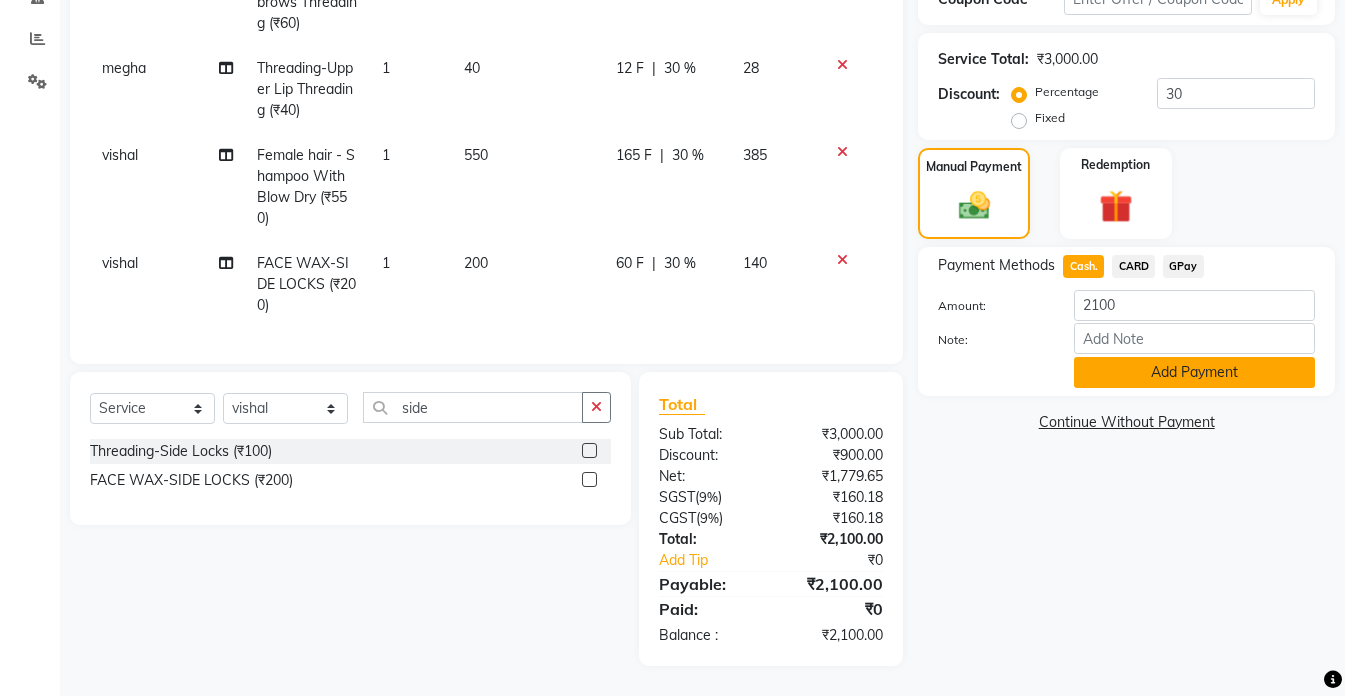 click on "Add Payment" 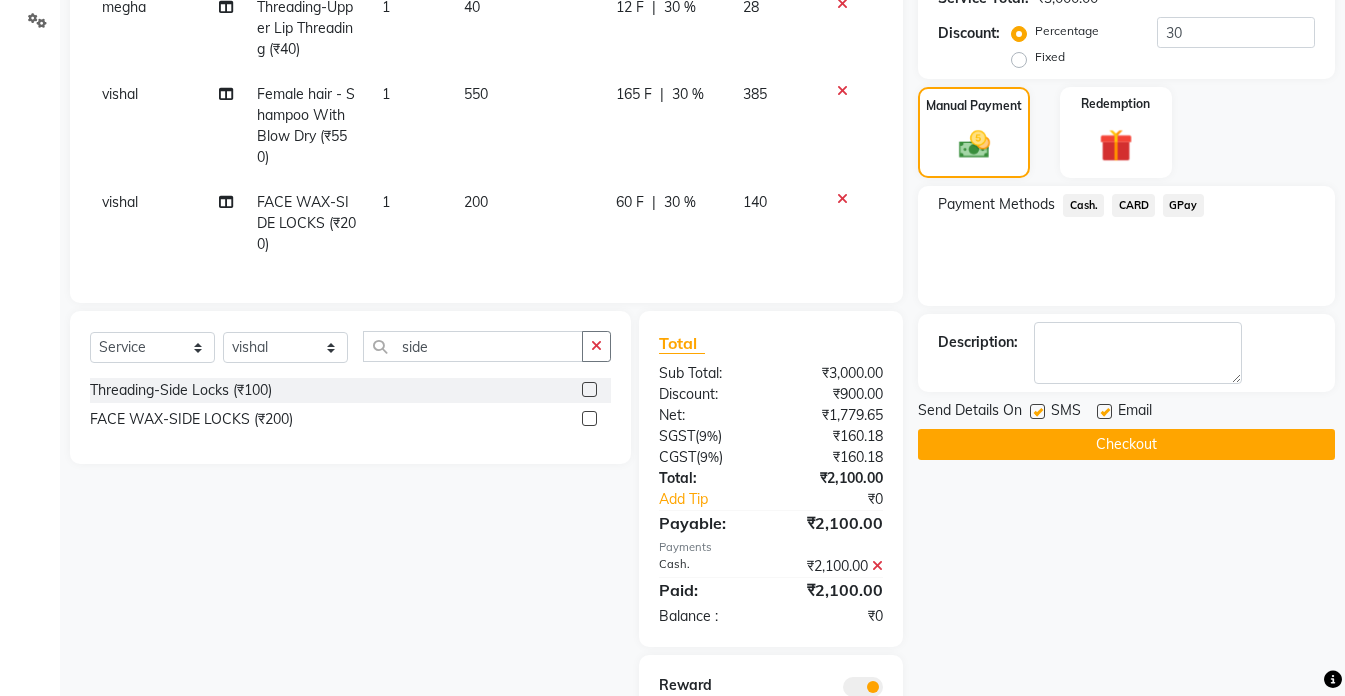 scroll, scrollTop: 500, scrollLeft: 0, axis: vertical 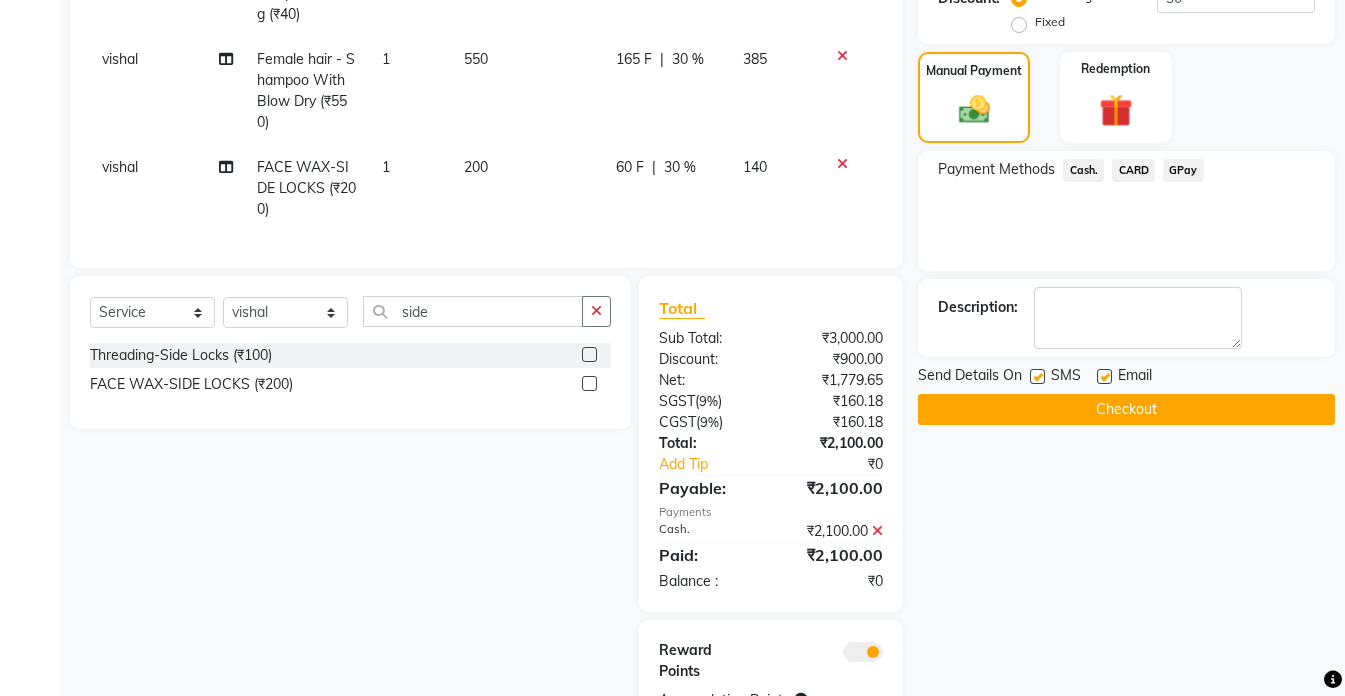 click on "vishal" 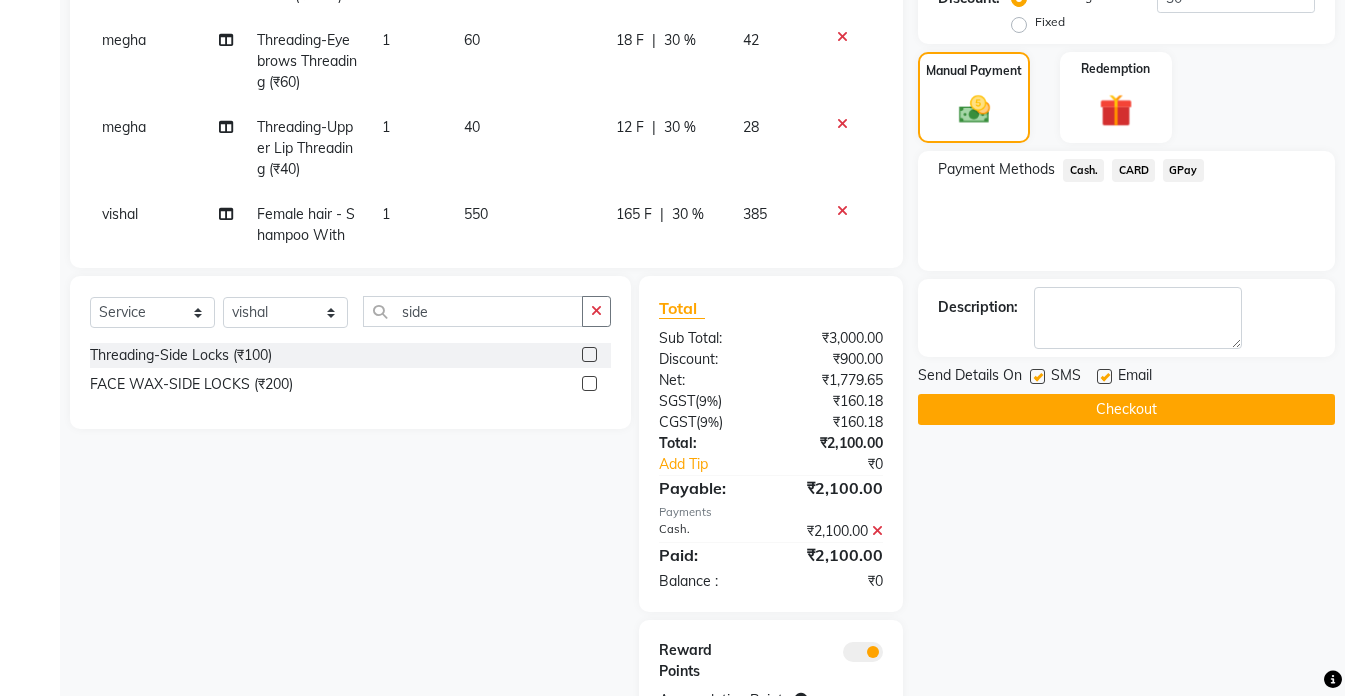 select on "87891" 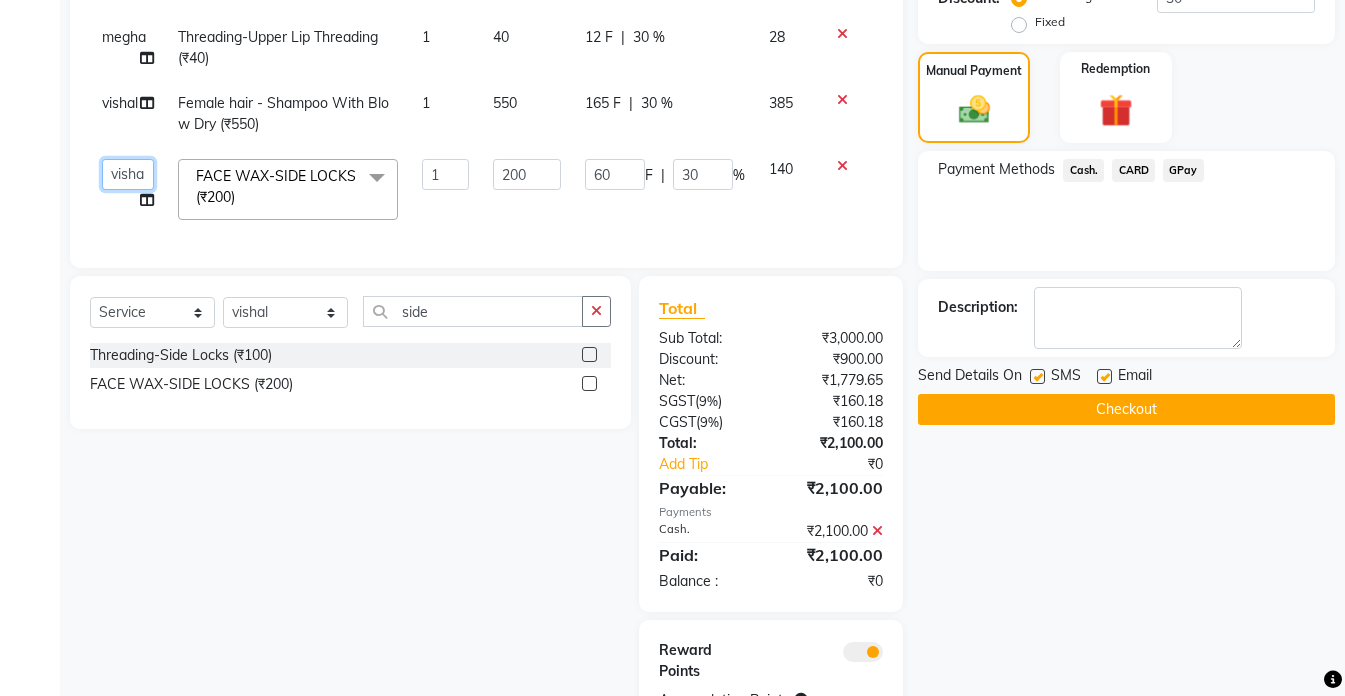 click on "[FIRST]   [FIRST]   [FIRST]   [FIRST]   [FIRST]   [FIRST]    [FIRST] [LAST]   [FIRST]   [FIRST]   [FIRST]   [FIRST]" 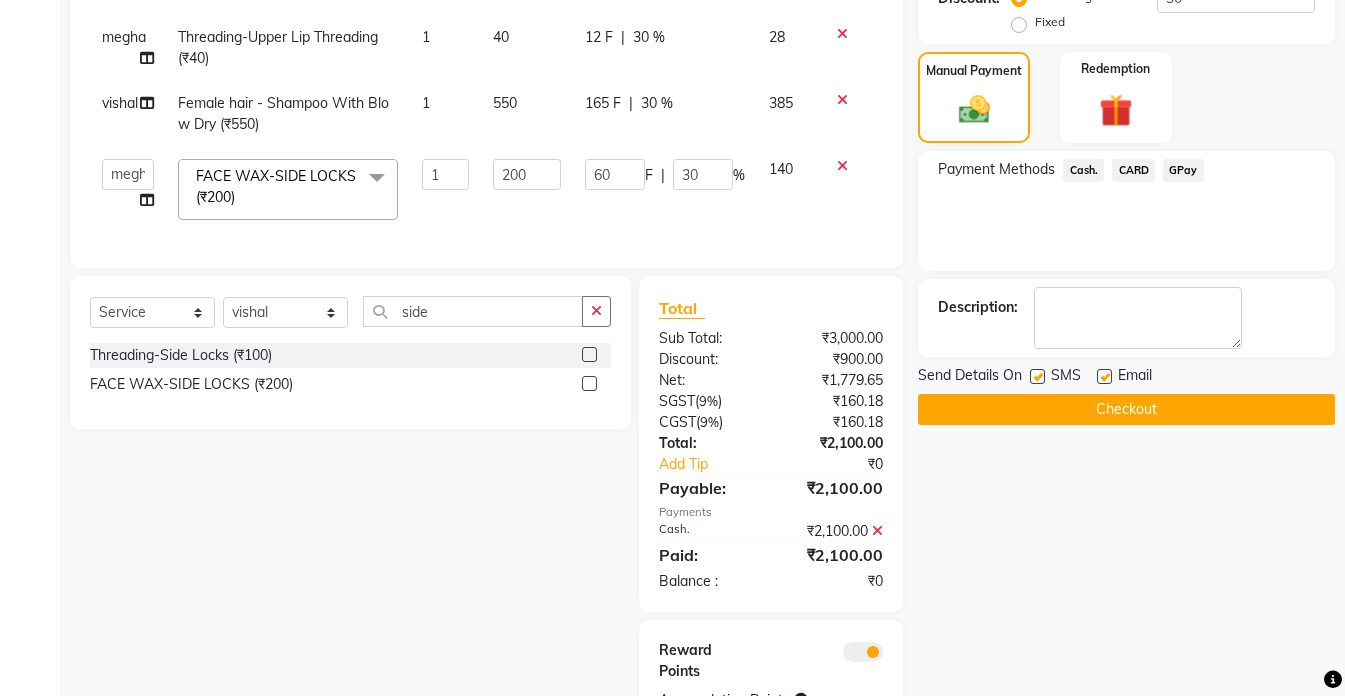 select on "61511" 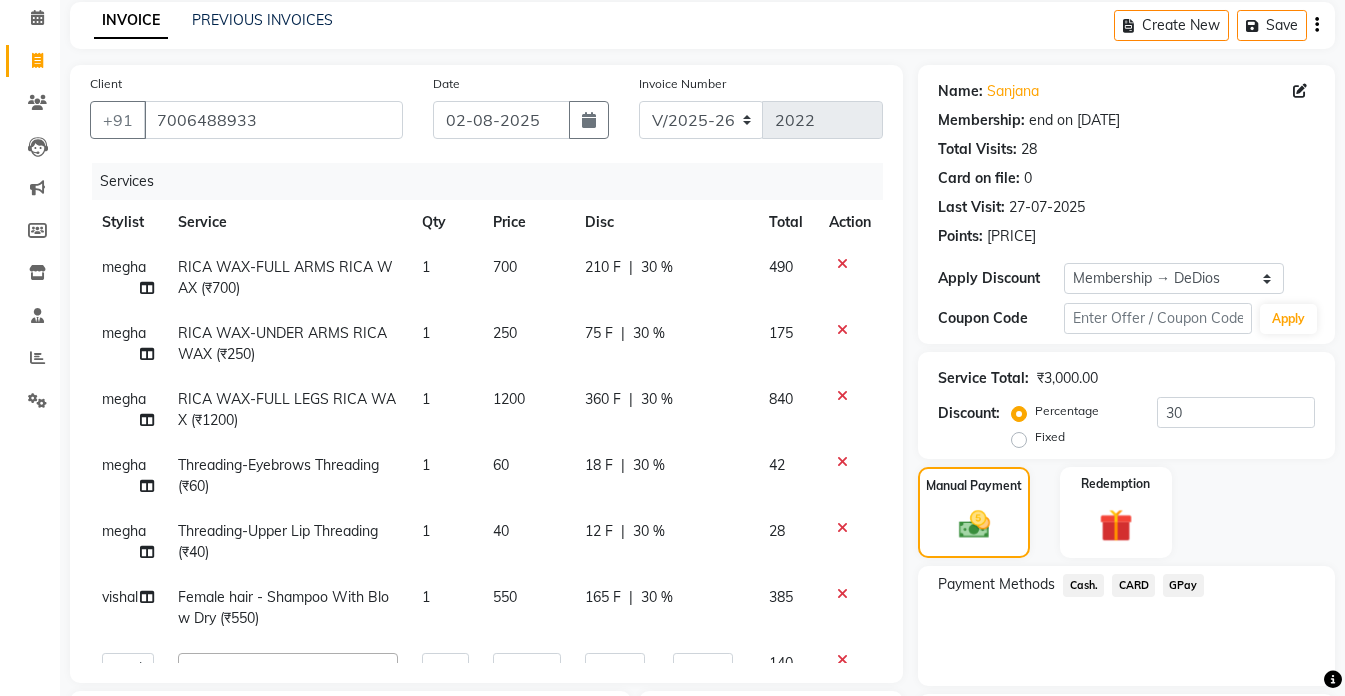scroll, scrollTop: 0, scrollLeft: 0, axis: both 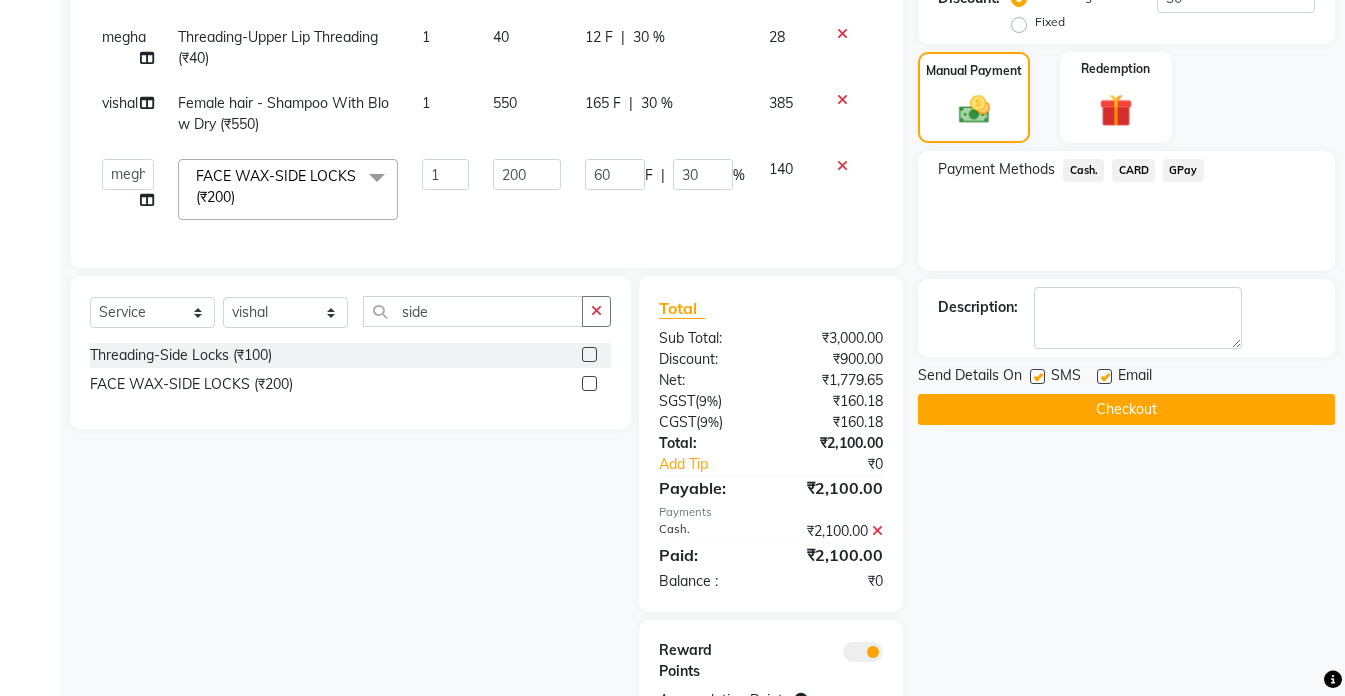 click on "Checkout" 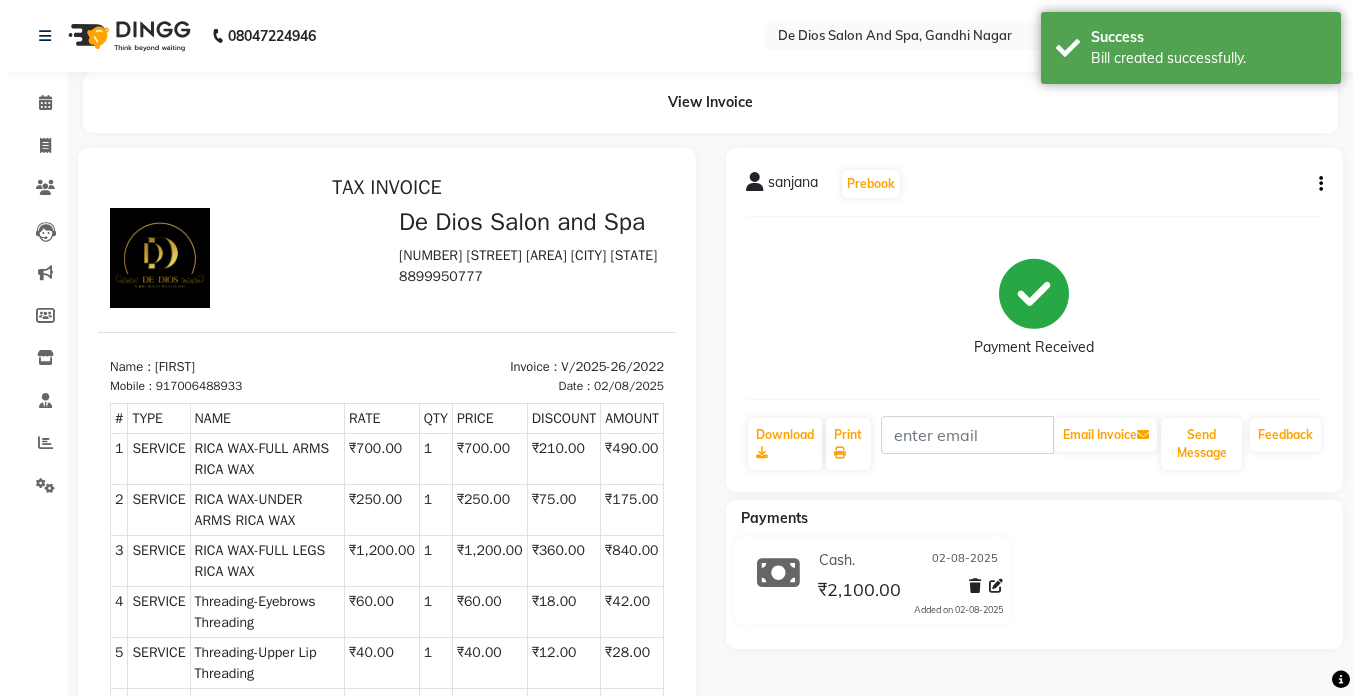 scroll, scrollTop: 0, scrollLeft: 0, axis: both 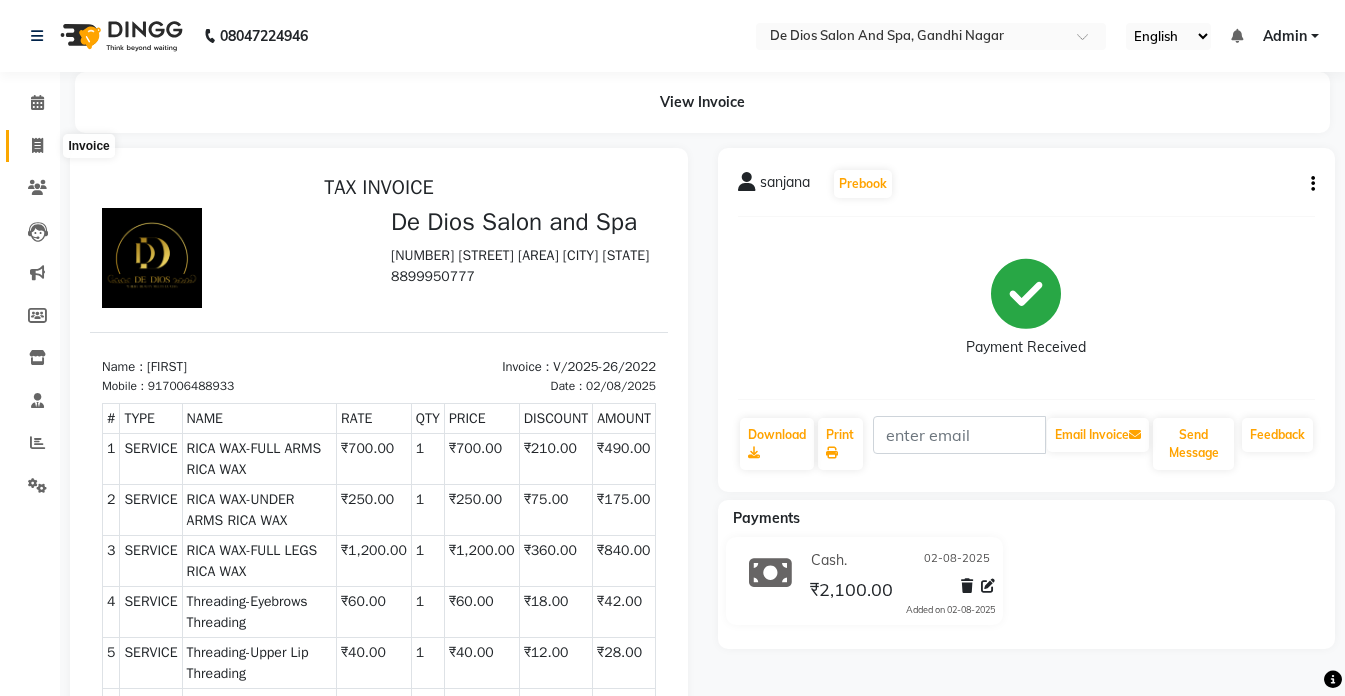 drag, startPoint x: 8, startPoint y: 38, endPoint x: 38, endPoint y: 141, distance: 107.28001 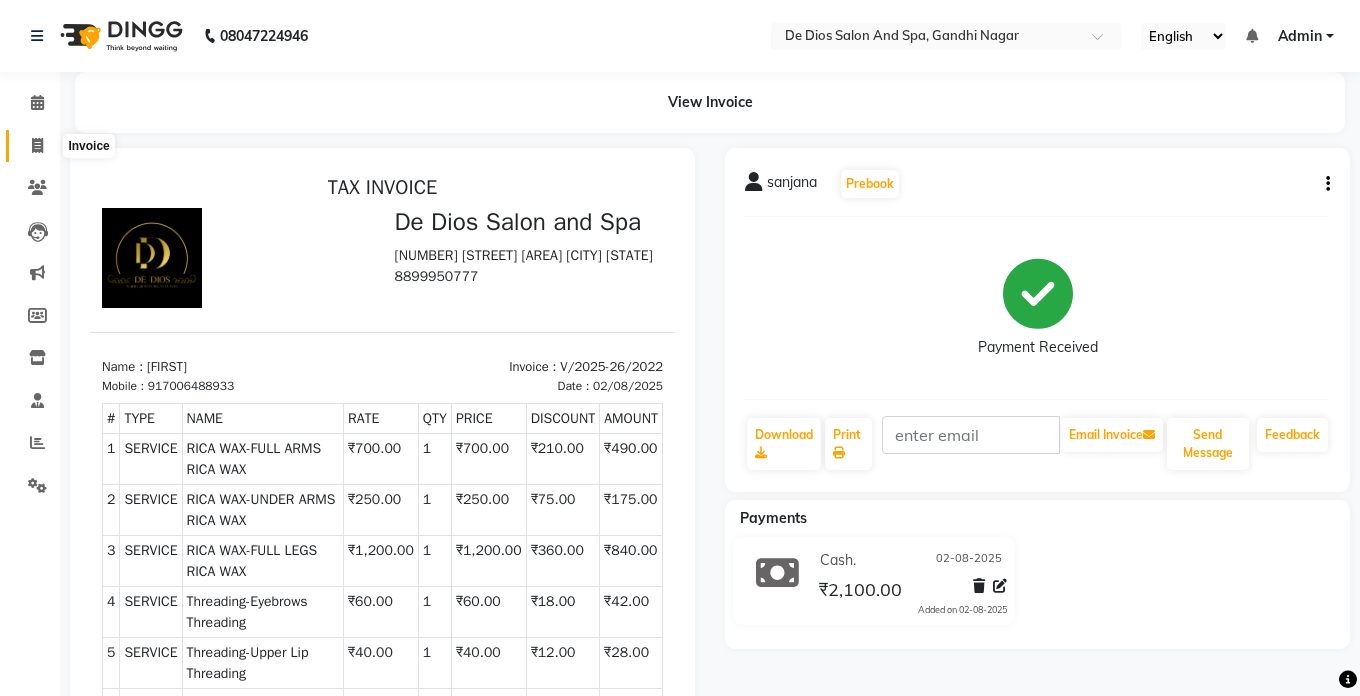 select on "6431" 